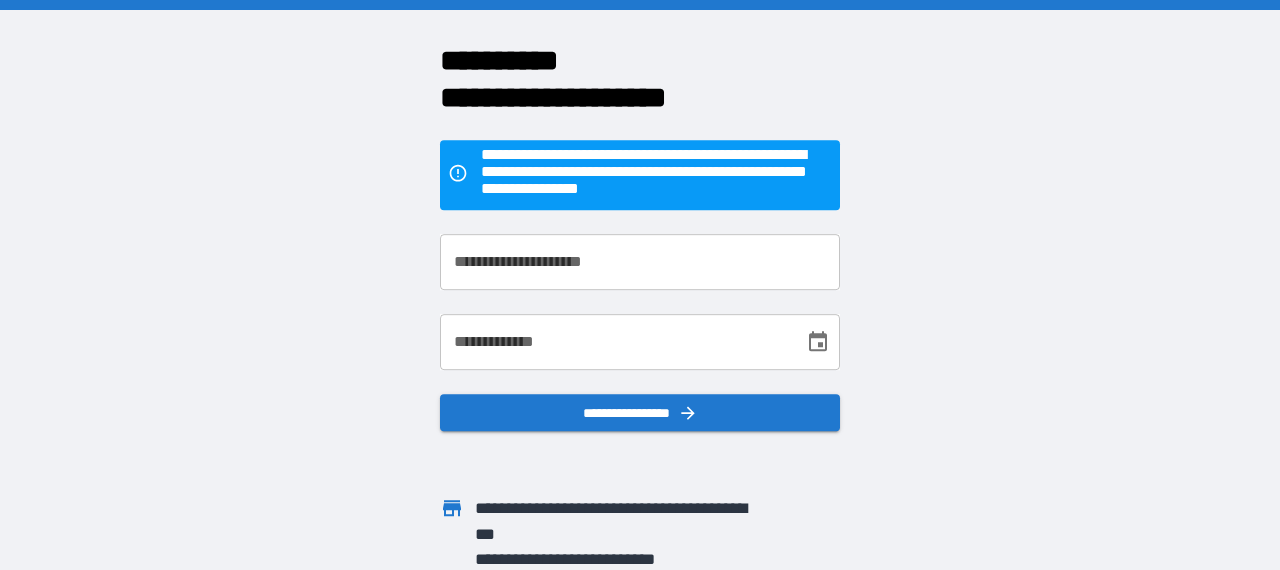 scroll, scrollTop: 0, scrollLeft: 0, axis: both 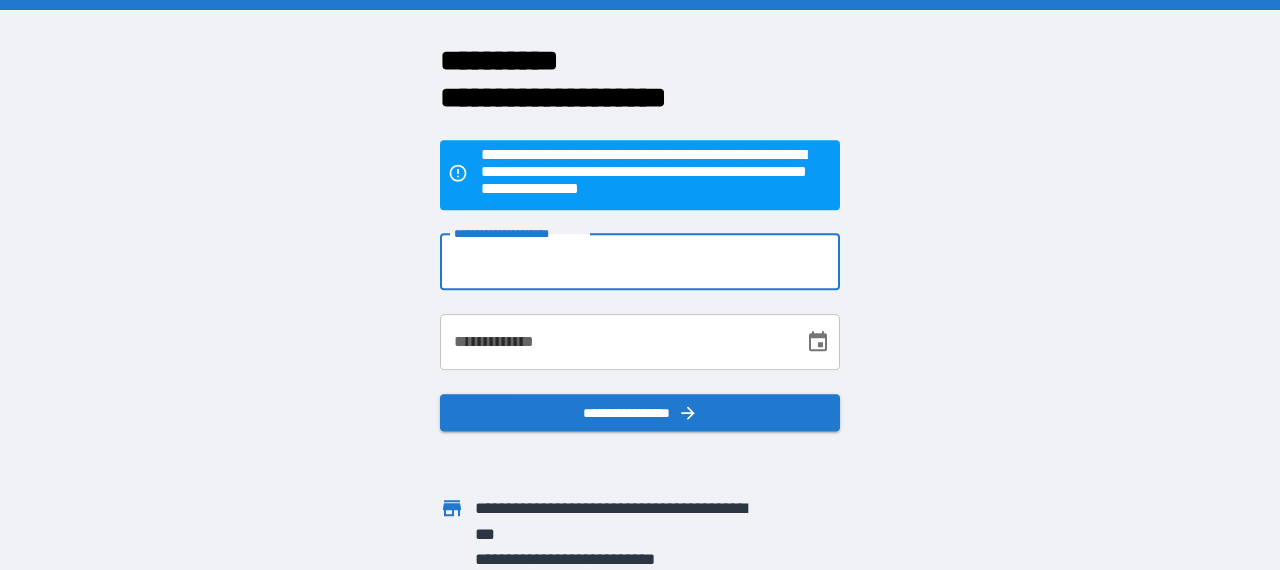 type on "**********" 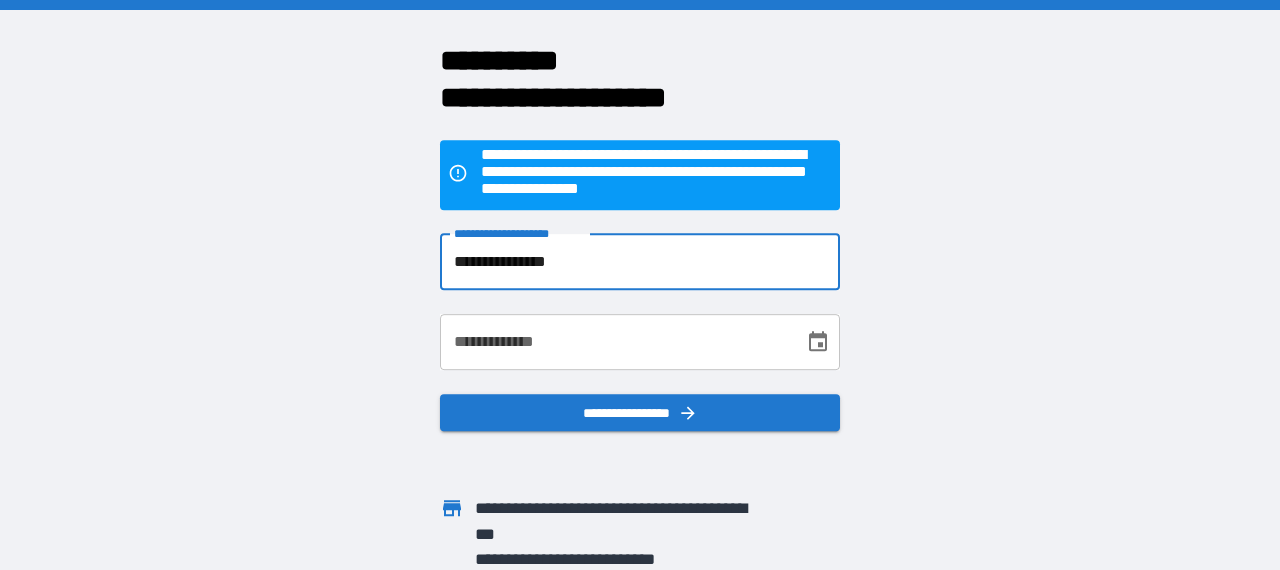 type on "**********" 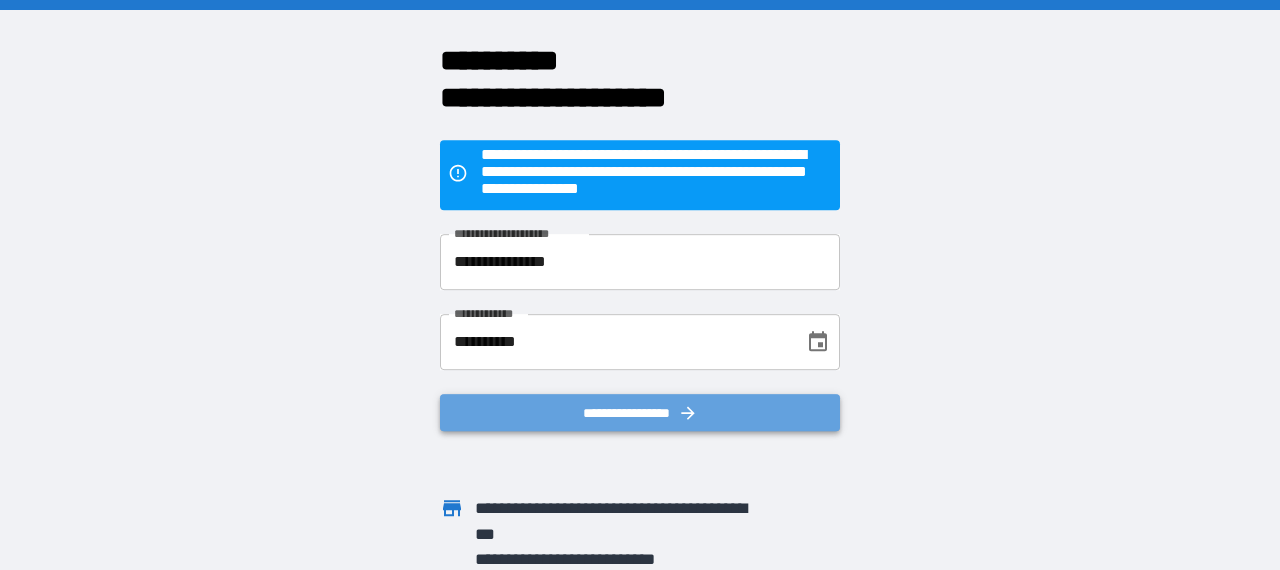 click on "**********" at bounding box center [640, 413] 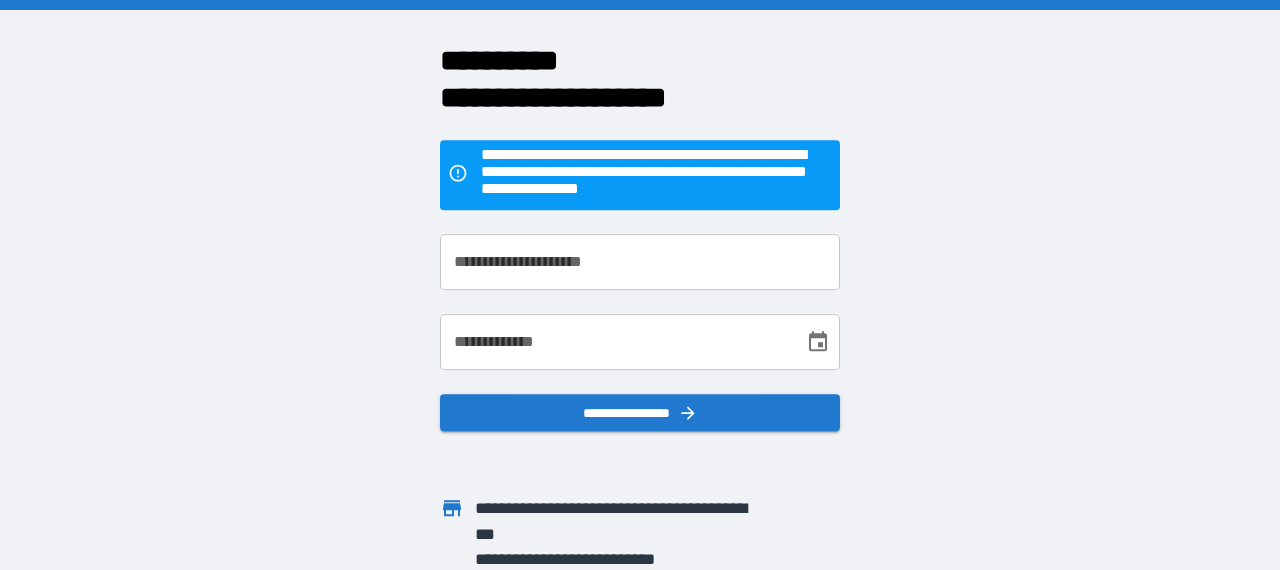 scroll, scrollTop: 0, scrollLeft: 0, axis: both 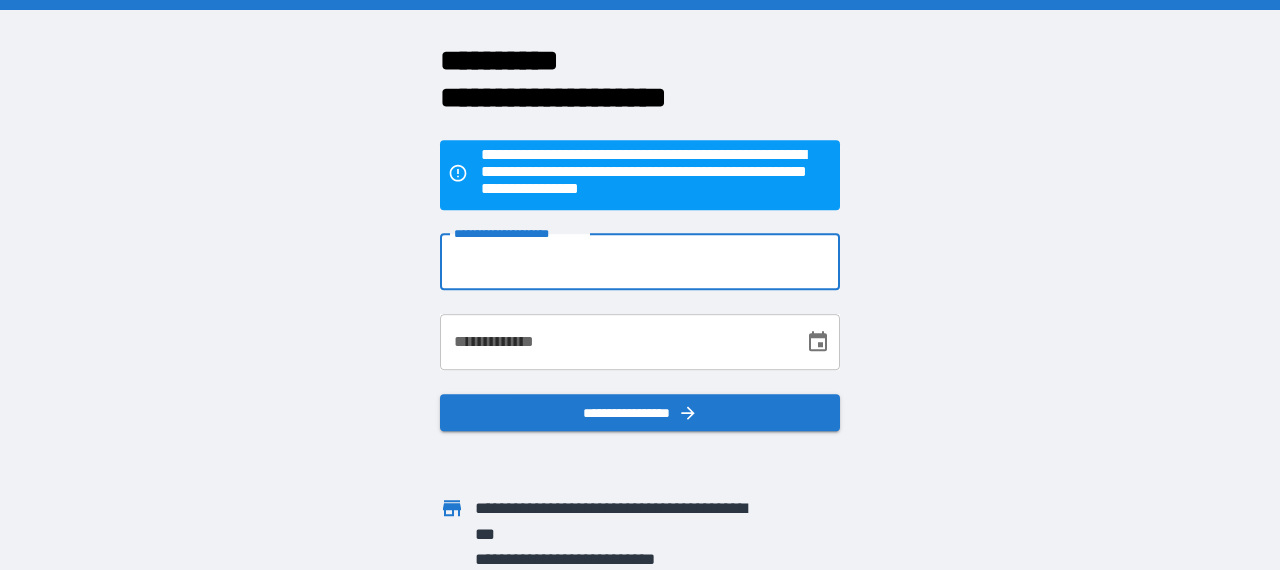 click on "**********" at bounding box center (640, 262) 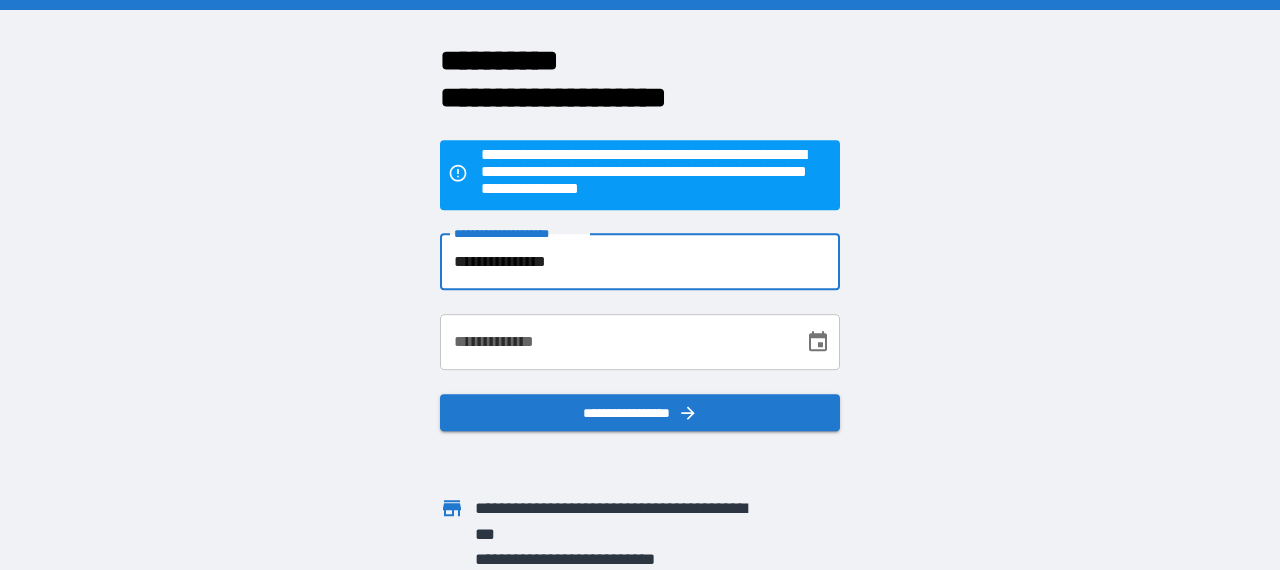 type on "**********" 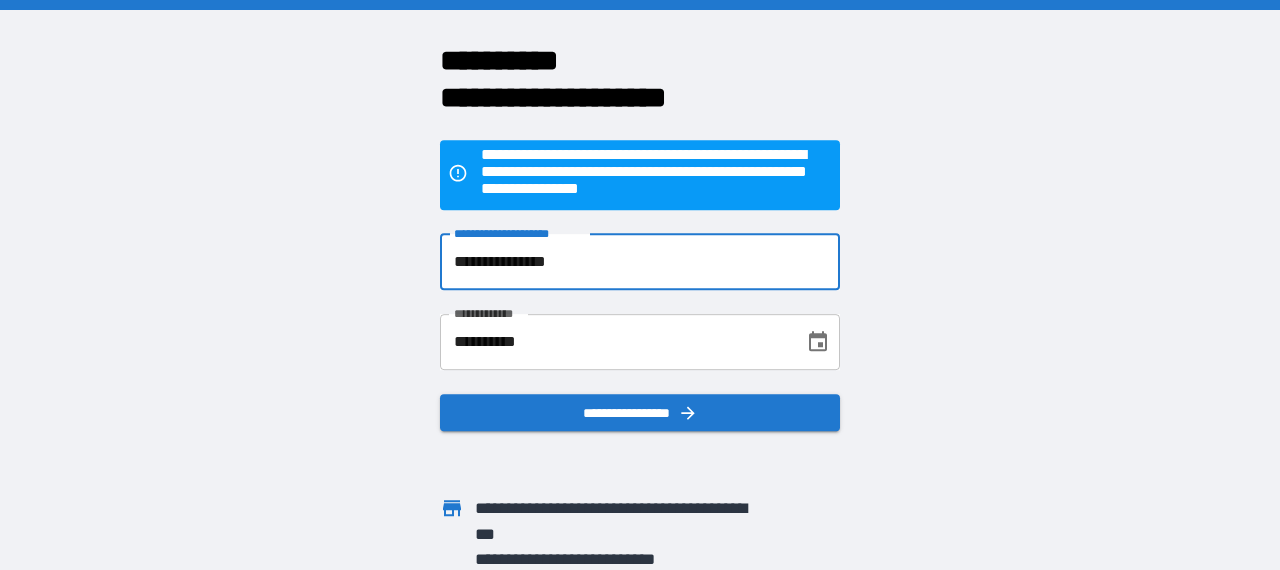 click on "**********" at bounding box center (640, 413) 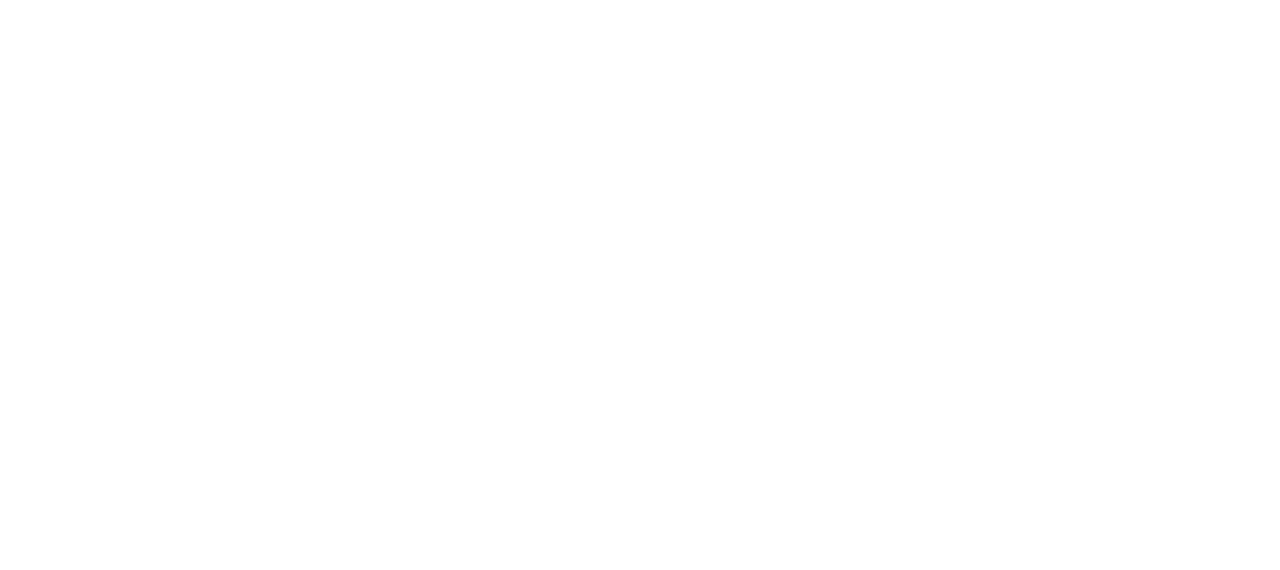 scroll, scrollTop: 0, scrollLeft: 0, axis: both 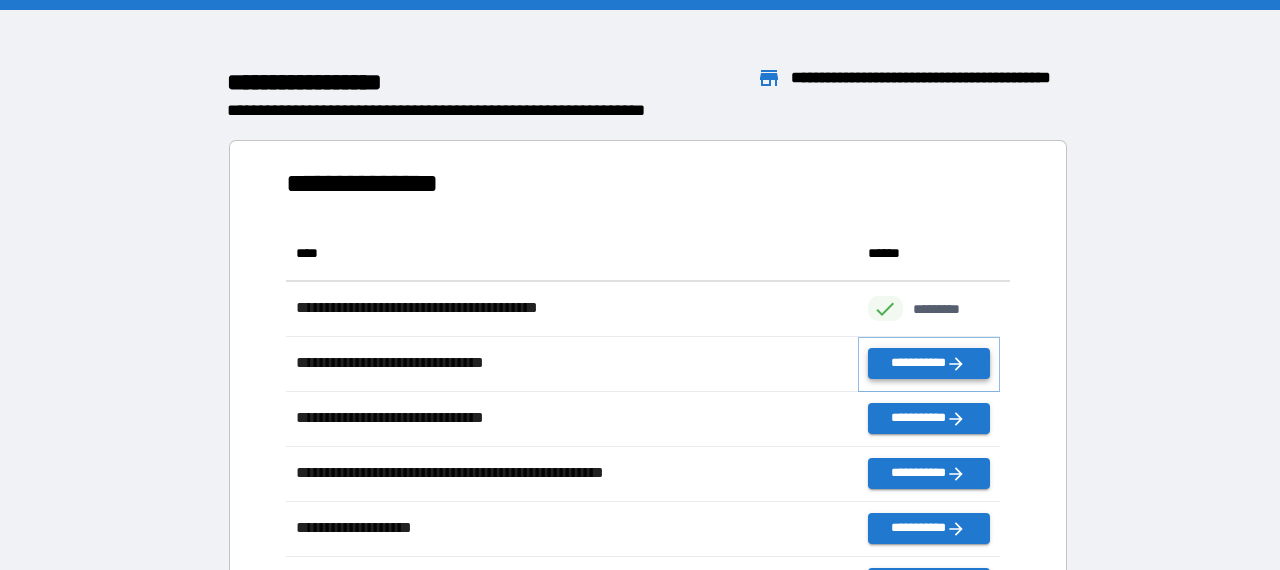 click on "**********" at bounding box center [929, 363] 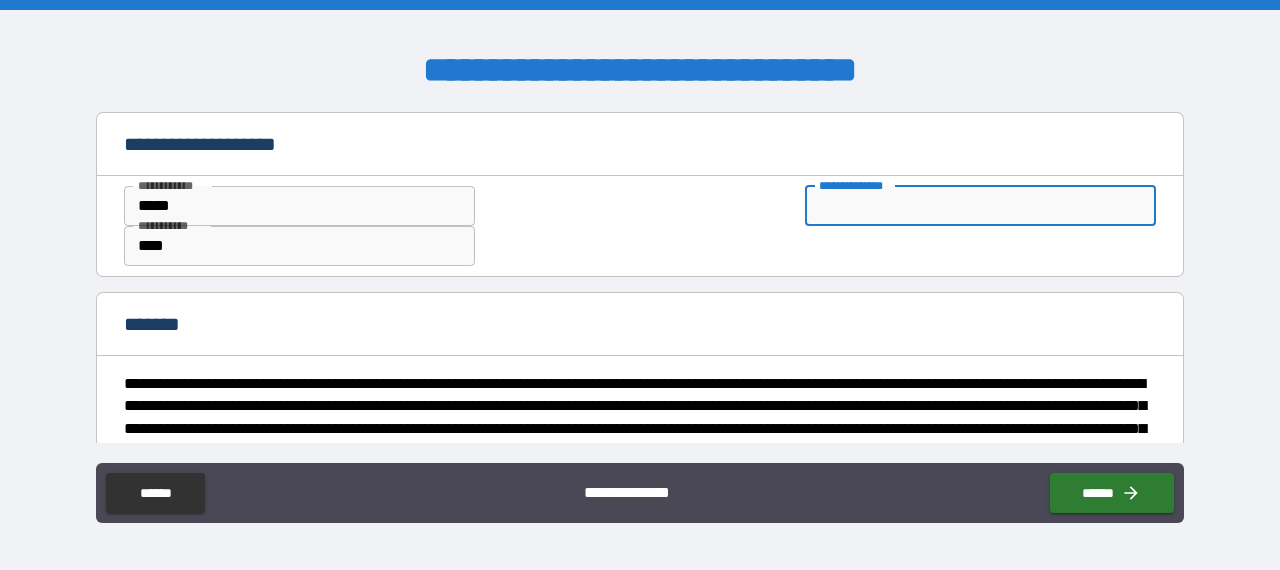 click on "**********" at bounding box center (980, 206) 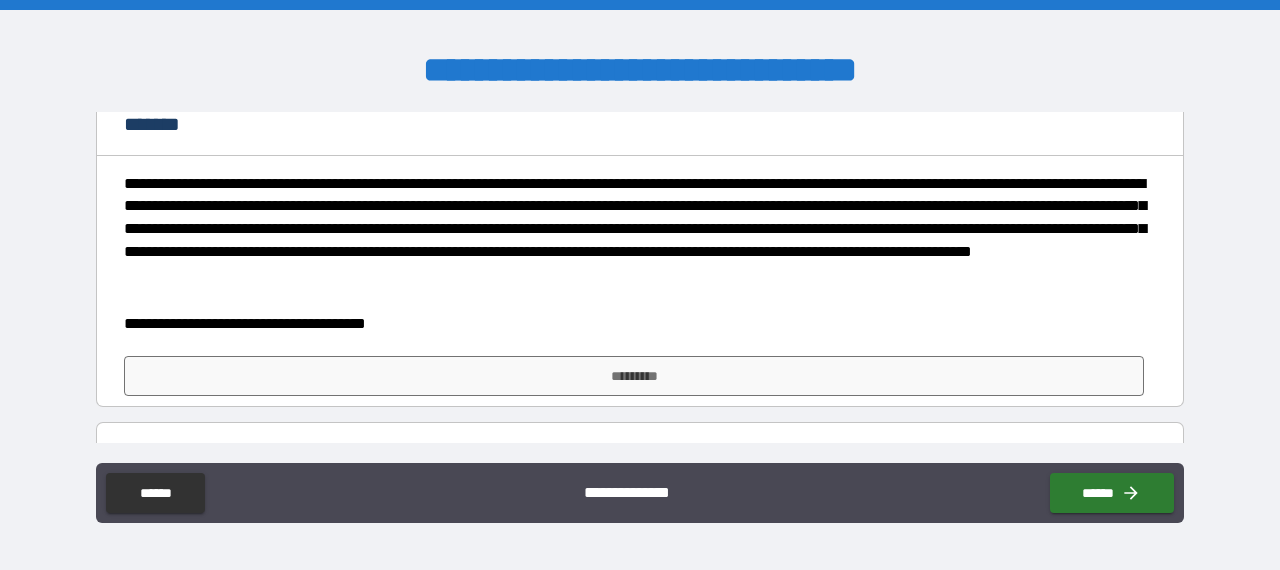 scroll, scrollTop: 400, scrollLeft: 0, axis: vertical 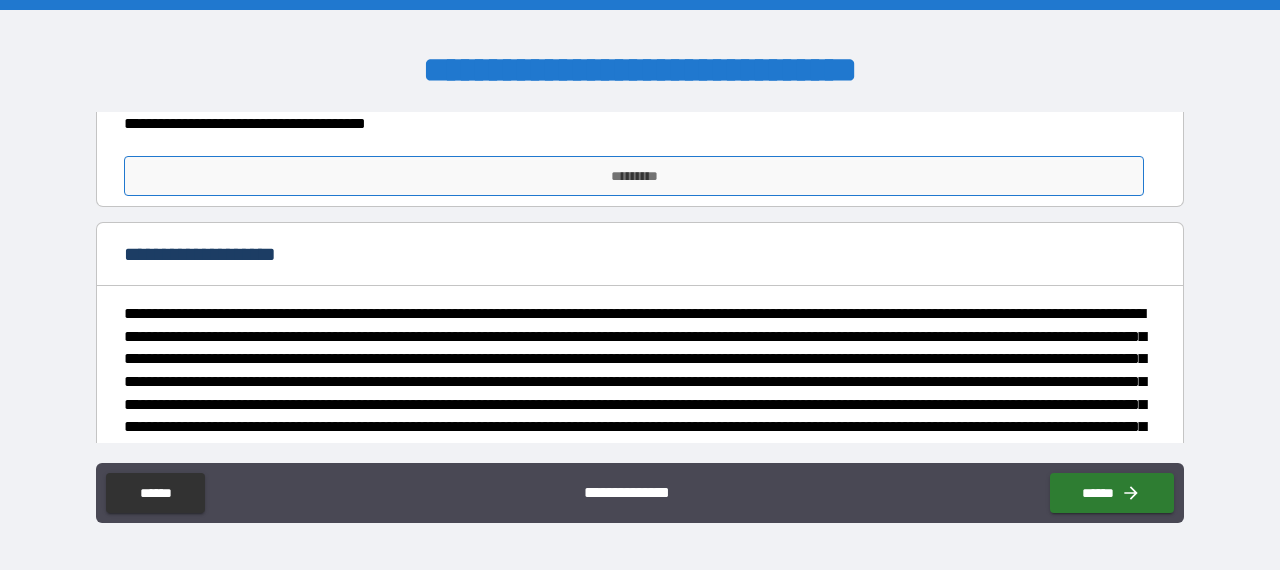 type on "**" 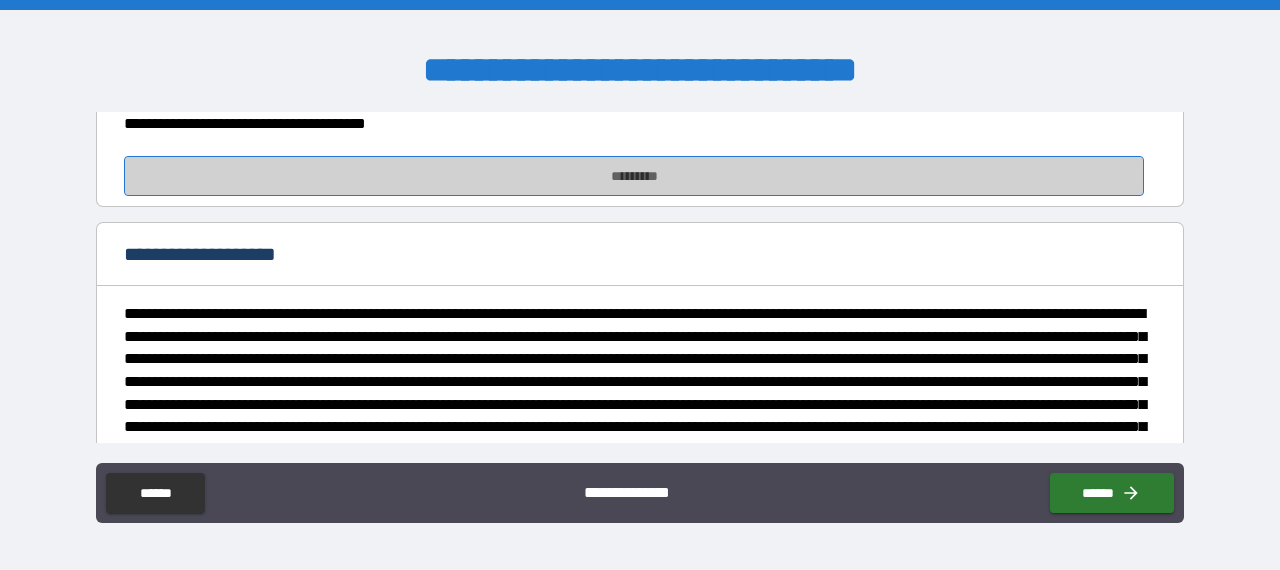 click on "*********" at bounding box center (634, 176) 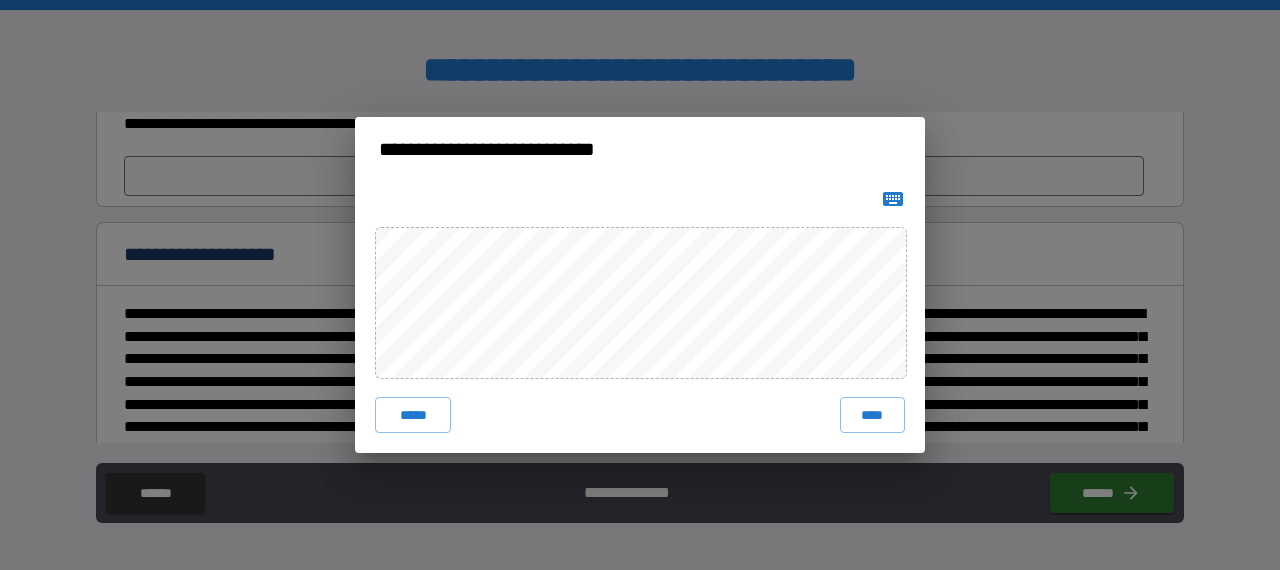 click on "**********" at bounding box center [640, 285] 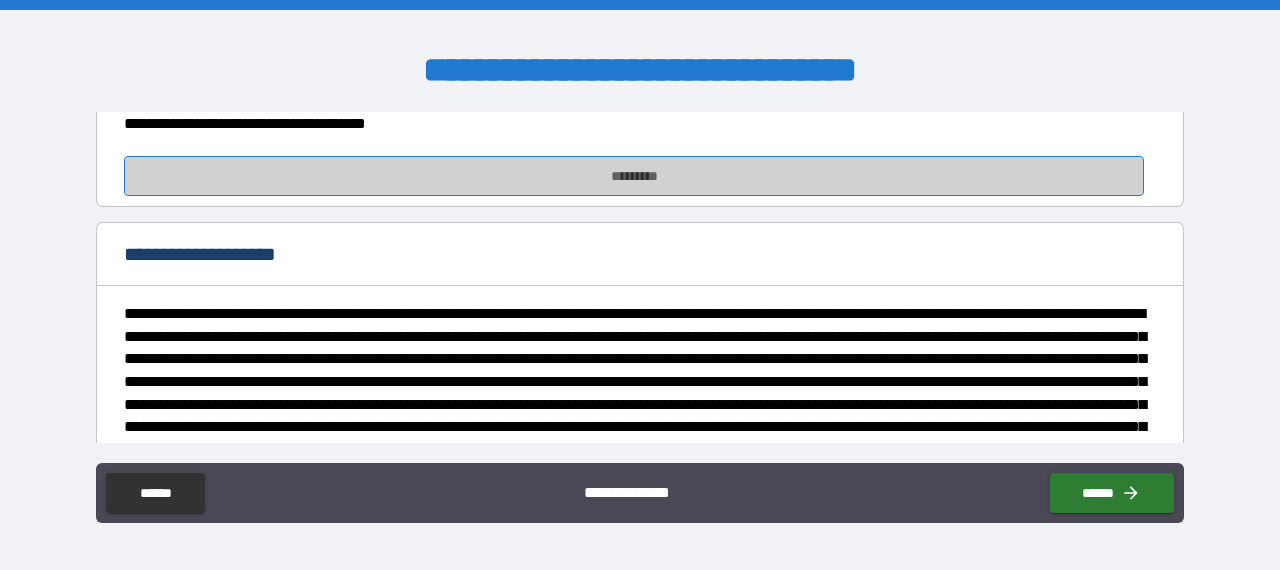 click on "*********" at bounding box center [634, 176] 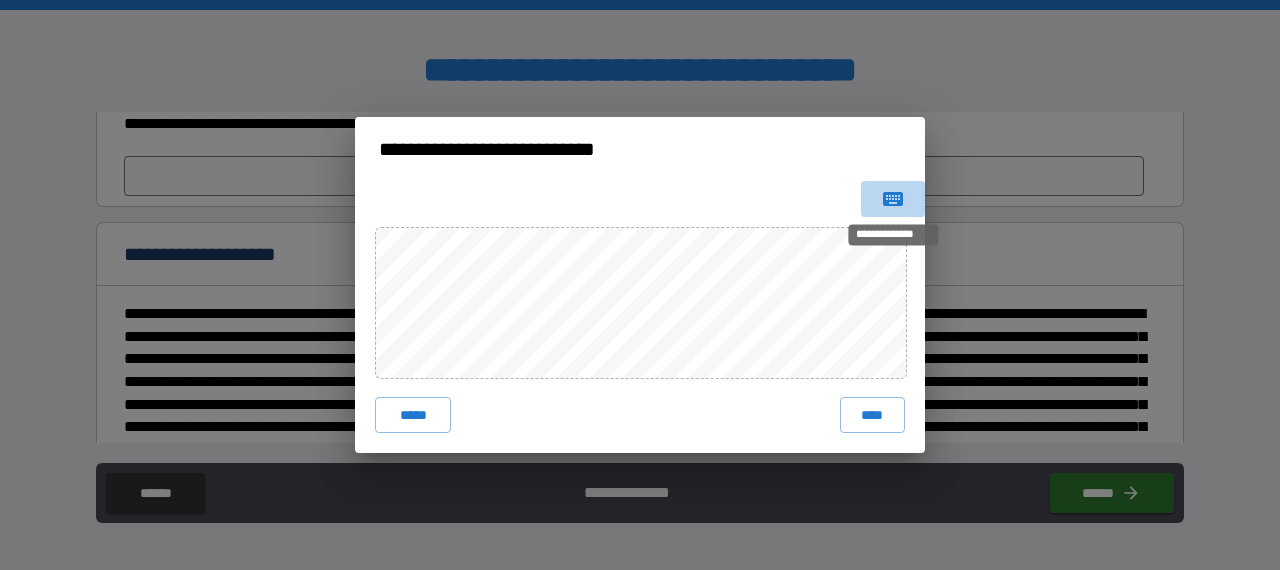 click 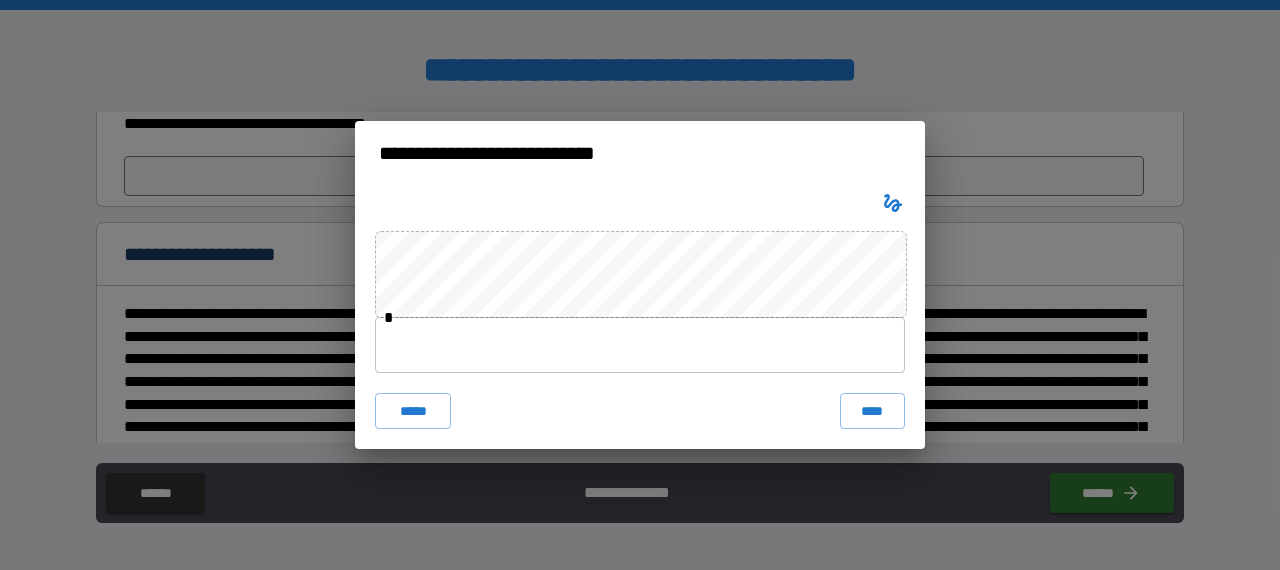 type 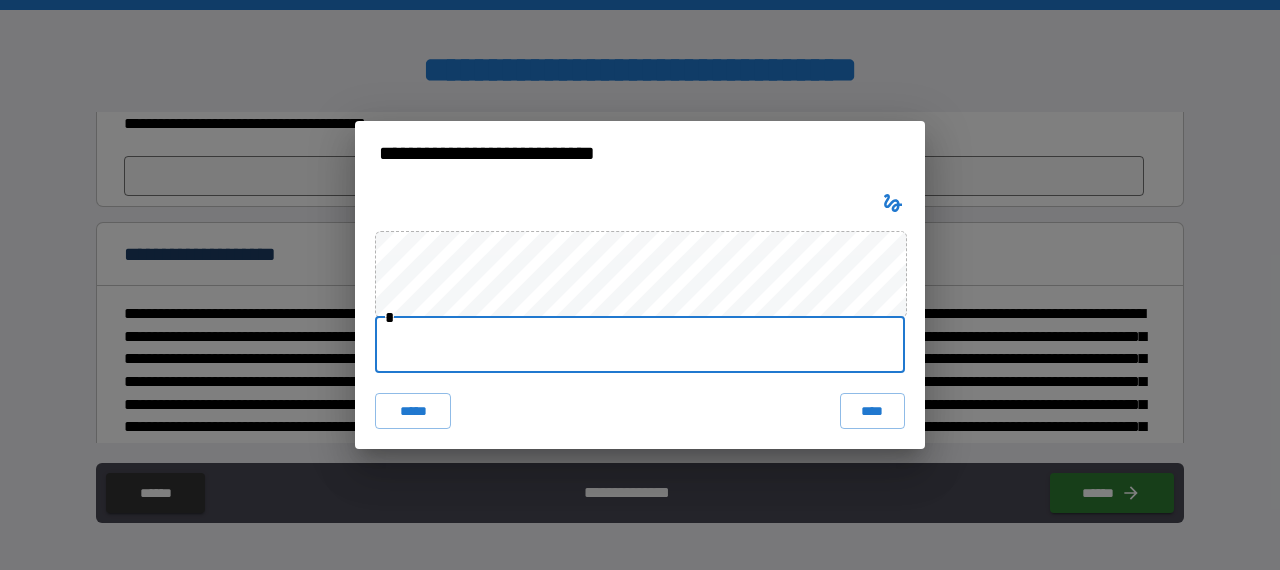 click at bounding box center (640, 345) 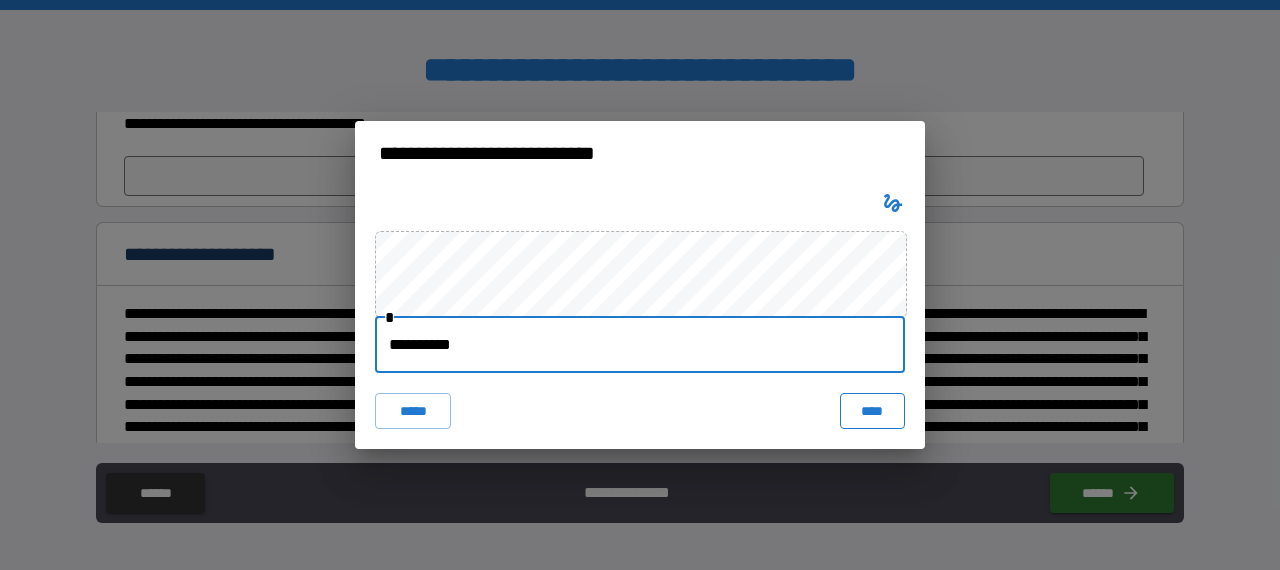 type on "**********" 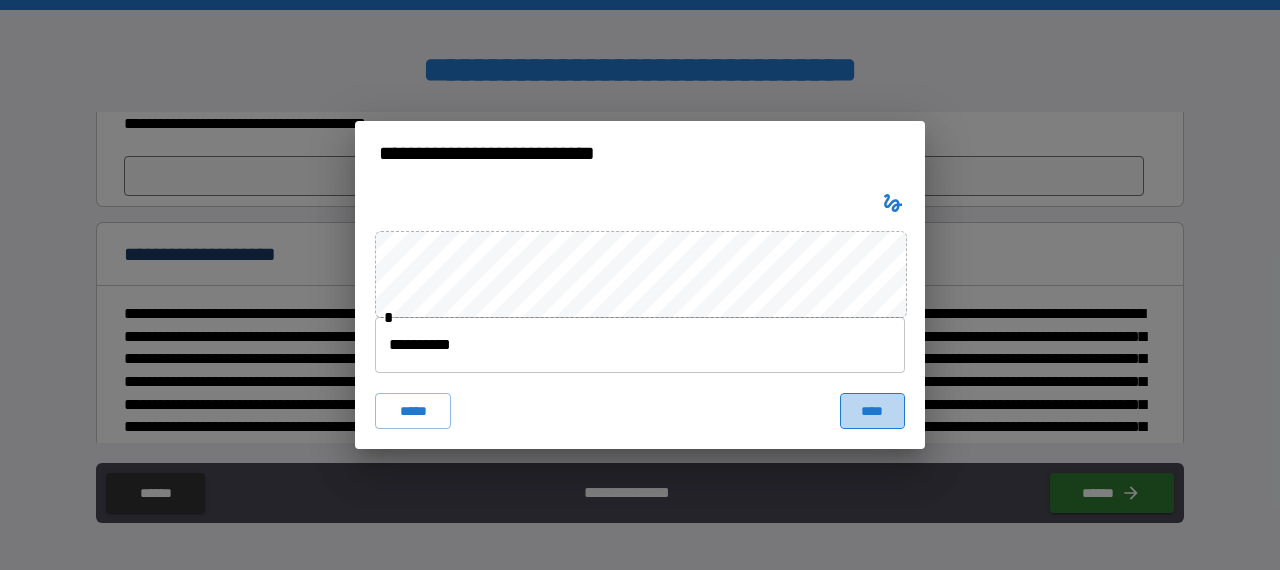 click on "****" at bounding box center (872, 411) 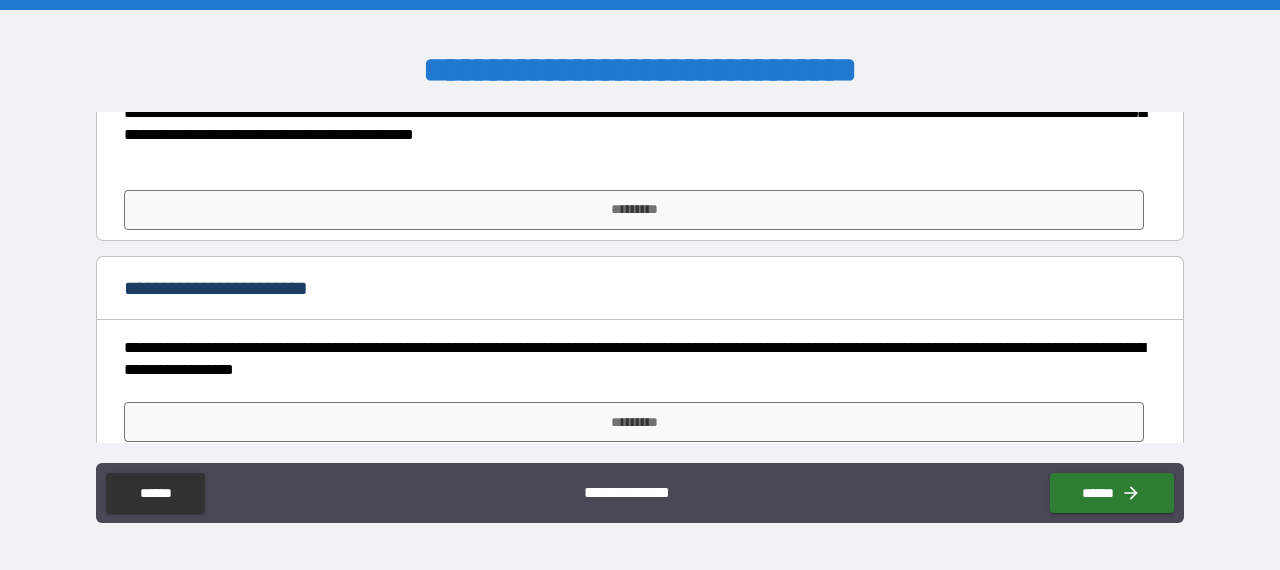 scroll, scrollTop: 659, scrollLeft: 0, axis: vertical 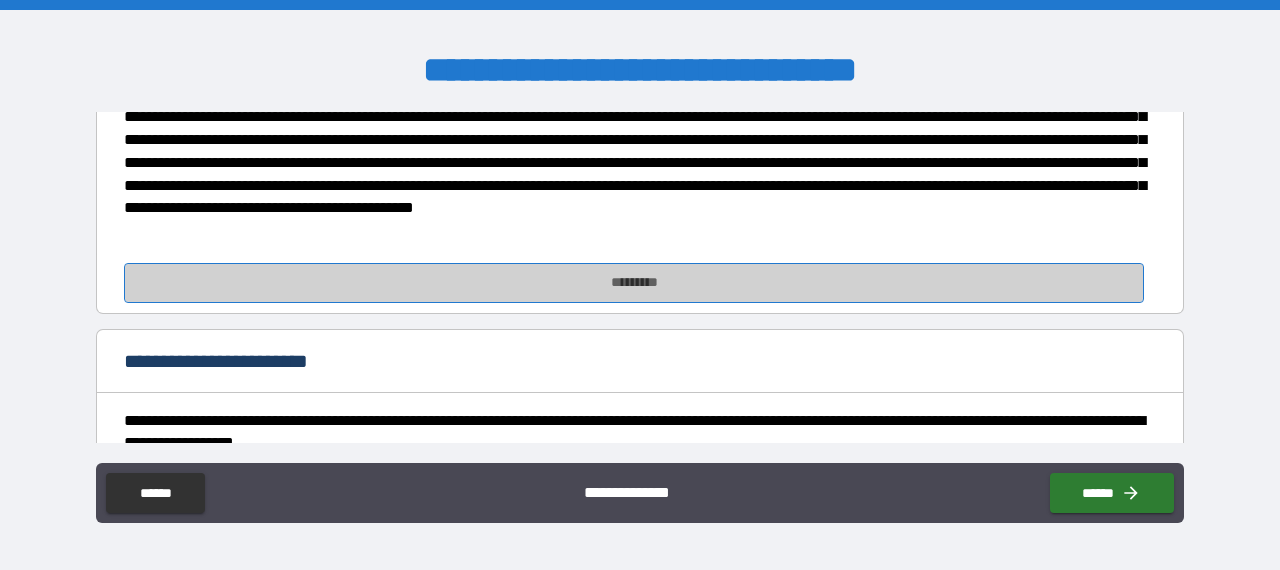 click on "*********" at bounding box center [634, 283] 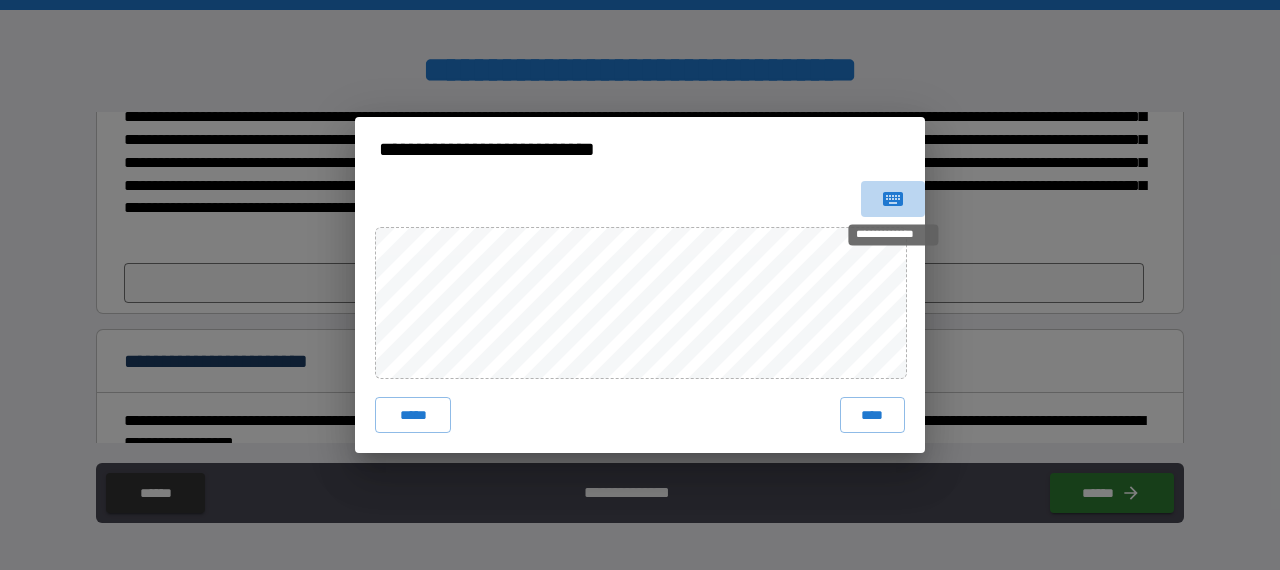 click 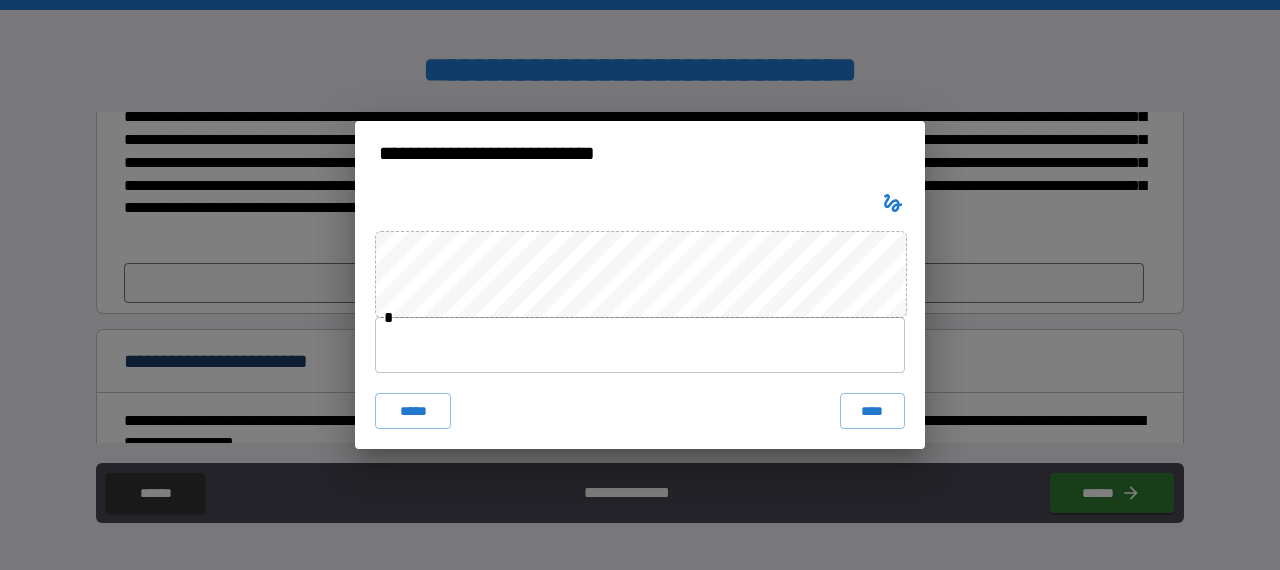 click at bounding box center [640, 345] 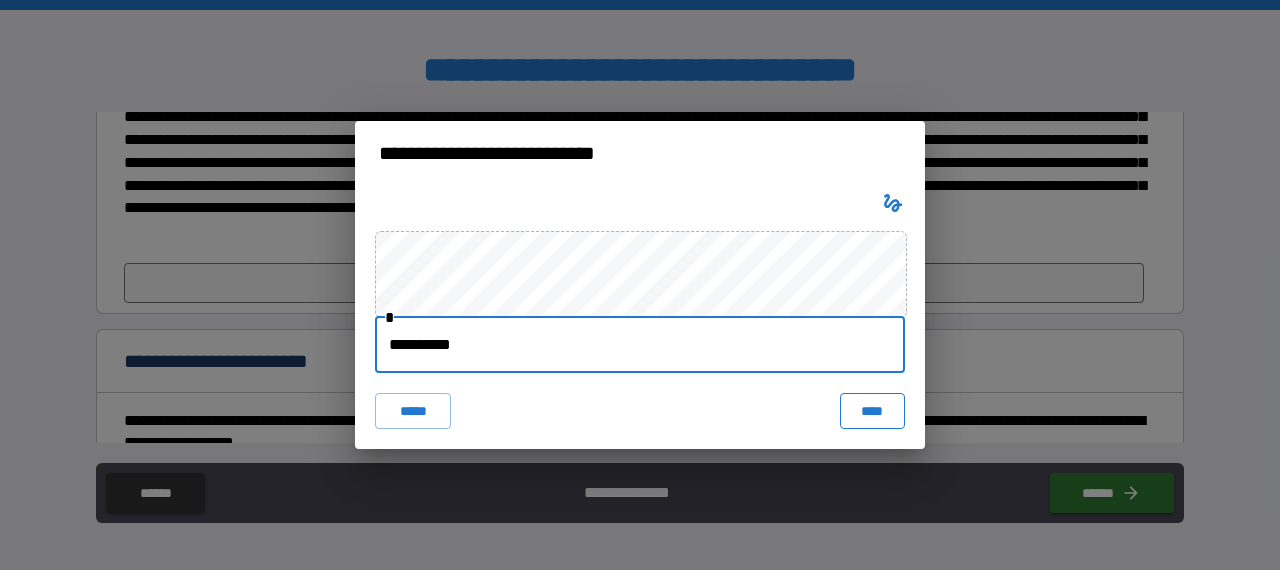 type on "**********" 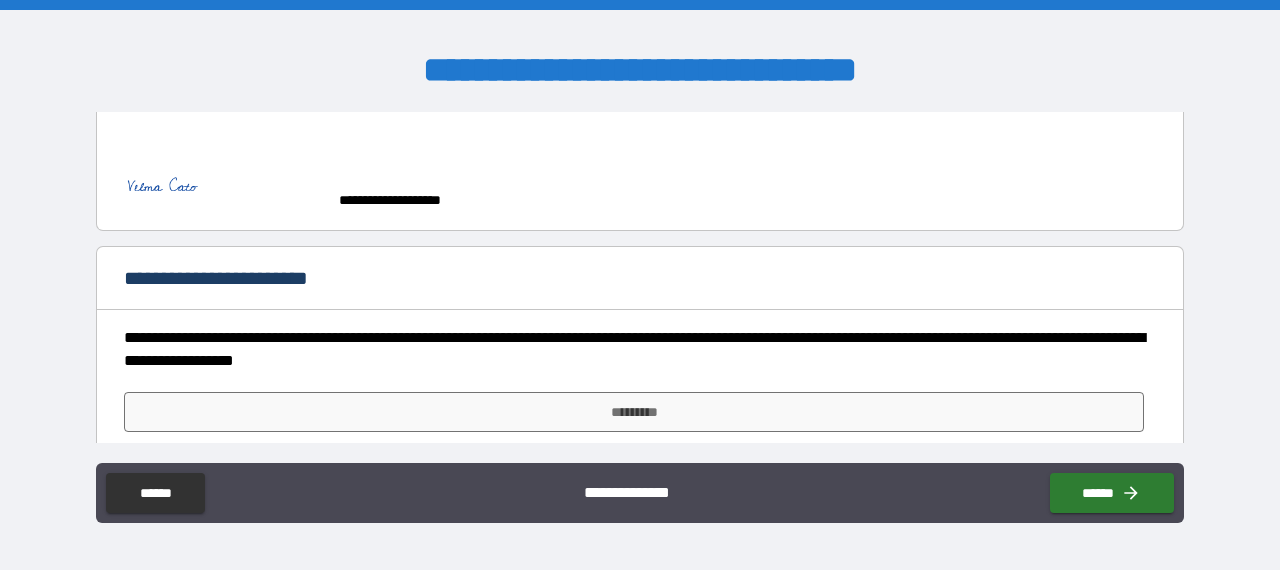 scroll, scrollTop: 776, scrollLeft: 0, axis: vertical 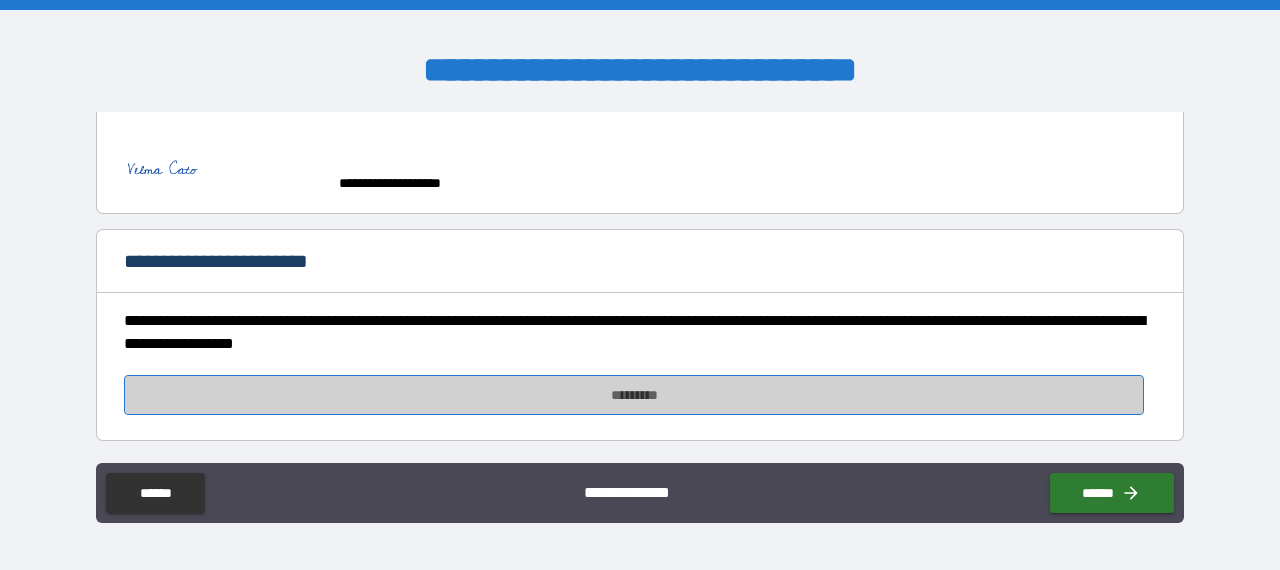 click on "*********" at bounding box center (634, 395) 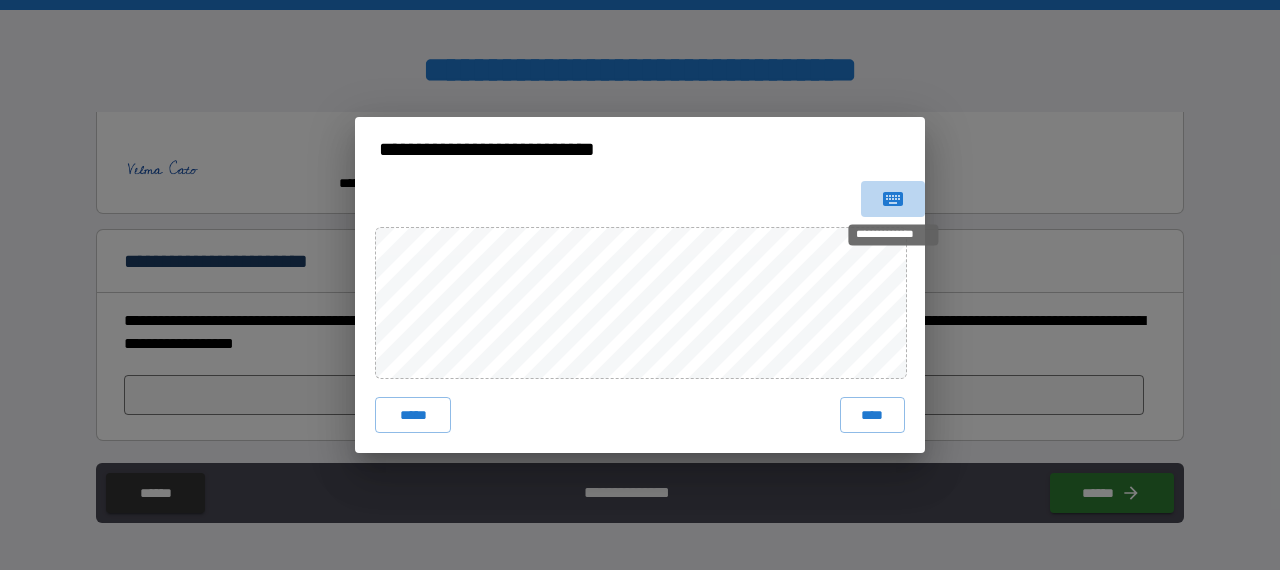 click 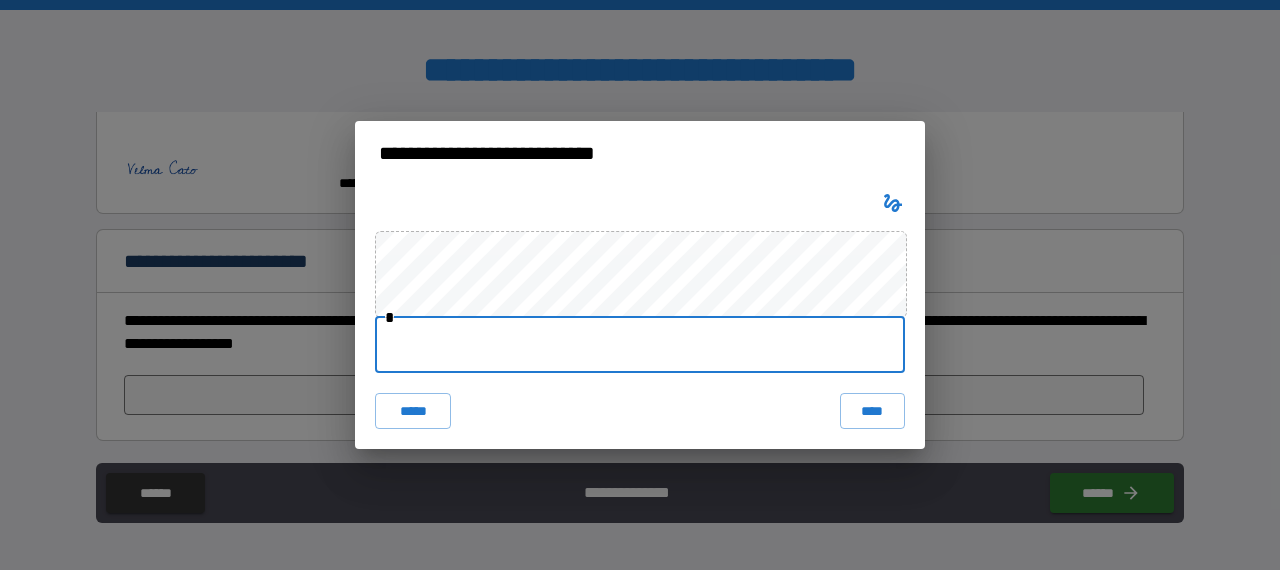 click at bounding box center [640, 345] 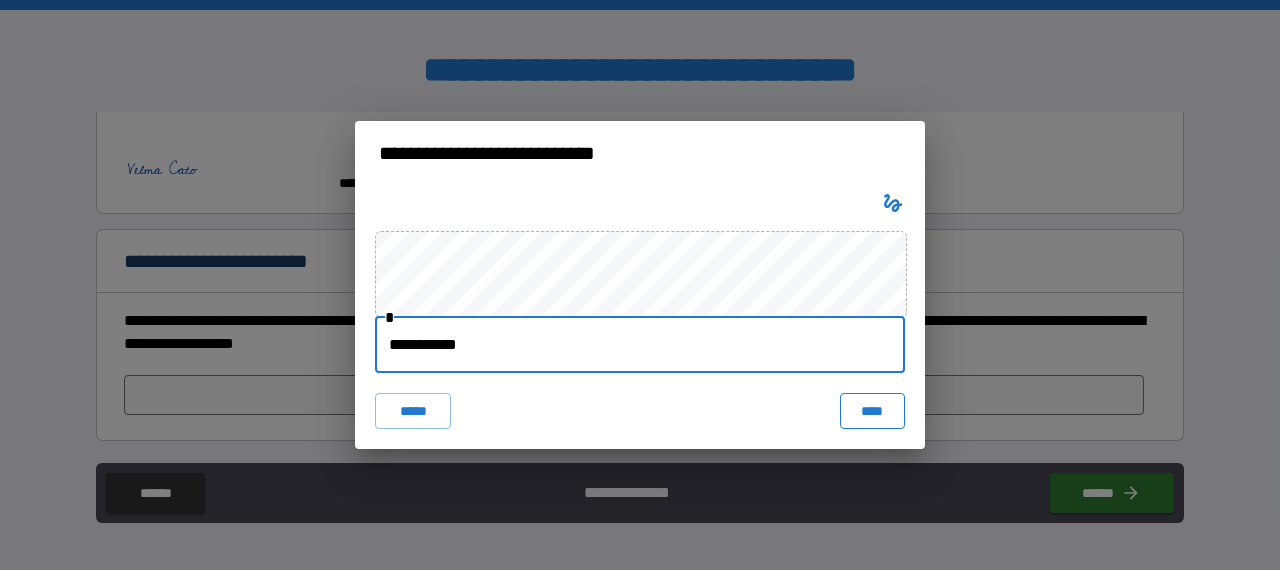 type on "**********" 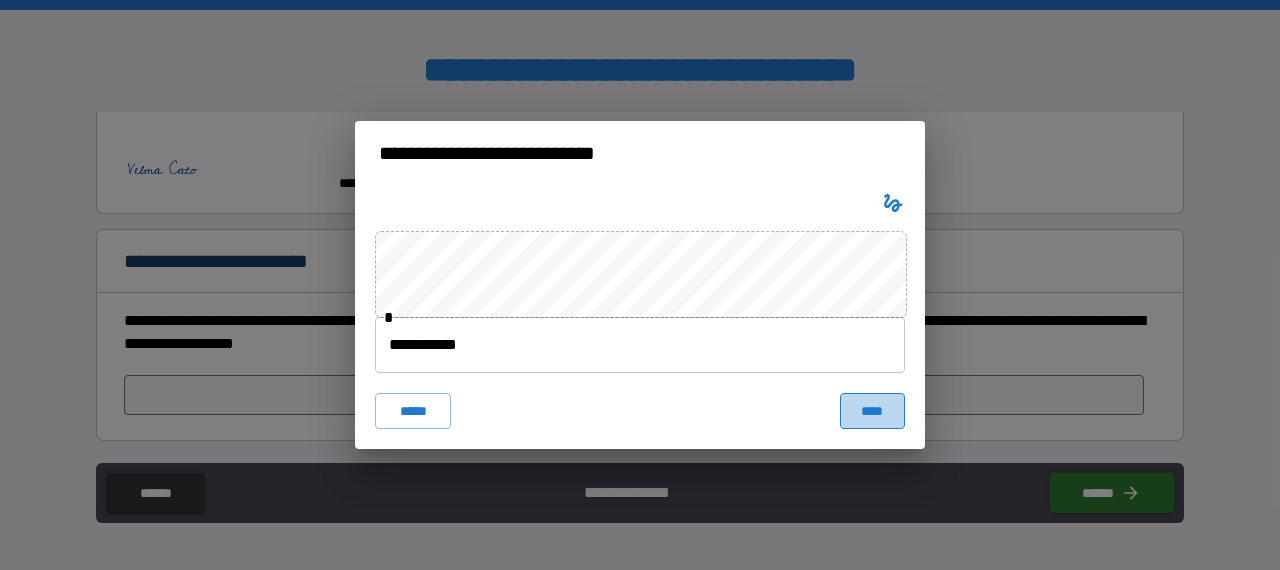 click on "****" at bounding box center [872, 411] 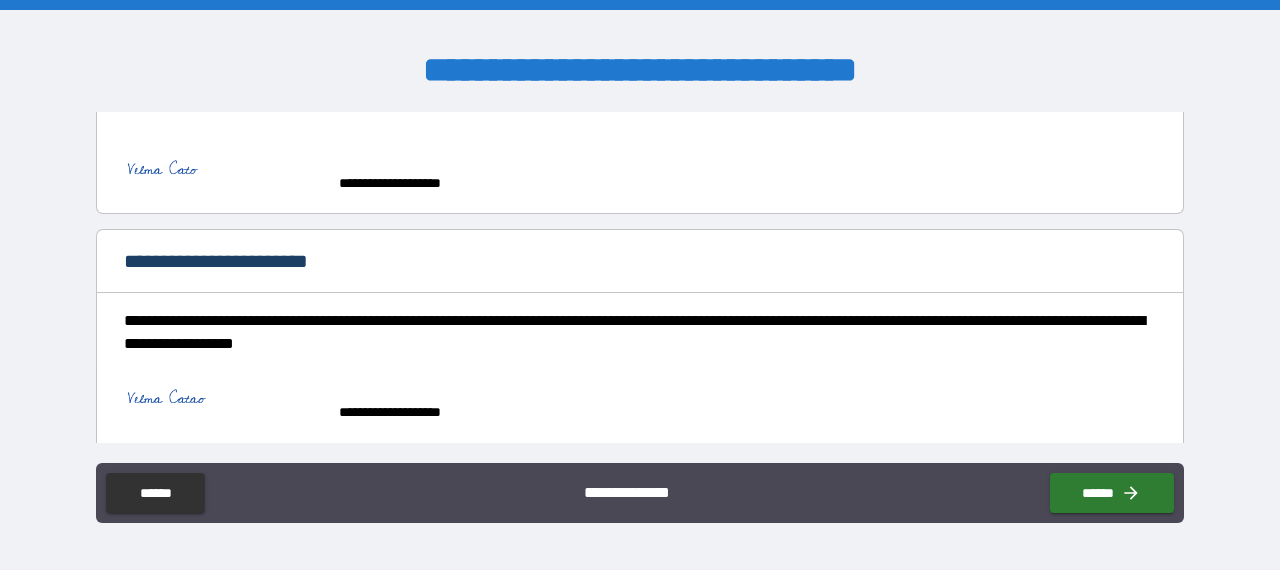 scroll, scrollTop: 793, scrollLeft: 0, axis: vertical 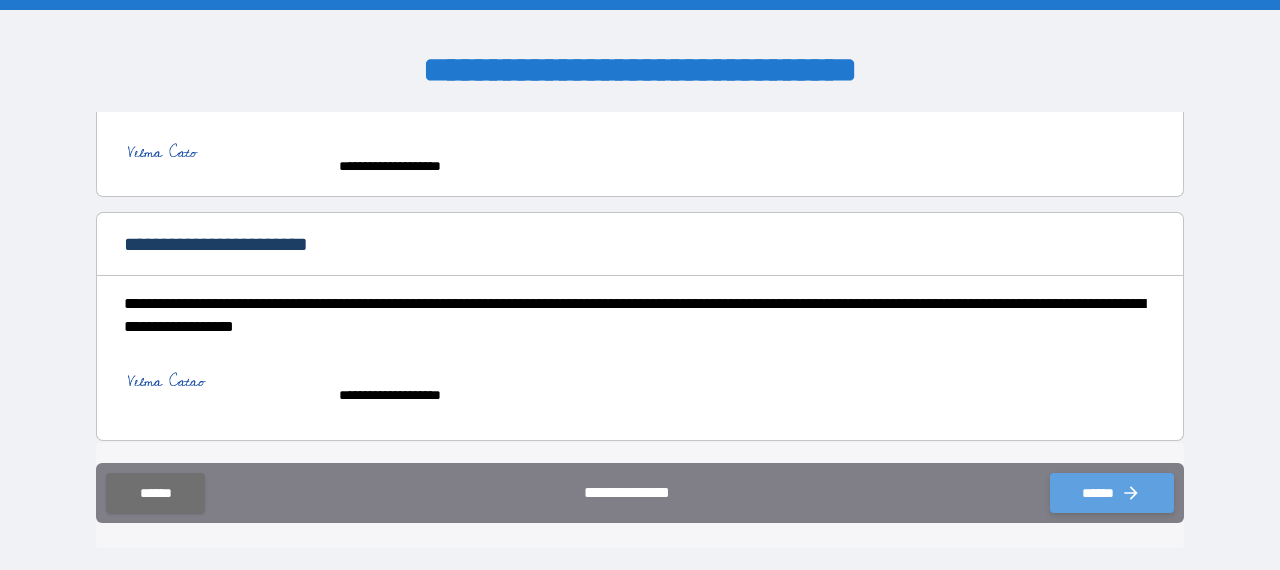 click on "******" at bounding box center (1112, 493) 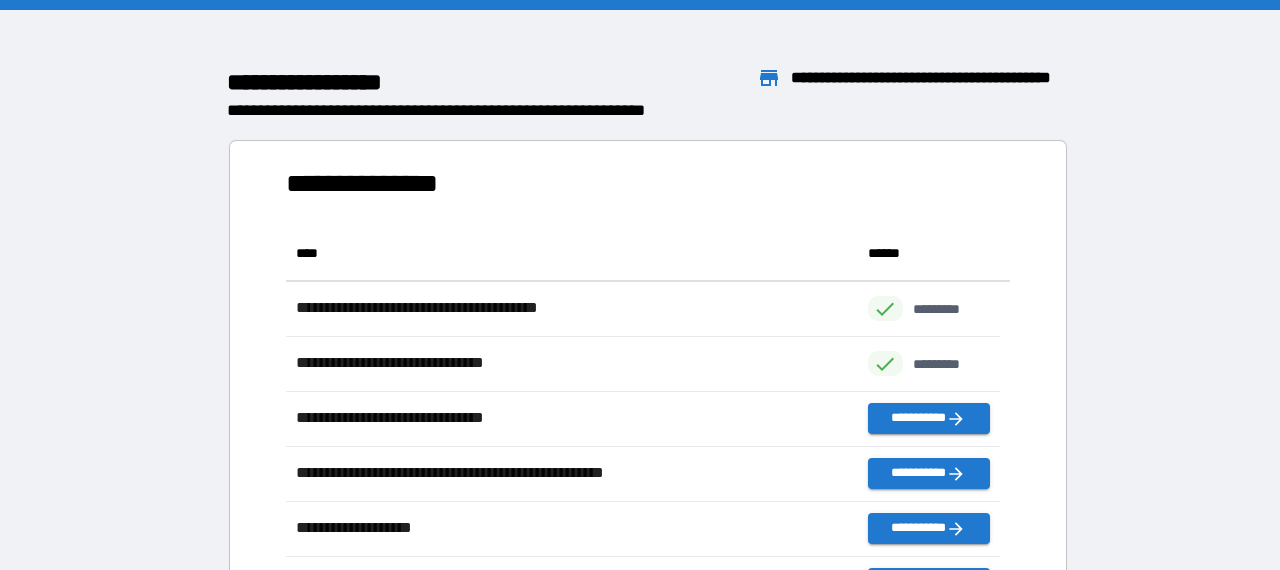 scroll, scrollTop: 16, scrollLeft: 16, axis: both 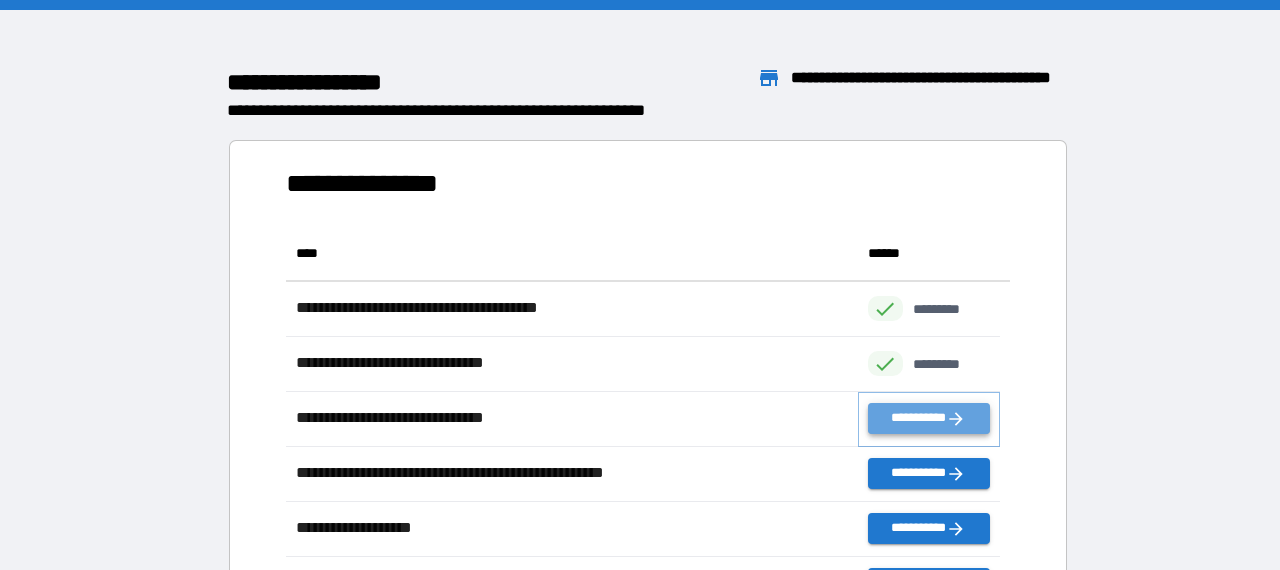 click on "**********" at bounding box center [929, 418] 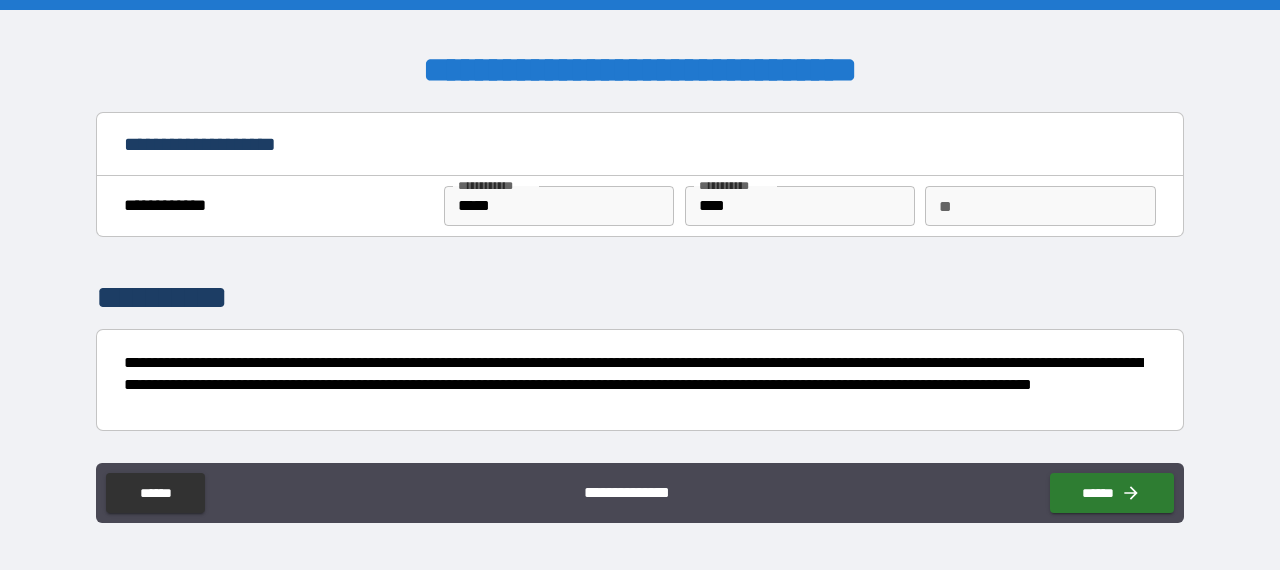 click on "**" at bounding box center (1040, 206) 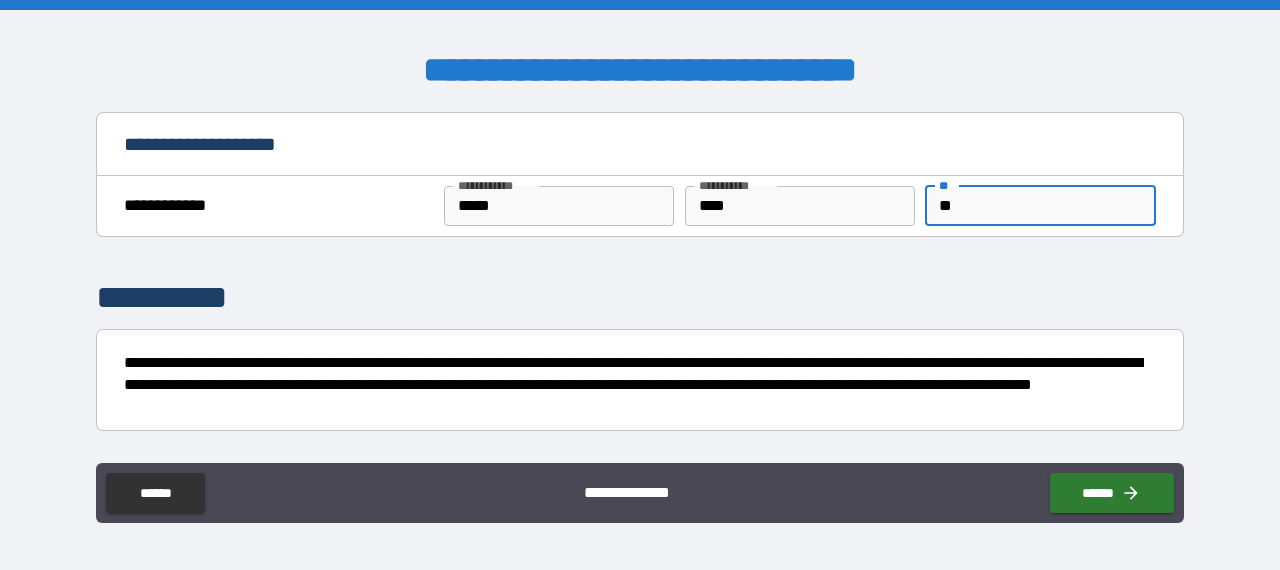 type on "**" 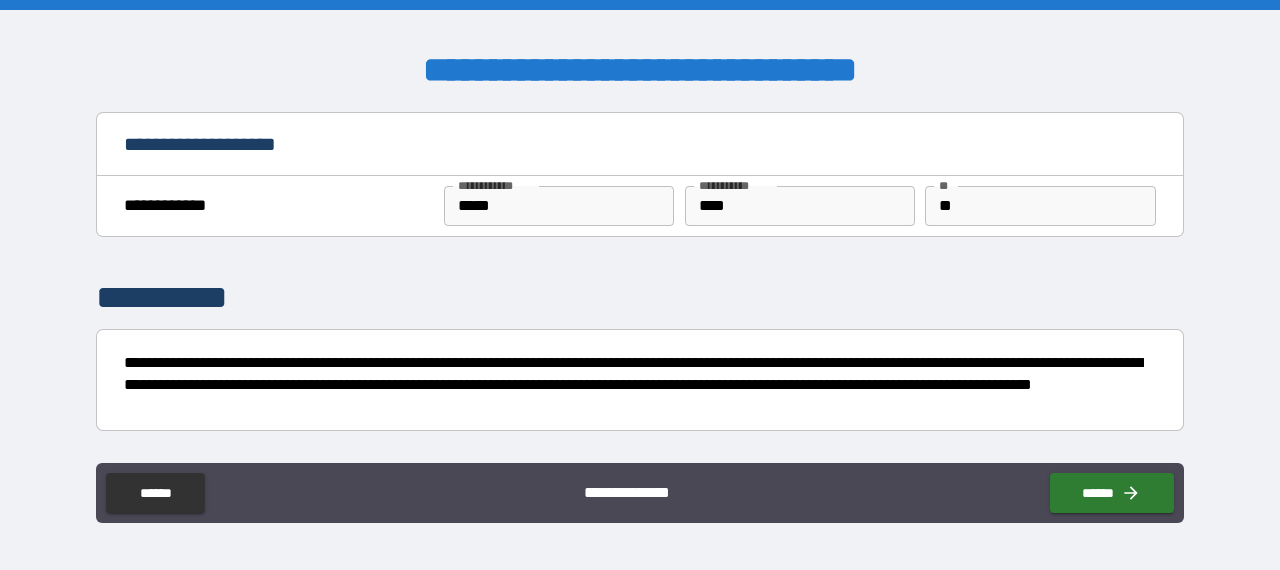 click on "**********" at bounding box center (640, 287) 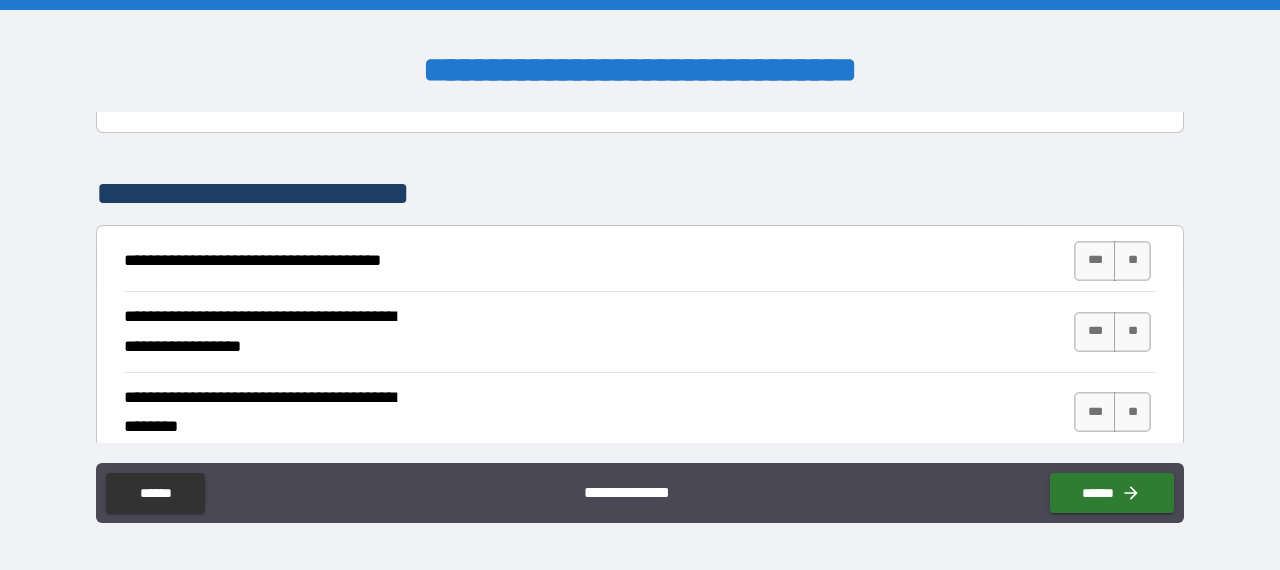 scroll, scrollTop: 300, scrollLeft: 0, axis: vertical 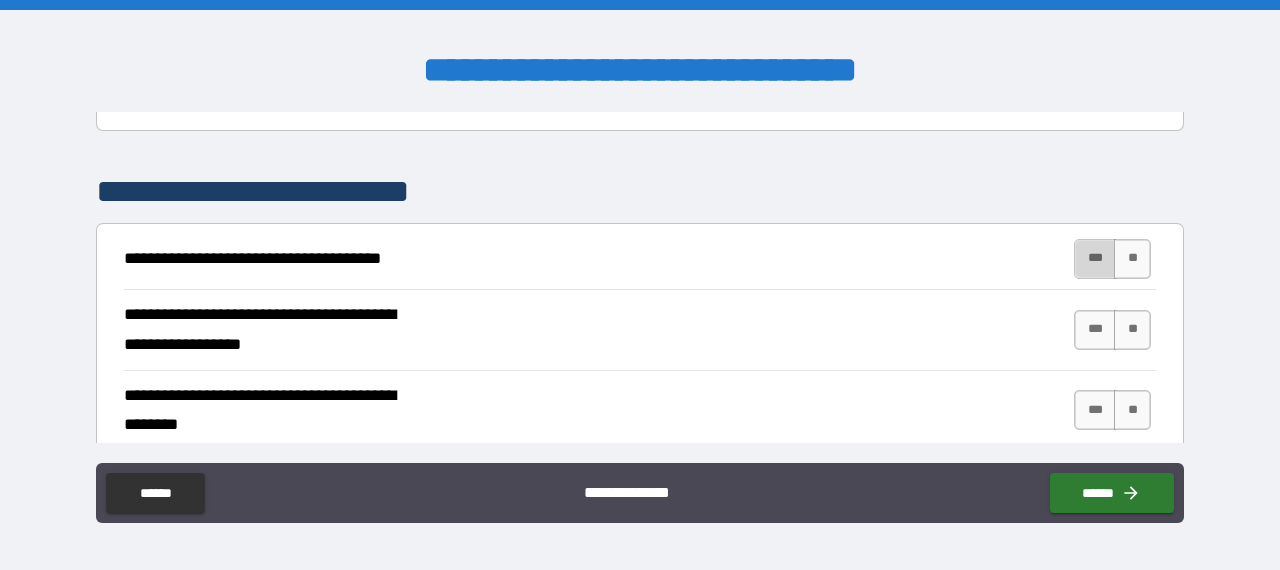 click on "***" at bounding box center [1095, 259] 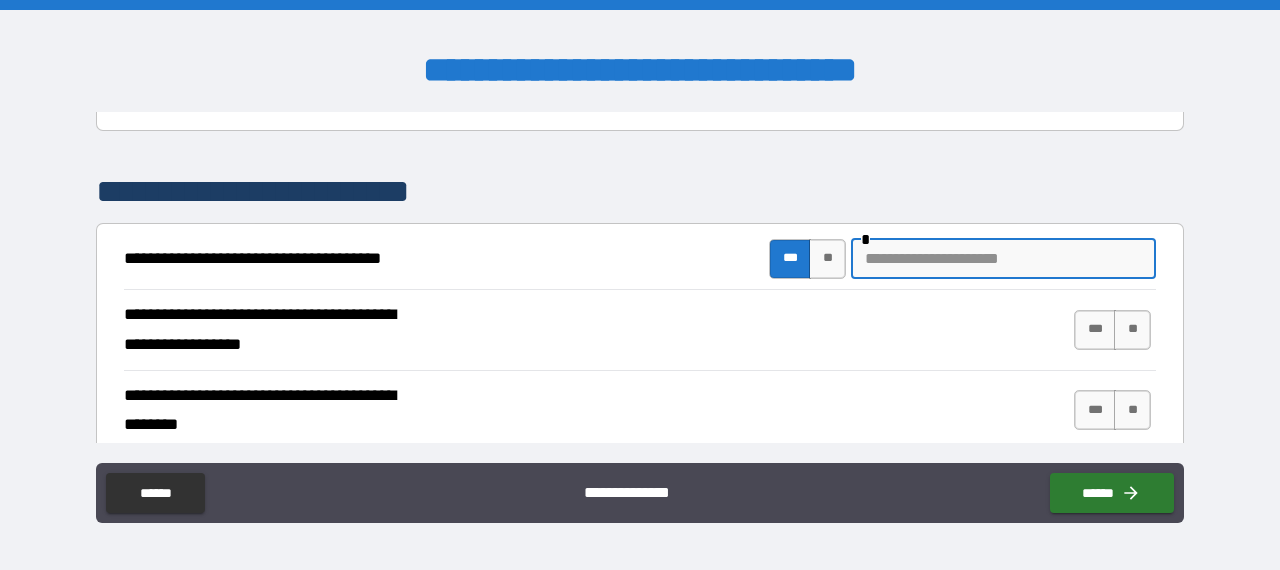 click at bounding box center (1003, 259) 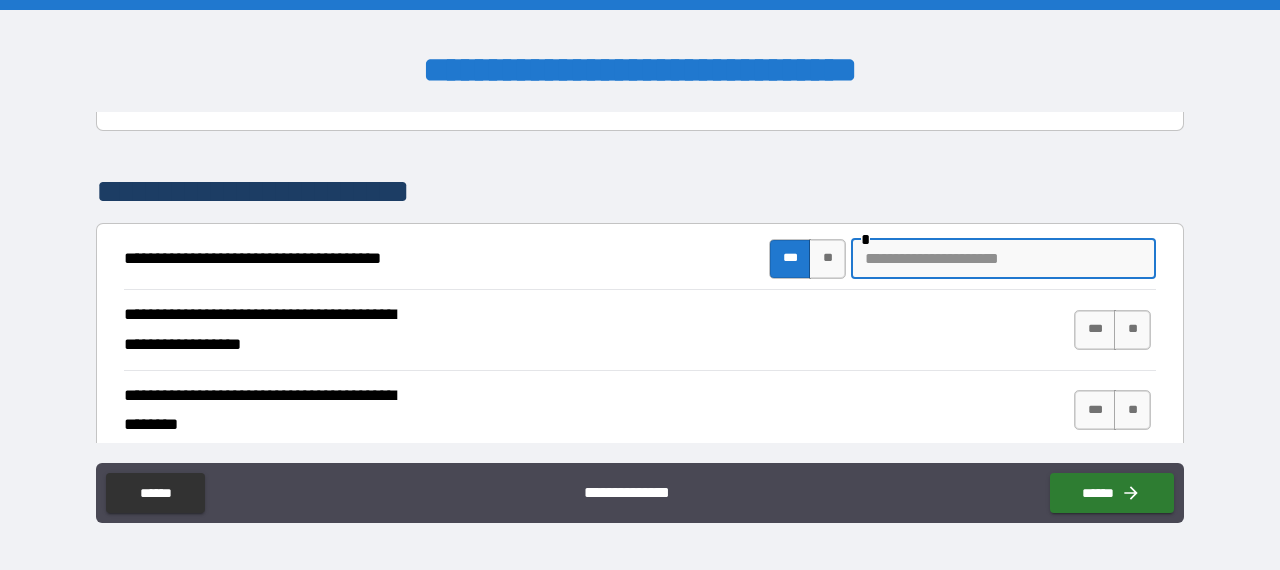 click at bounding box center [1003, 259] 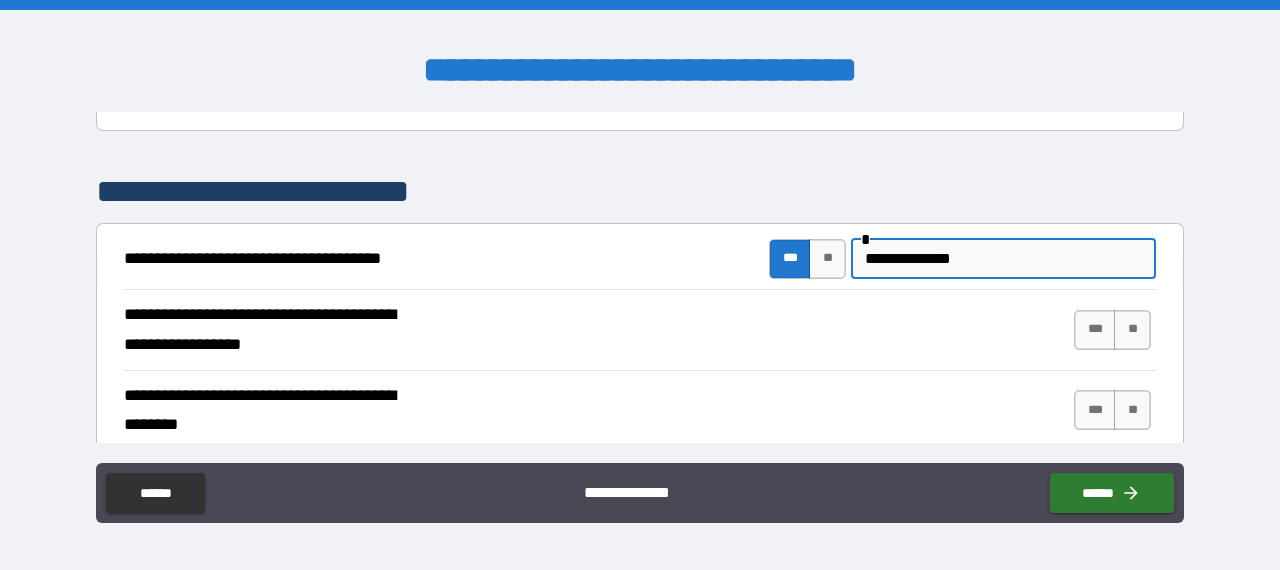 type on "**********" 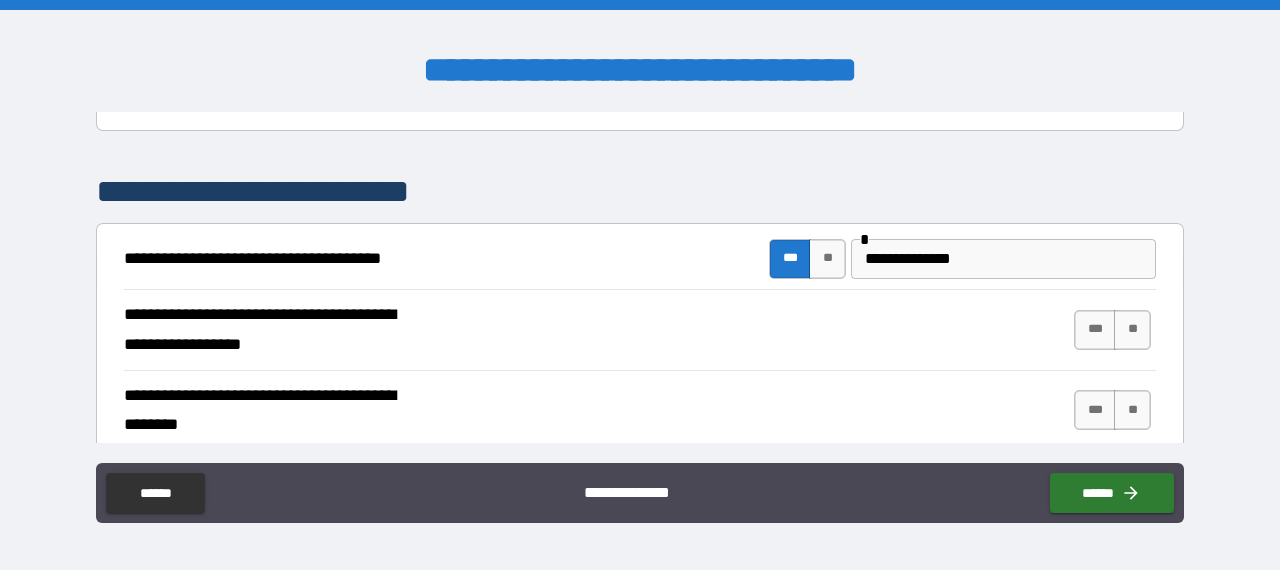 click on "**********" at bounding box center (640, 329) 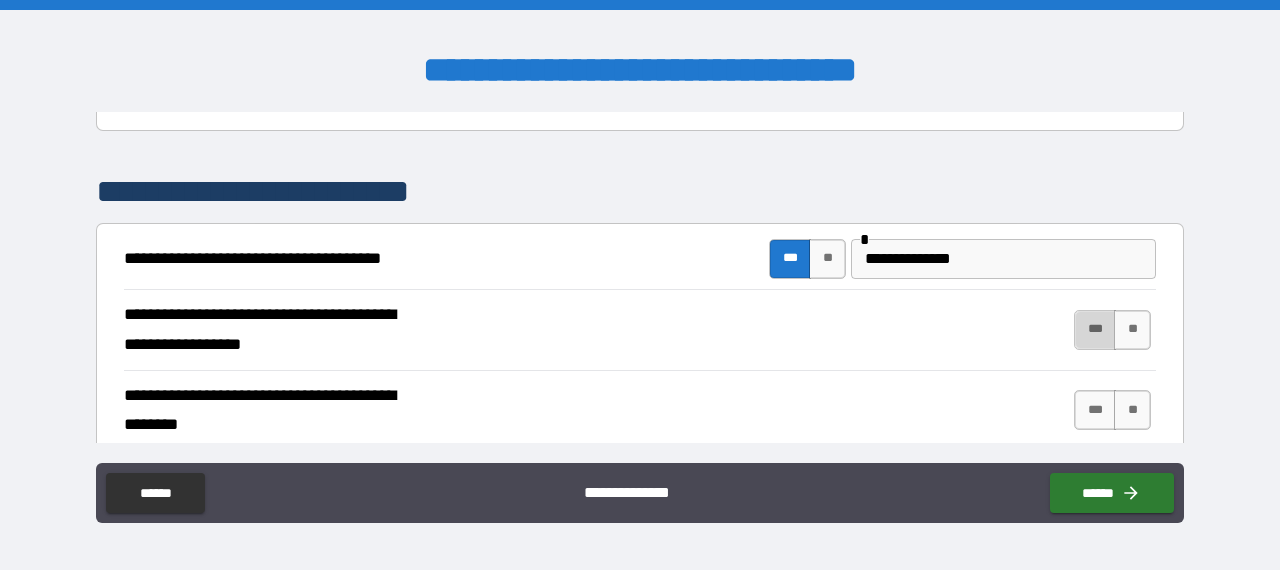 click on "***" at bounding box center [1095, 330] 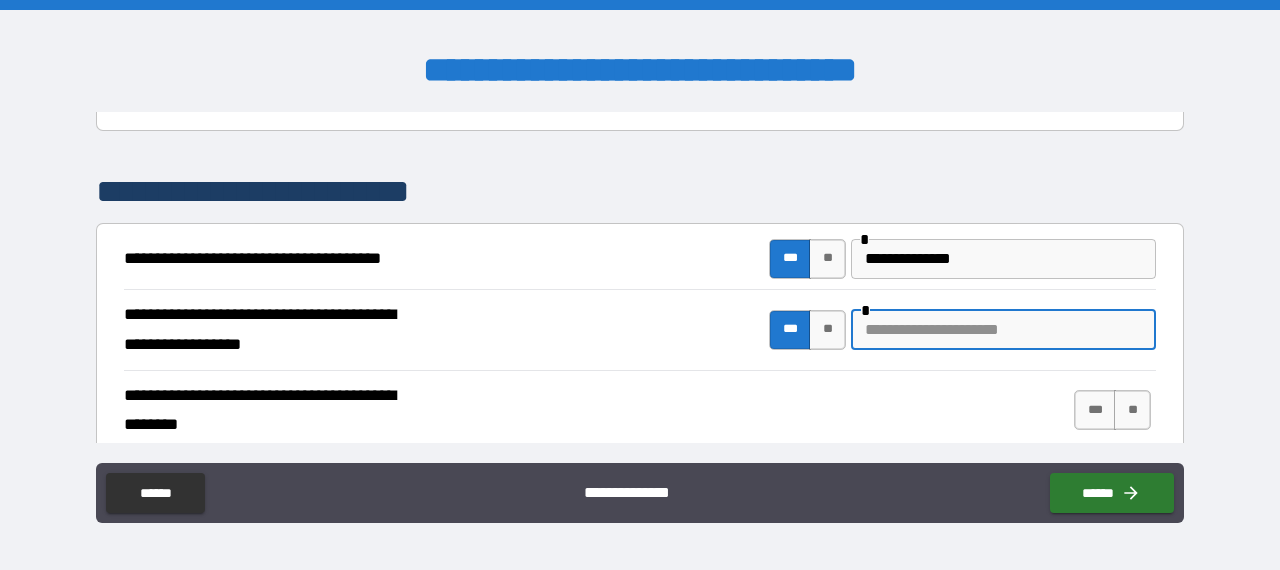 click at bounding box center [1003, 330] 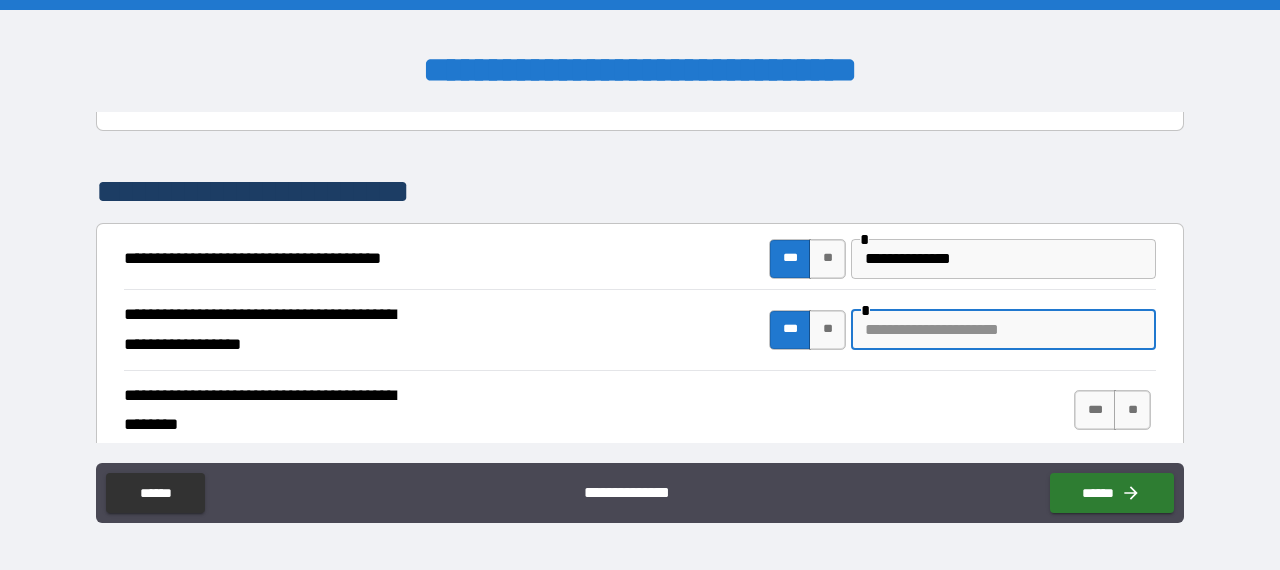 click at bounding box center [1003, 330] 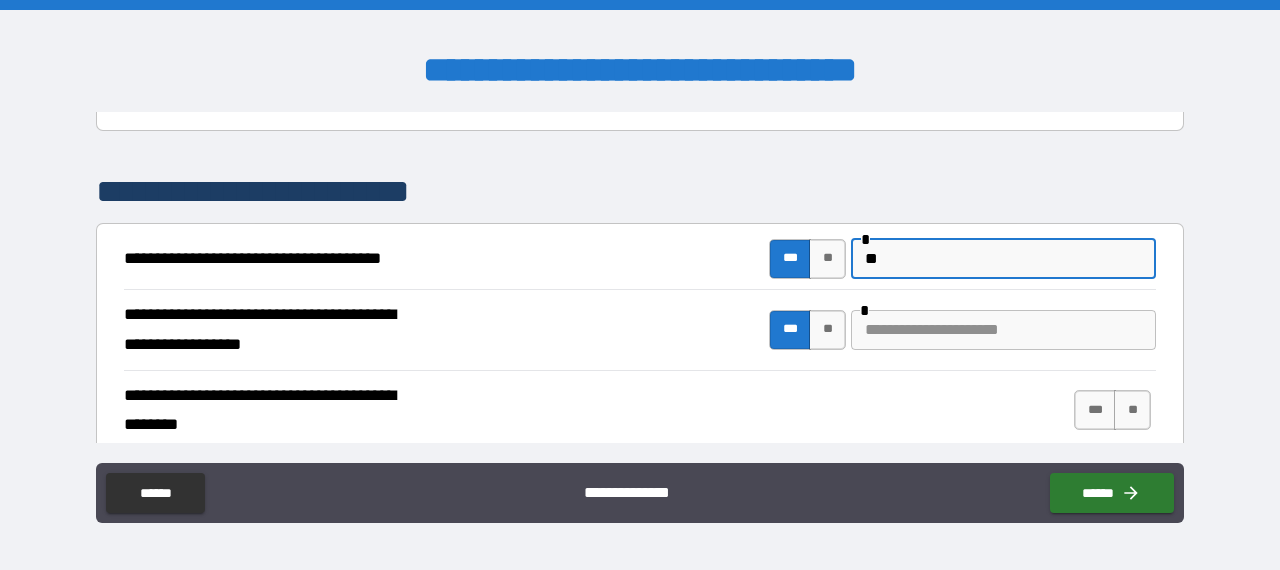 type on "*" 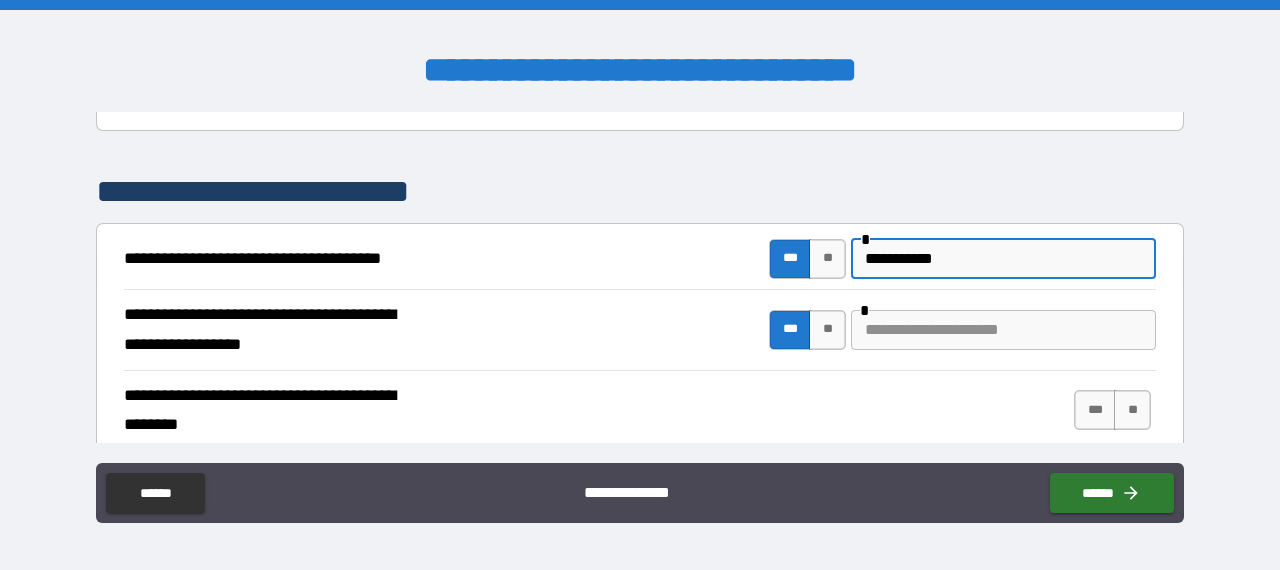 type on "**********" 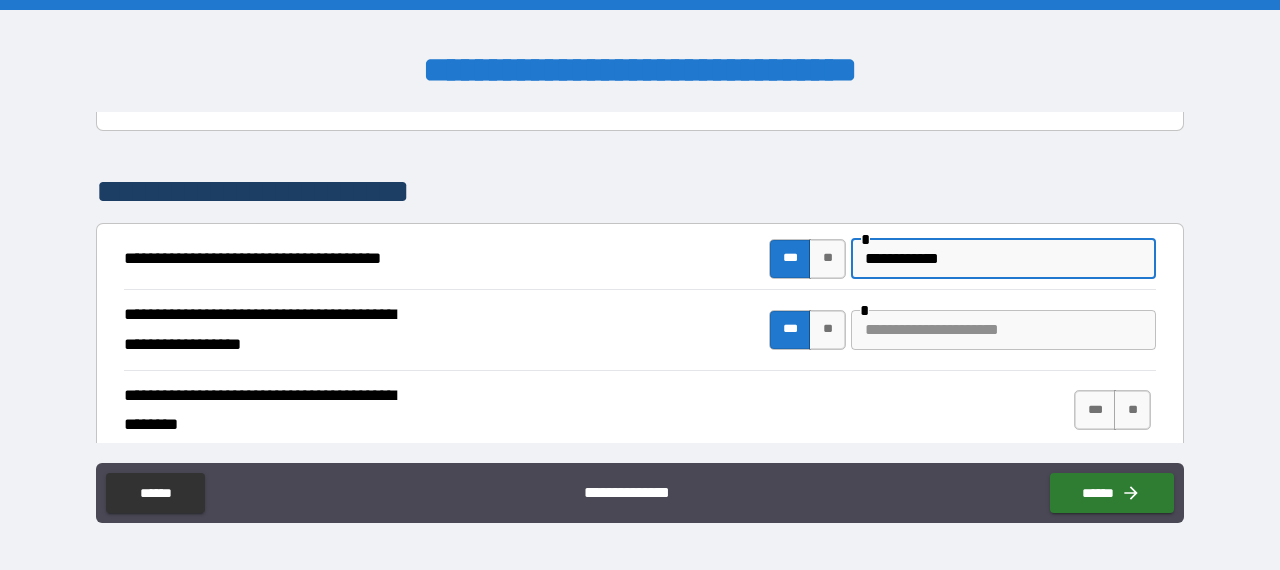 drag, startPoint x: 1008, startPoint y: 266, endPoint x: 849, endPoint y: 264, distance: 159.01257 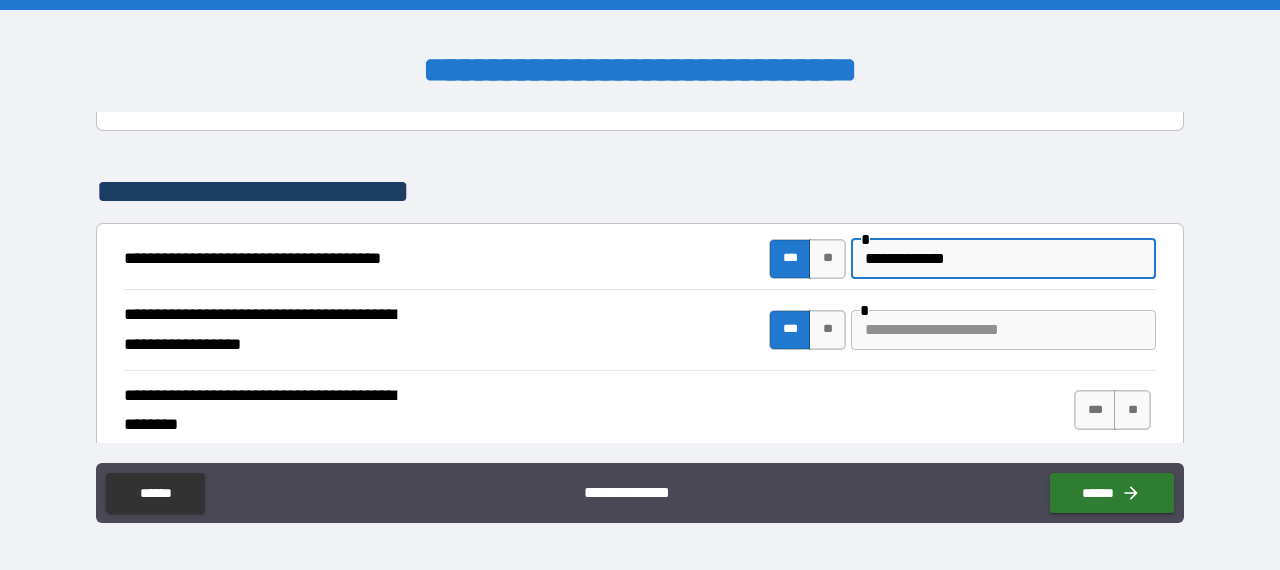 type on "**********" 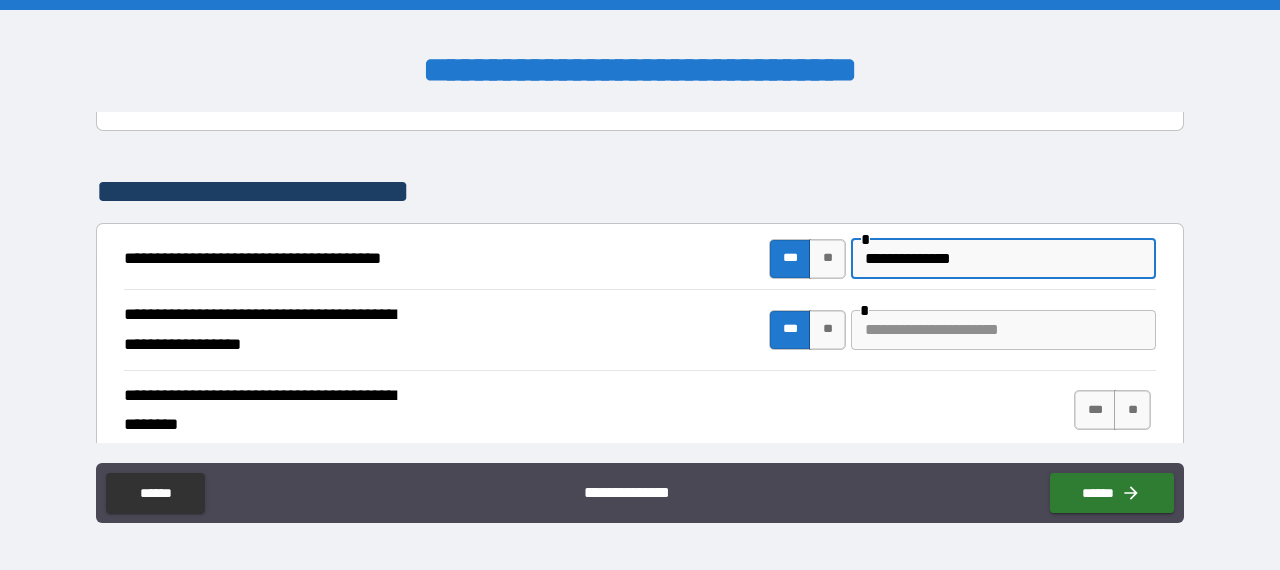 drag, startPoint x: 983, startPoint y: 258, endPoint x: 788, endPoint y: 273, distance: 195.57607 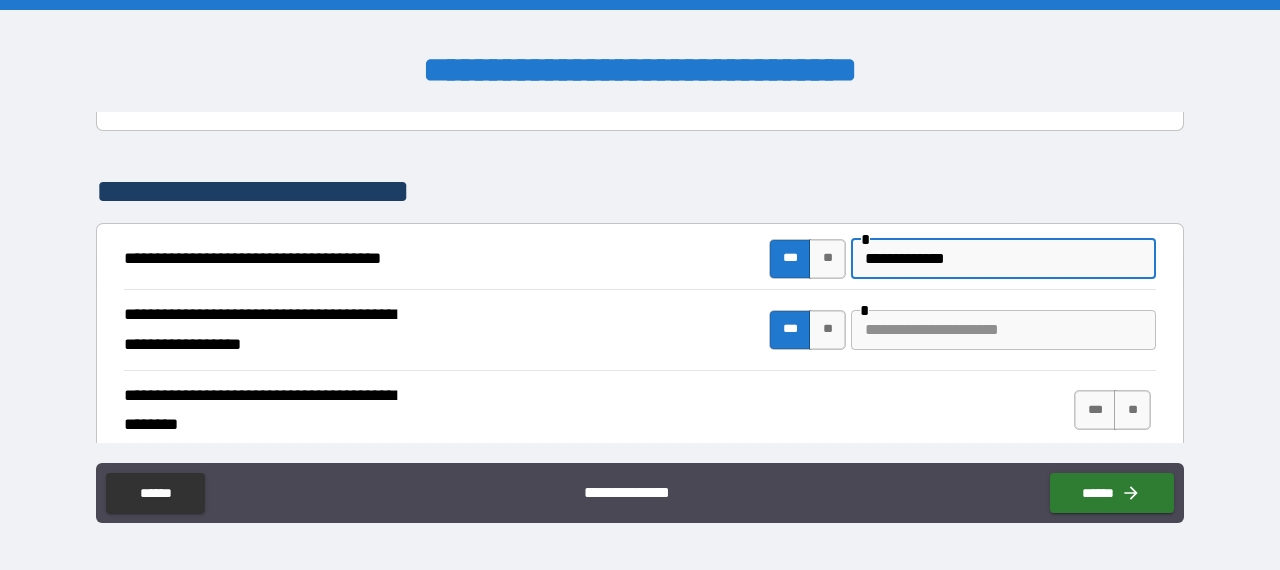 type on "**********" 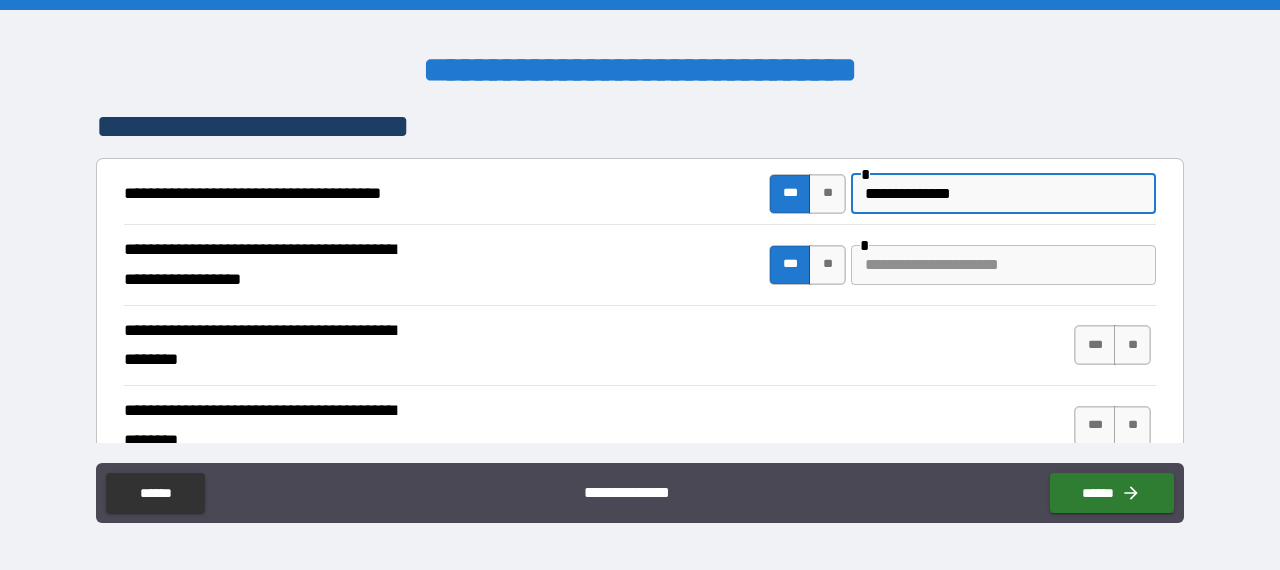 scroll, scrollTop: 400, scrollLeft: 0, axis: vertical 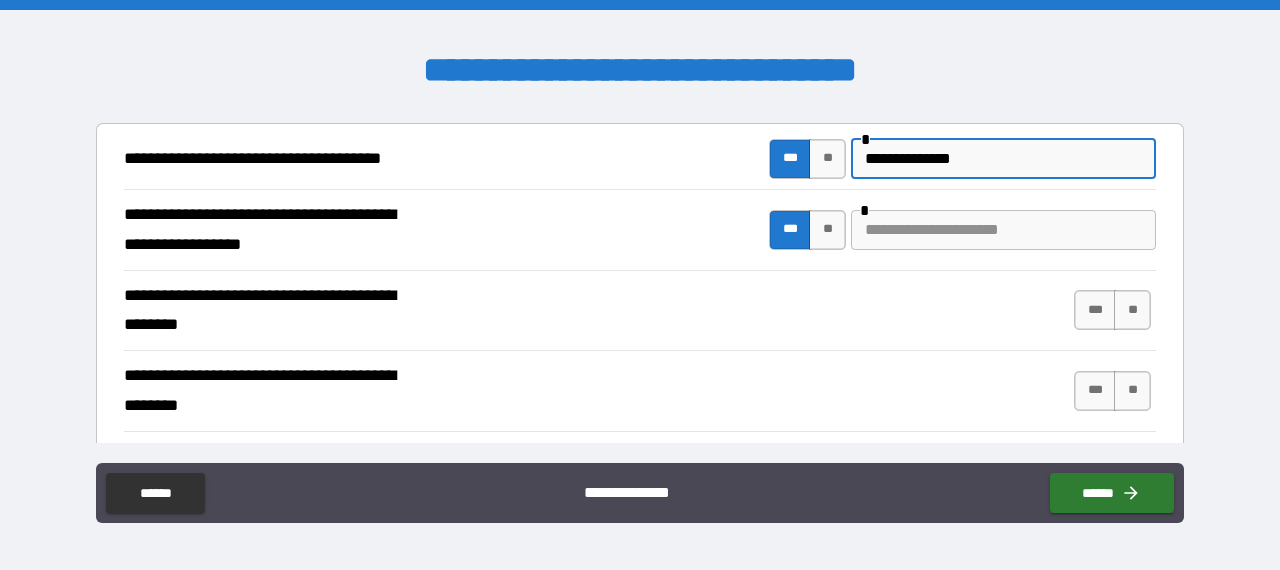 drag, startPoint x: 992, startPoint y: 157, endPoint x: 846, endPoint y: 165, distance: 146.21901 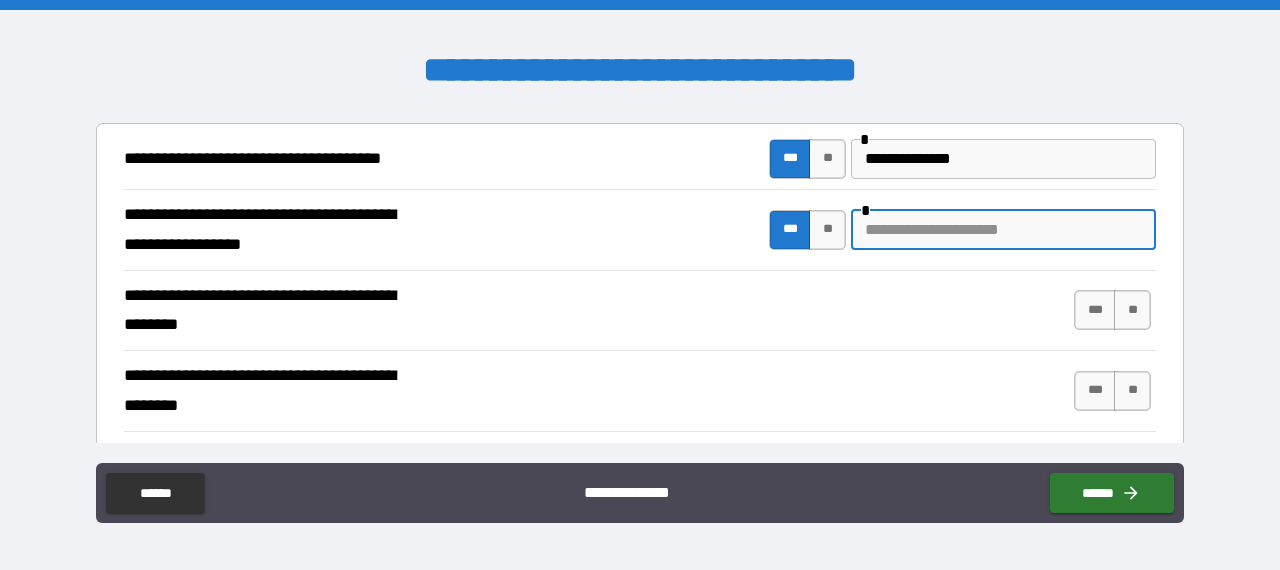 click at bounding box center [1003, 230] 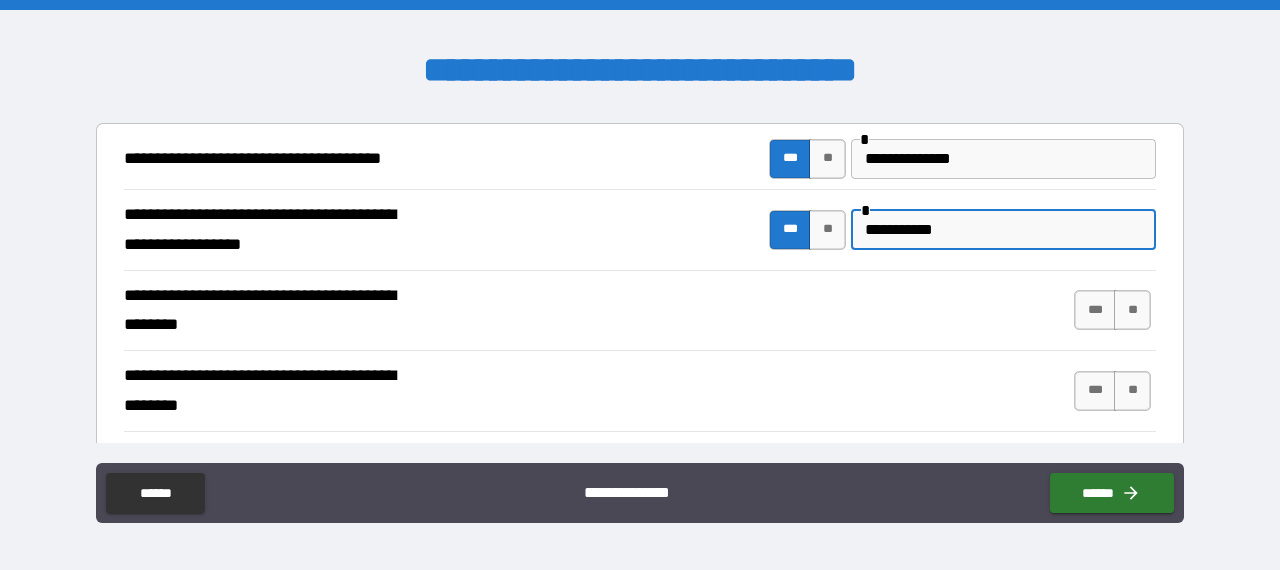 drag, startPoint x: 901, startPoint y: 229, endPoint x: 1143, endPoint y: 243, distance: 242.40462 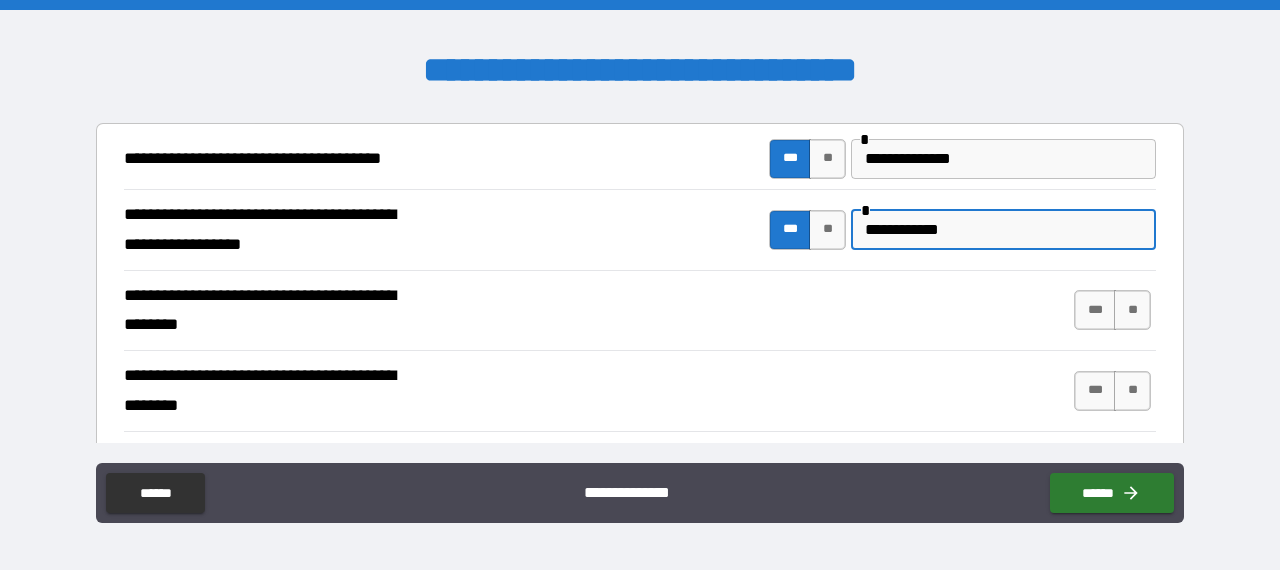 type on "**********" 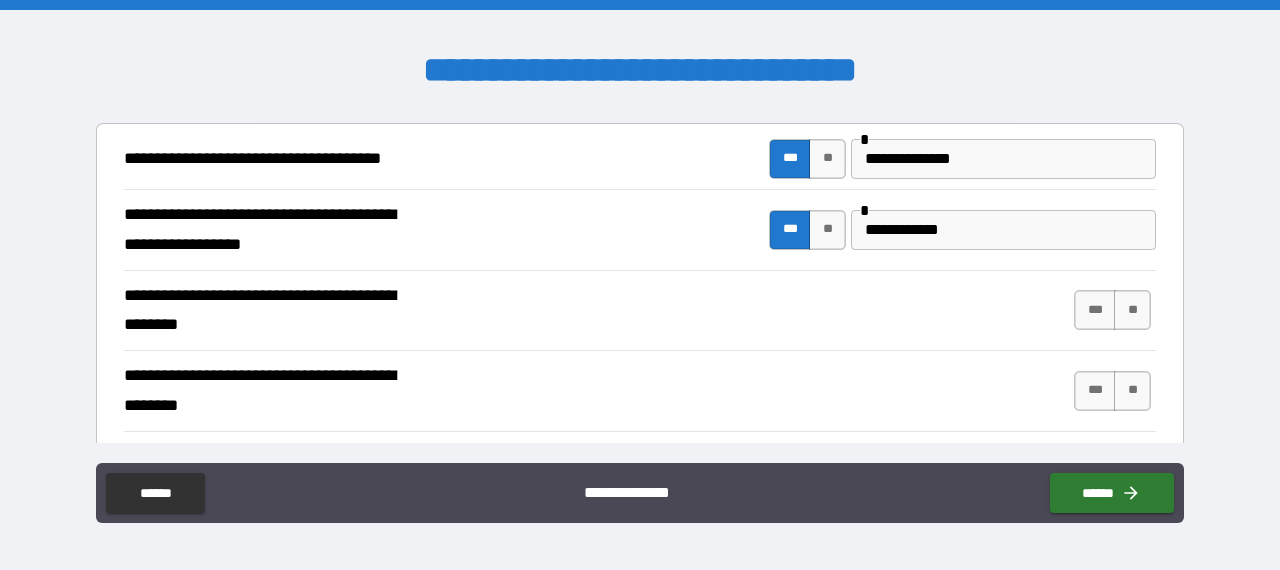 click on "**********" at bounding box center [640, 311] 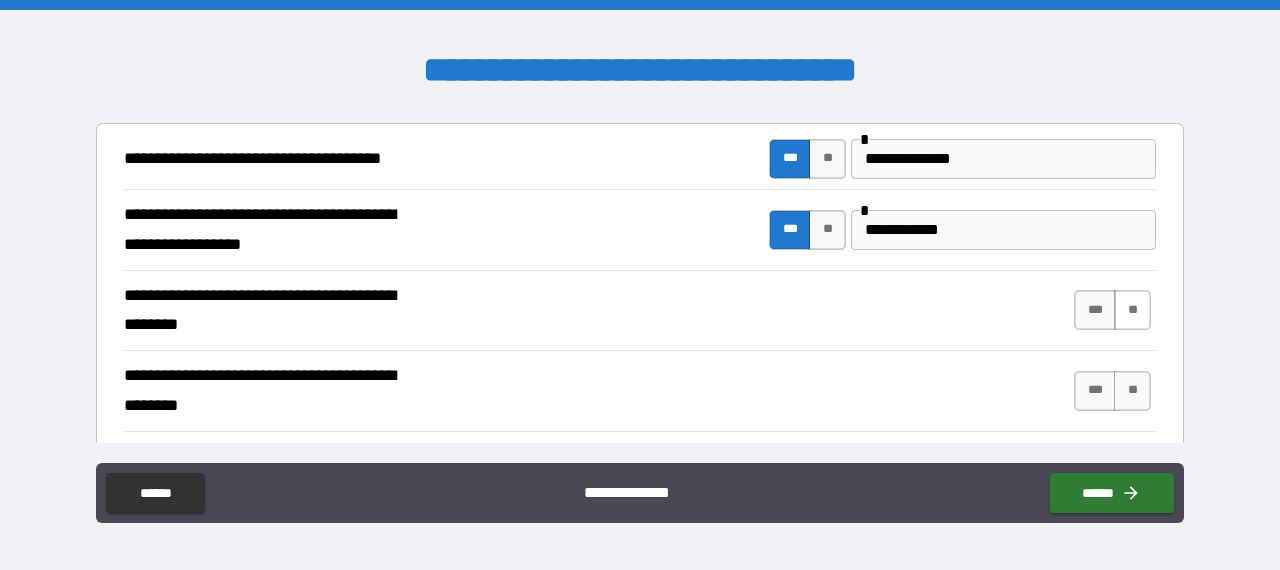 click on "**" at bounding box center (1132, 310) 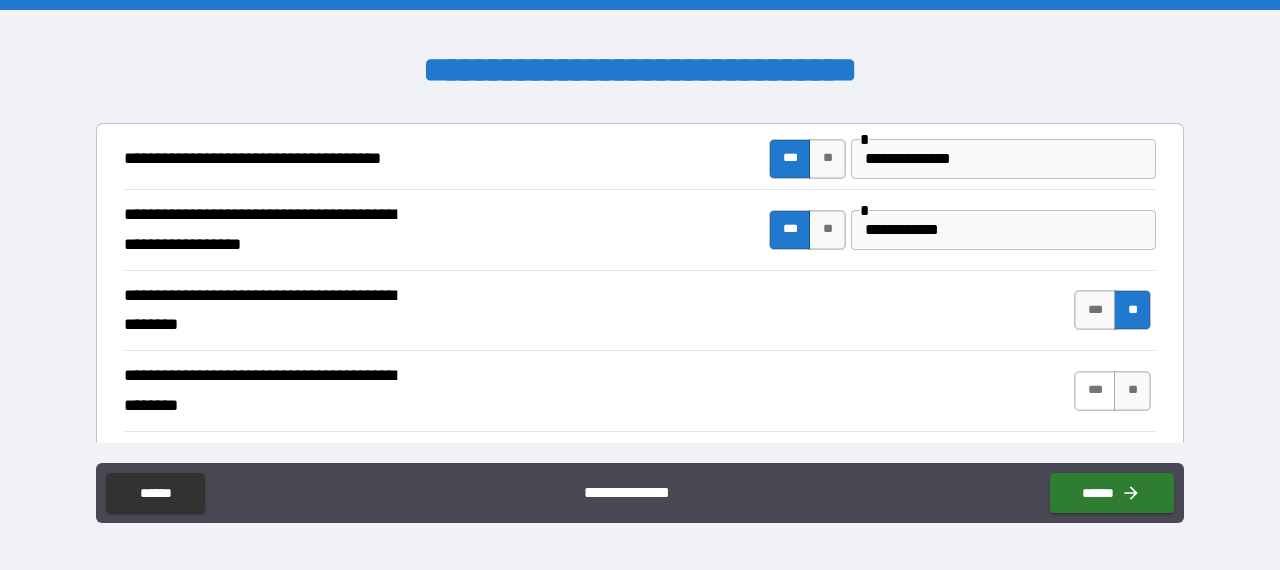 click on "***" at bounding box center [1095, 391] 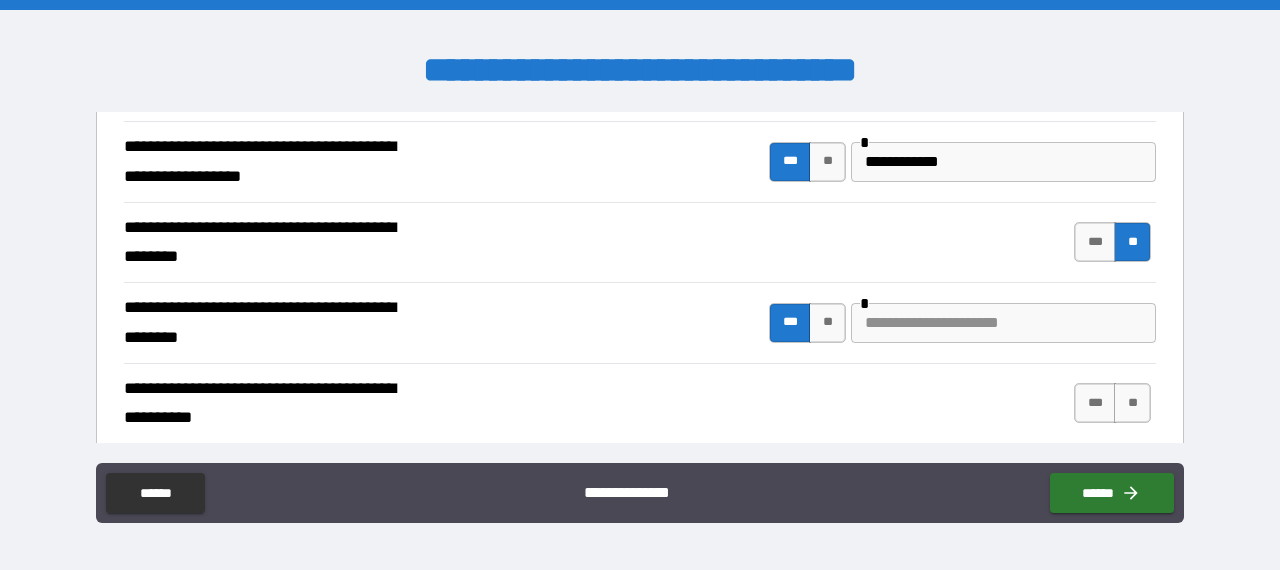 scroll, scrollTop: 500, scrollLeft: 0, axis: vertical 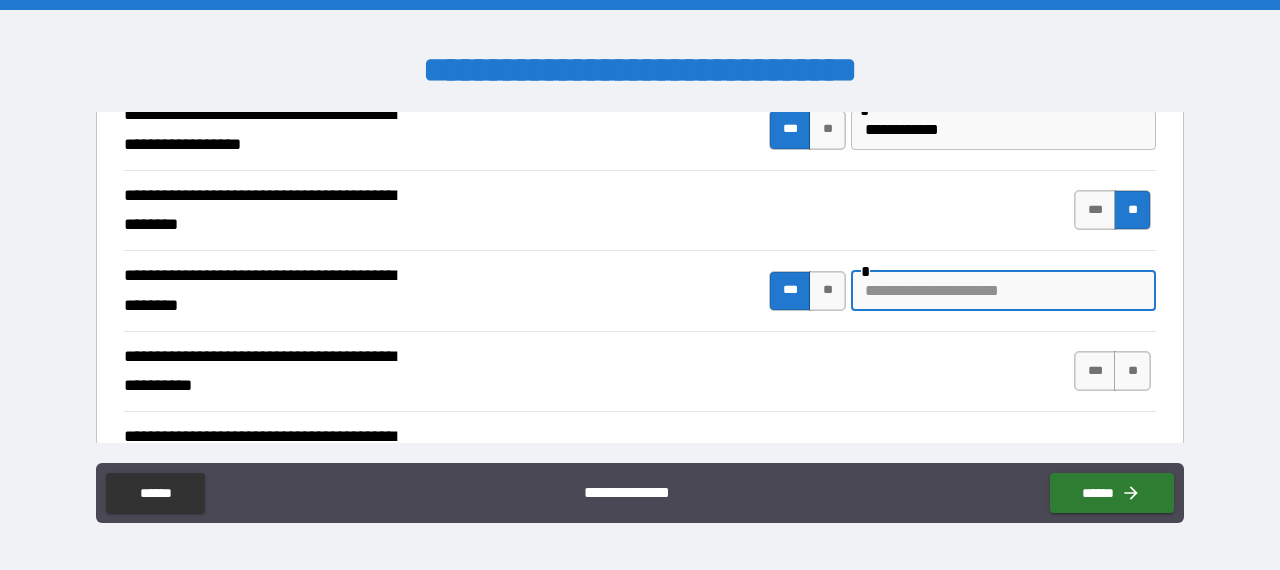 click at bounding box center [1003, 291] 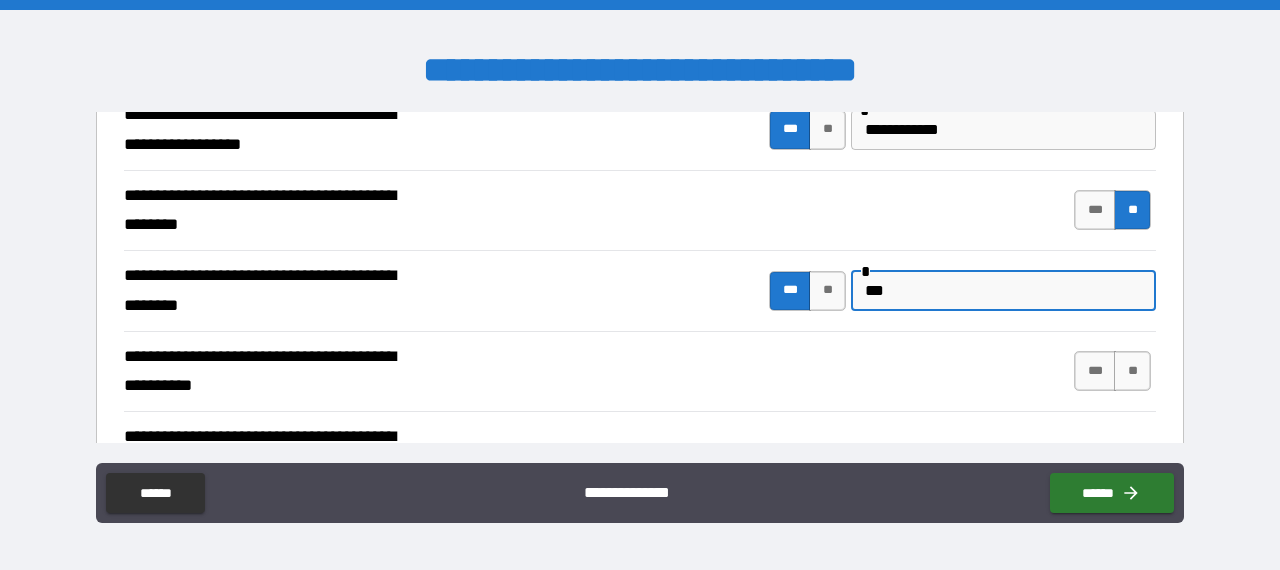 type on "***" 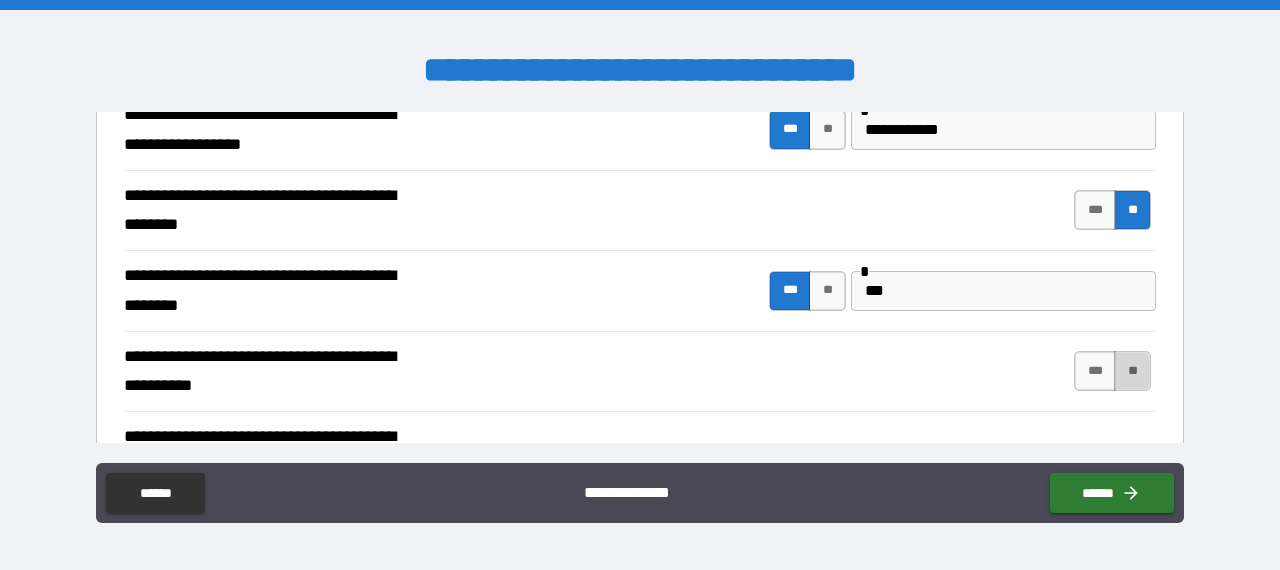 click on "**" at bounding box center (1132, 371) 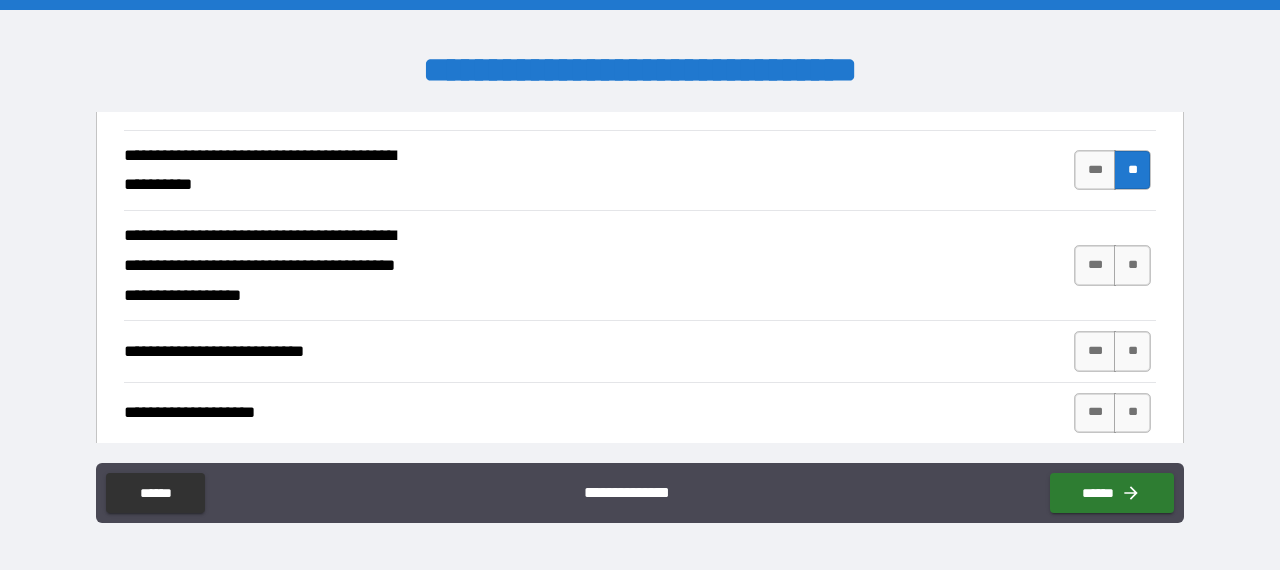 scroll, scrollTop: 800, scrollLeft: 0, axis: vertical 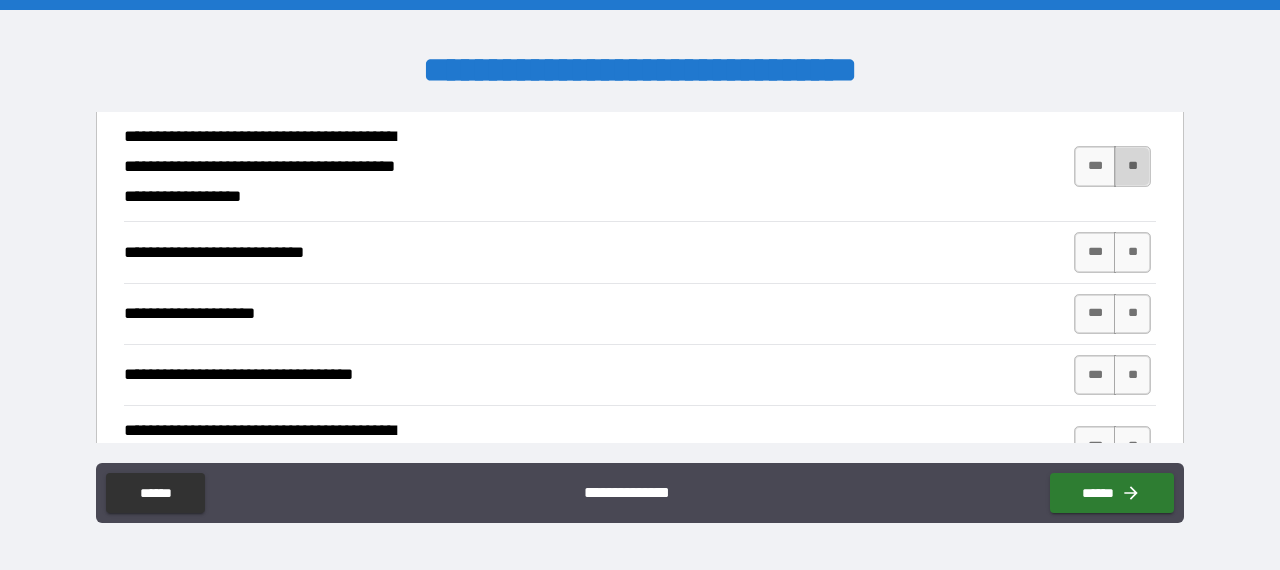 click on "**" at bounding box center (1132, 166) 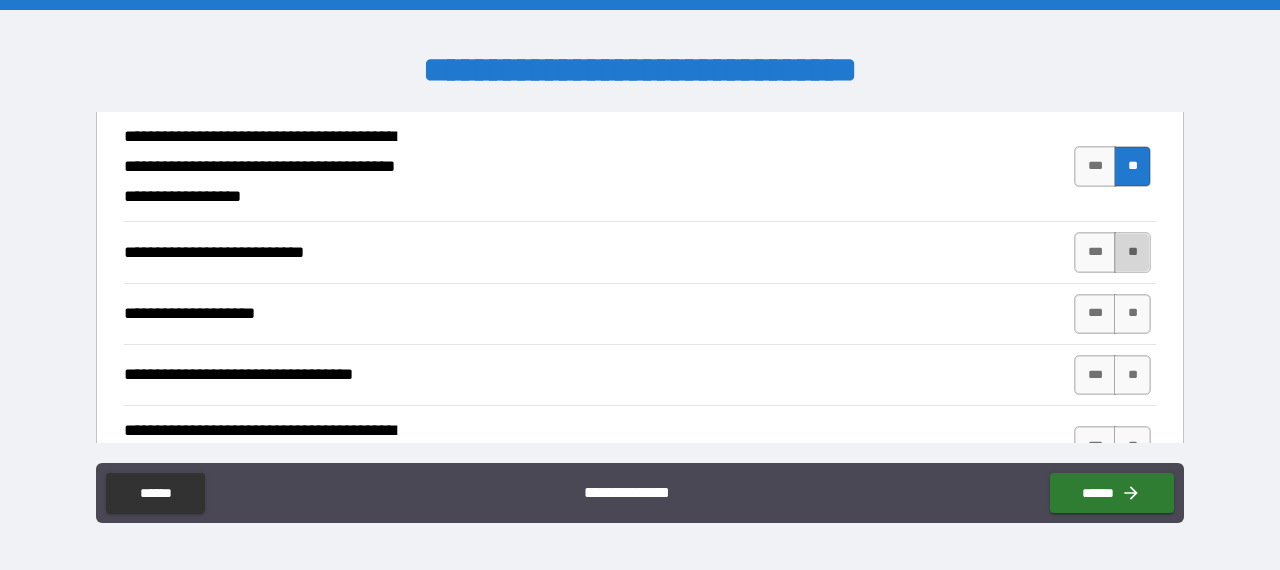 click on "**" at bounding box center (1132, 252) 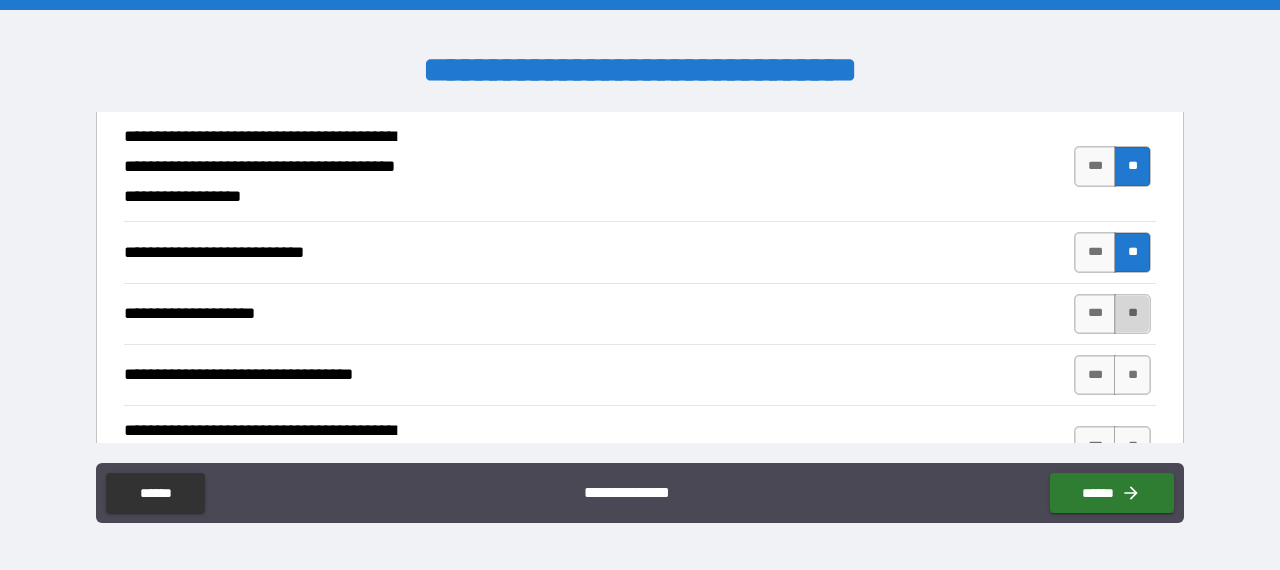 click on "**" at bounding box center [1132, 314] 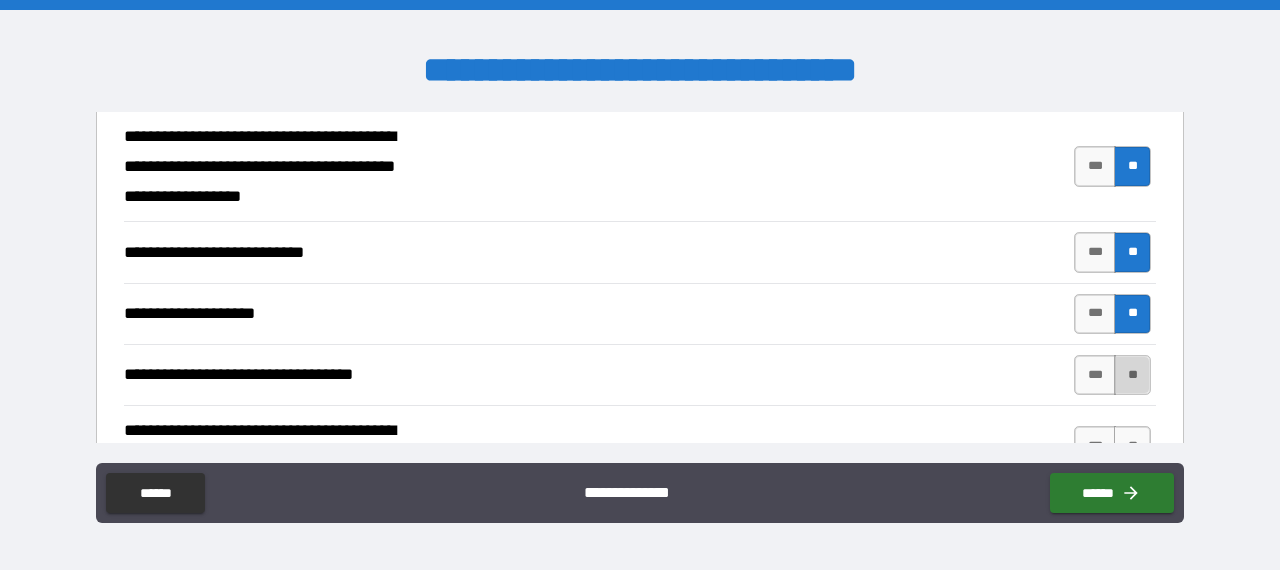 click on "**" at bounding box center (1132, 375) 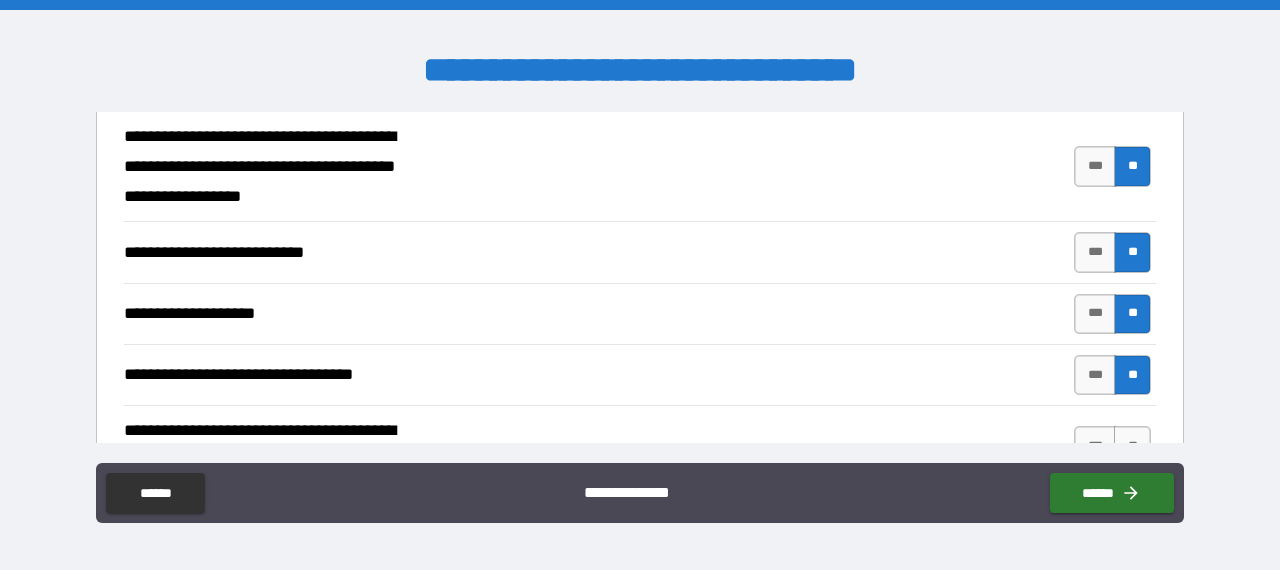 scroll, scrollTop: 900, scrollLeft: 0, axis: vertical 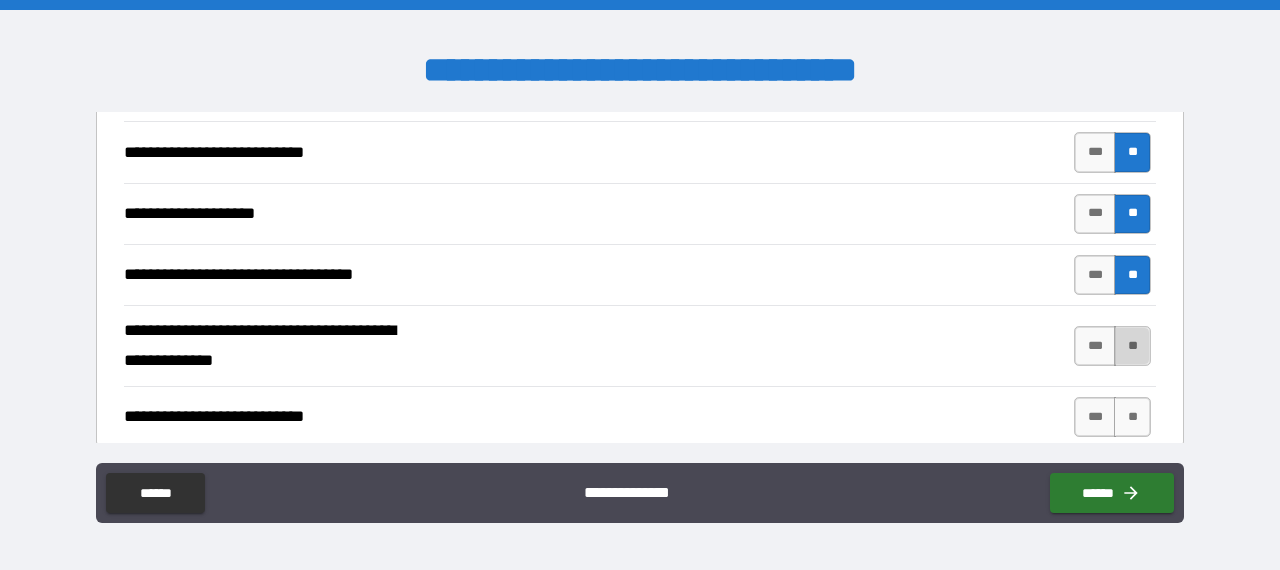 click on "**" at bounding box center (1132, 346) 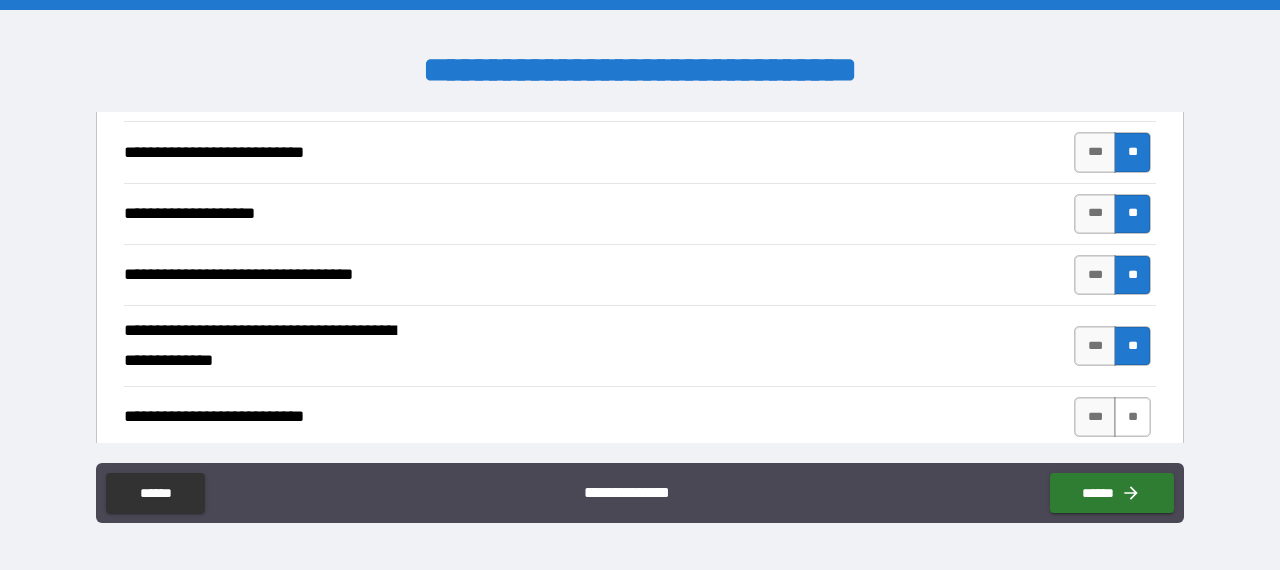 click on "**" at bounding box center [1132, 417] 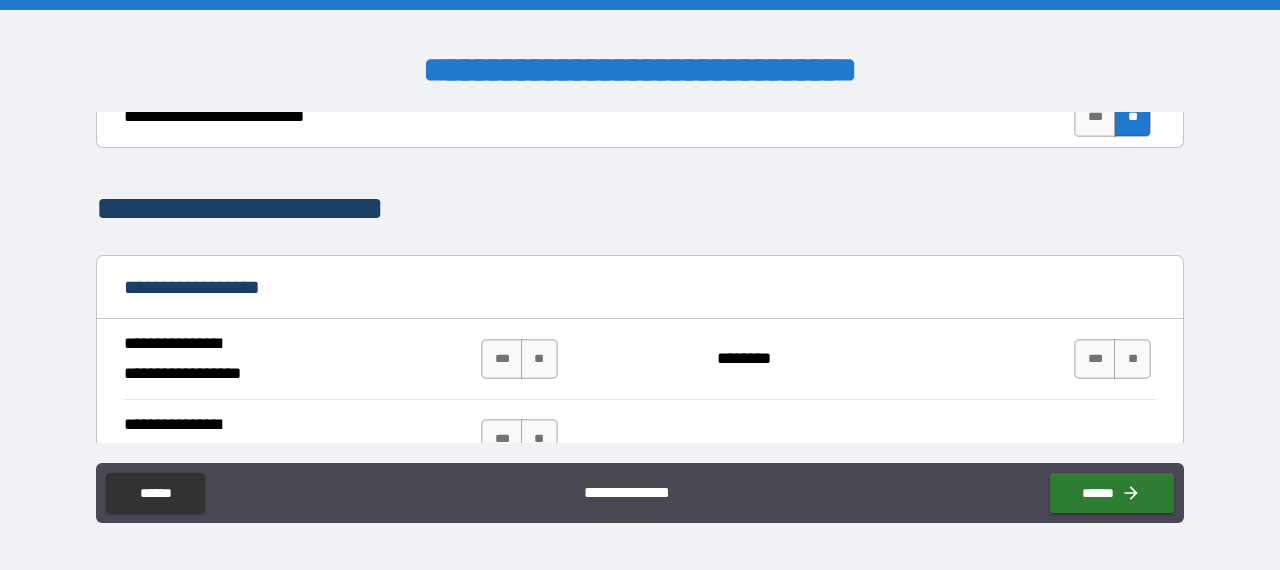 scroll, scrollTop: 1300, scrollLeft: 0, axis: vertical 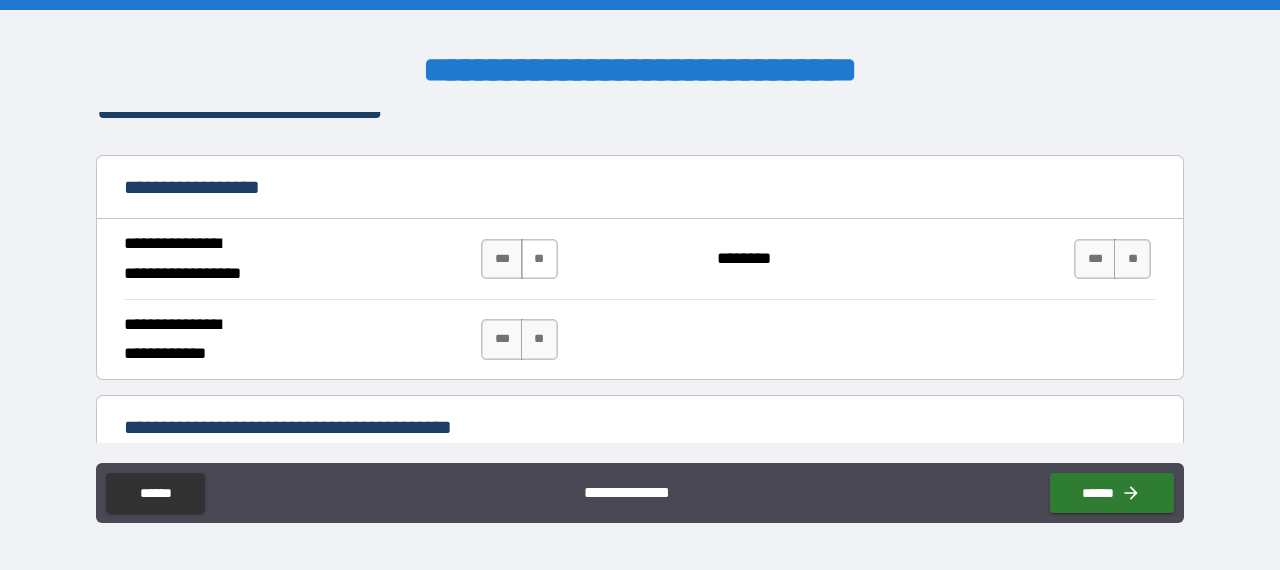 click on "**" at bounding box center [539, 259] 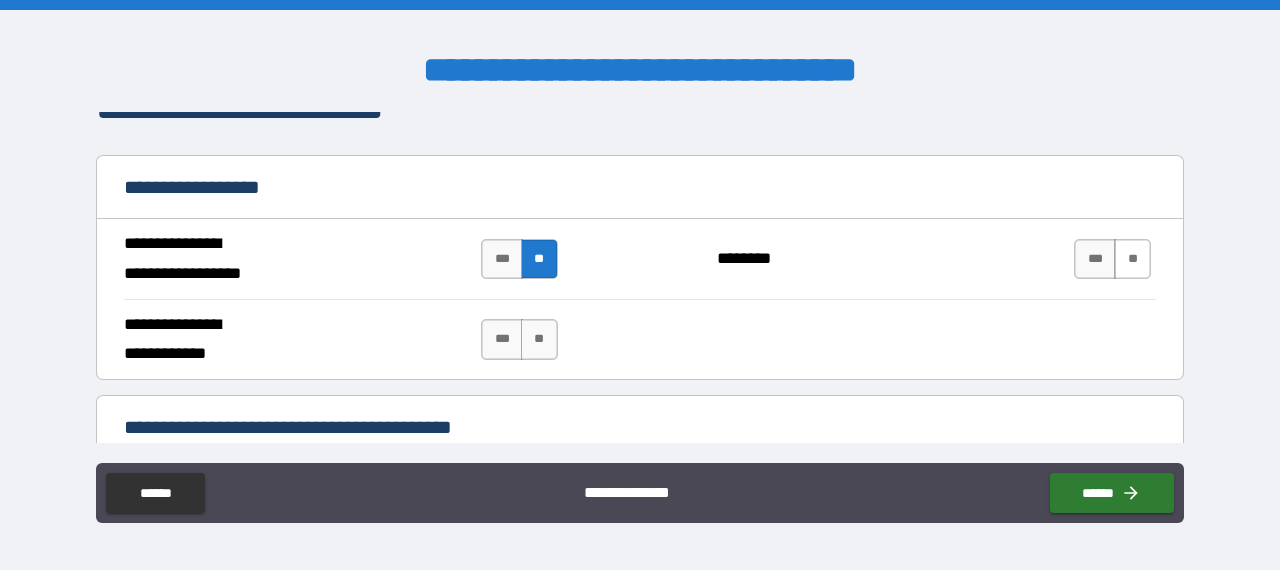 click on "**" at bounding box center (1132, 259) 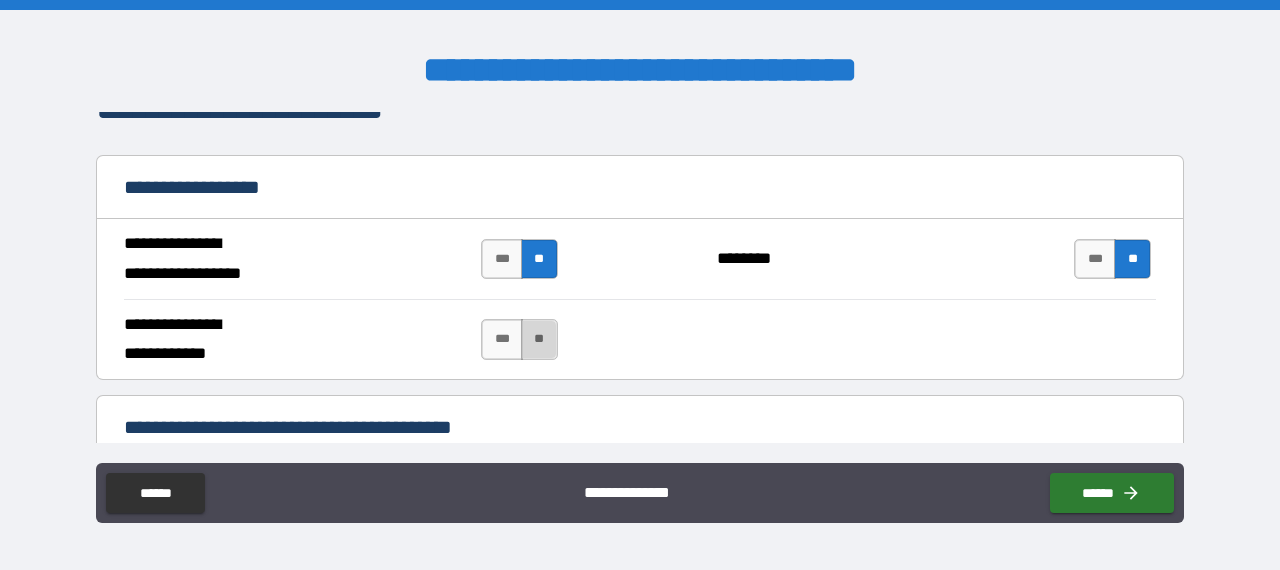 click on "**" at bounding box center [539, 339] 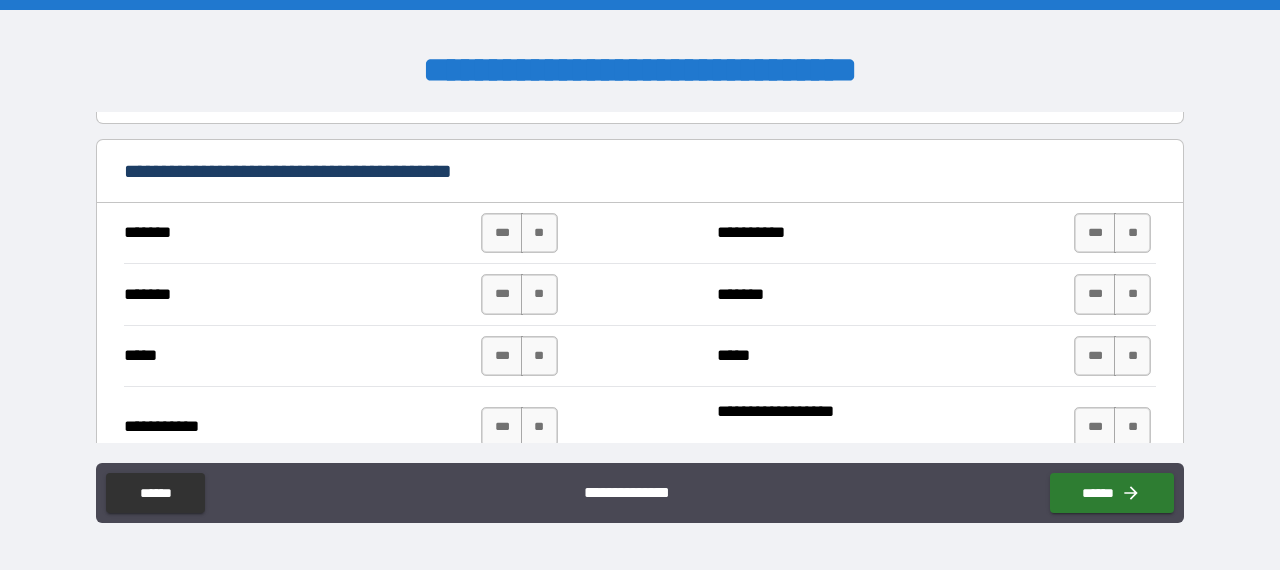 scroll, scrollTop: 1600, scrollLeft: 0, axis: vertical 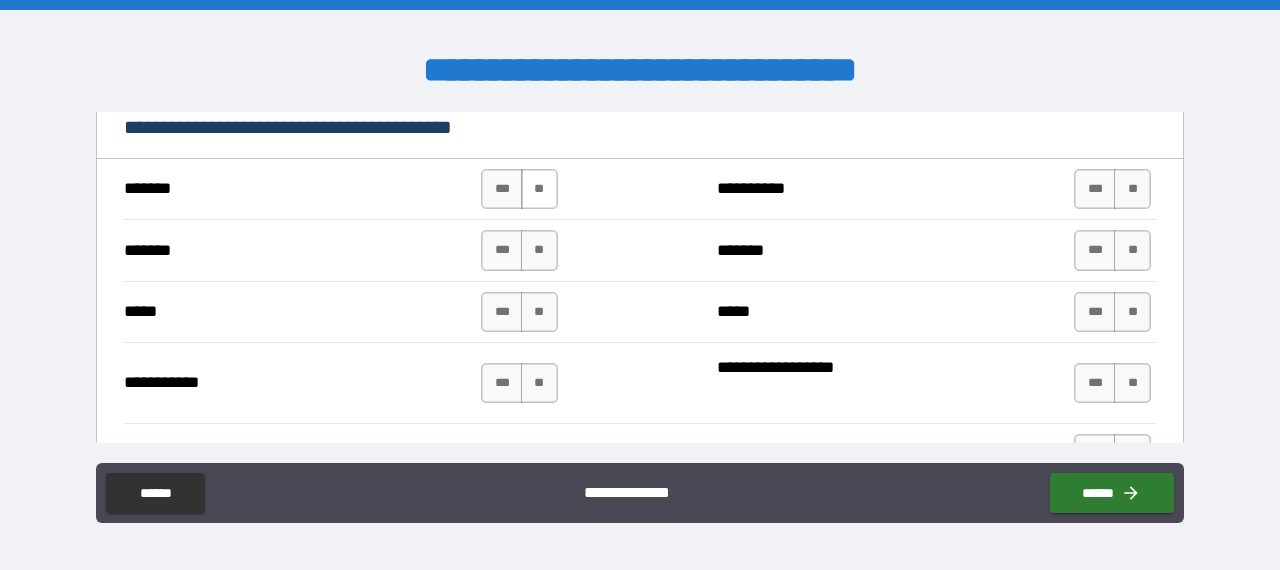 click on "**" at bounding box center (539, 189) 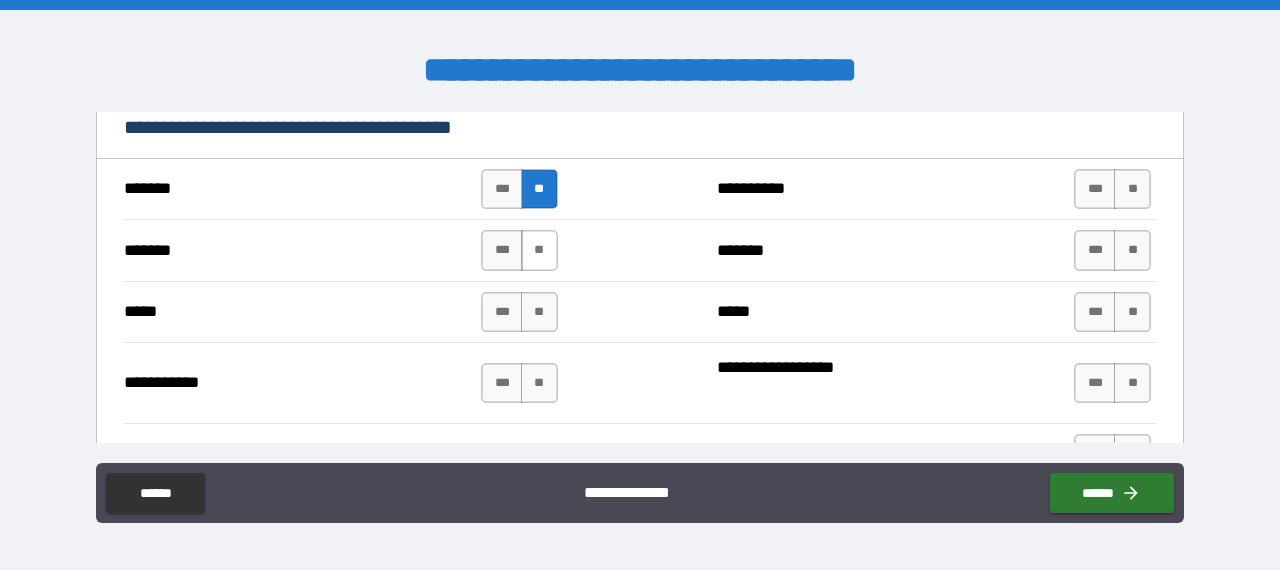 click on "**" at bounding box center (539, 250) 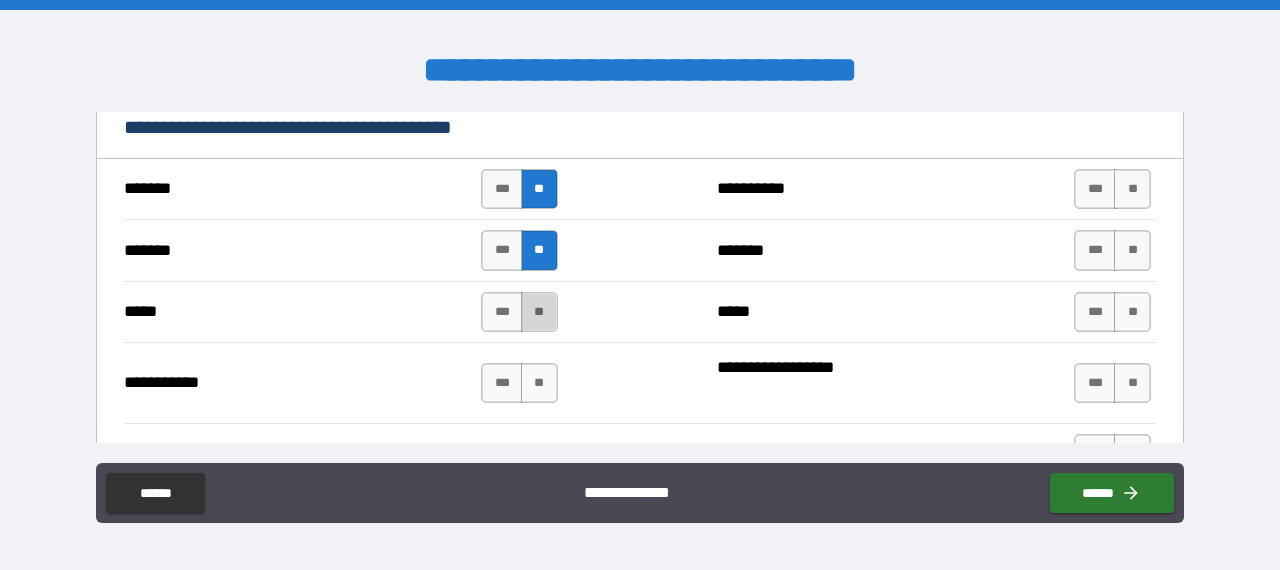 click on "**" at bounding box center (539, 312) 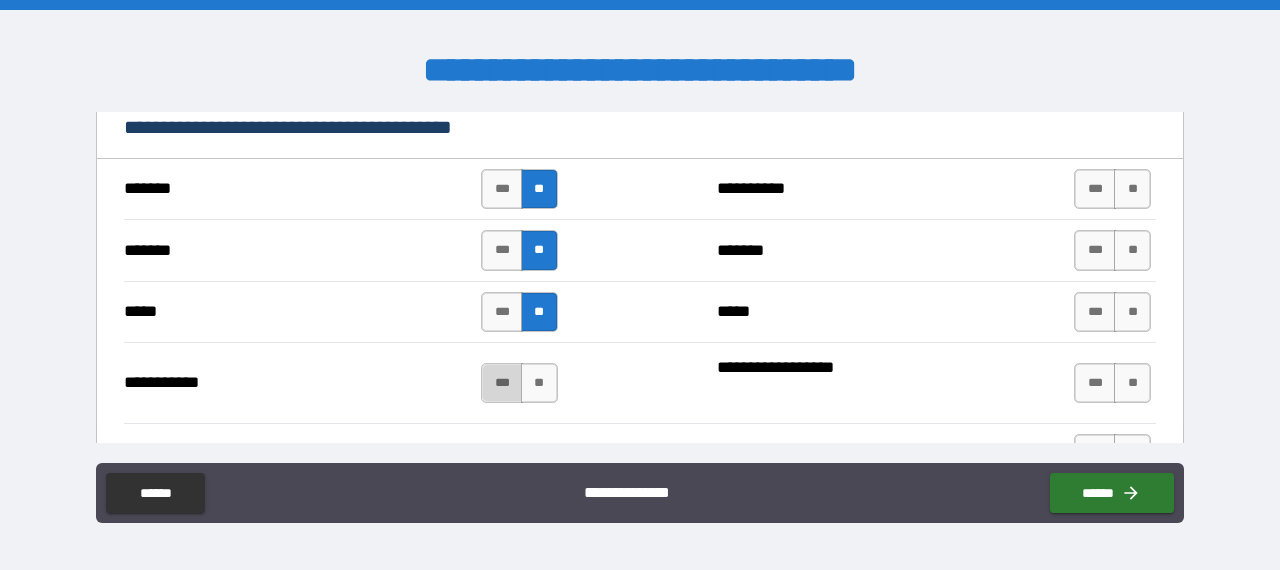 click on "***" at bounding box center [502, 383] 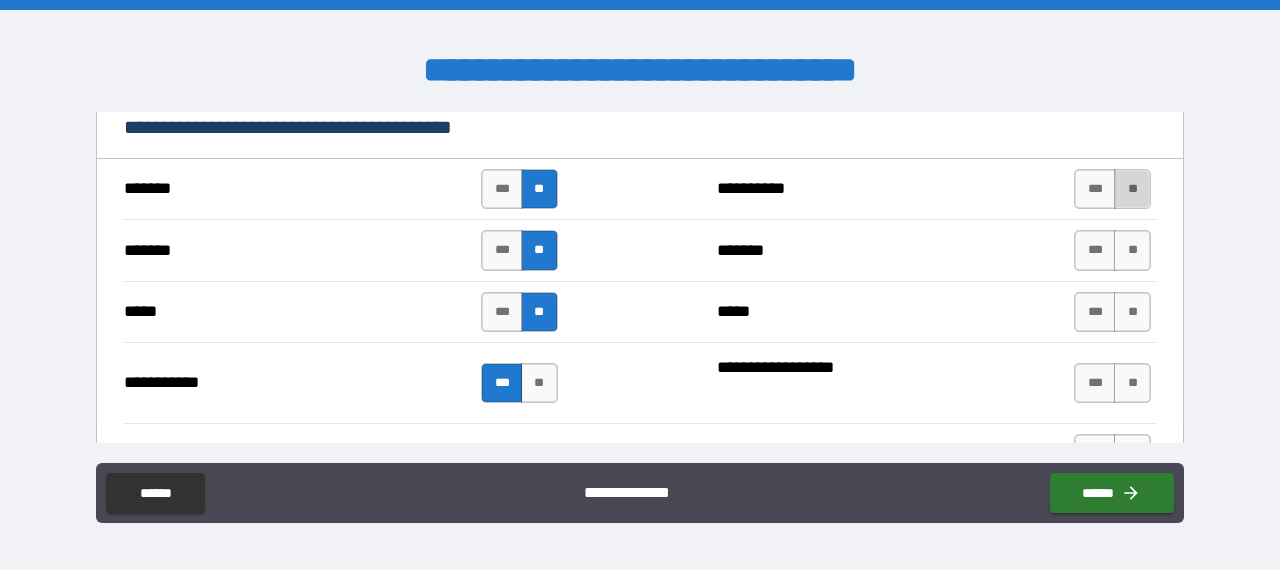 click on "**" at bounding box center [1132, 189] 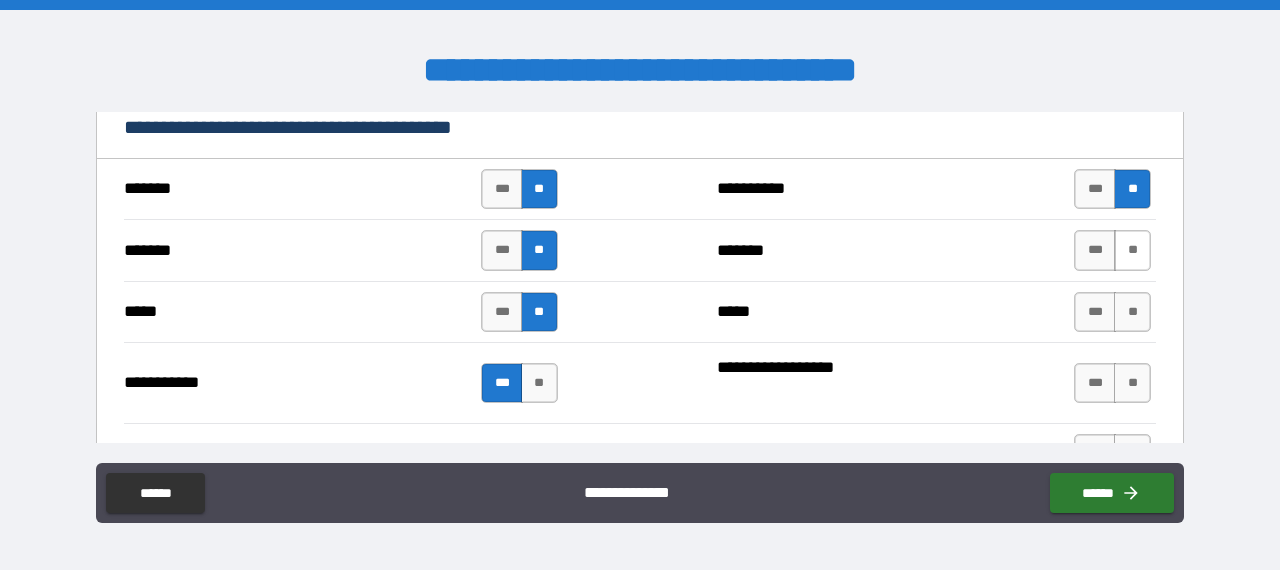 click on "**" at bounding box center [1132, 250] 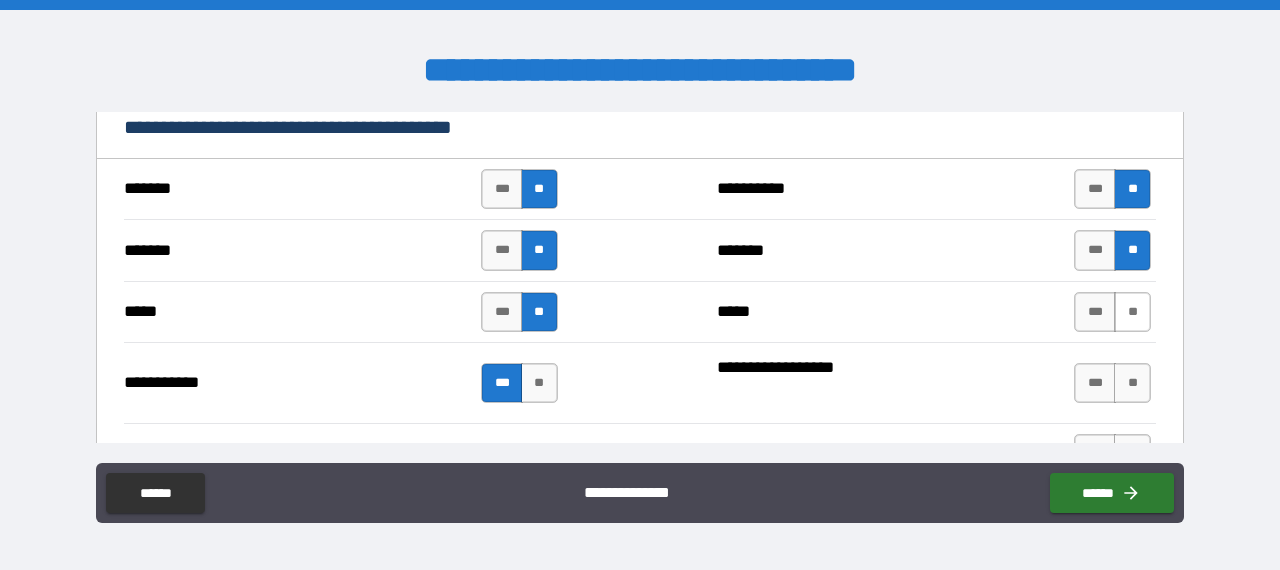 click on "**" at bounding box center (1132, 312) 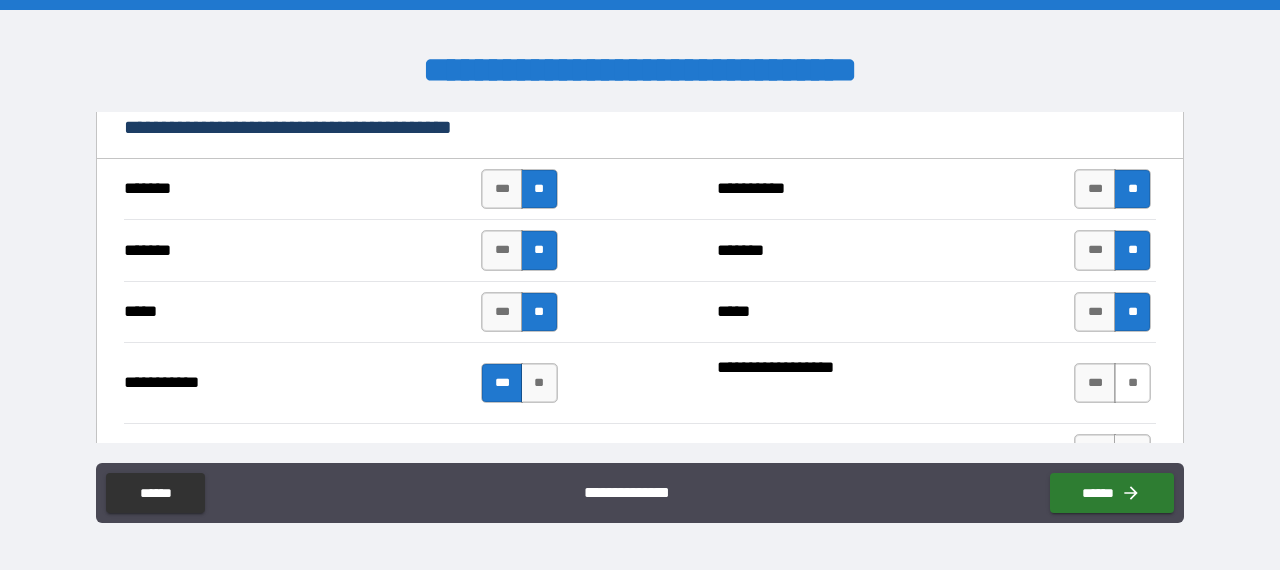 click on "**" at bounding box center (1132, 383) 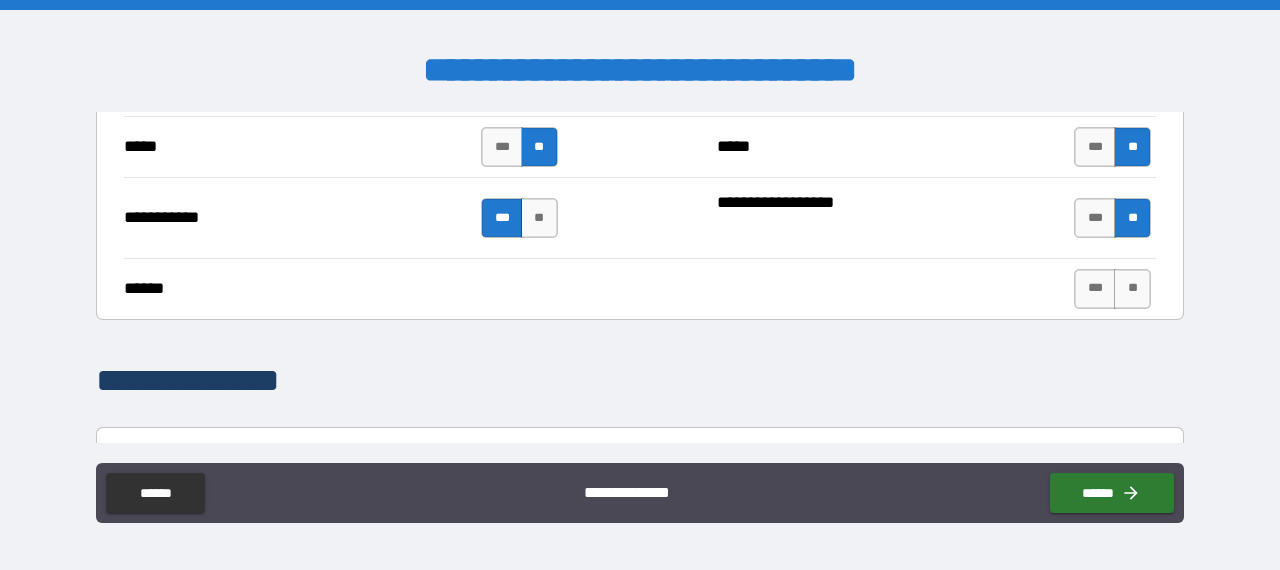 scroll, scrollTop: 1800, scrollLeft: 0, axis: vertical 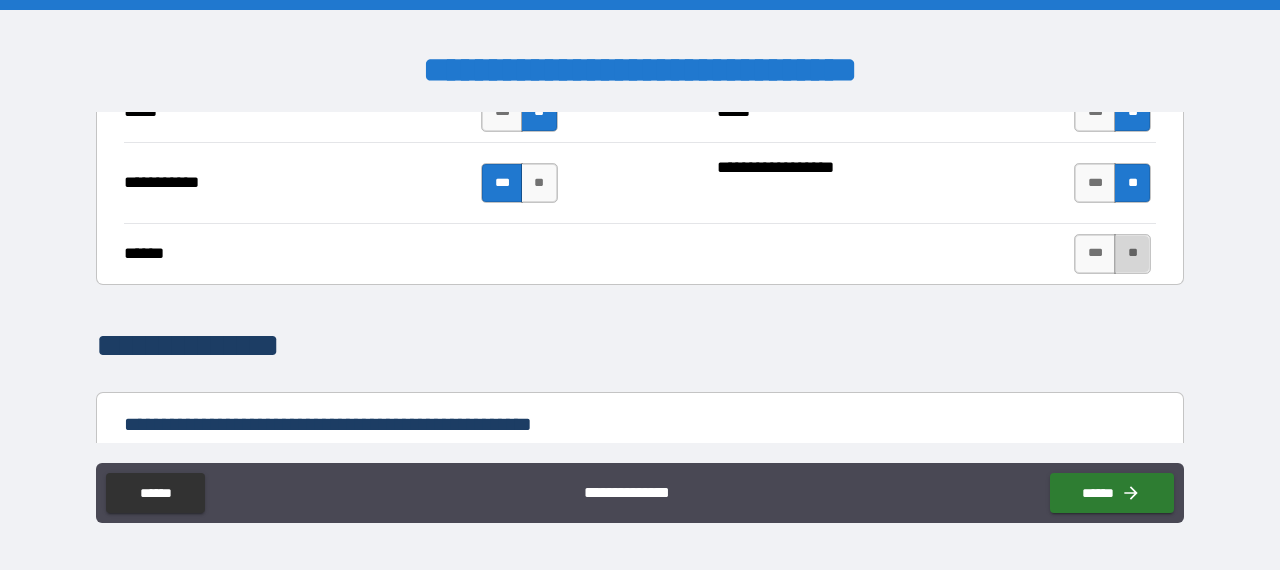 click on "**" at bounding box center [1132, 254] 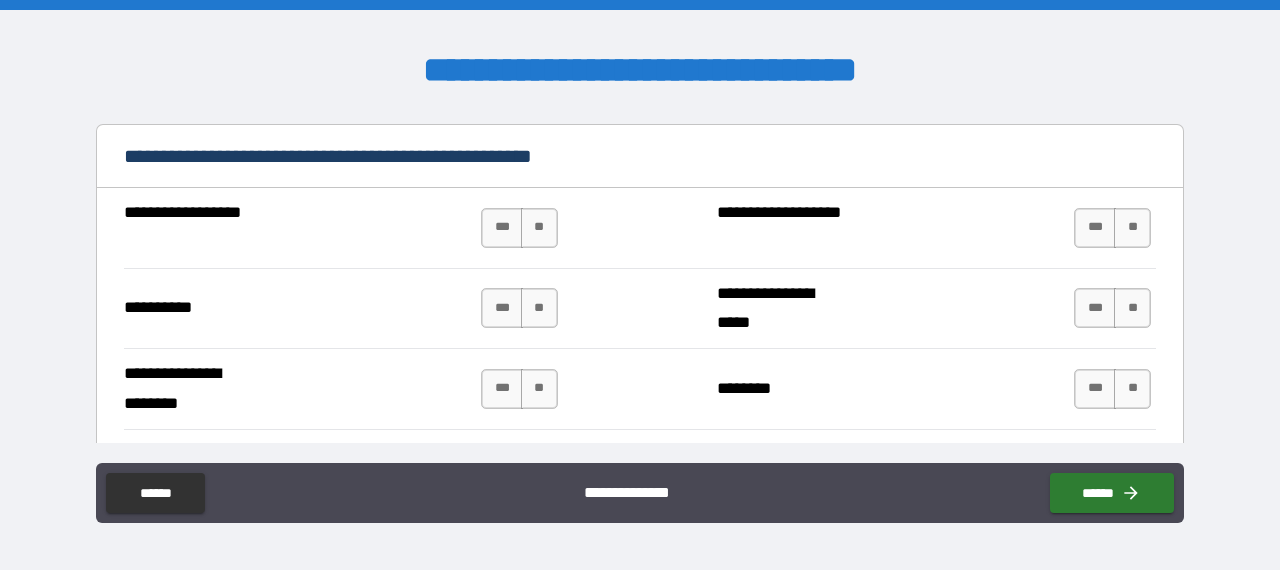 scroll, scrollTop: 2100, scrollLeft: 0, axis: vertical 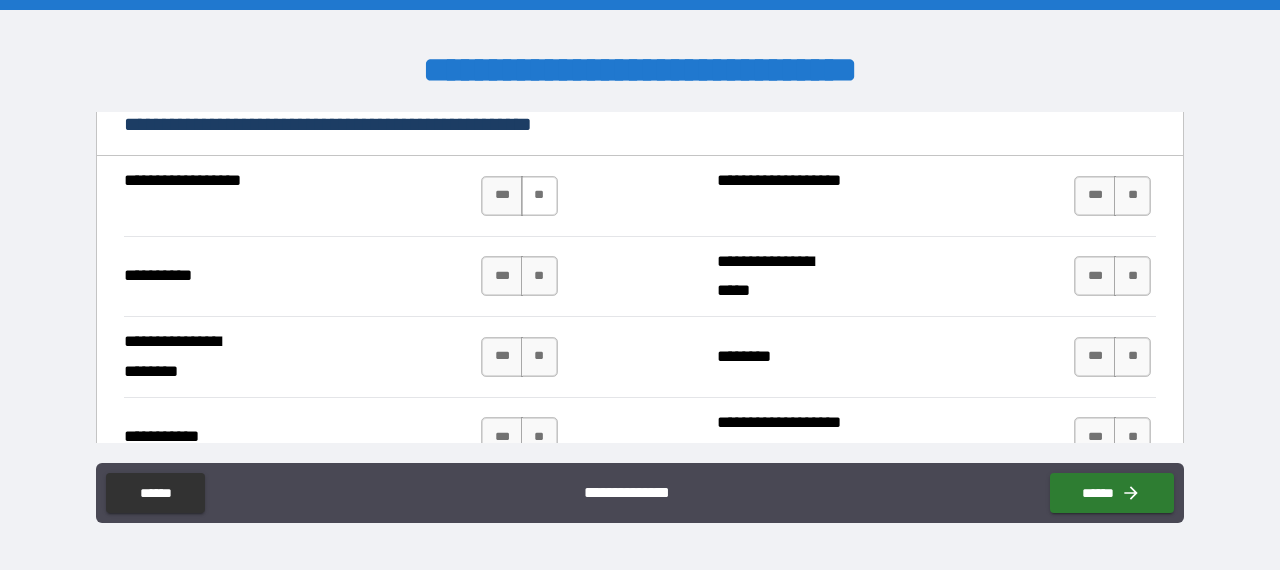 click on "**" at bounding box center [539, 196] 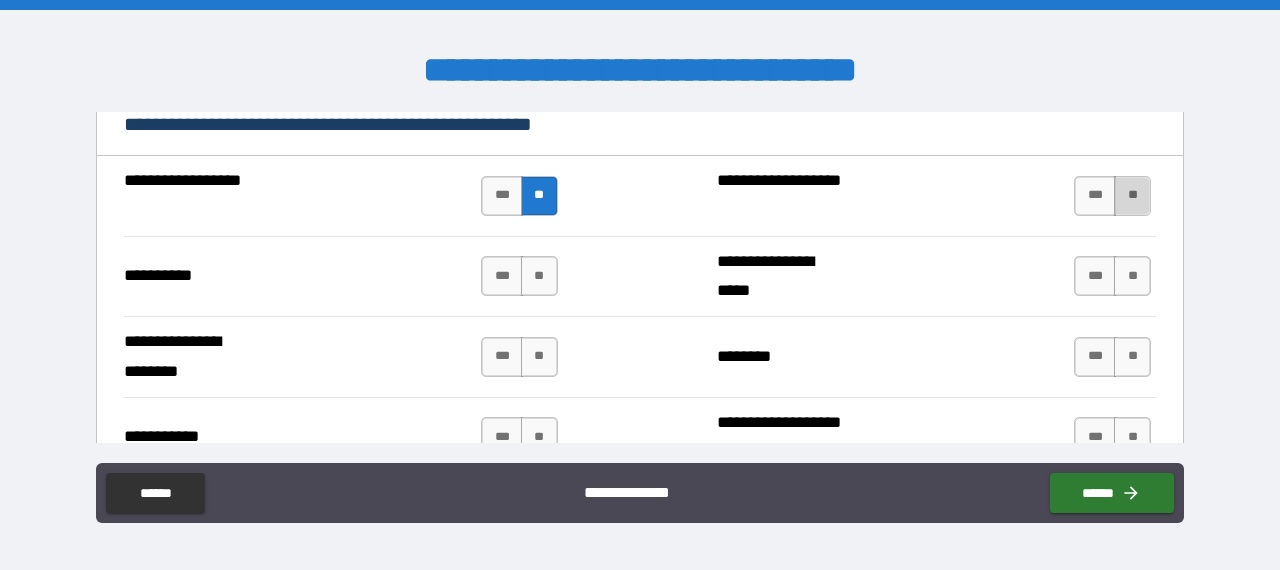 click on "**" at bounding box center (1132, 196) 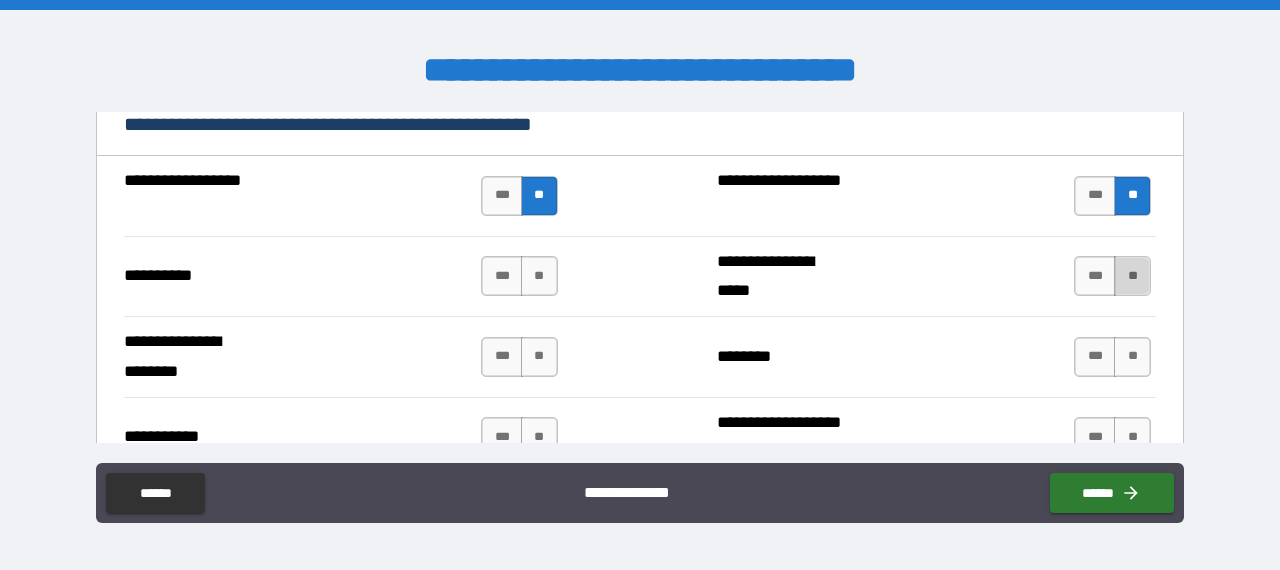 click on "**" at bounding box center (1132, 276) 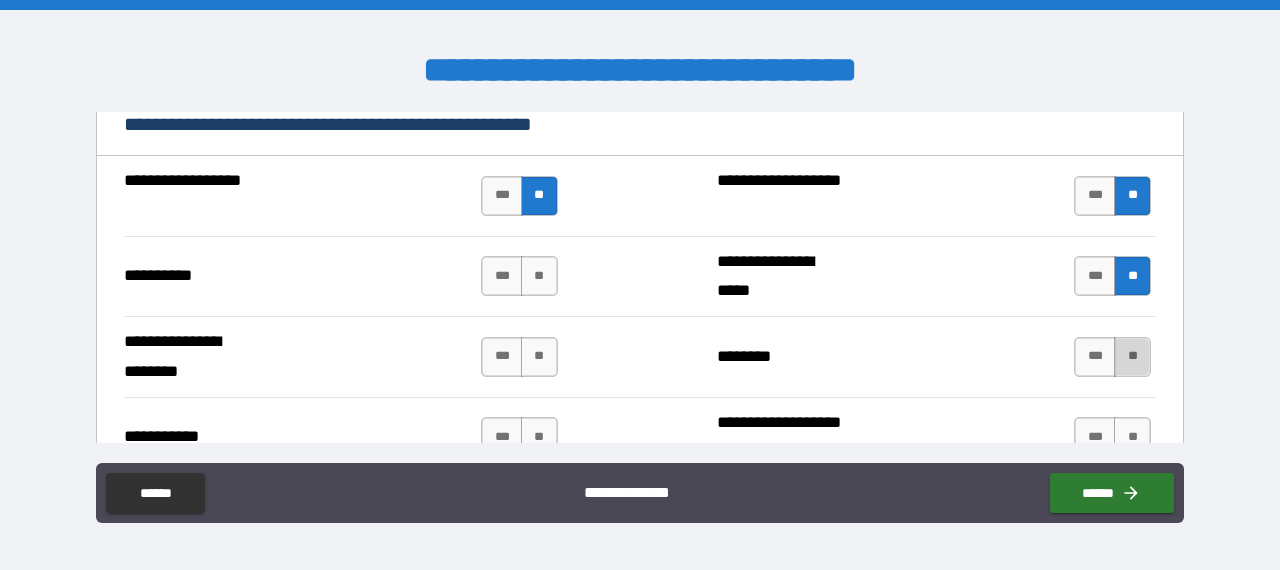click on "**" at bounding box center [1132, 357] 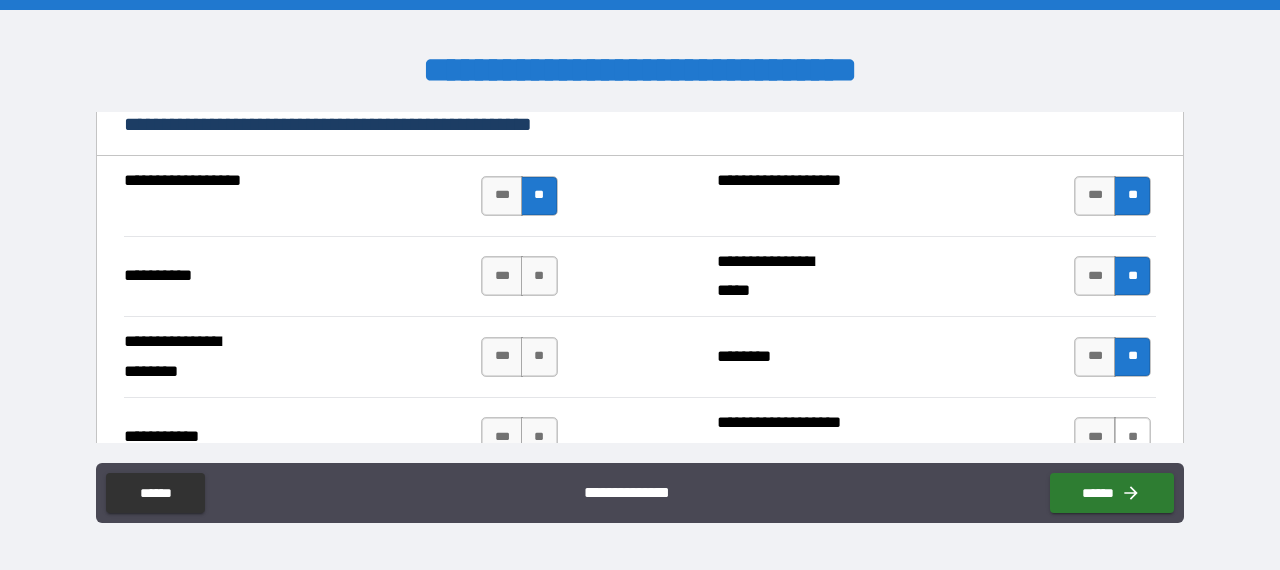 click on "**" at bounding box center [1132, 437] 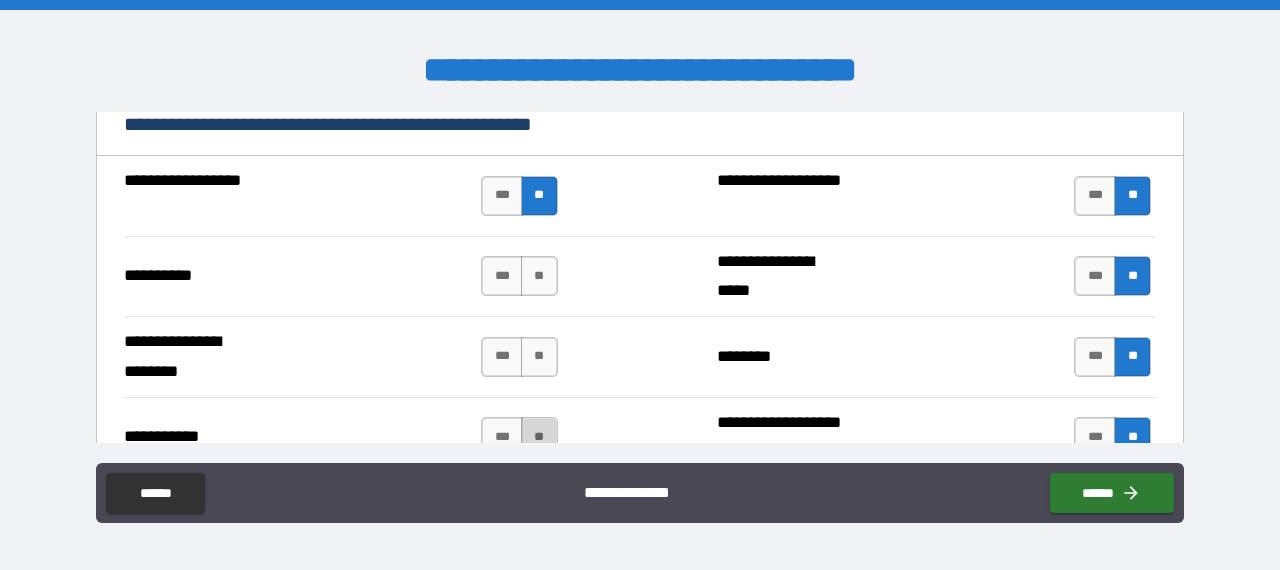 click on "**" at bounding box center [539, 437] 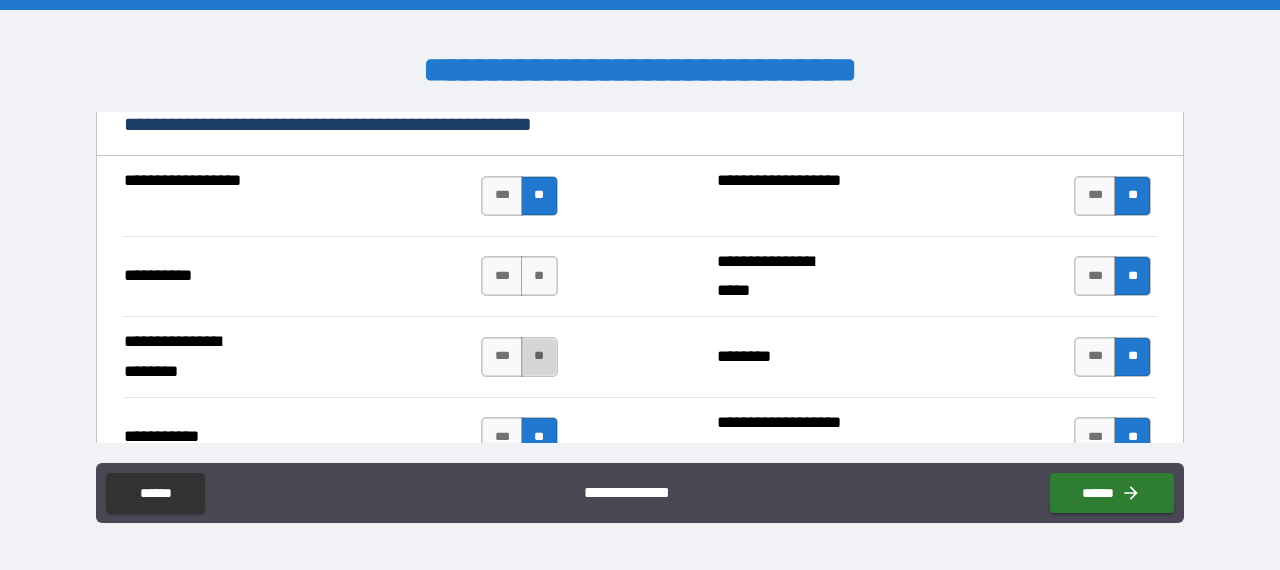 click on "**" at bounding box center [539, 357] 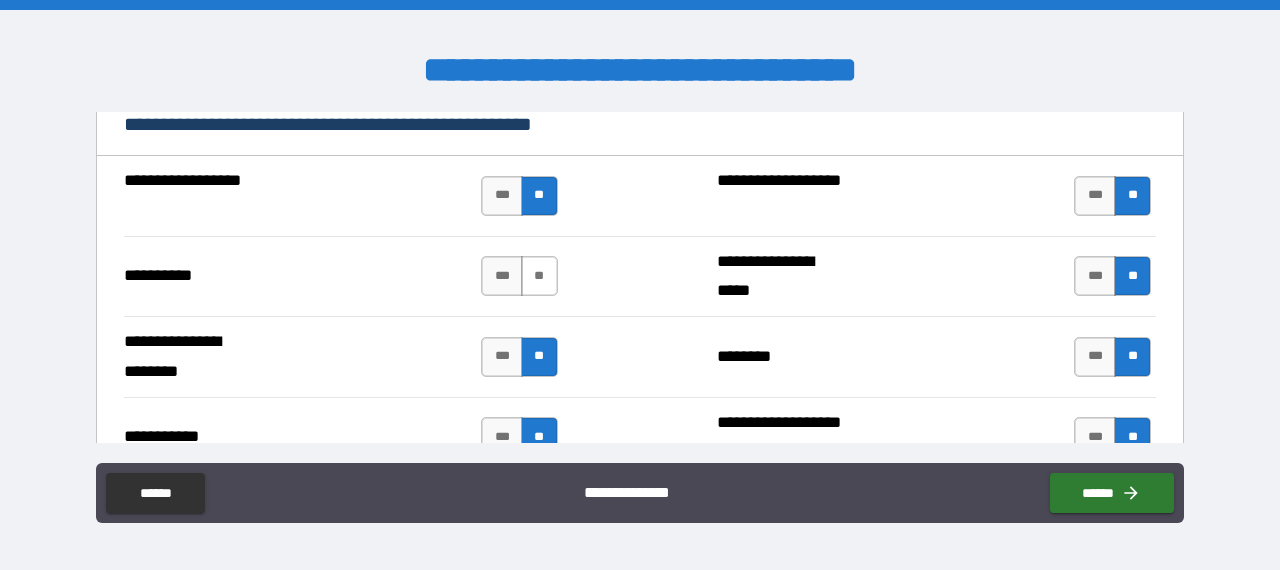 click on "**" at bounding box center [539, 276] 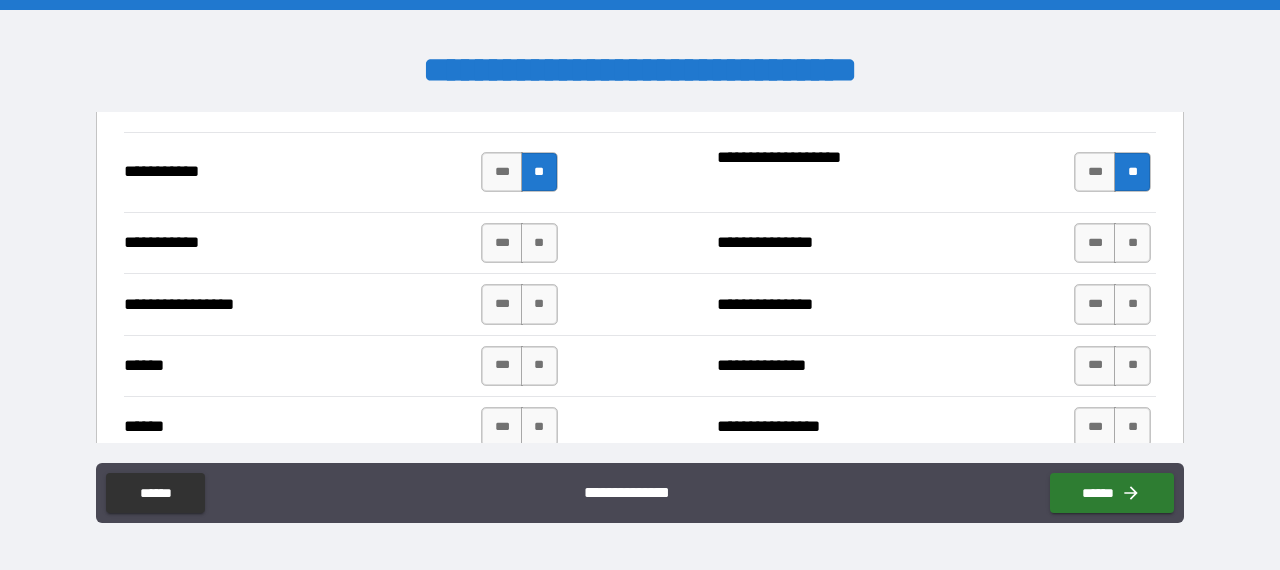 scroll, scrollTop: 2400, scrollLeft: 0, axis: vertical 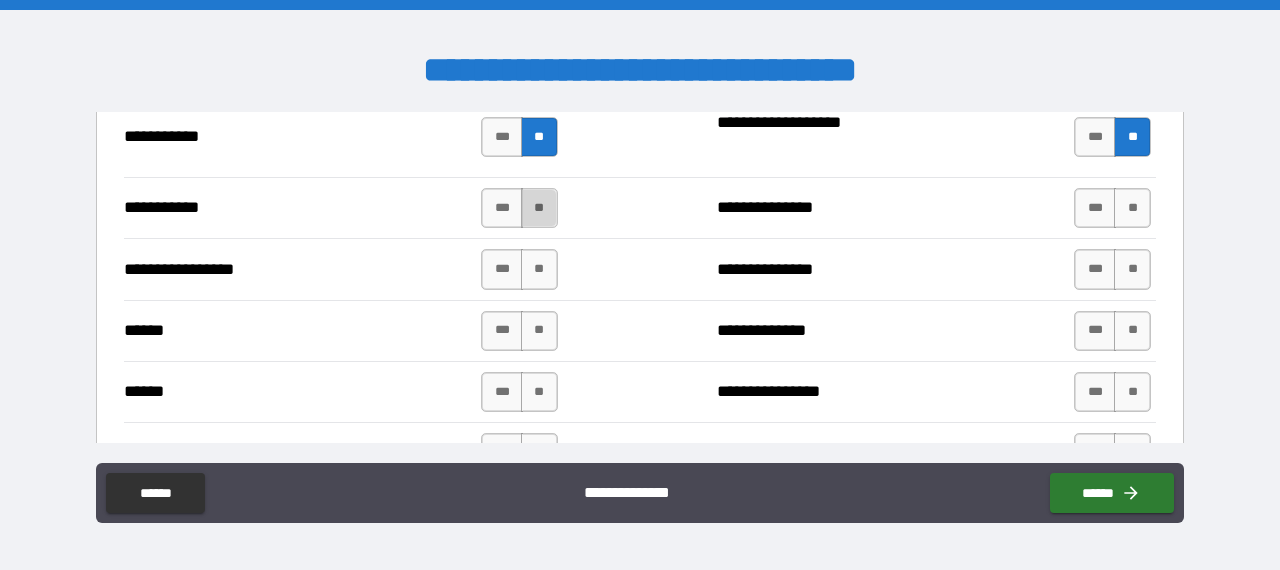 click on "**" at bounding box center [539, 208] 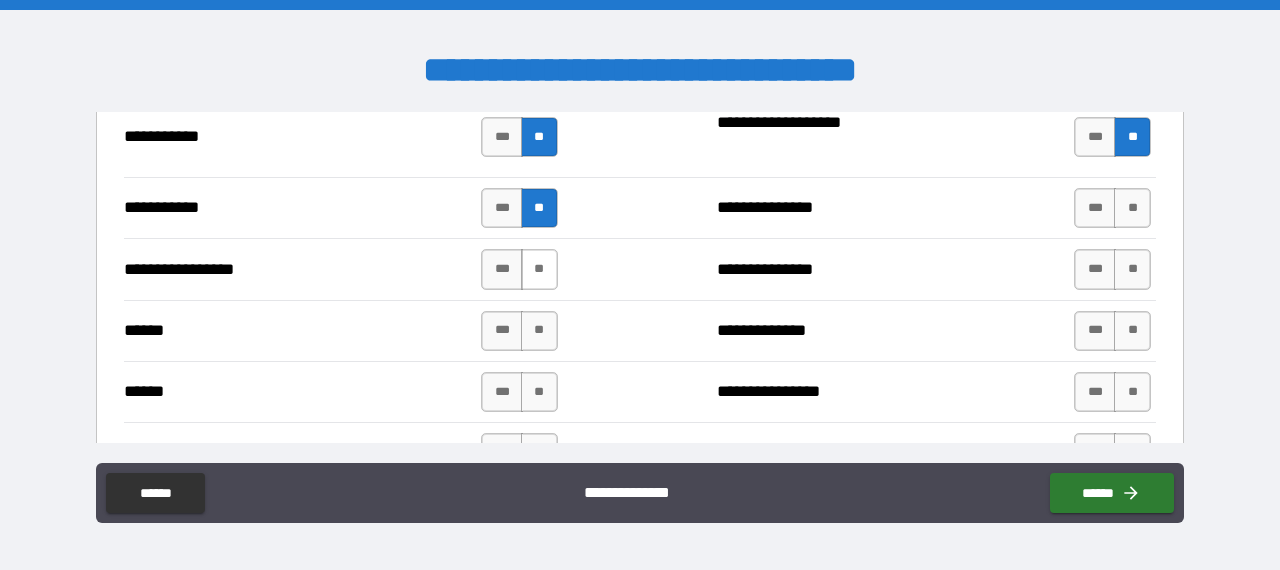 click on "**" at bounding box center (539, 269) 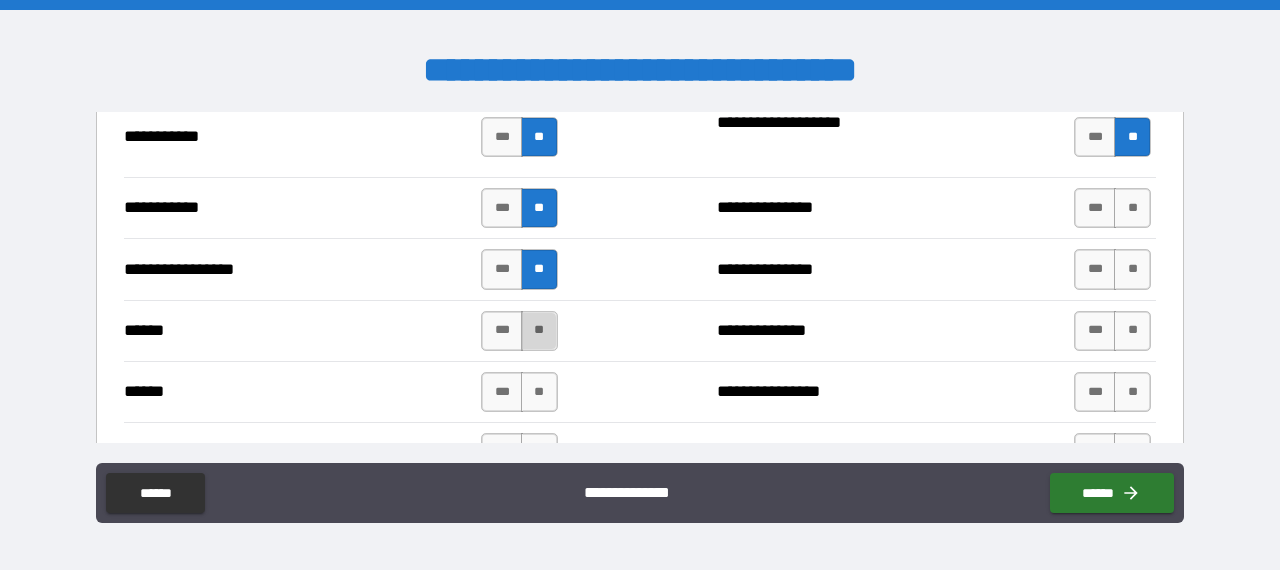 click on "**" at bounding box center (539, 331) 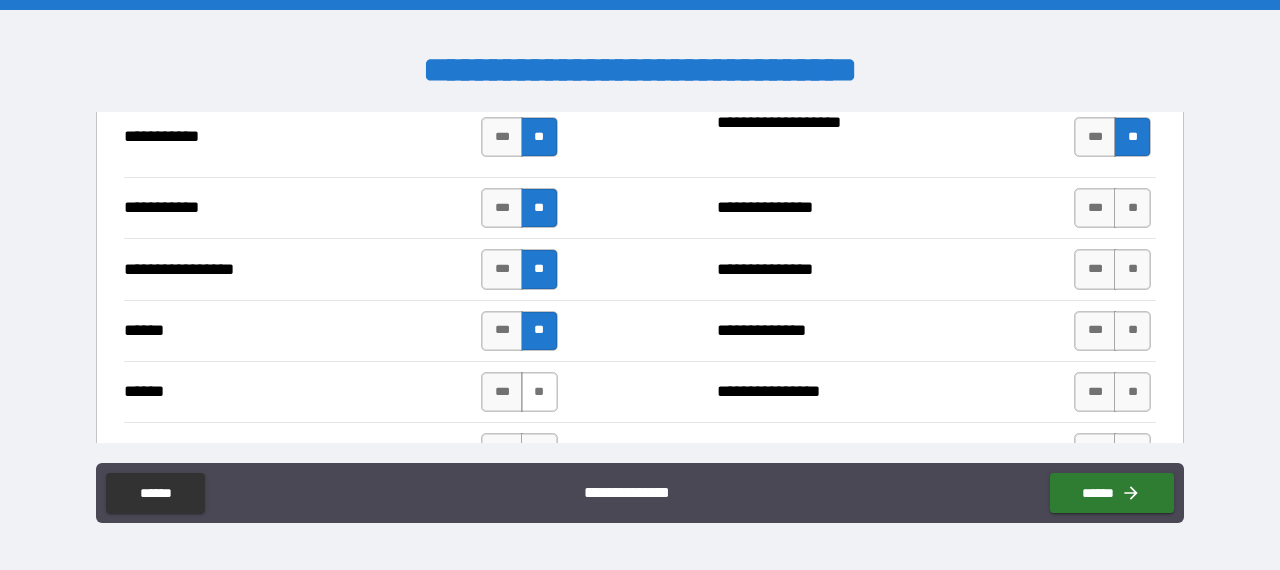 click on "**" at bounding box center [539, 392] 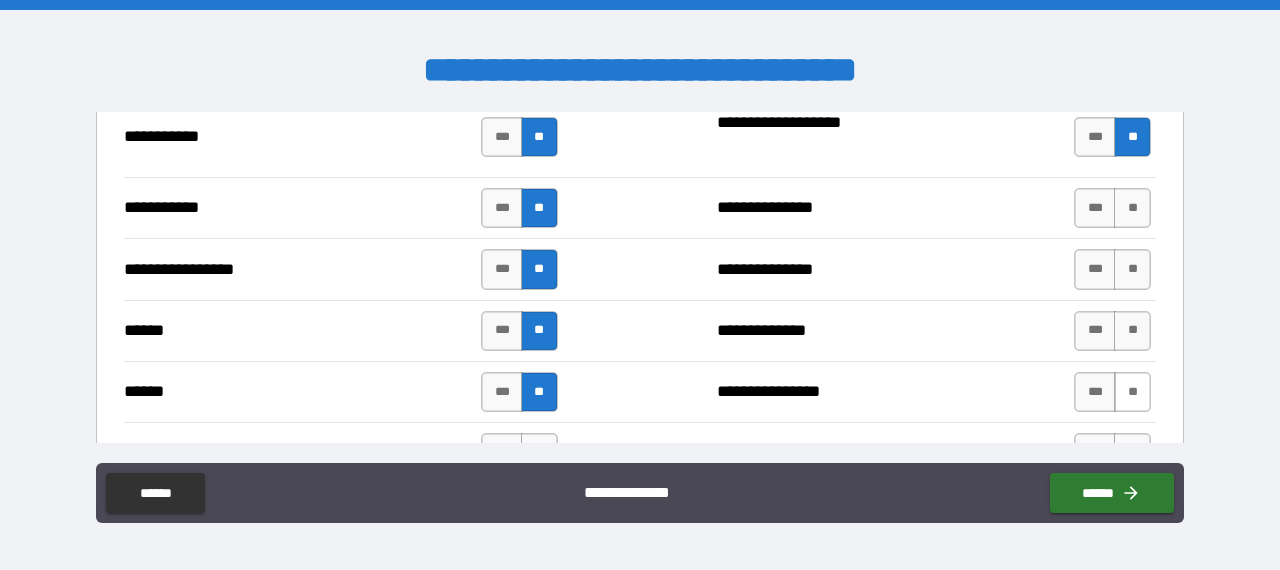 click on "**" at bounding box center [1132, 392] 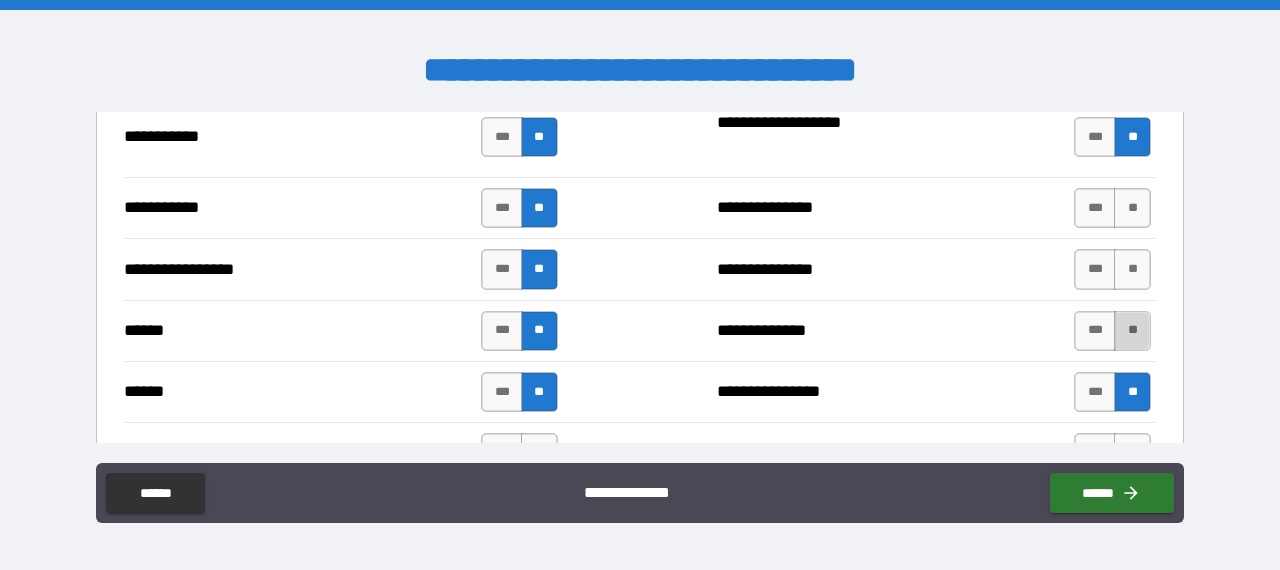 click on "**" at bounding box center (1132, 331) 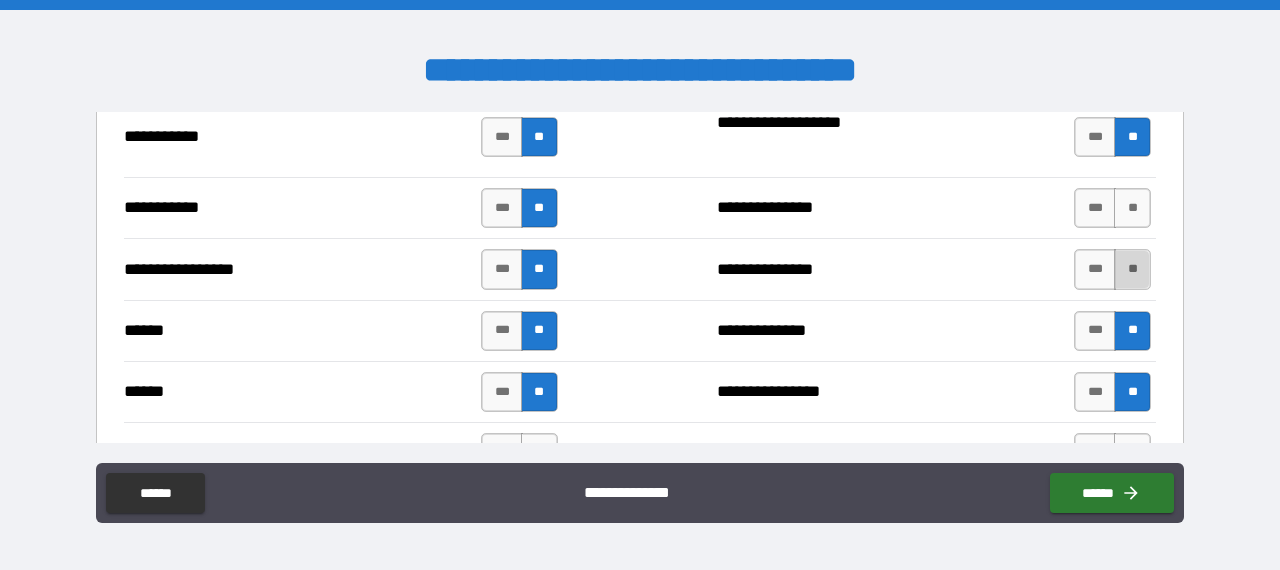 click on "**" at bounding box center [1132, 269] 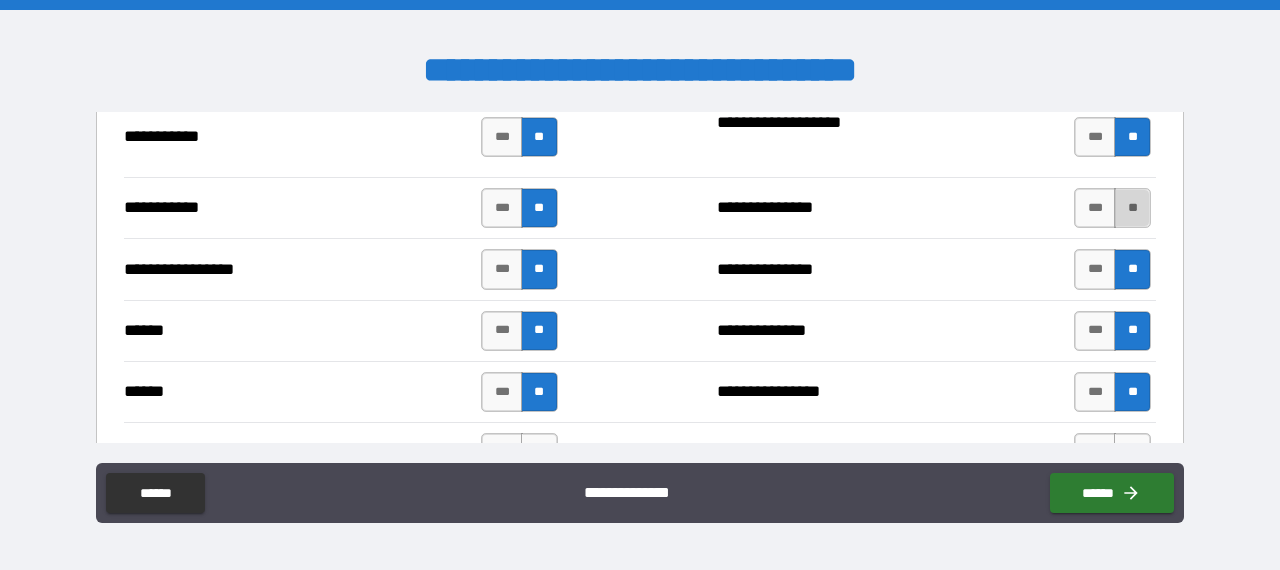 click on "**" at bounding box center (1132, 208) 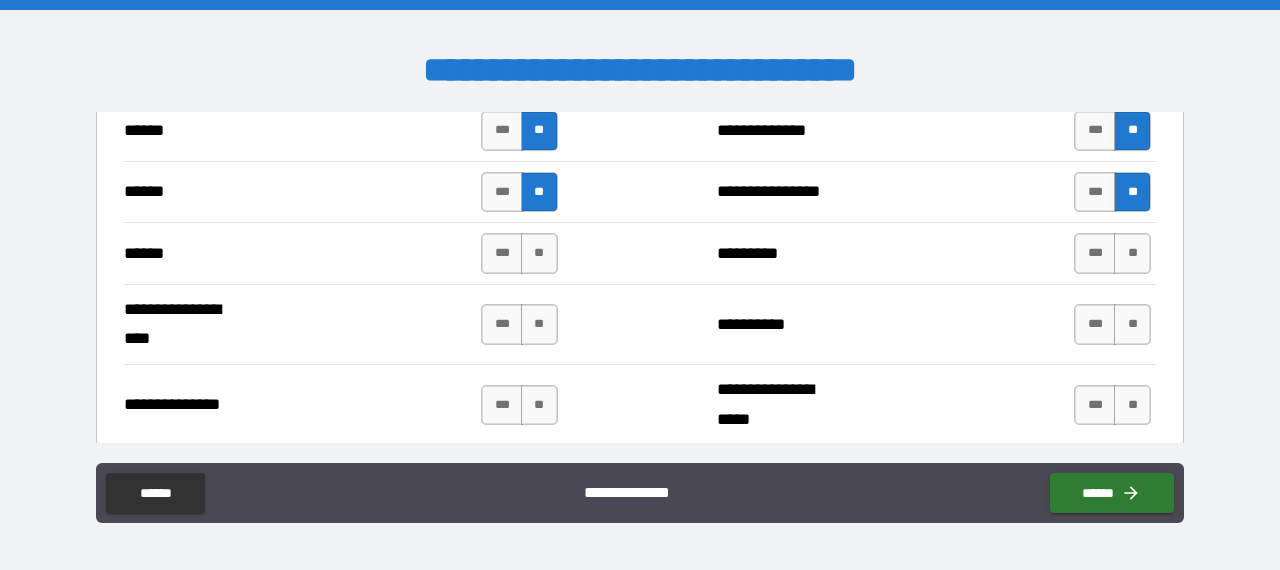scroll, scrollTop: 2700, scrollLeft: 0, axis: vertical 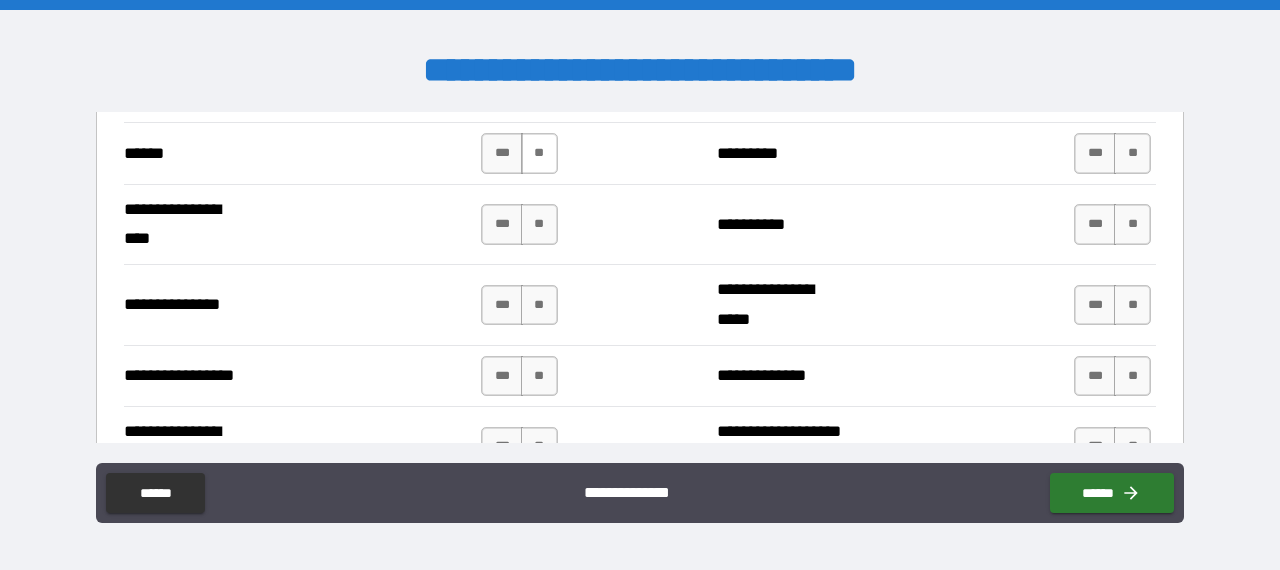click on "**" at bounding box center [539, 153] 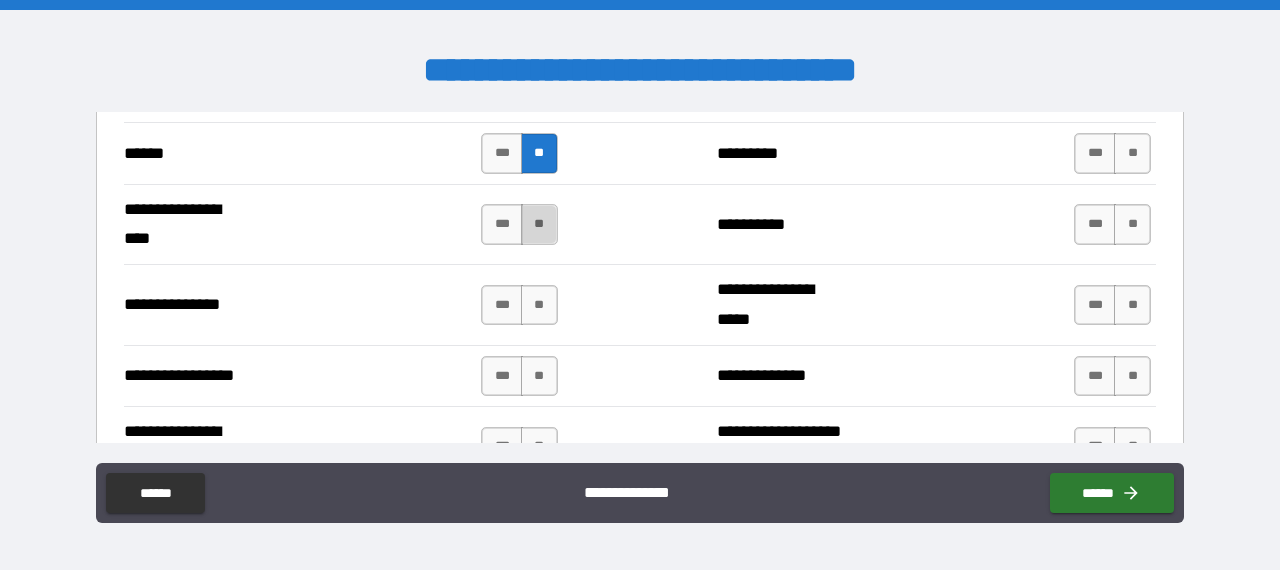 click on "**" at bounding box center [539, 224] 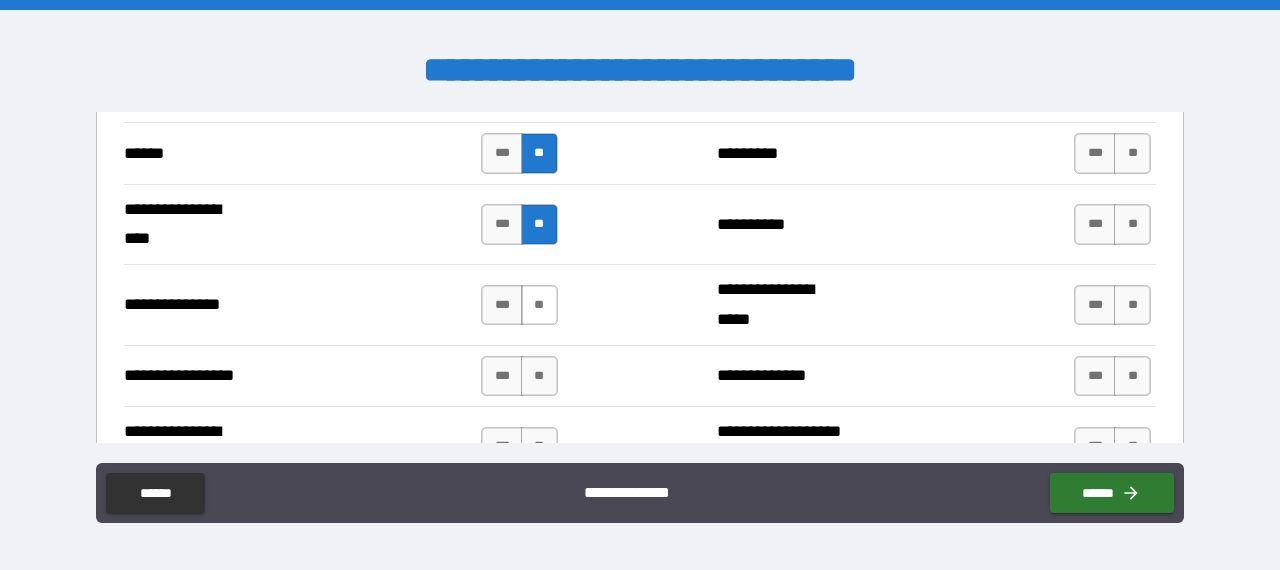 click on "**" at bounding box center (539, 305) 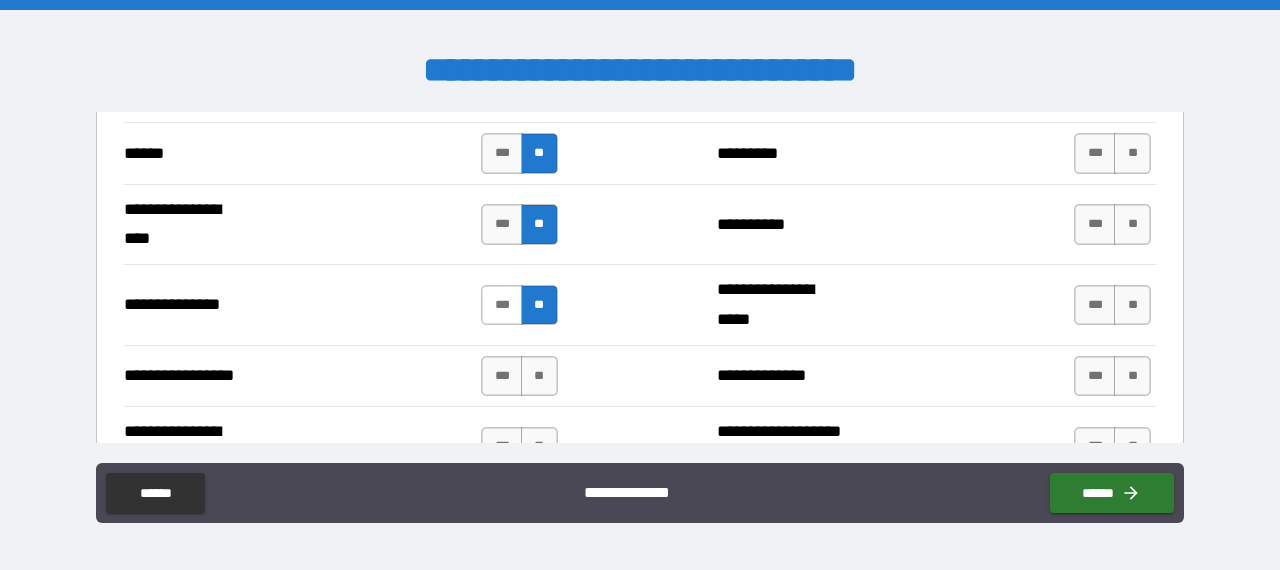 click on "***" at bounding box center [502, 305] 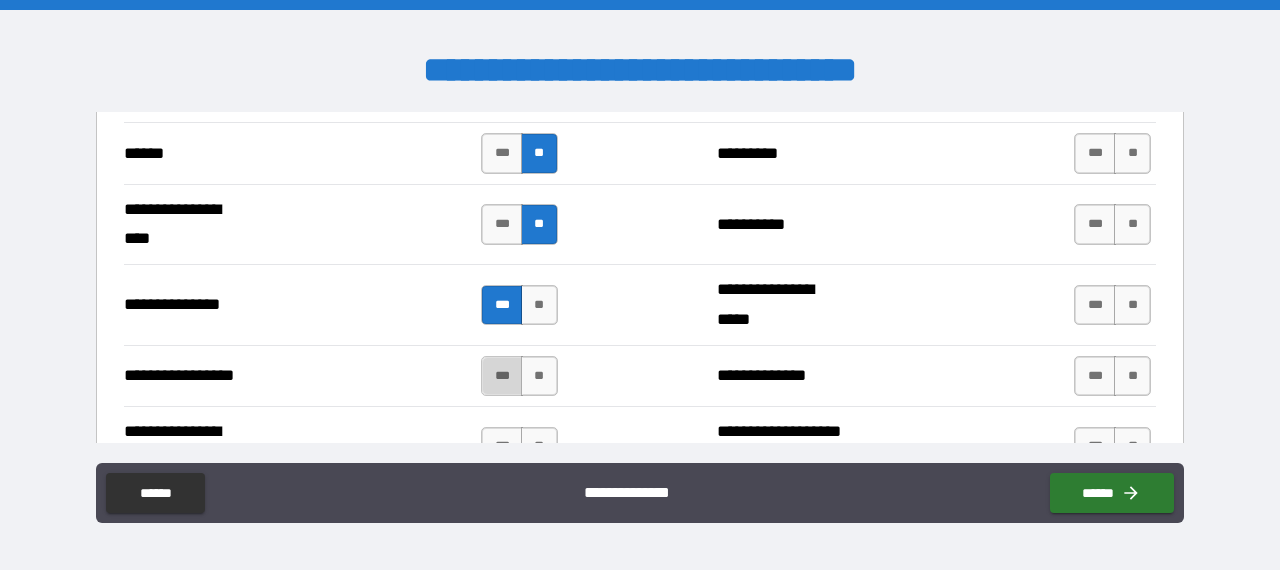 click on "***" at bounding box center [502, 376] 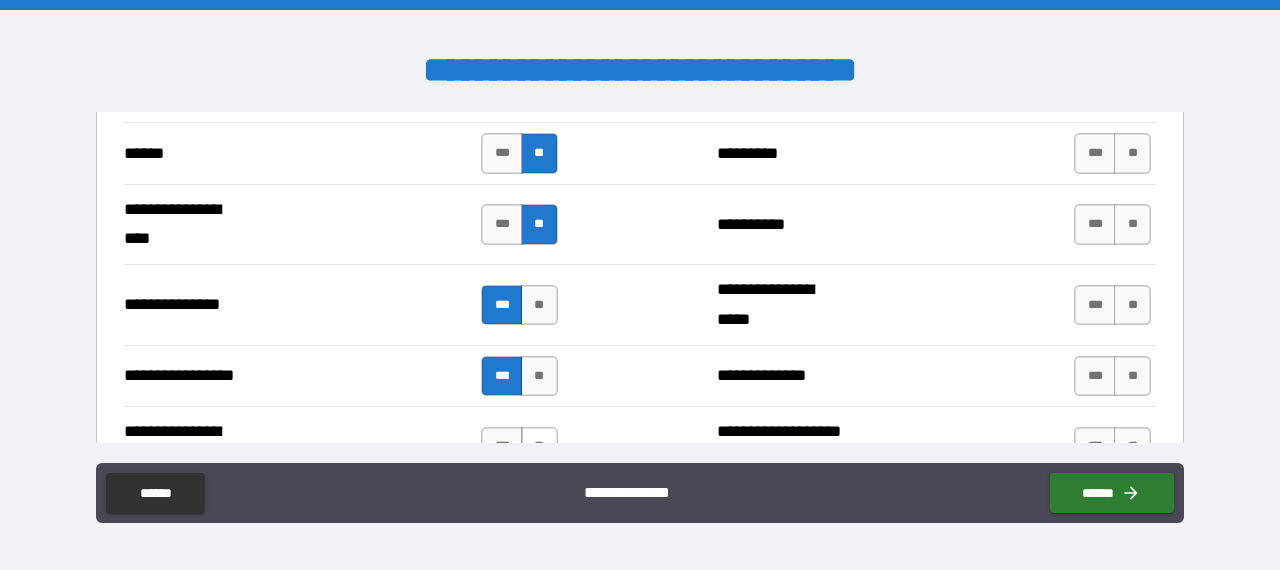 click on "**" at bounding box center (539, 447) 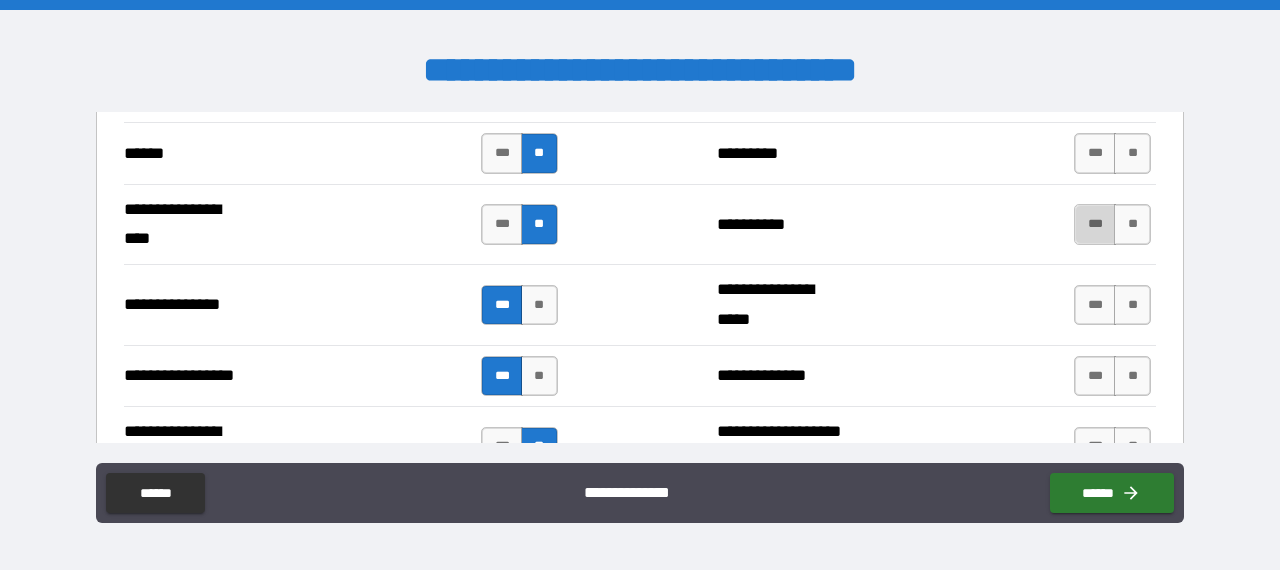 click on "***" at bounding box center (1095, 224) 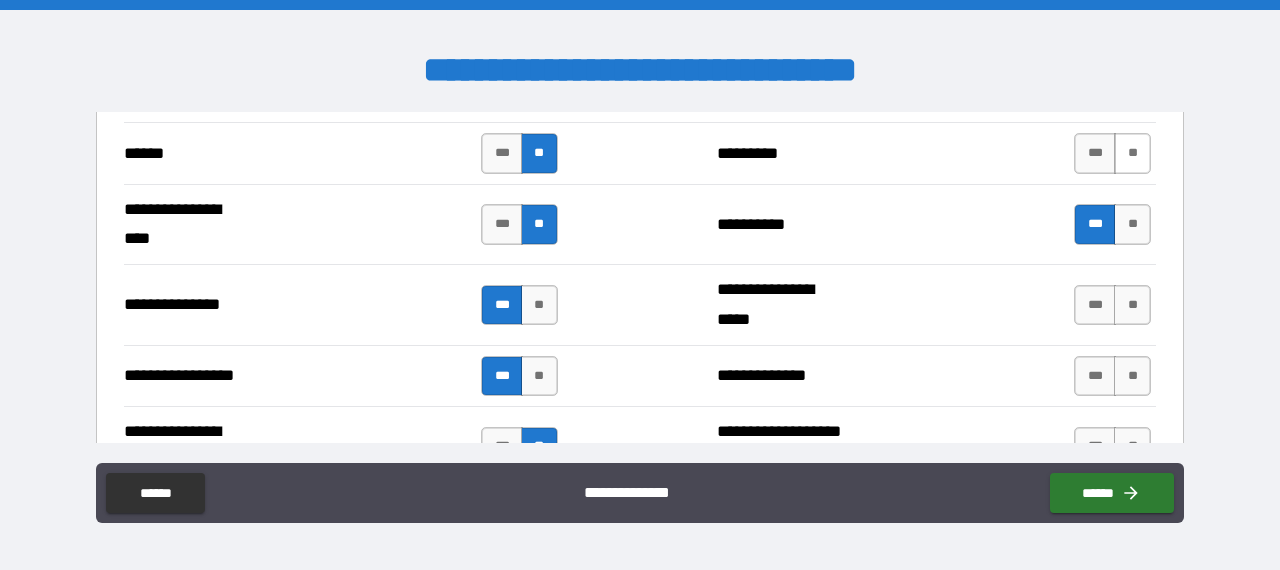 click on "**" at bounding box center (1132, 153) 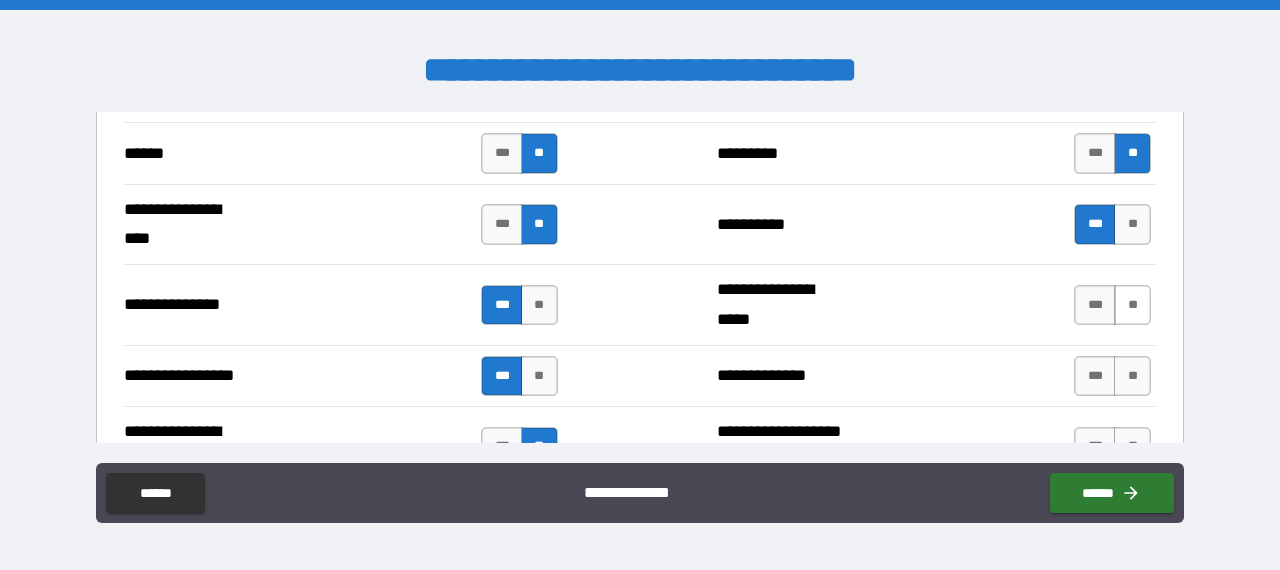 click on "**" at bounding box center (1132, 305) 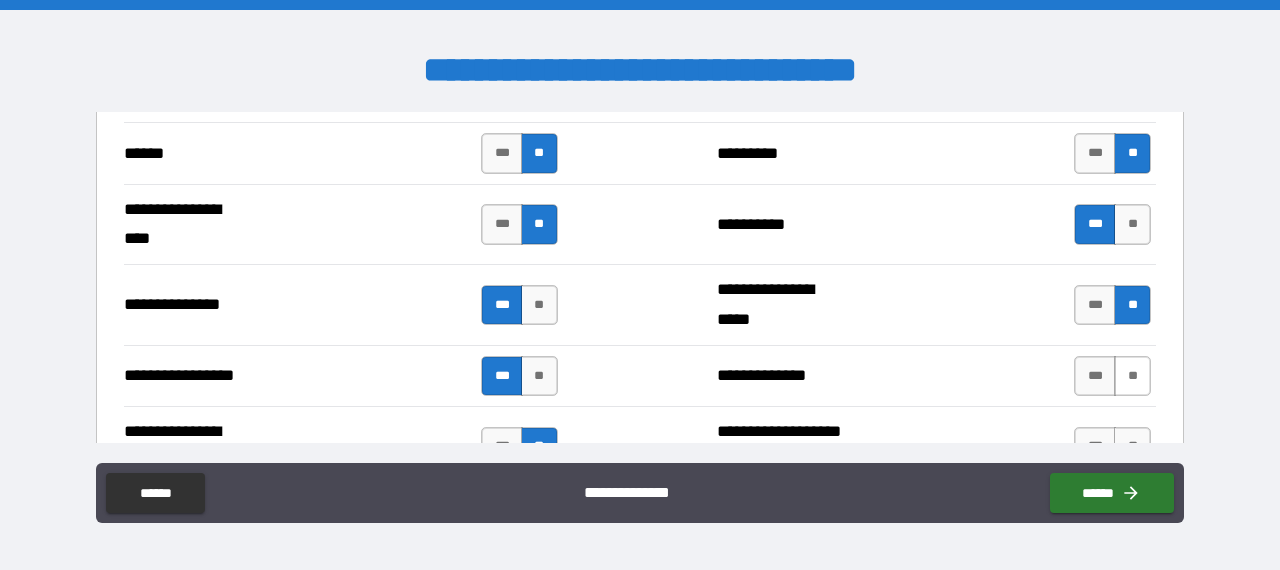 click on "**" at bounding box center (1132, 376) 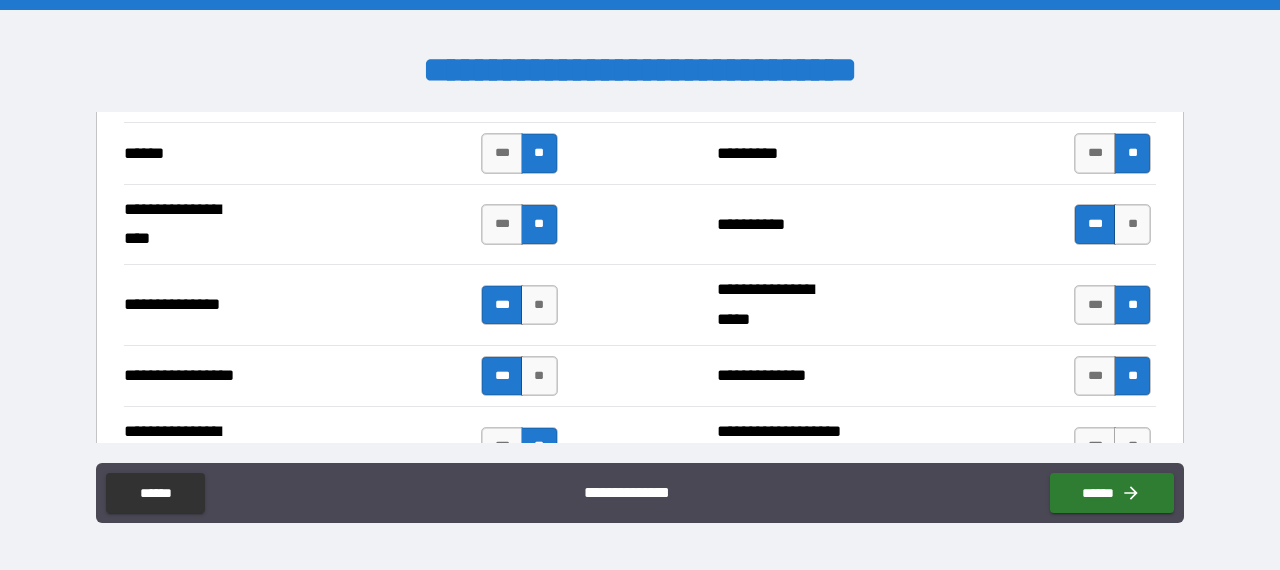 scroll, scrollTop: 2800, scrollLeft: 0, axis: vertical 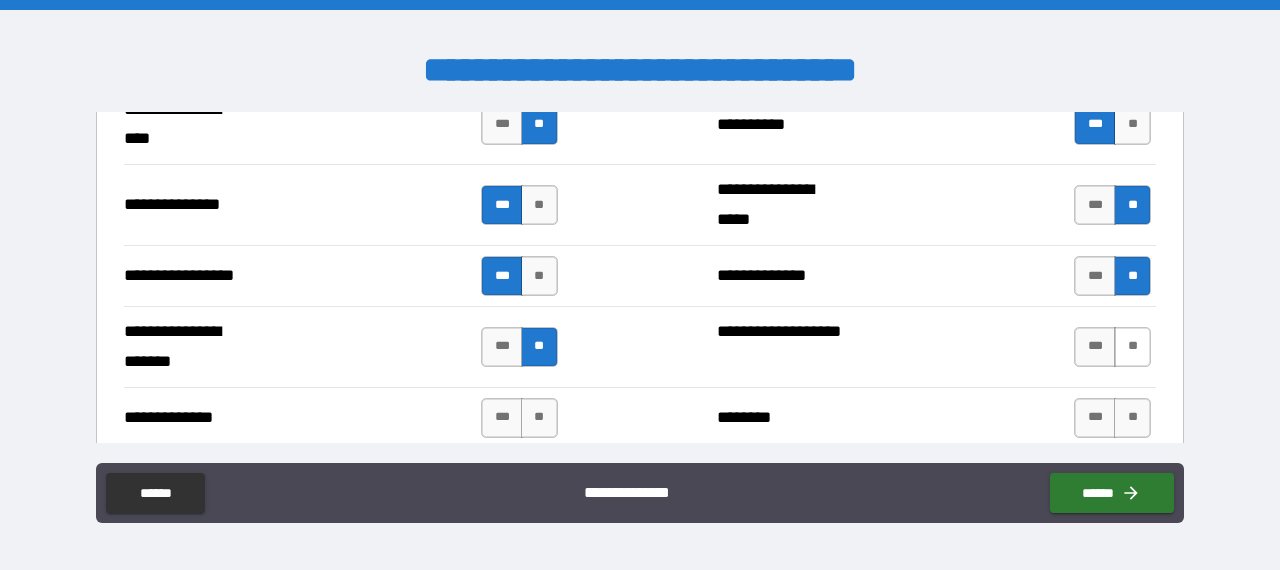 click on "**" at bounding box center (1132, 347) 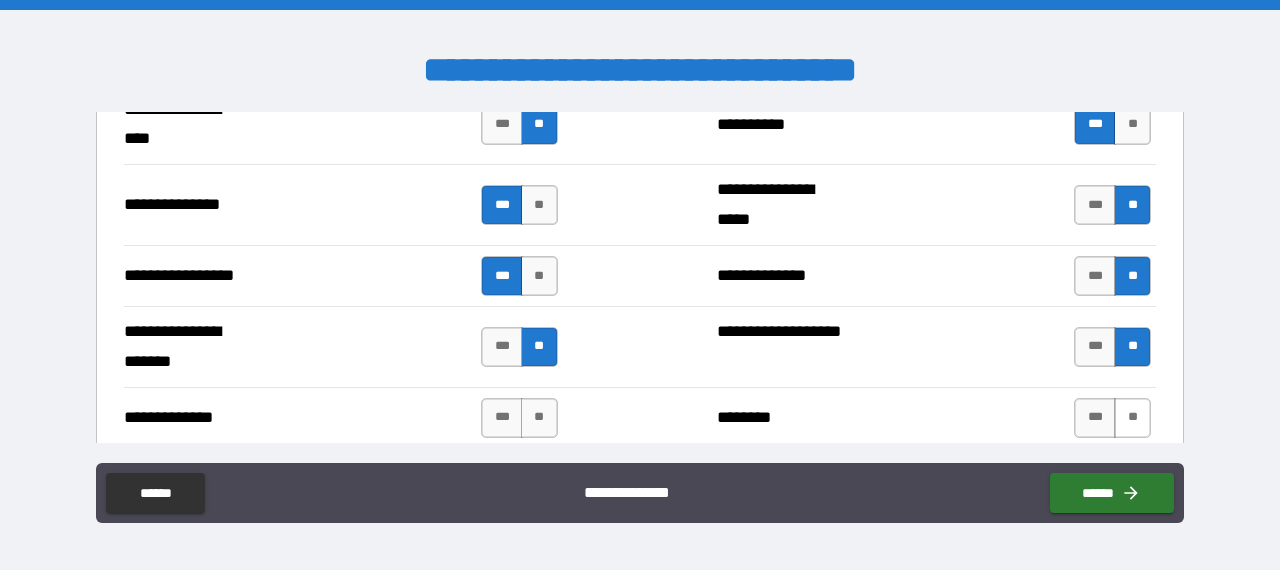 click on "**" at bounding box center (1132, 418) 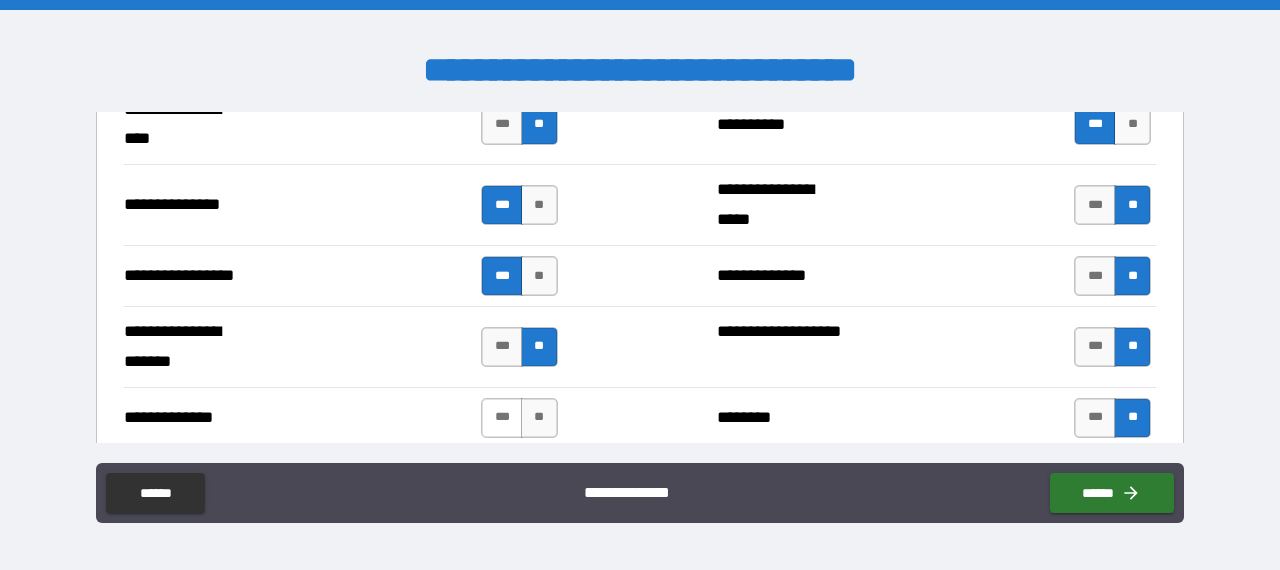 click on "***" at bounding box center (502, 418) 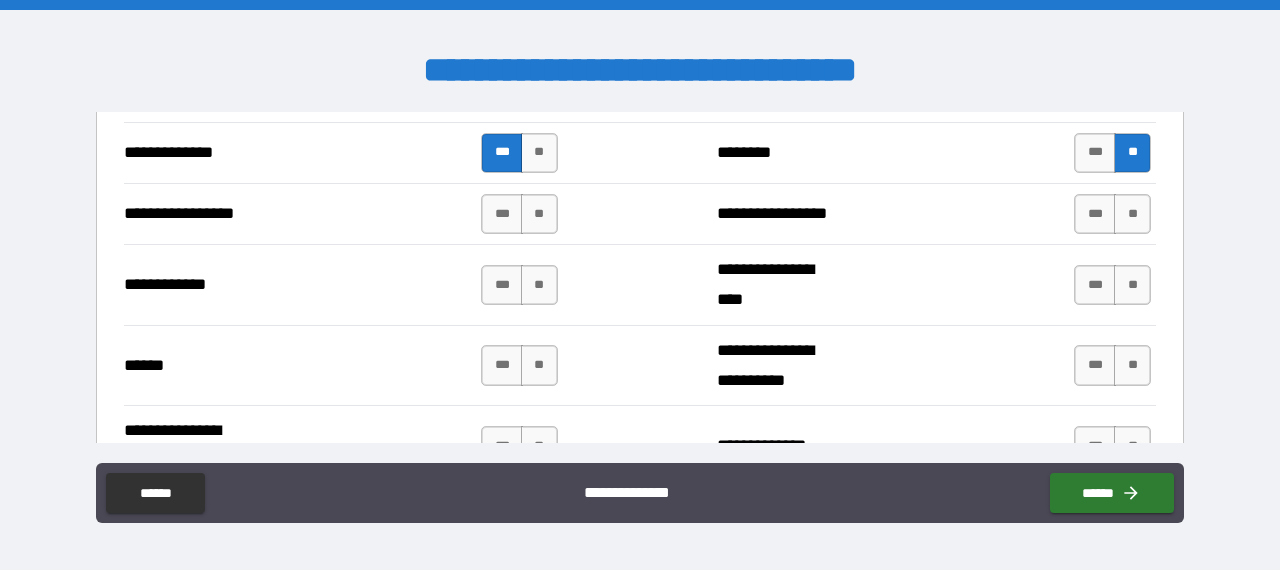 scroll, scrollTop: 3100, scrollLeft: 0, axis: vertical 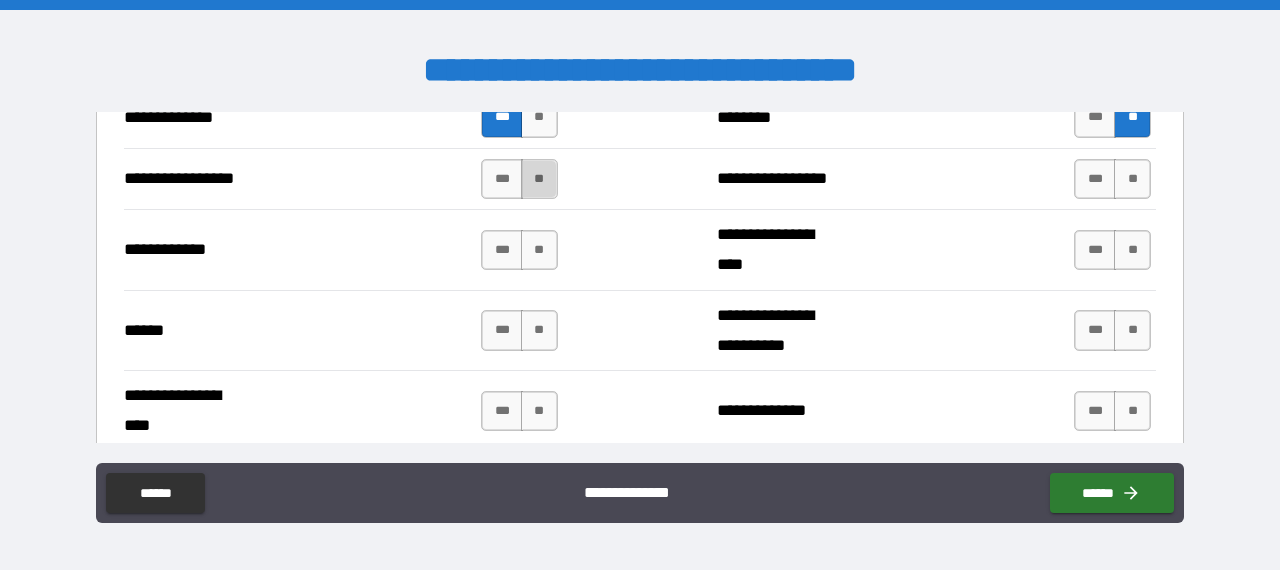 click on "**" at bounding box center [539, 179] 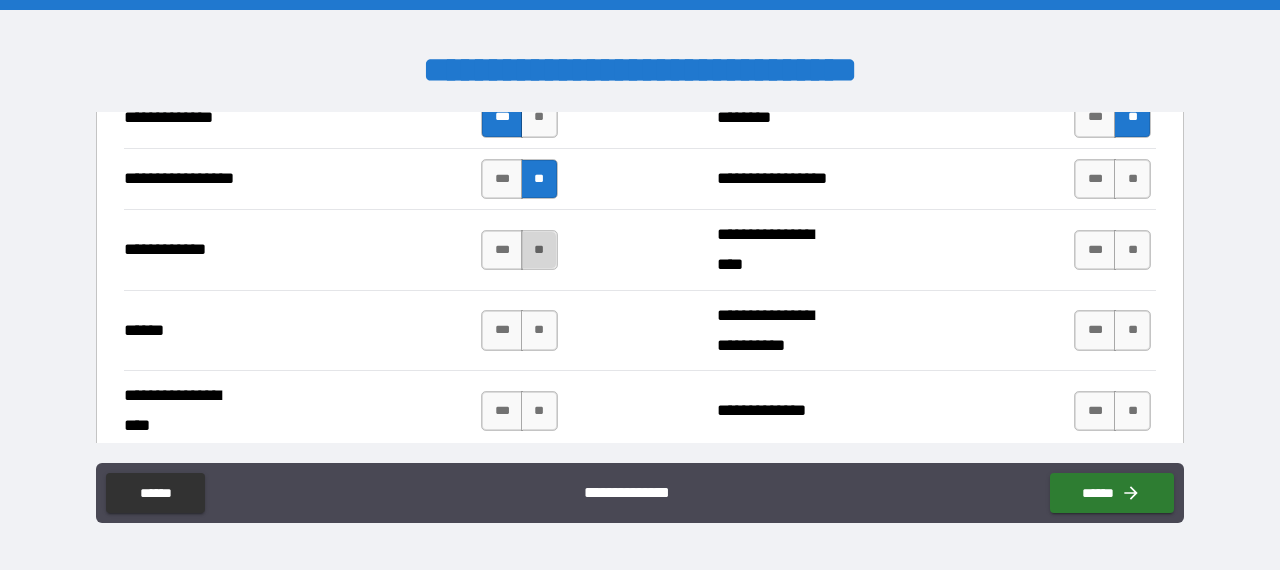 click on "**" at bounding box center (539, 250) 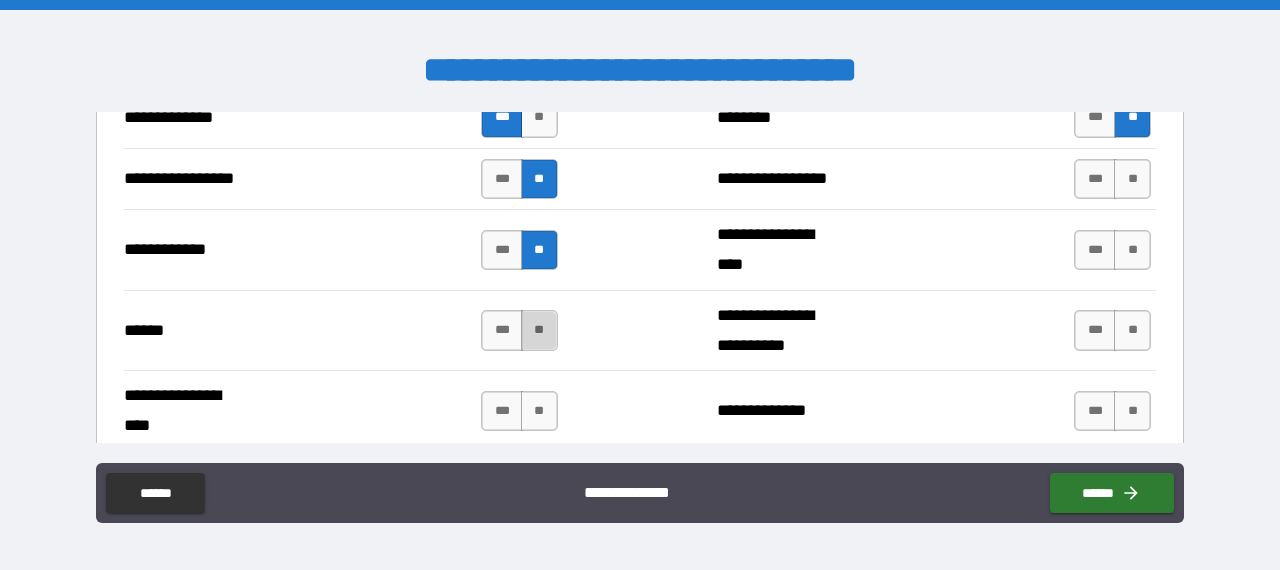 click on "**" at bounding box center (539, 330) 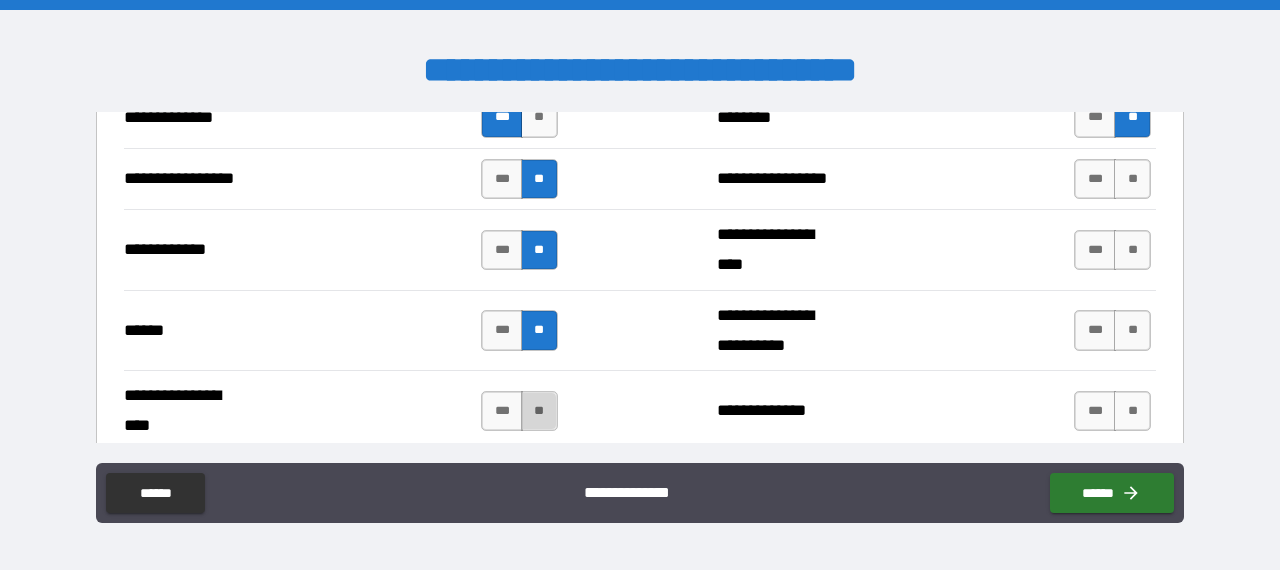 click on "**" at bounding box center [539, 411] 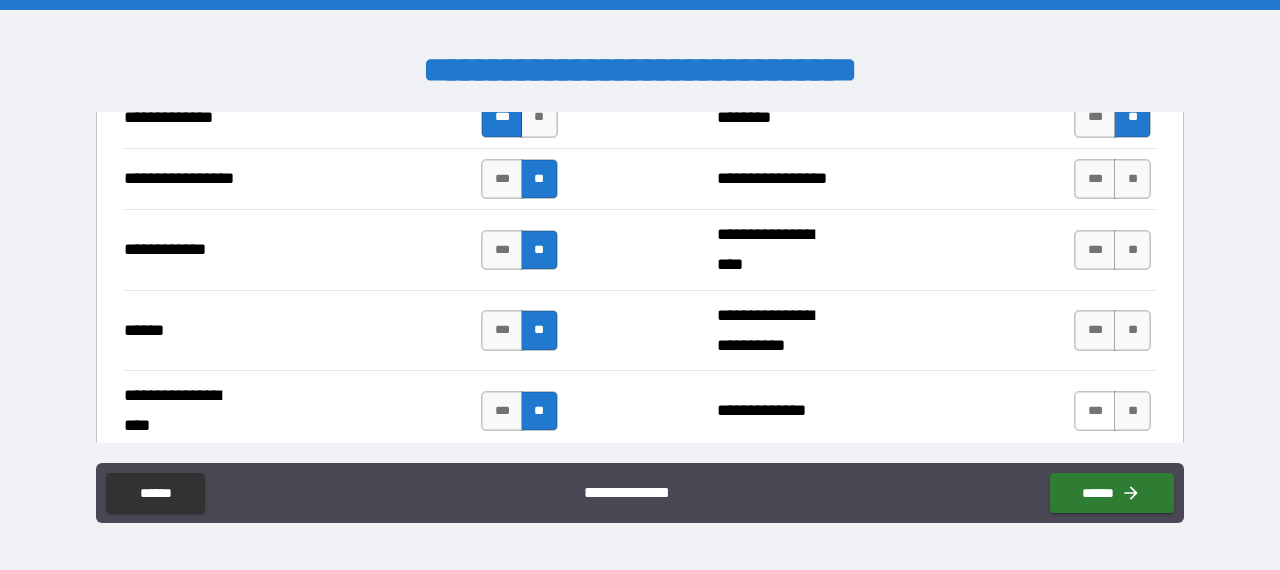 click on "***" at bounding box center (1095, 411) 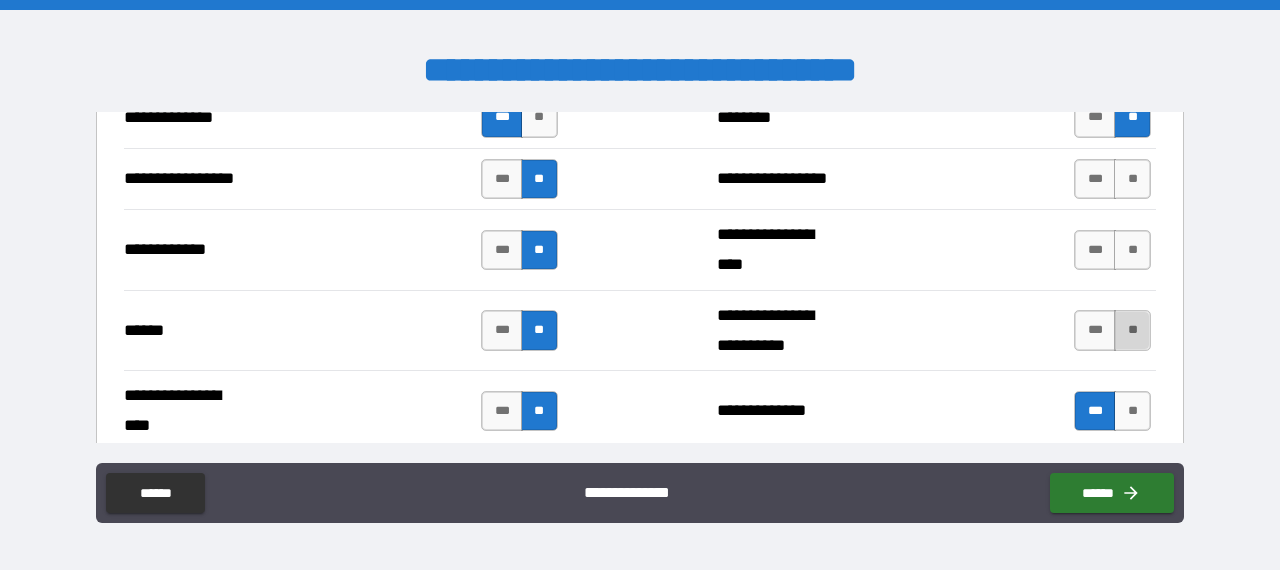 click on "**" at bounding box center [1132, 330] 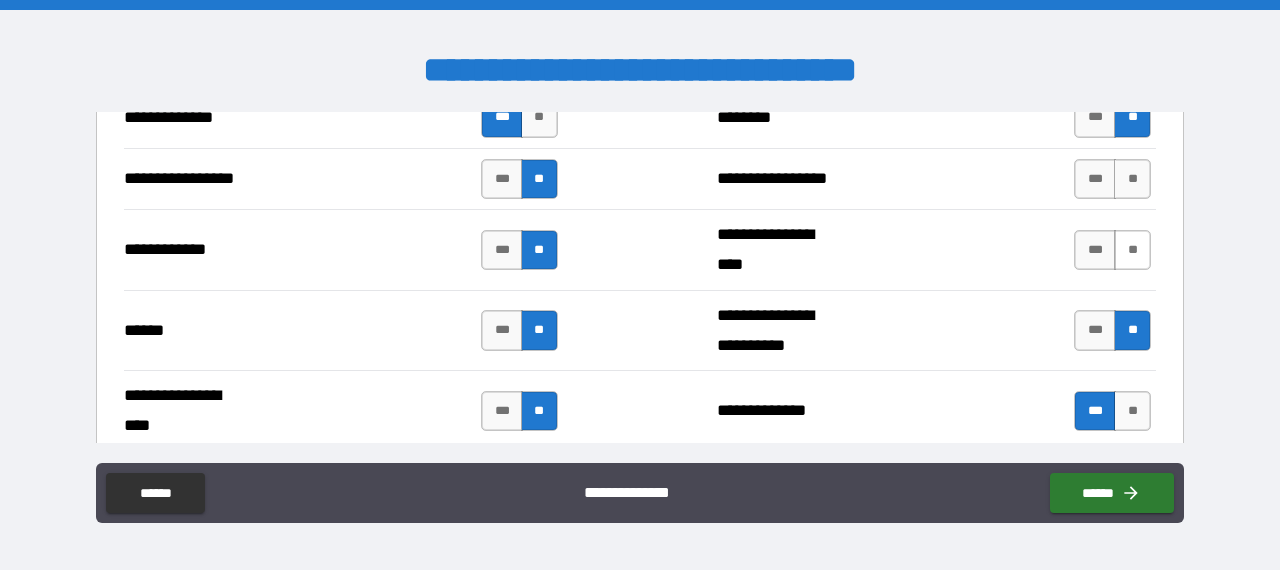 click on "**" at bounding box center [1132, 250] 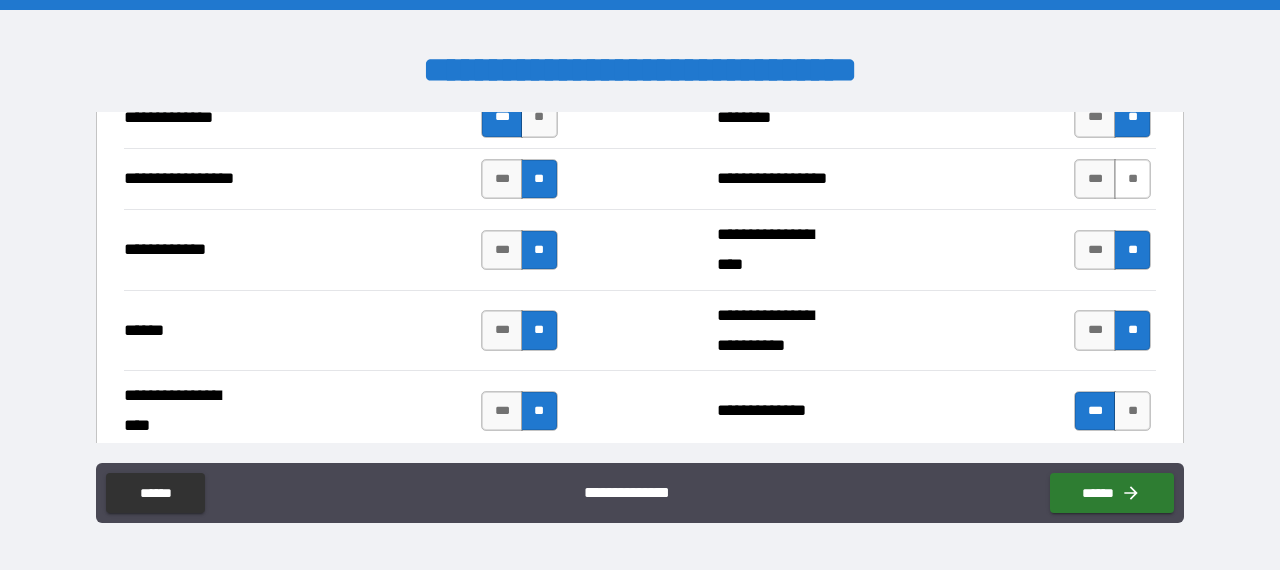 click on "**" at bounding box center (1132, 179) 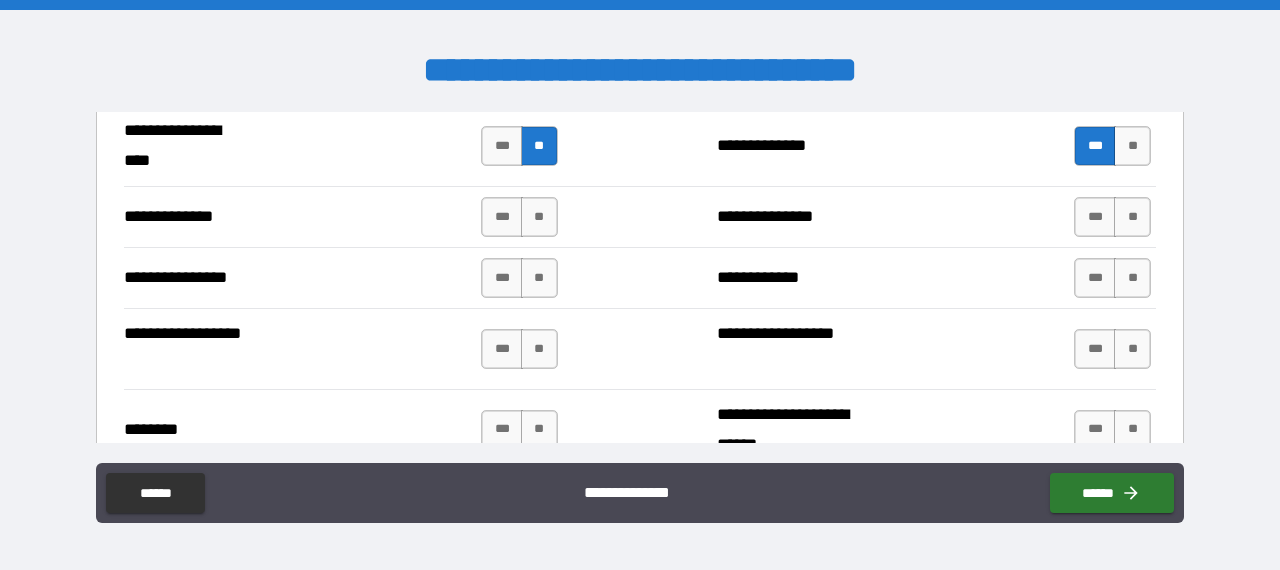 scroll, scrollTop: 3400, scrollLeft: 0, axis: vertical 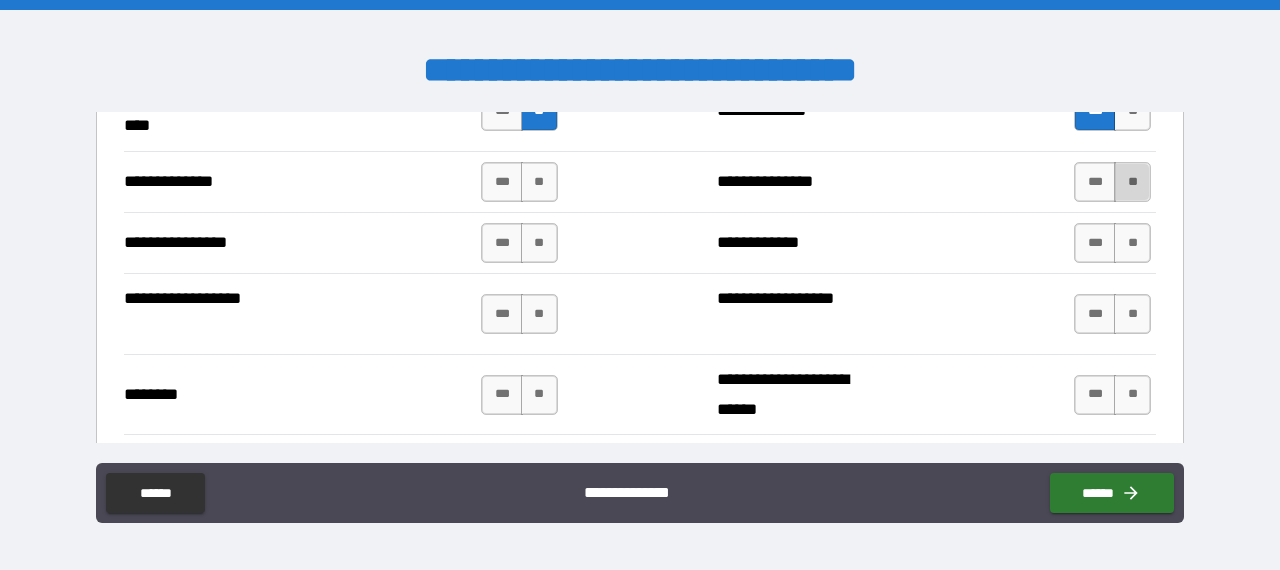 click on "**" at bounding box center [1132, 182] 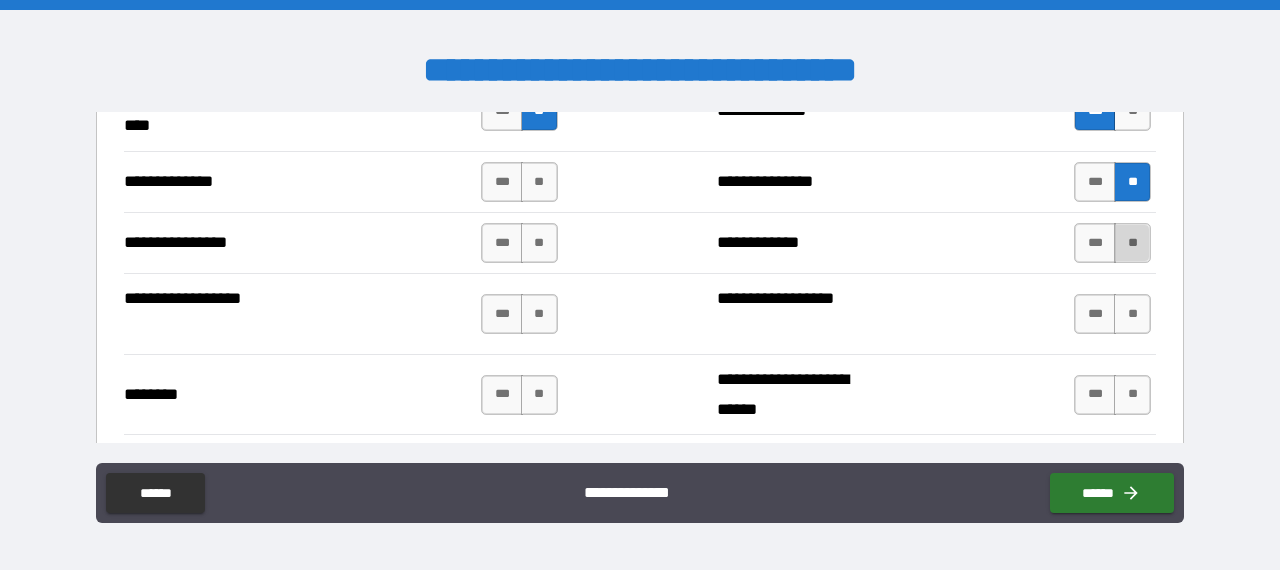 click on "**" at bounding box center (1132, 243) 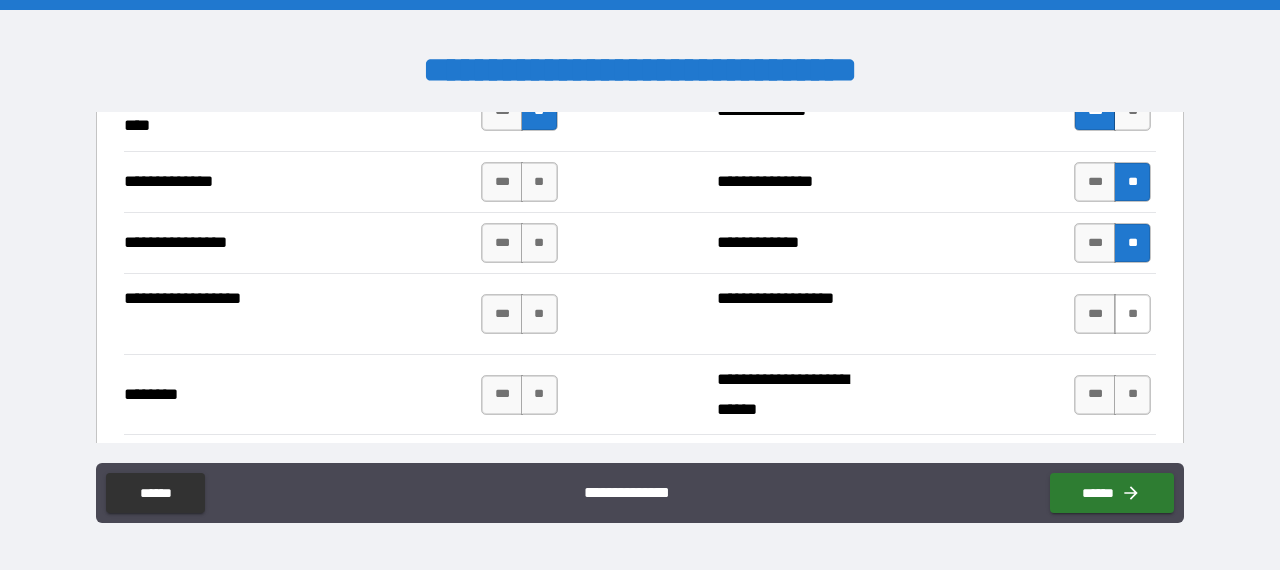click on "**" at bounding box center (1132, 314) 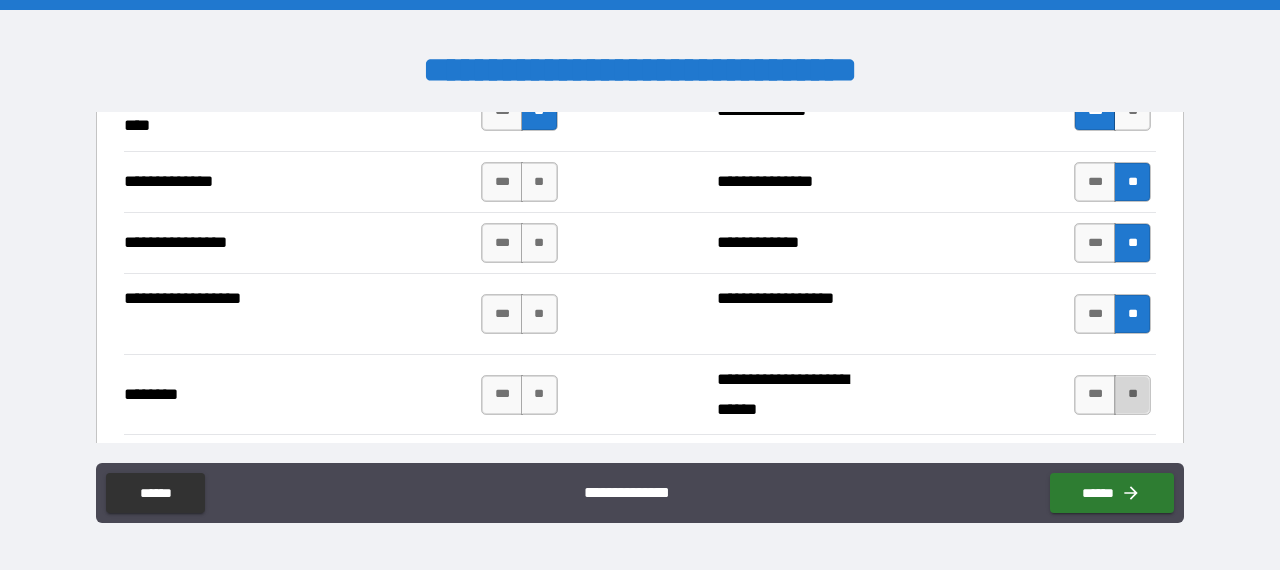 click on "**" at bounding box center (1132, 395) 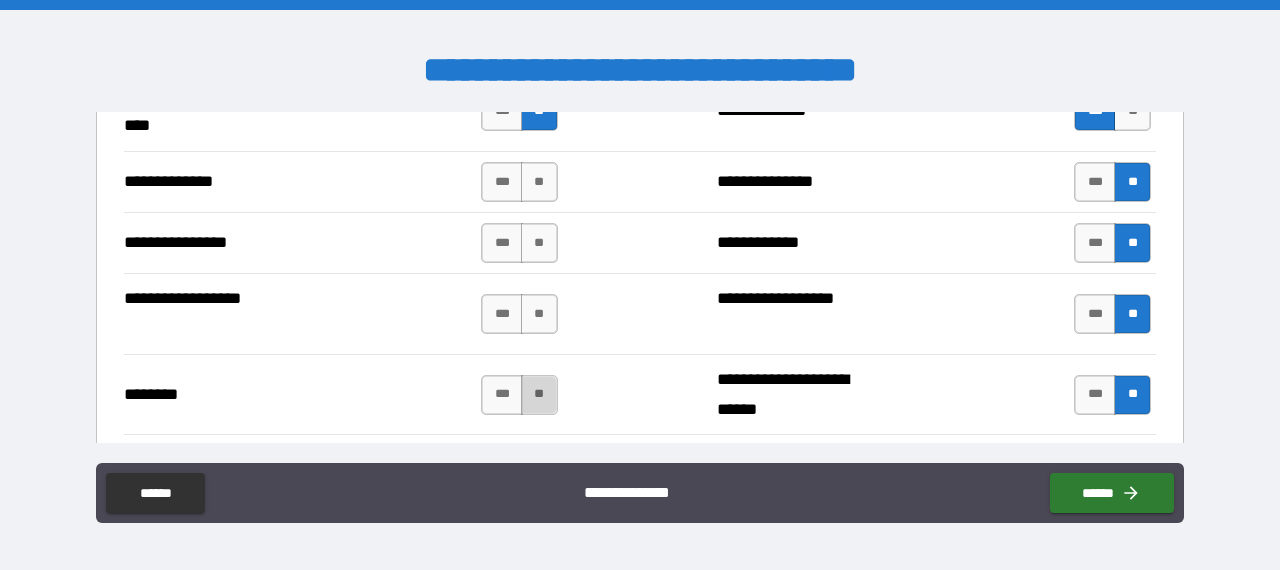 click on "**" at bounding box center [539, 395] 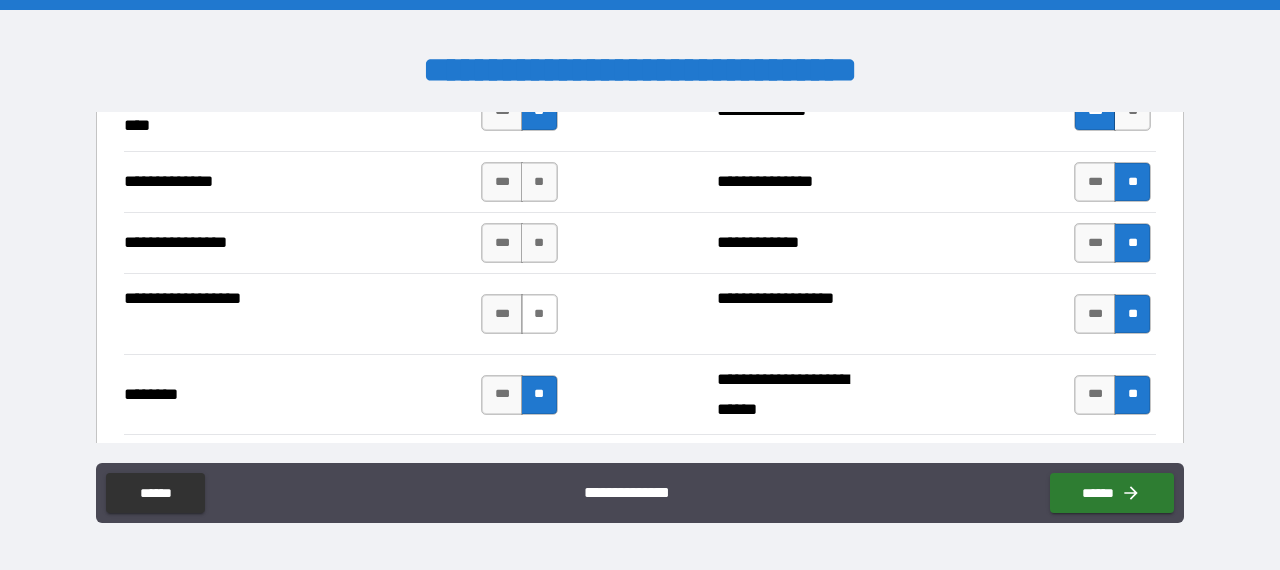 click on "**" at bounding box center (539, 314) 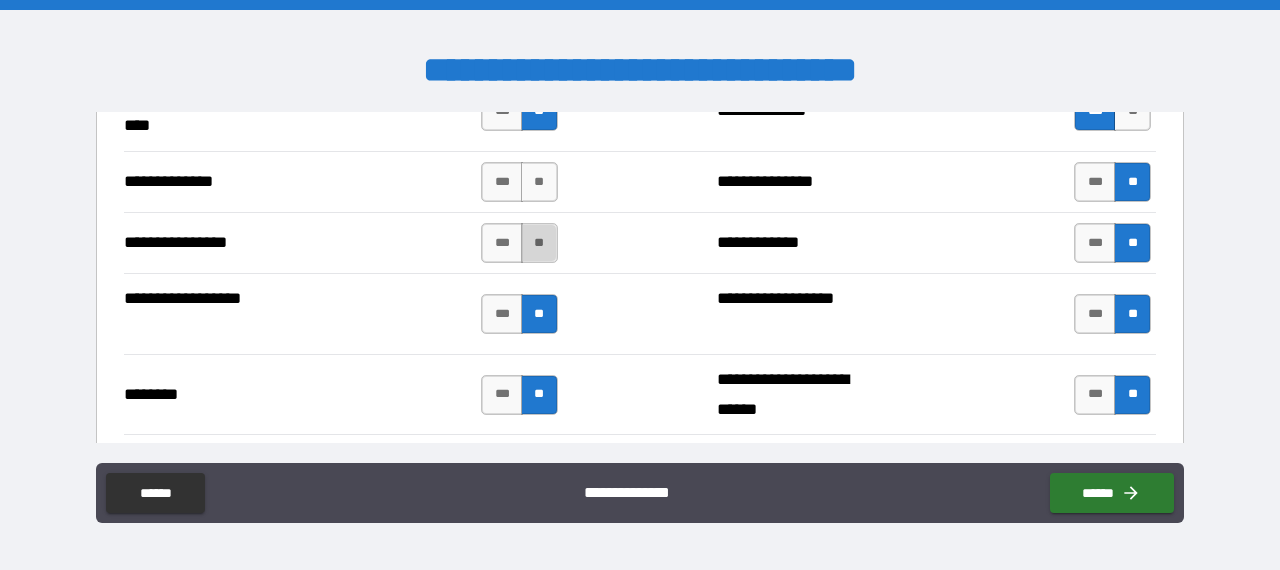 click on "**" at bounding box center (539, 243) 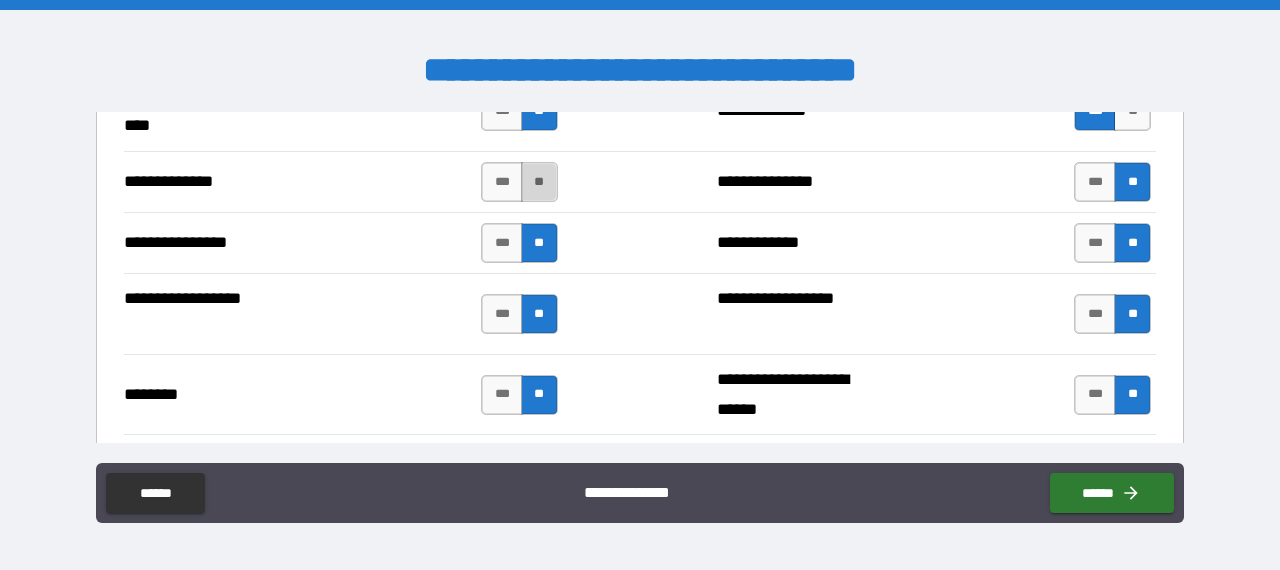click on "**" at bounding box center (539, 182) 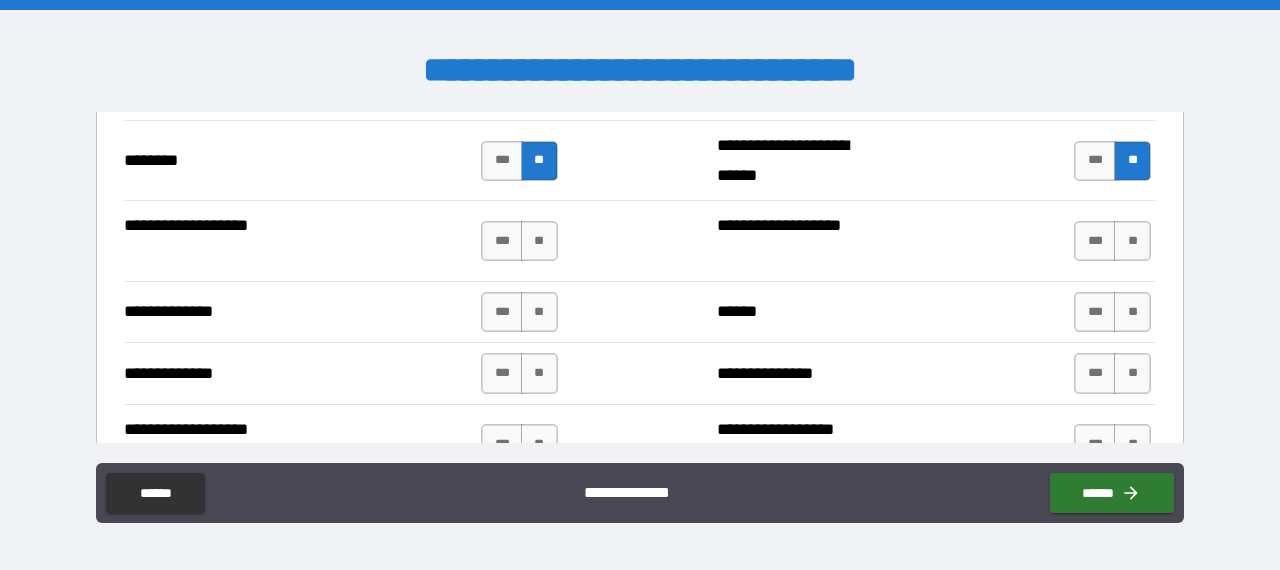 scroll, scrollTop: 3600, scrollLeft: 0, axis: vertical 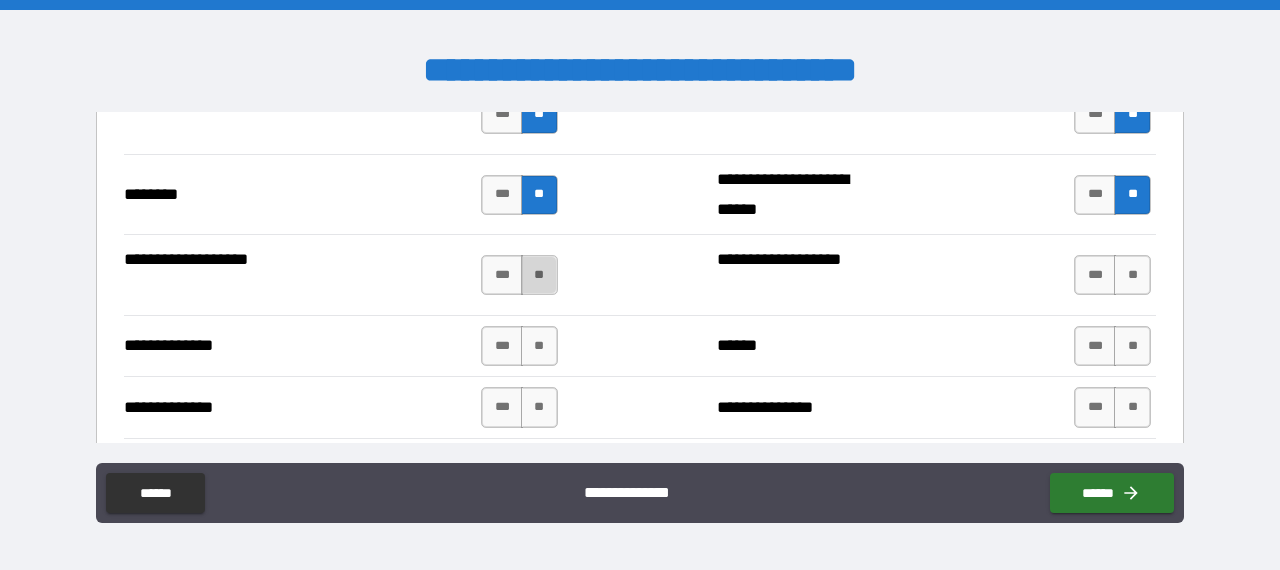 click on "**" at bounding box center (539, 275) 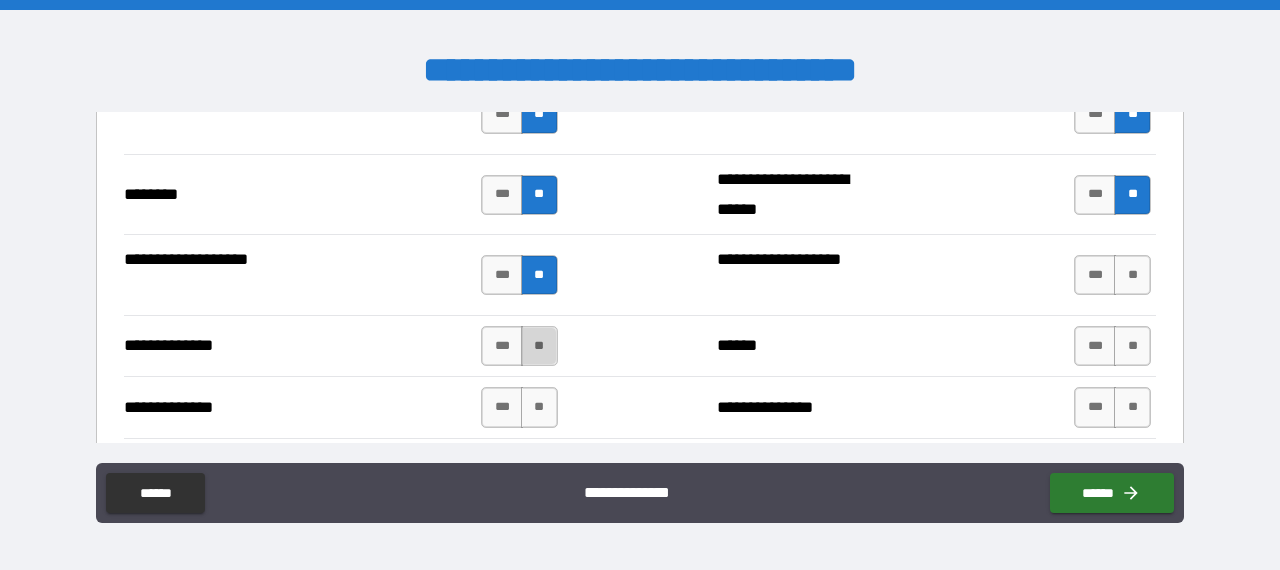 click on "**" at bounding box center [539, 346] 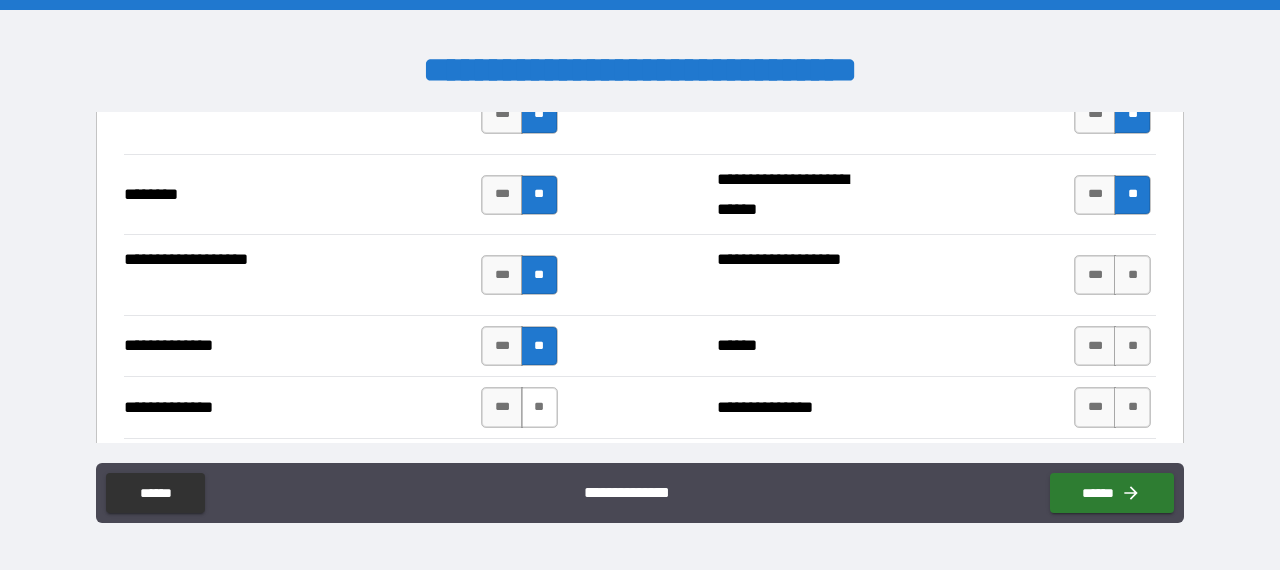 click on "**" at bounding box center [539, 407] 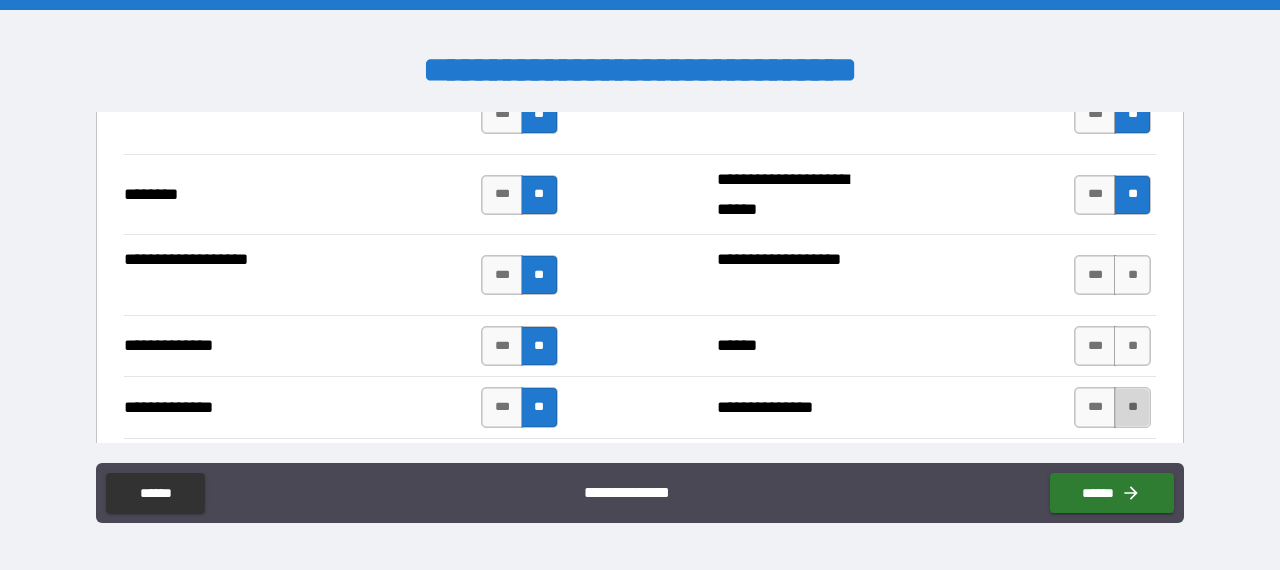 click on "**" at bounding box center [1132, 407] 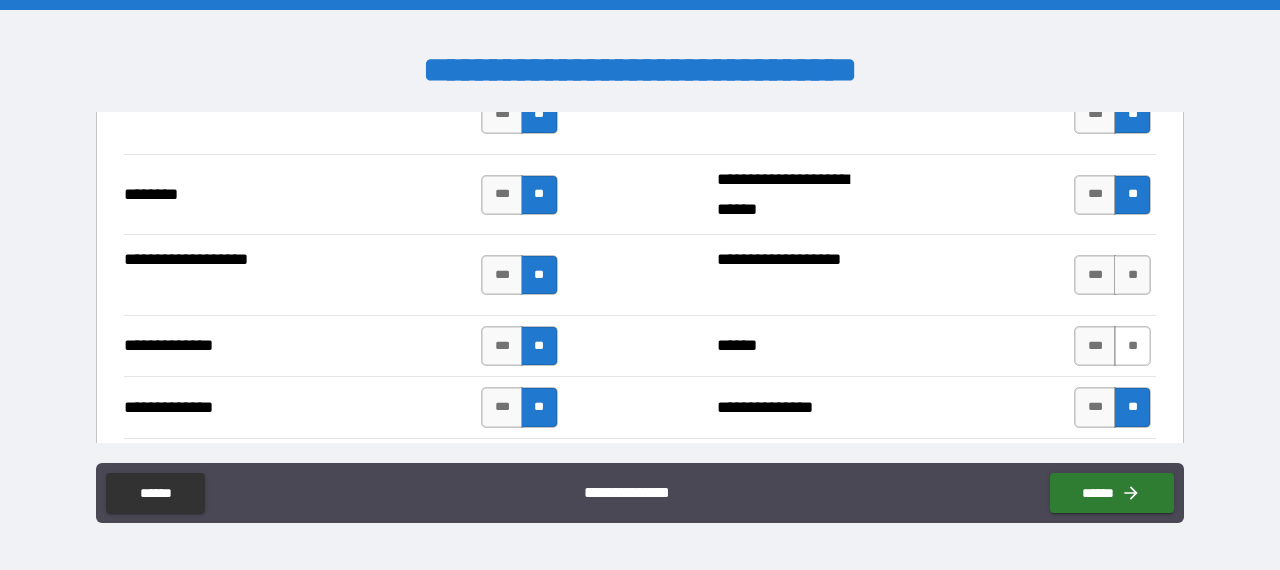 click on "**" at bounding box center [1132, 346] 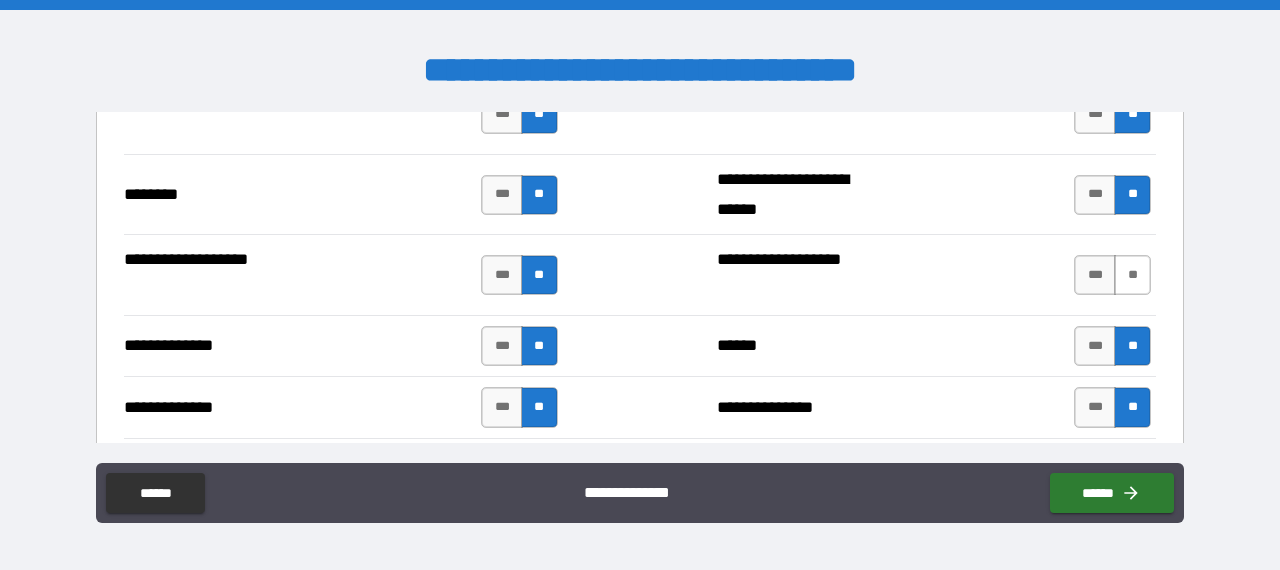 click on "**" at bounding box center [1132, 275] 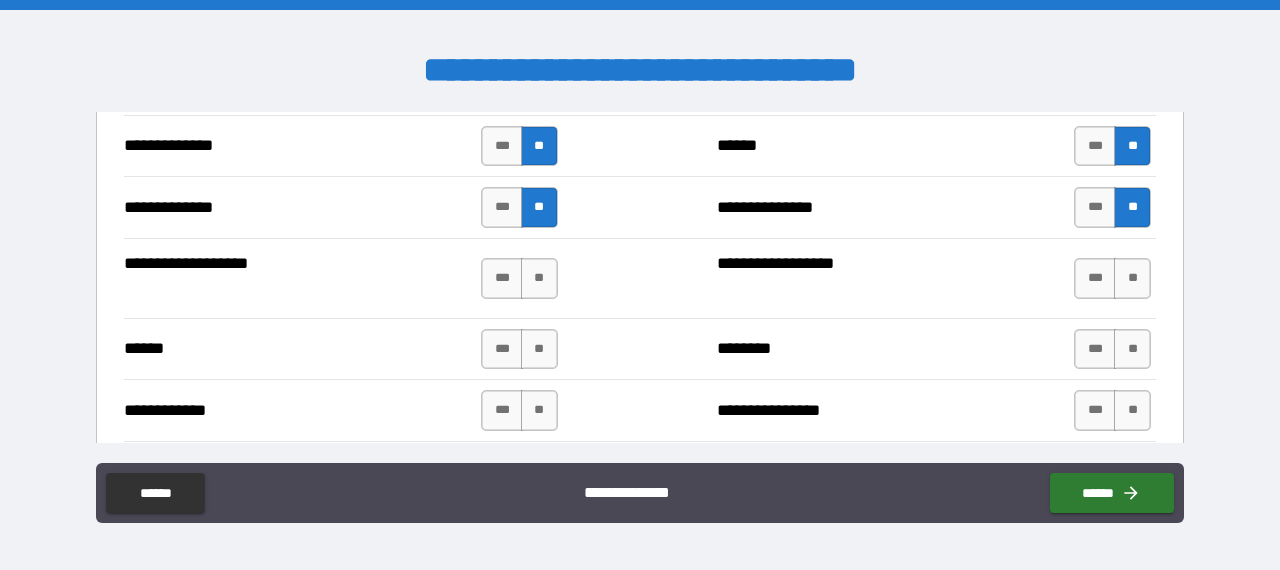 scroll, scrollTop: 3900, scrollLeft: 0, axis: vertical 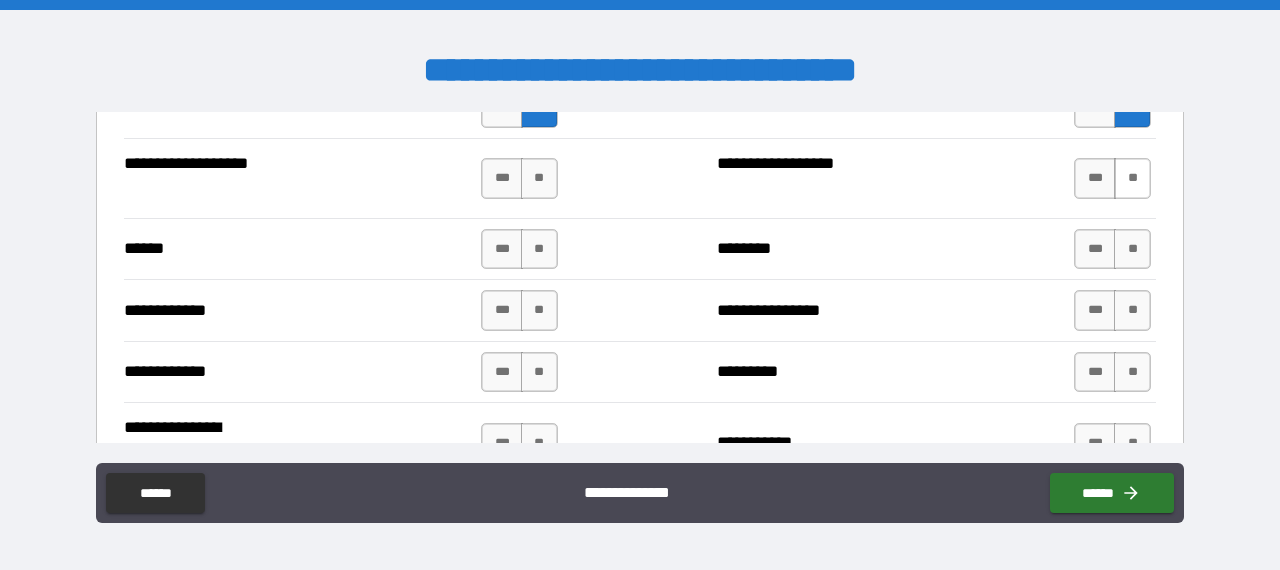 click on "**" at bounding box center [1132, 178] 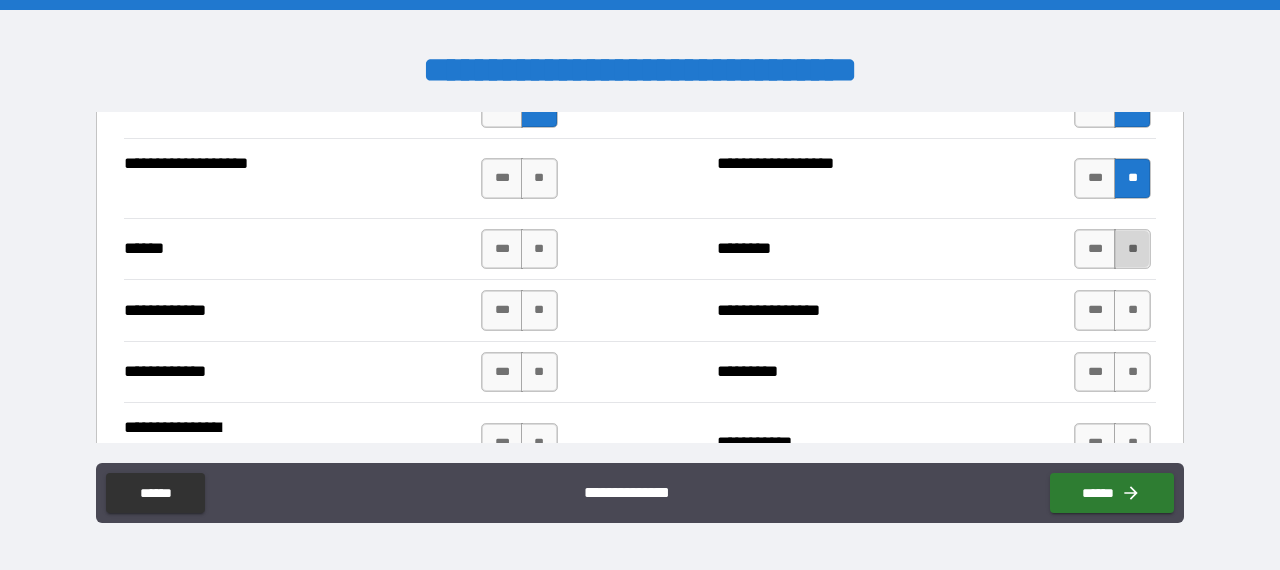 click on "**" at bounding box center (1132, 249) 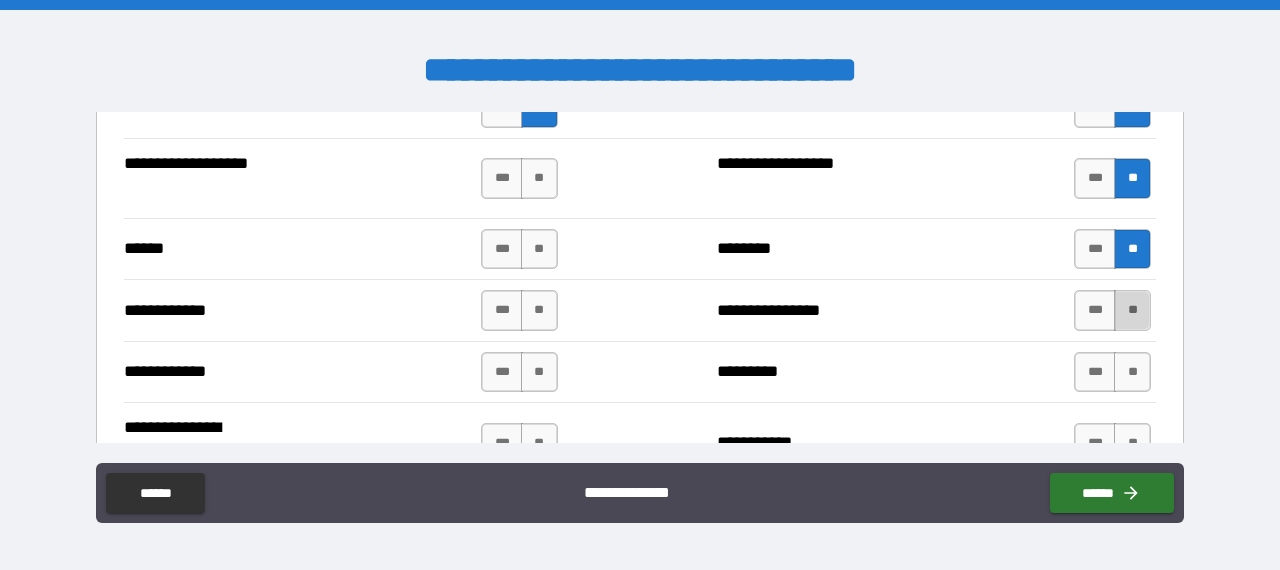 click on "**" at bounding box center (1132, 310) 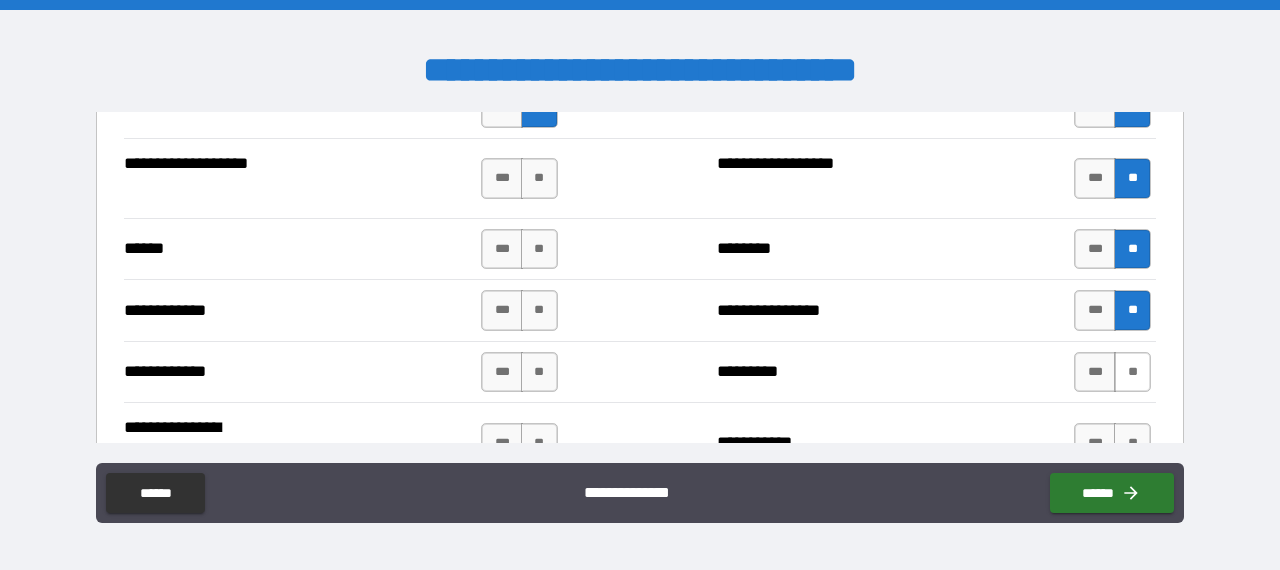 click on "**" at bounding box center [1132, 372] 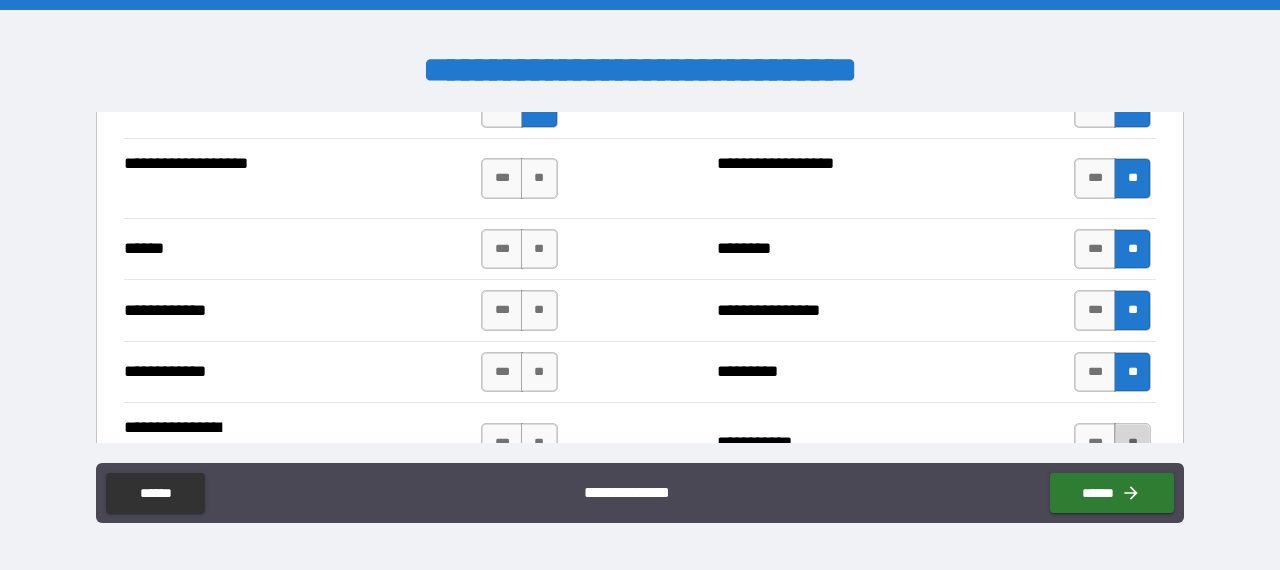 click on "**" at bounding box center [1132, 443] 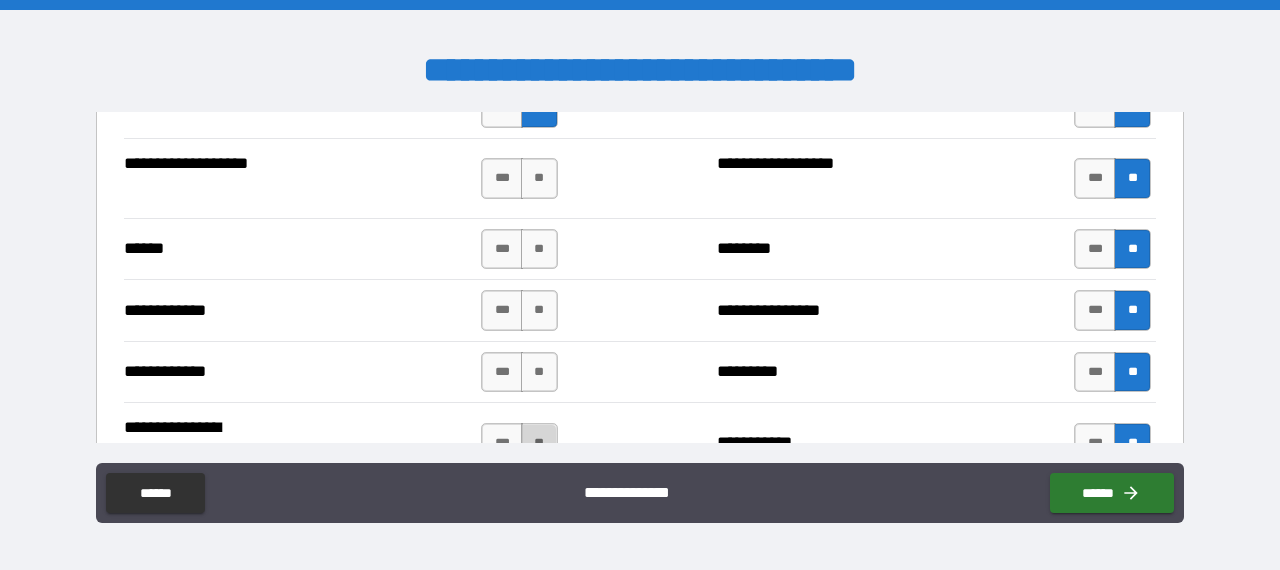 click on "**" at bounding box center (539, 443) 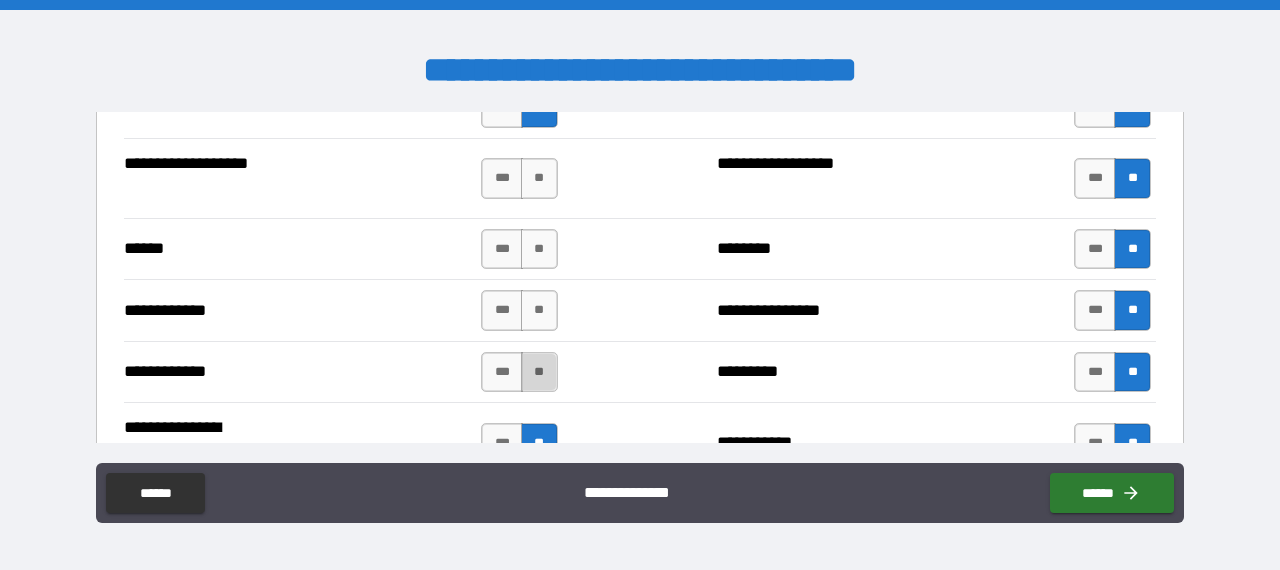 click on "**" at bounding box center [539, 372] 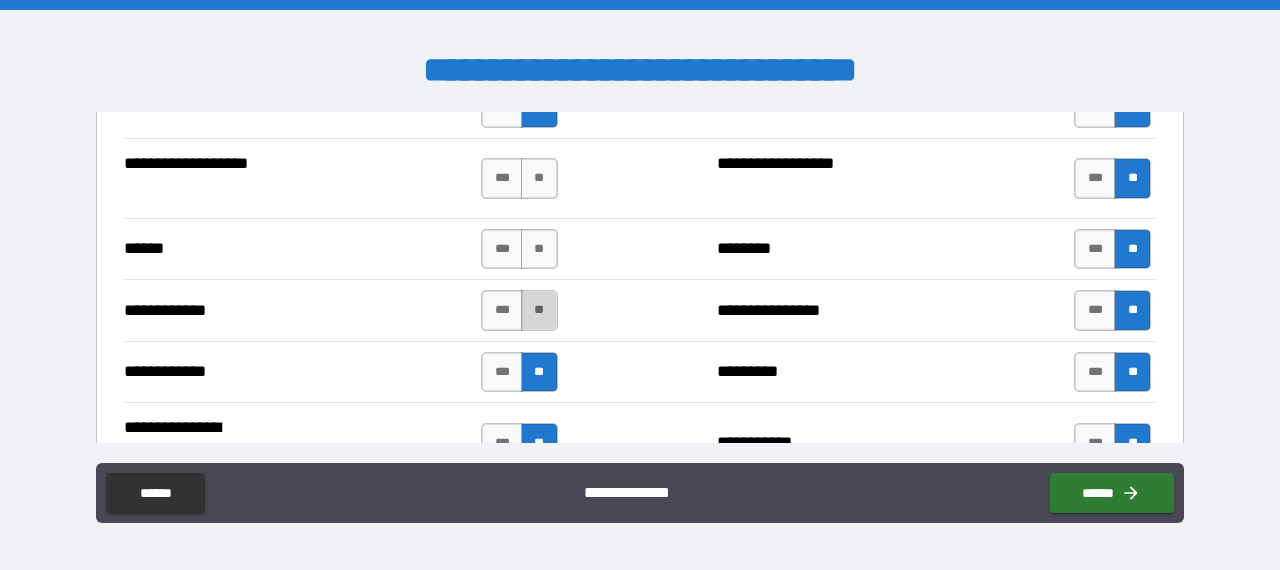 click on "**" at bounding box center (539, 310) 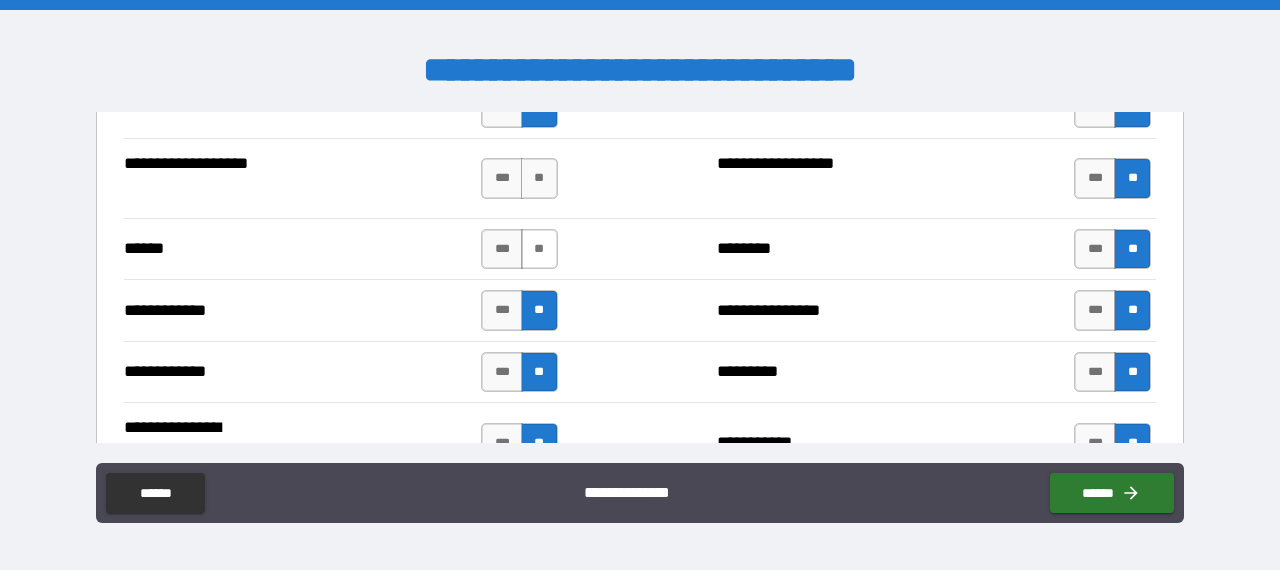 click on "**" at bounding box center [539, 249] 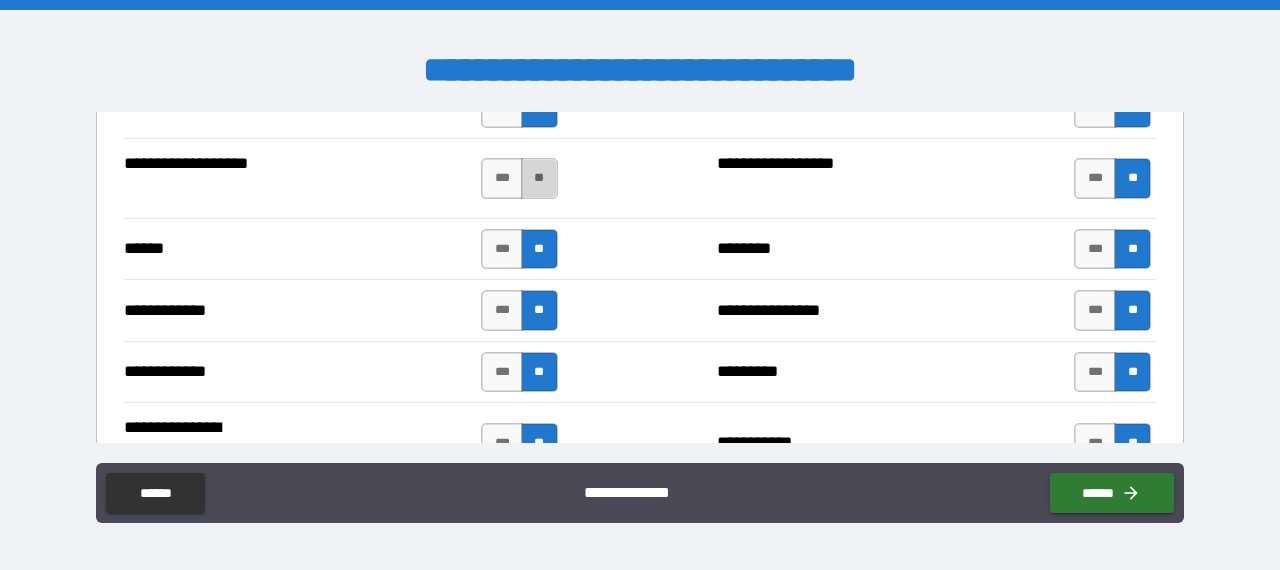 click on "**" at bounding box center (539, 178) 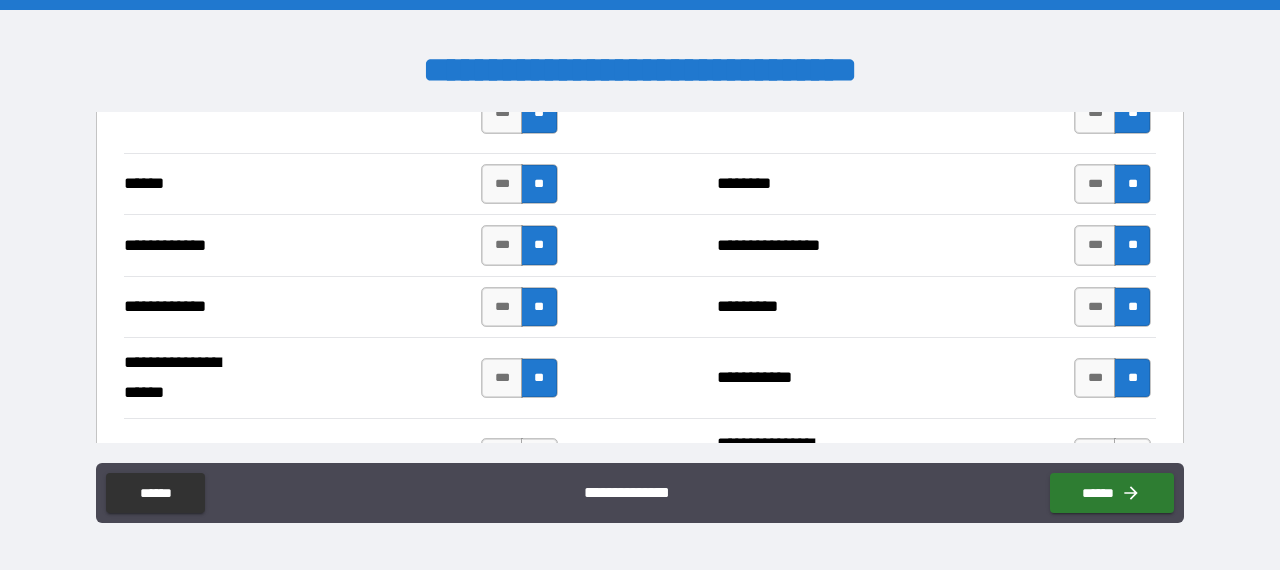 scroll, scrollTop: 4000, scrollLeft: 0, axis: vertical 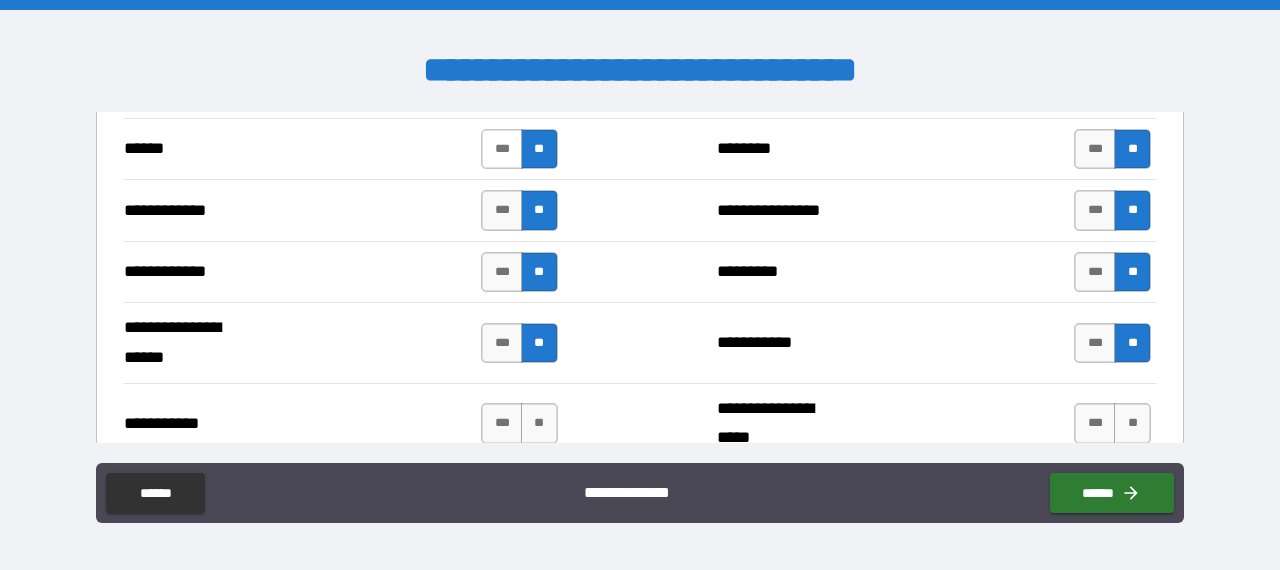 click on "***" at bounding box center [502, 149] 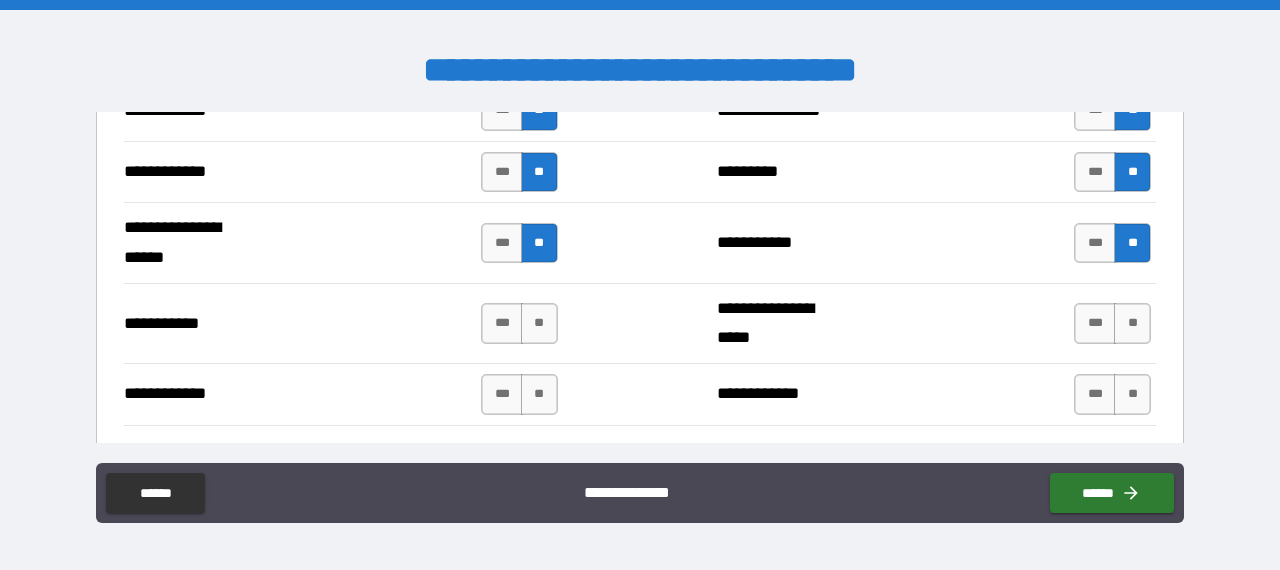 scroll, scrollTop: 4200, scrollLeft: 0, axis: vertical 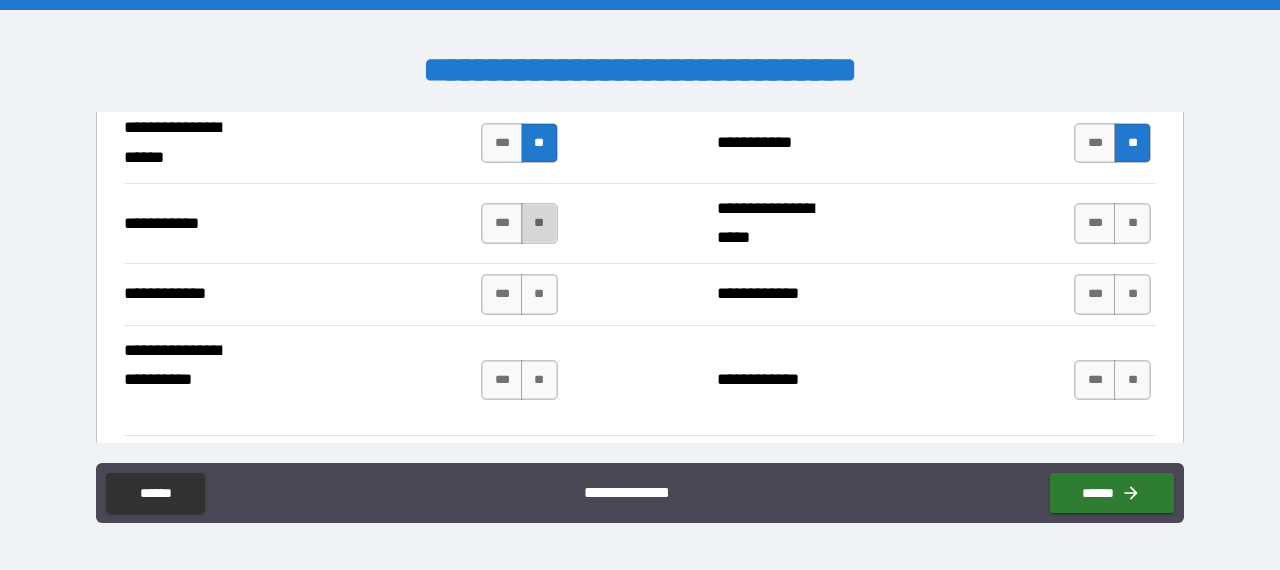 click on "**" at bounding box center (539, 223) 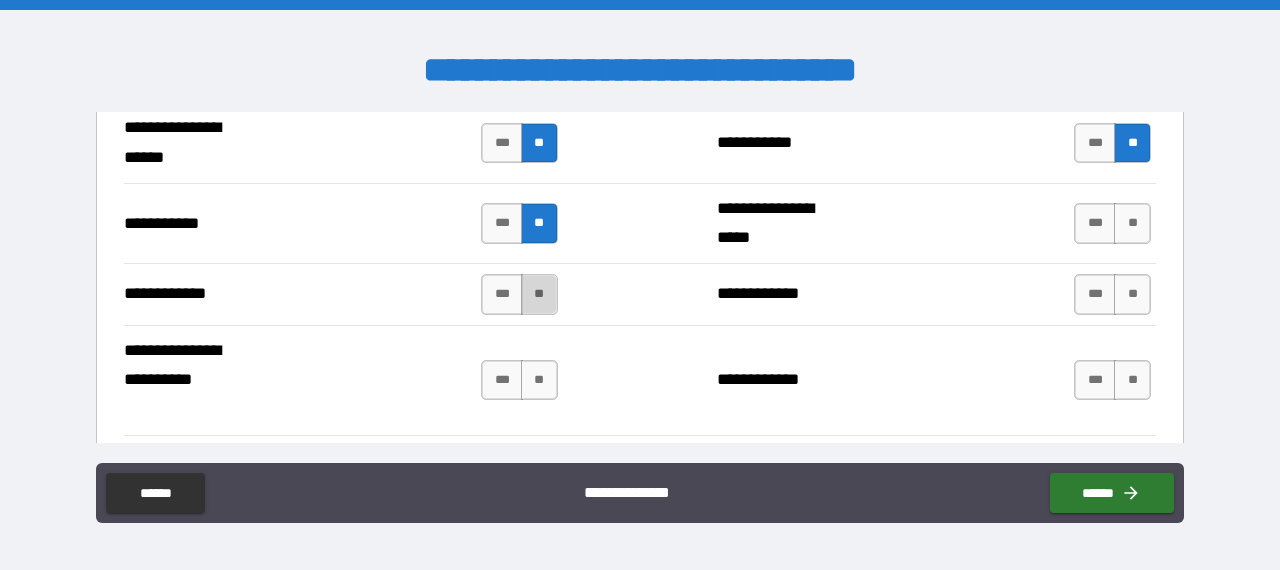 click on "**" at bounding box center [539, 294] 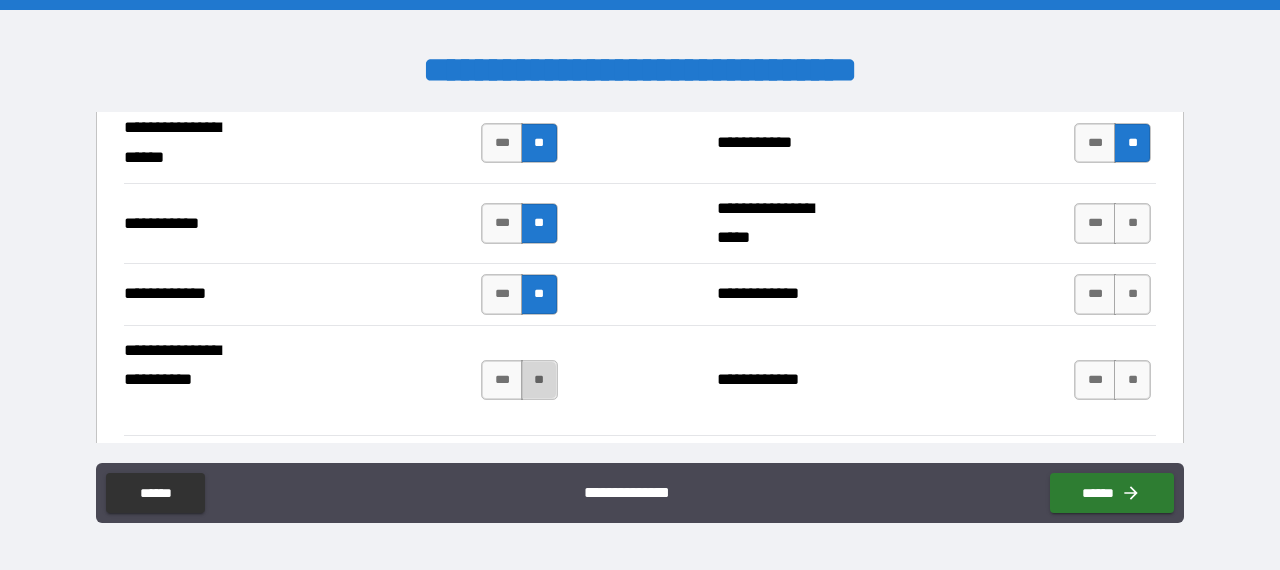 click on "**" at bounding box center [539, 380] 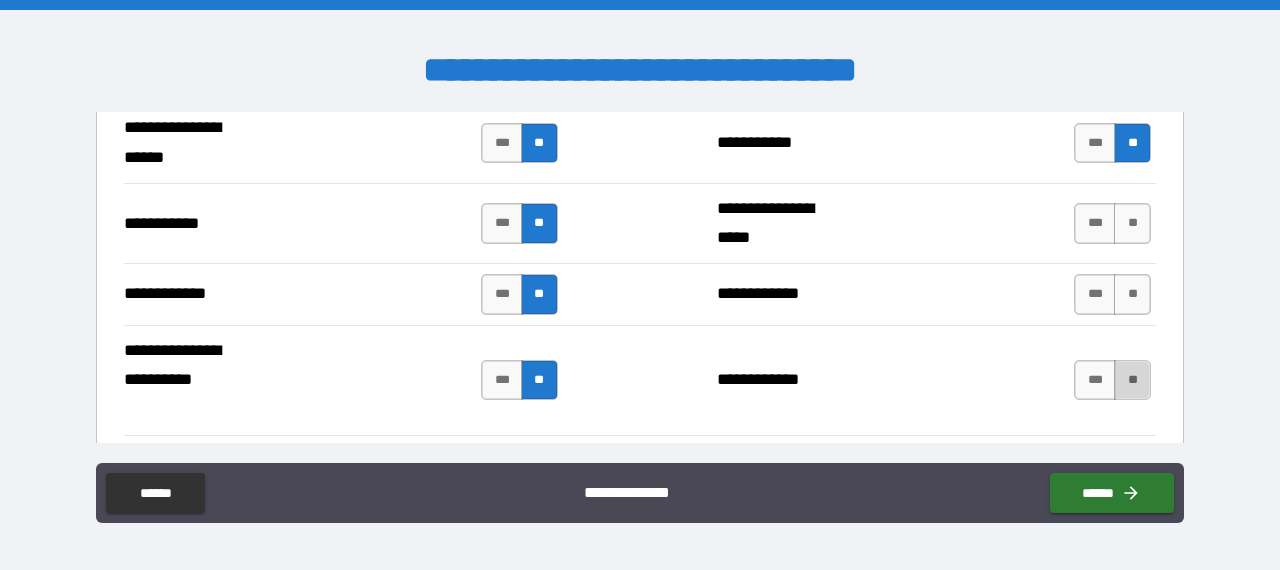 click on "**" at bounding box center [1132, 380] 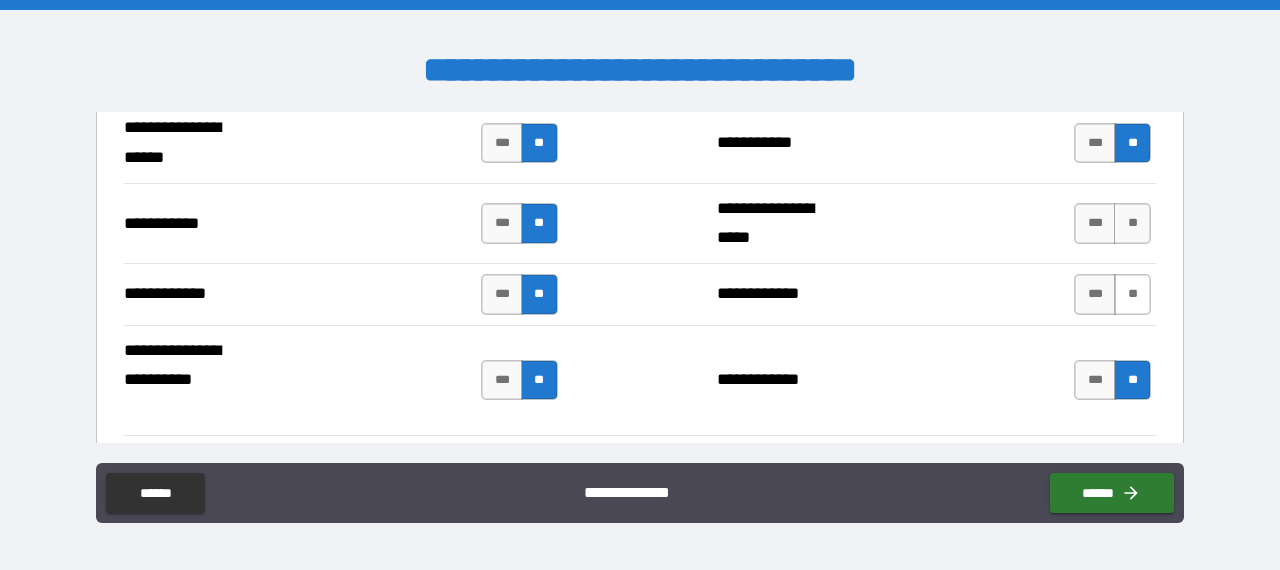 click on "**" at bounding box center (1132, 294) 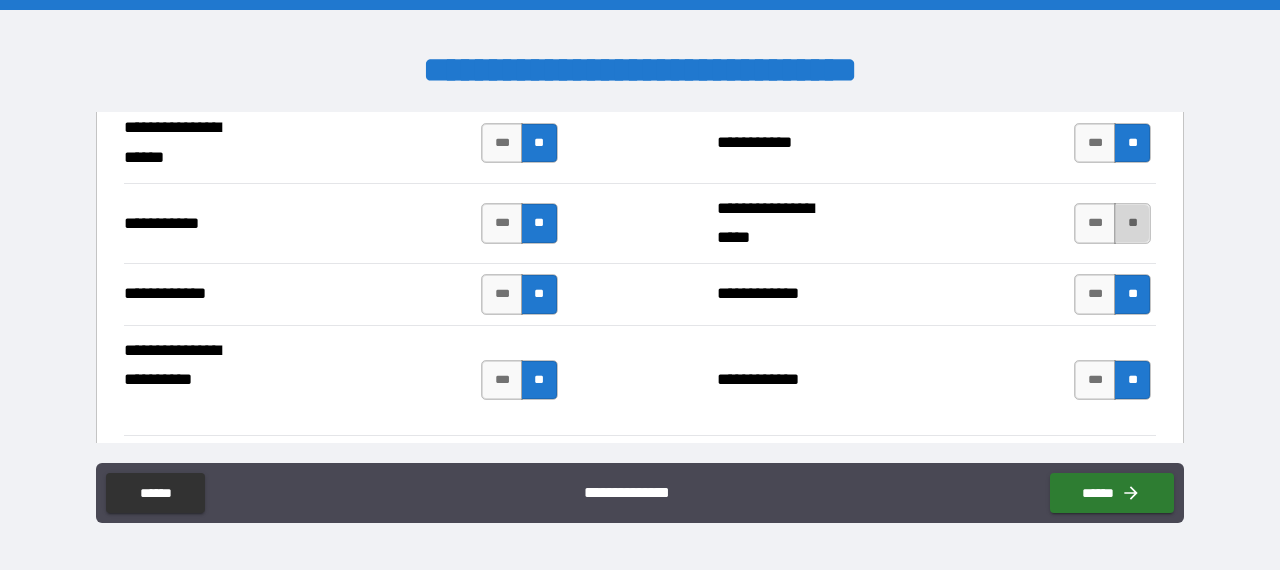 click on "**" at bounding box center [1132, 223] 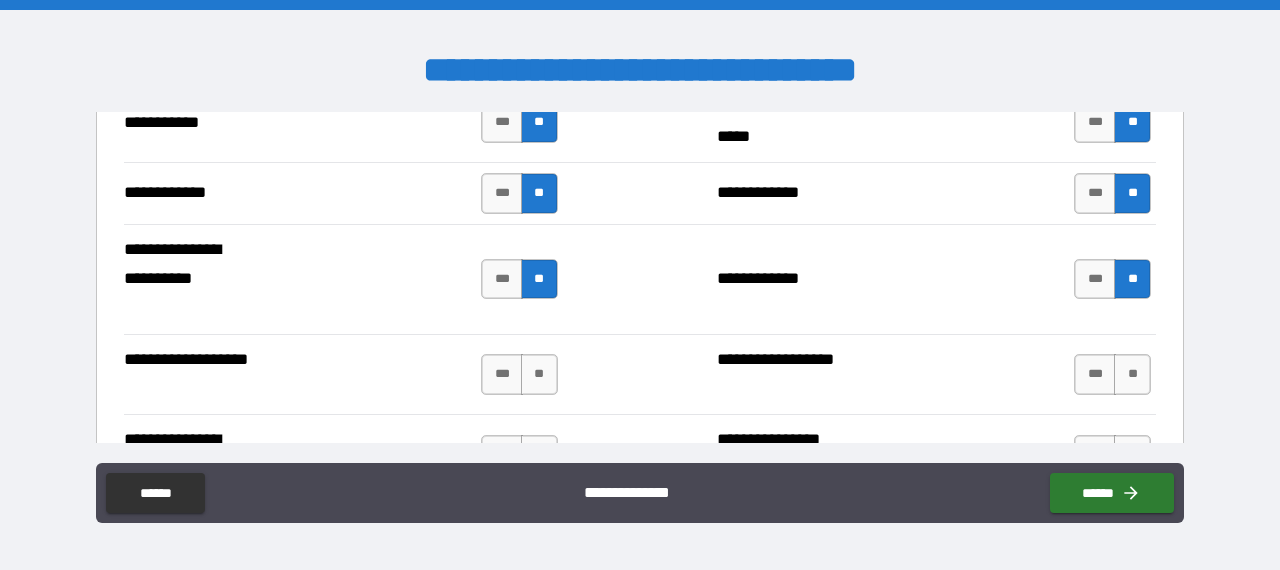scroll, scrollTop: 4400, scrollLeft: 0, axis: vertical 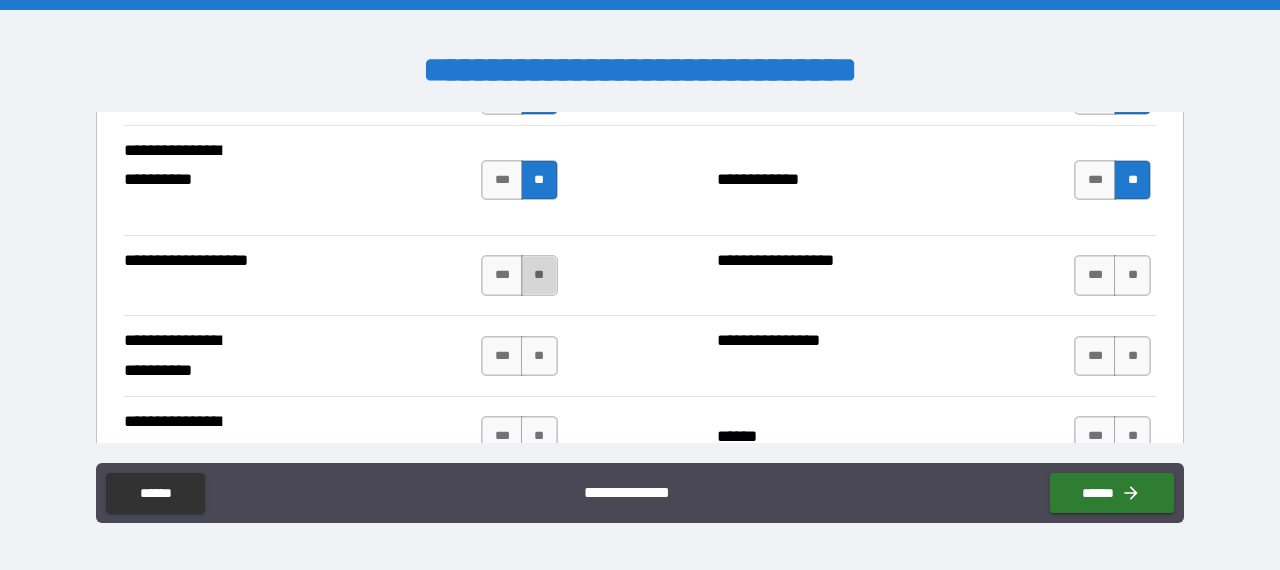 click on "**" at bounding box center (539, 275) 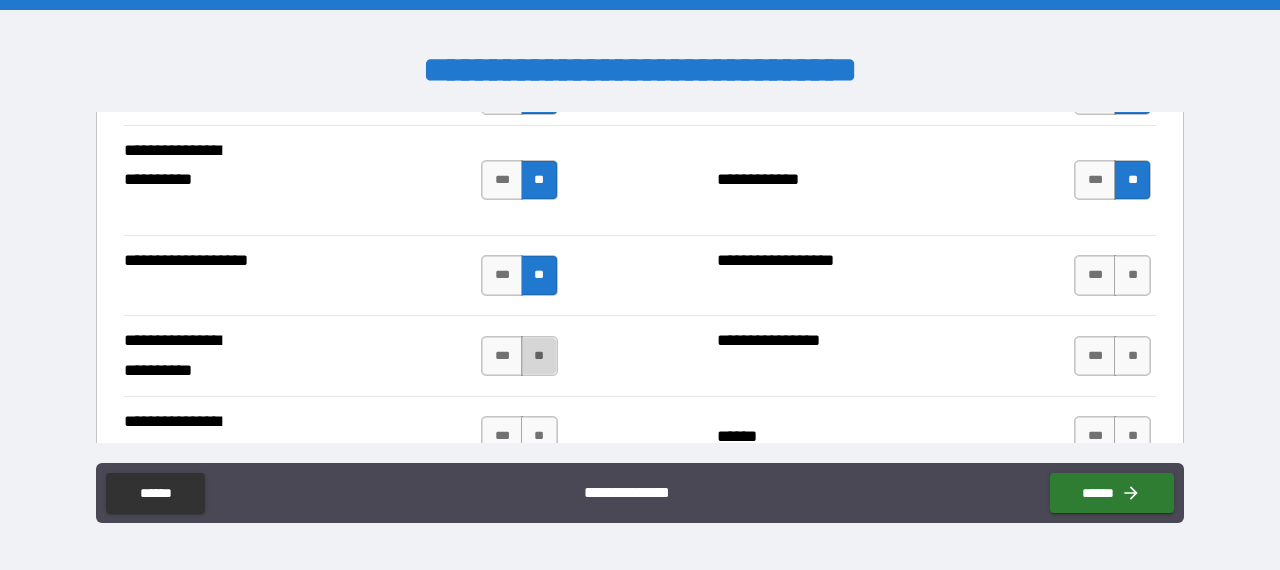 click on "**" at bounding box center (539, 356) 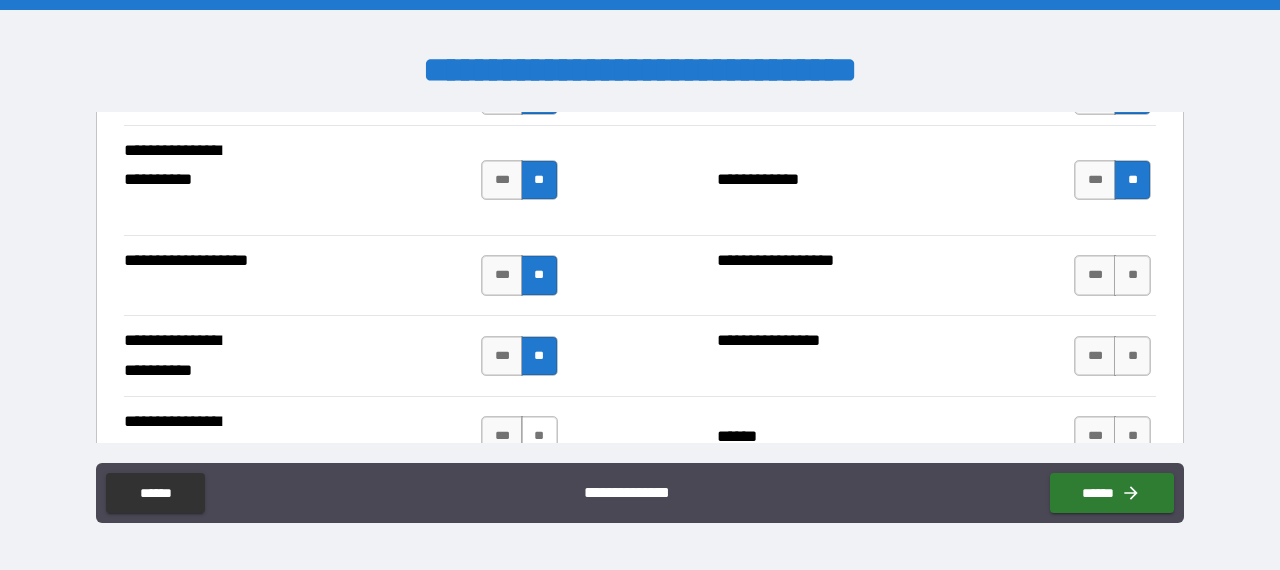 click on "**" at bounding box center [539, 436] 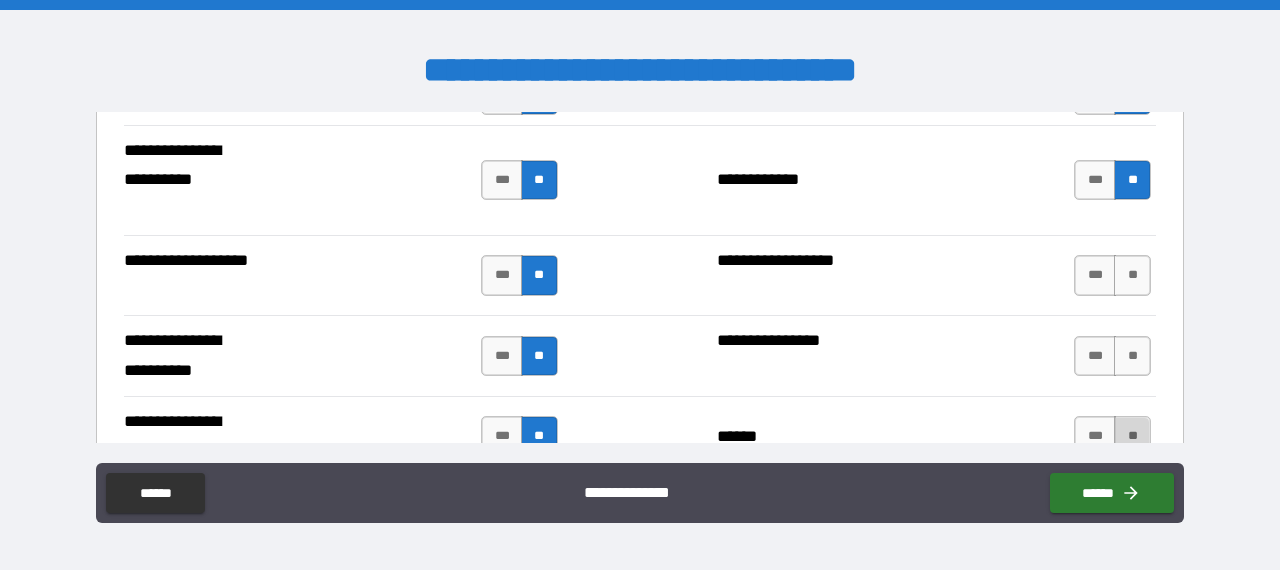 click on "**" at bounding box center [1132, 436] 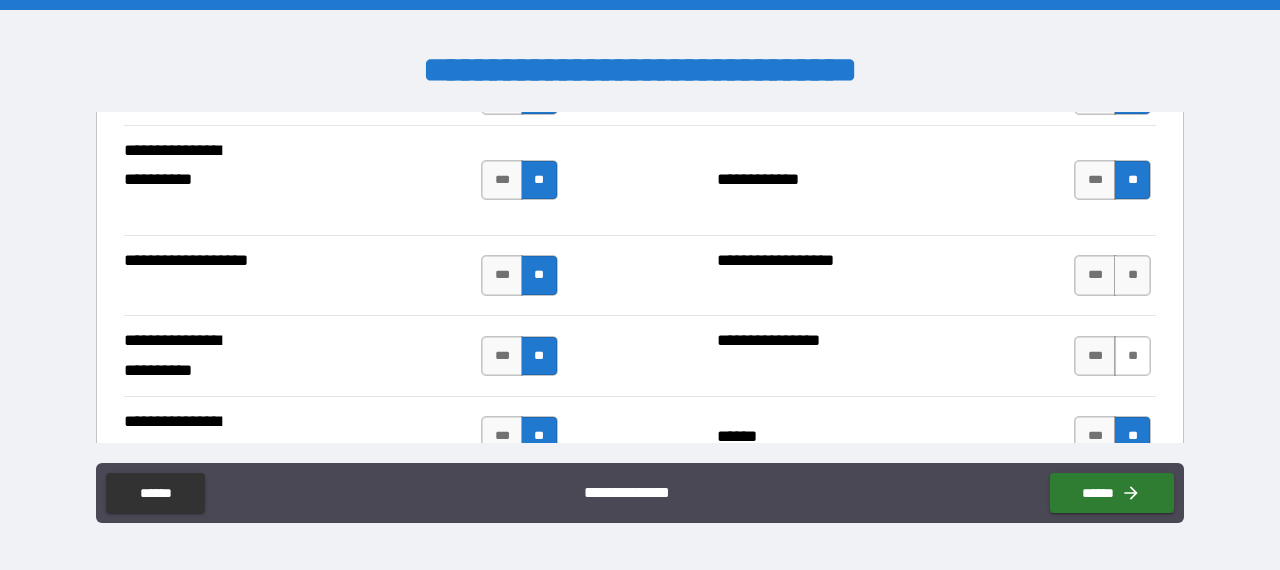 click on "**" at bounding box center [1132, 356] 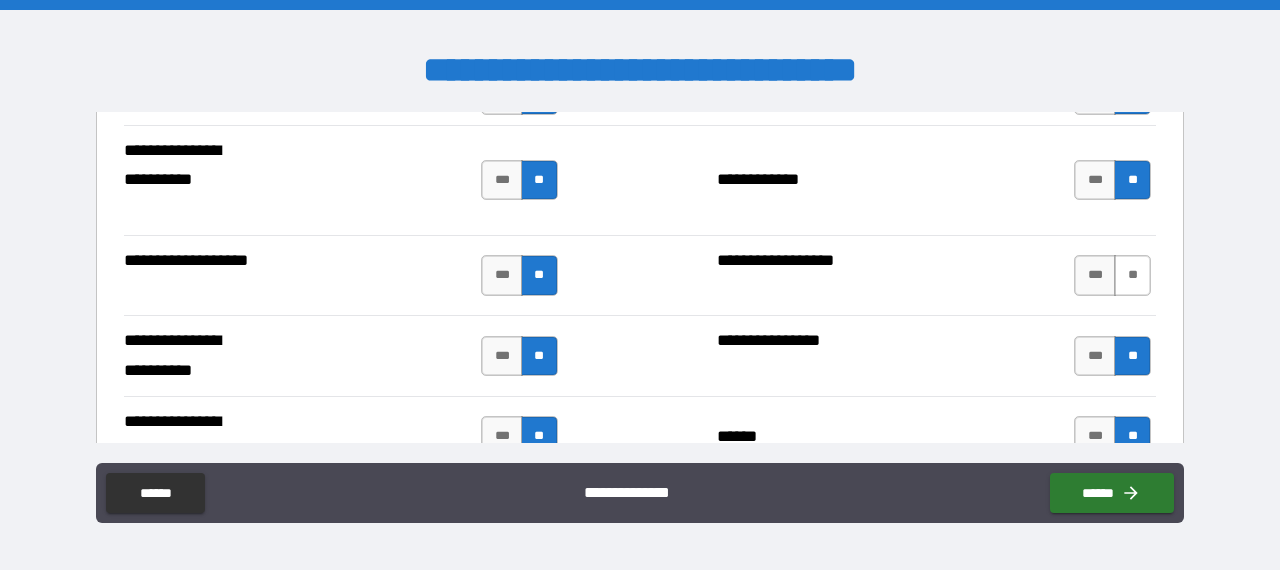 click on "**" at bounding box center [1132, 275] 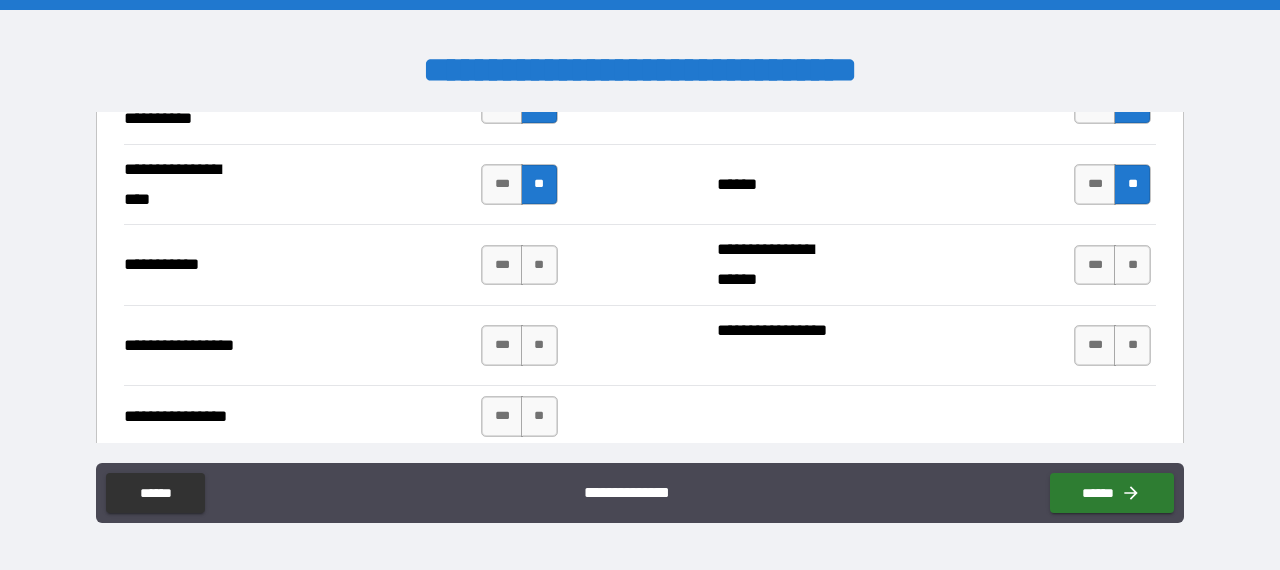 scroll, scrollTop: 4700, scrollLeft: 0, axis: vertical 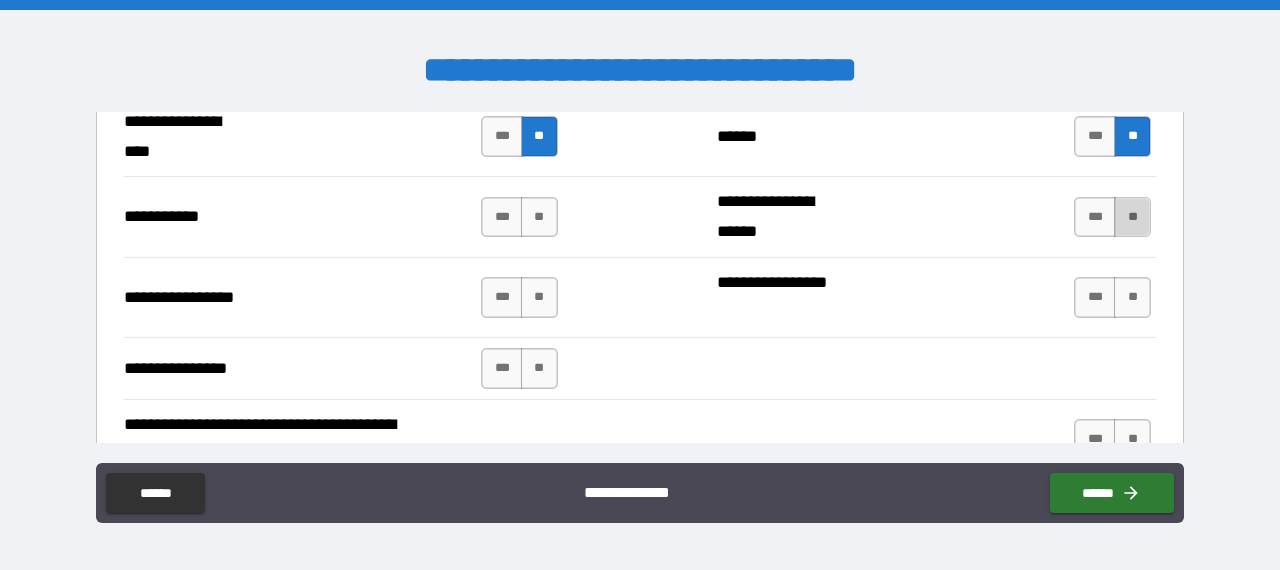 click on "**" at bounding box center (1132, 217) 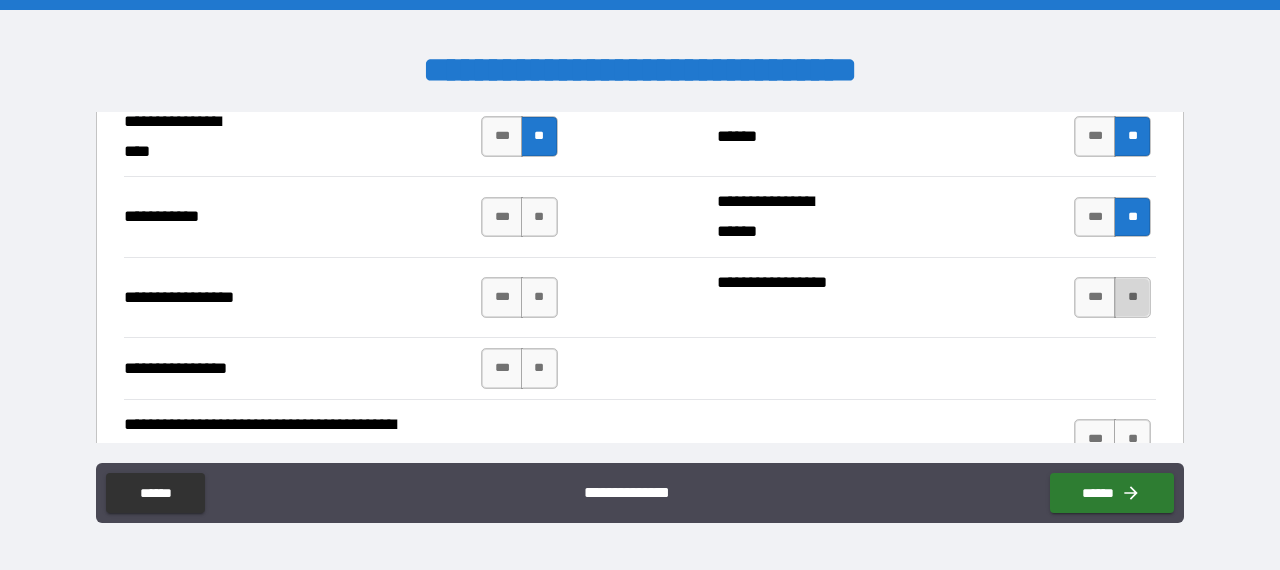 click on "**" at bounding box center (1132, 297) 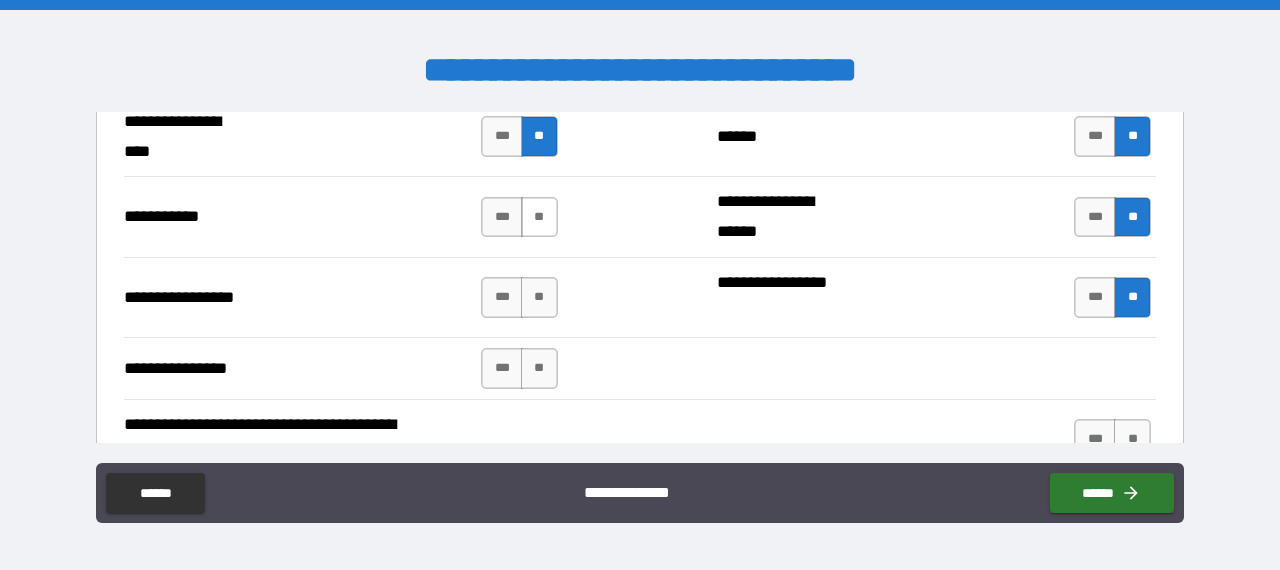 click on "**" at bounding box center (539, 217) 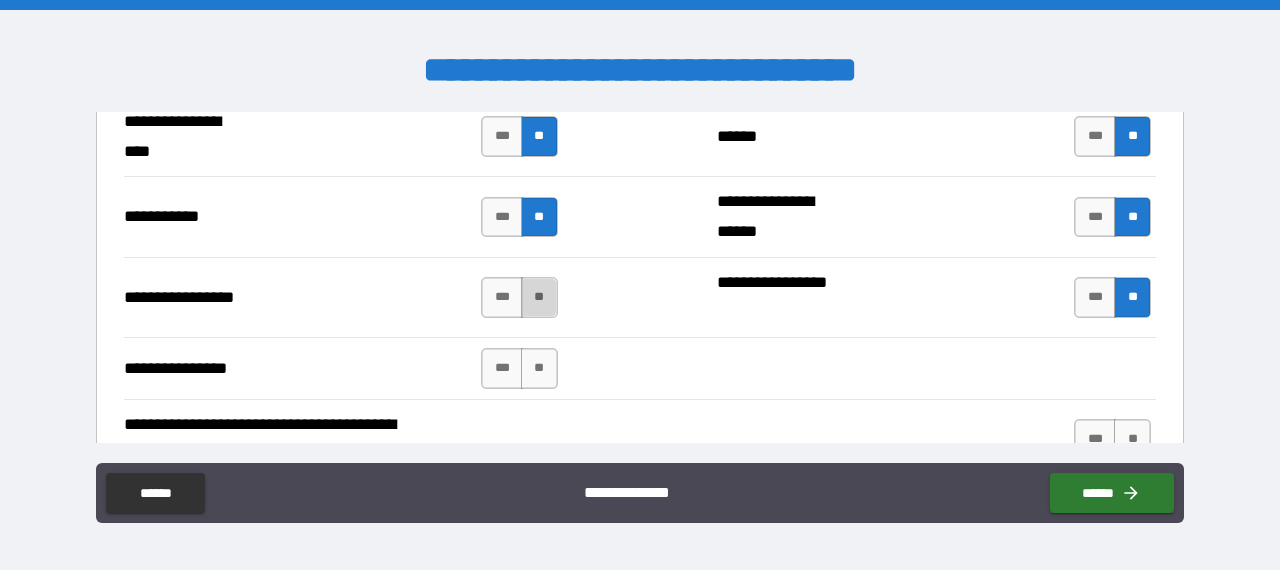 click on "**" at bounding box center [539, 297] 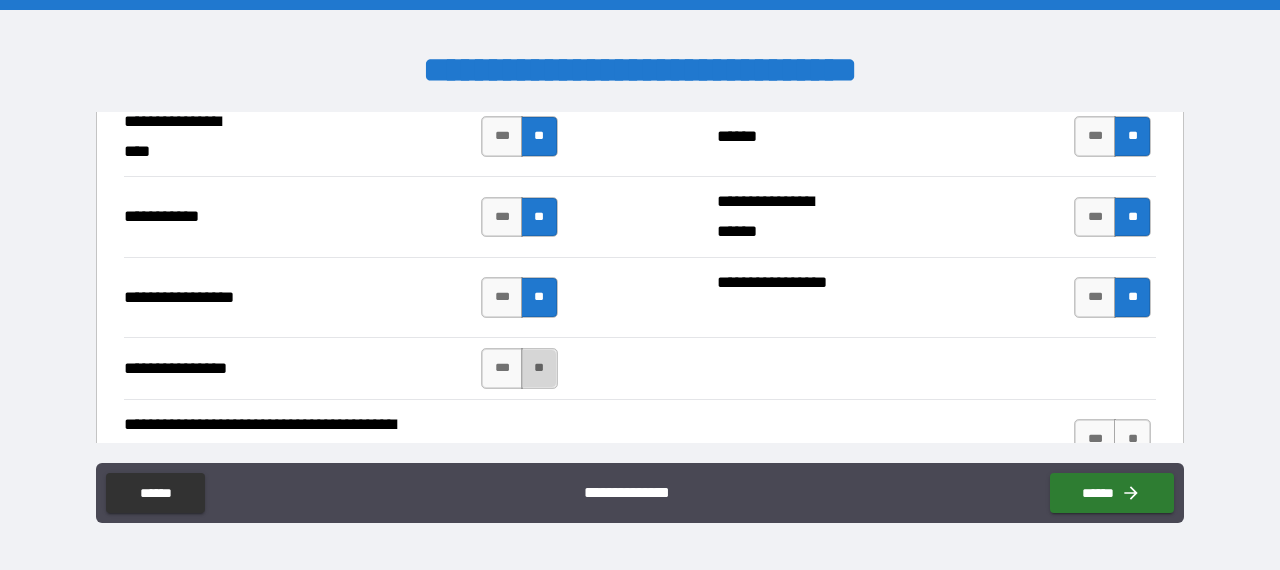 click on "**" at bounding box center (539, 368) 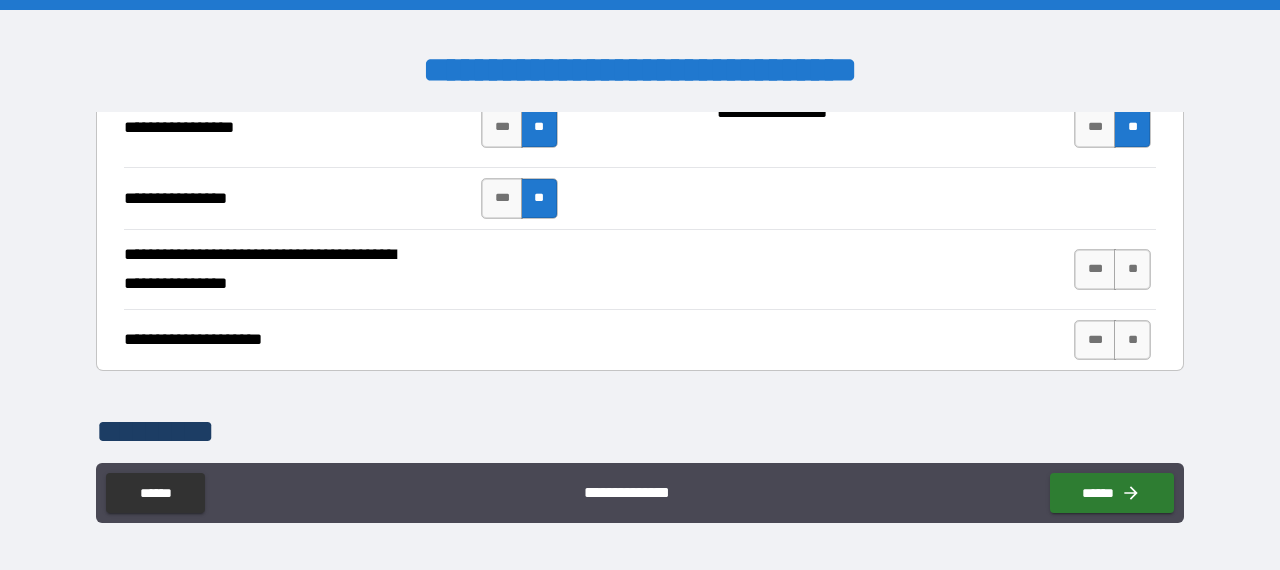 scroll, scrollTop: 4900, scrollLeft: 0, axis: vertical 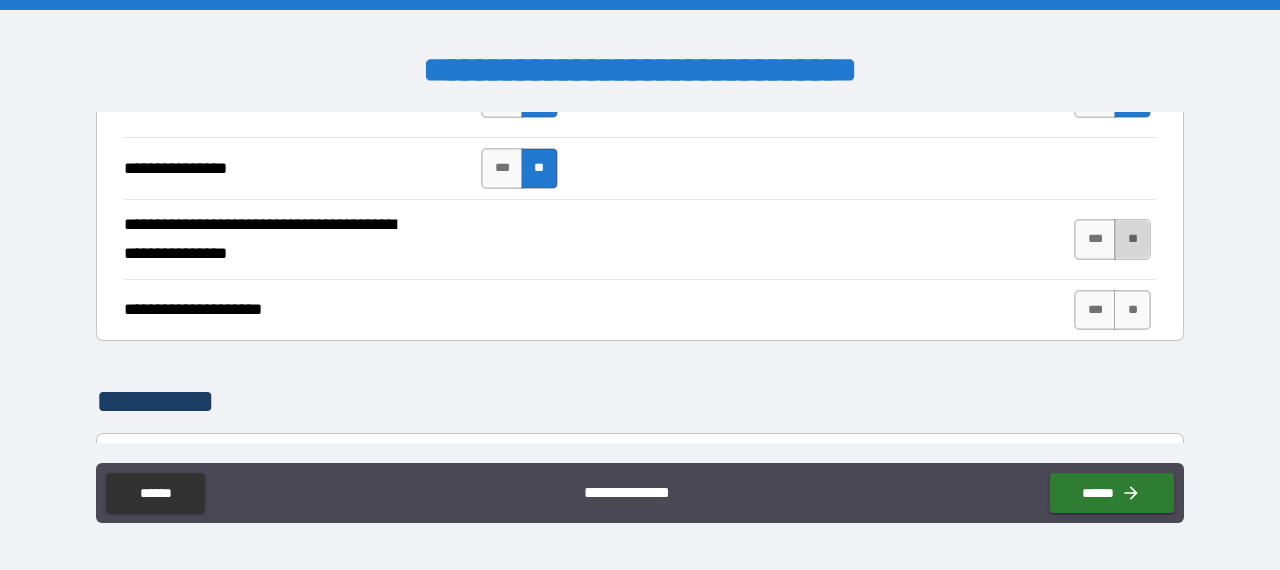 click on "**" at bounding box center [1132, 239] 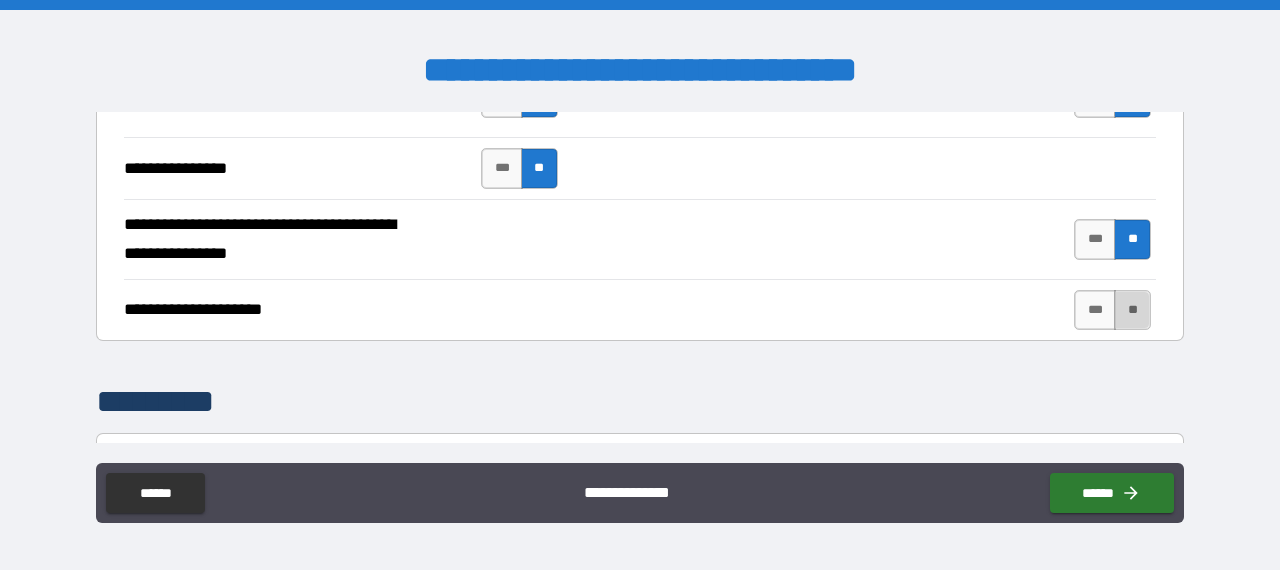 click on "**" at bounding box center [1132, 310] 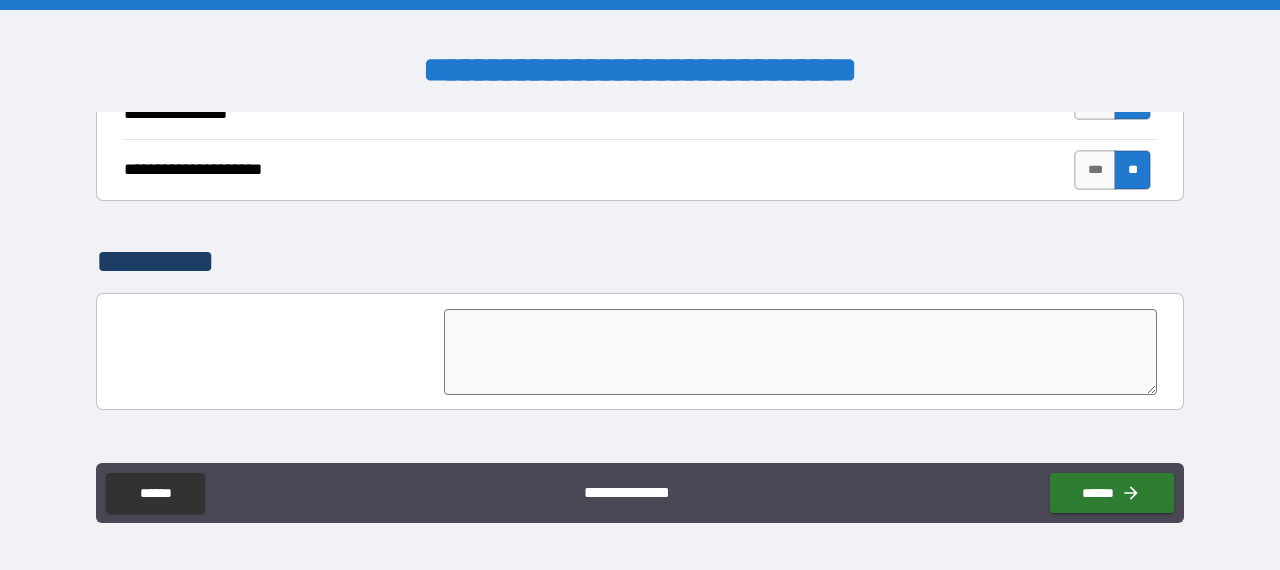 scroll, scrollTop: 5100, scrollLeft: 0, axis: vertical 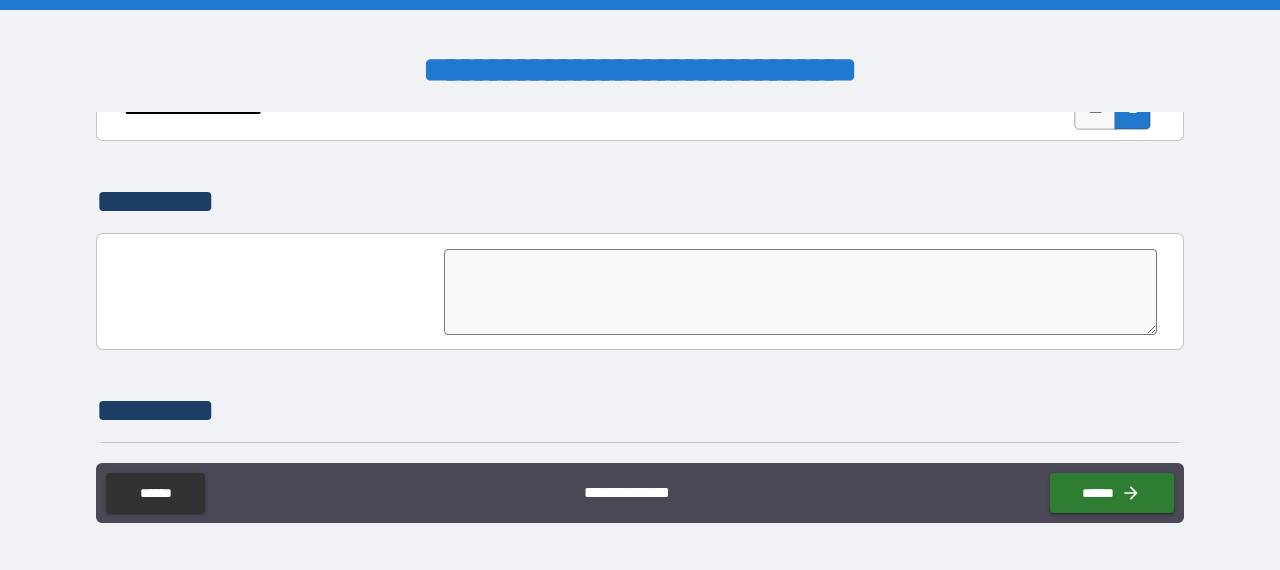 click at bounding box center [800, 292] 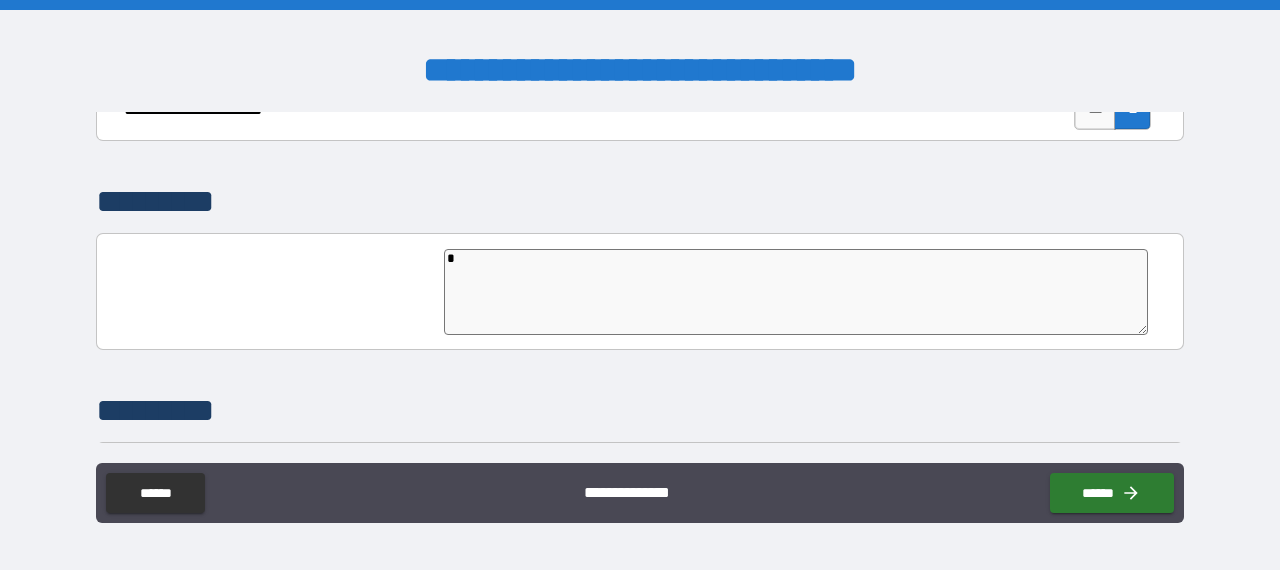 type on "*" 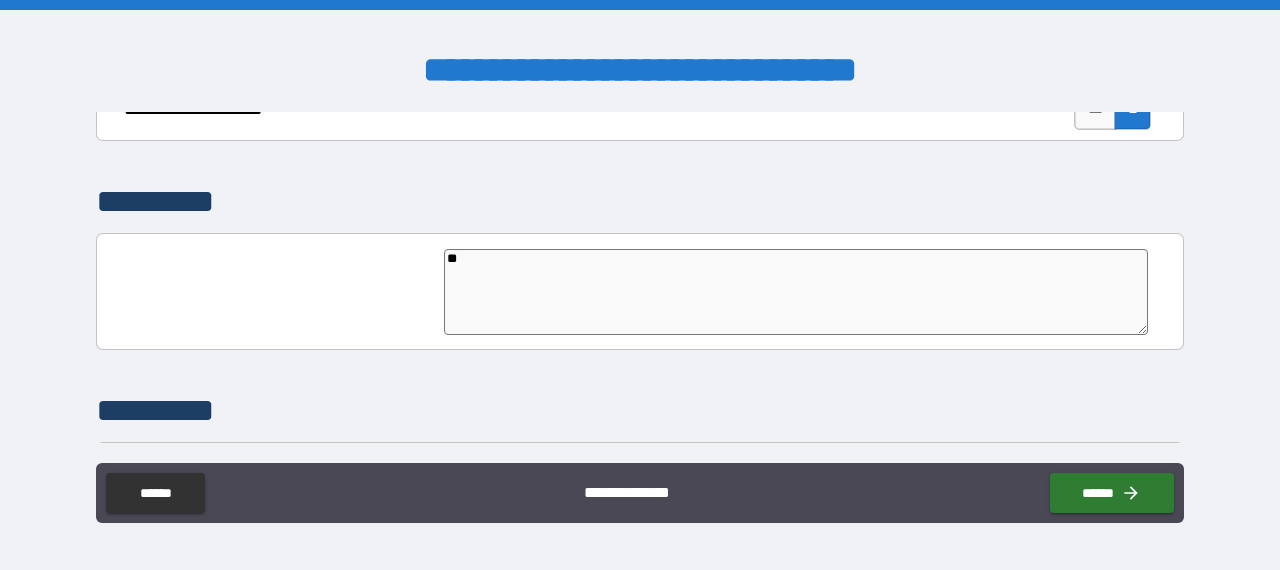 type on "*" 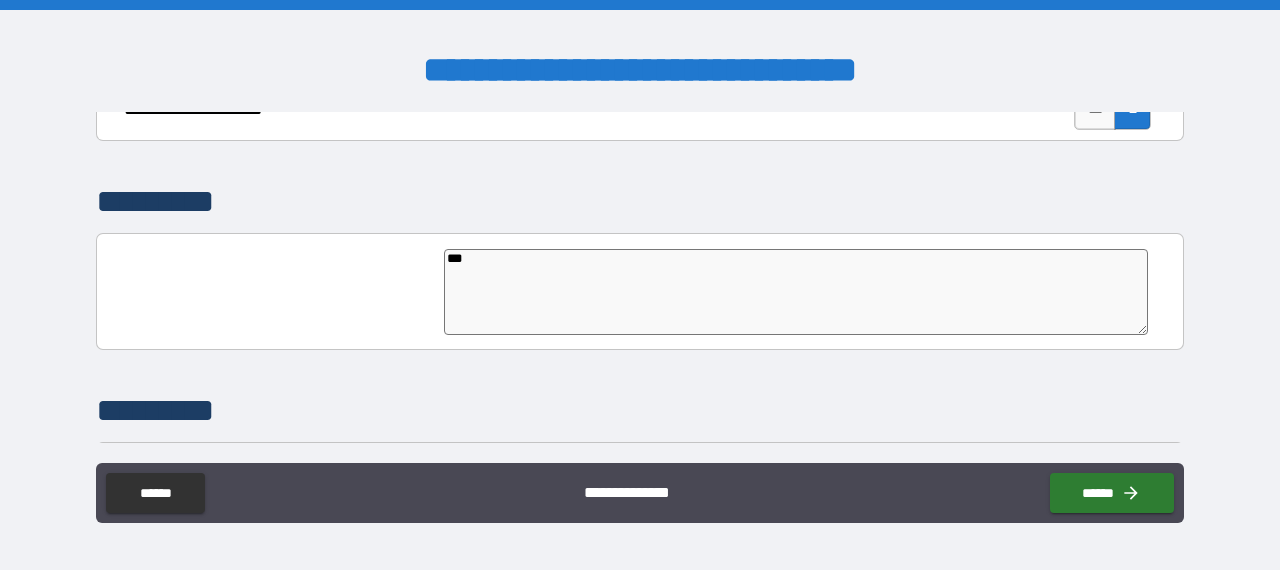 type on "*" 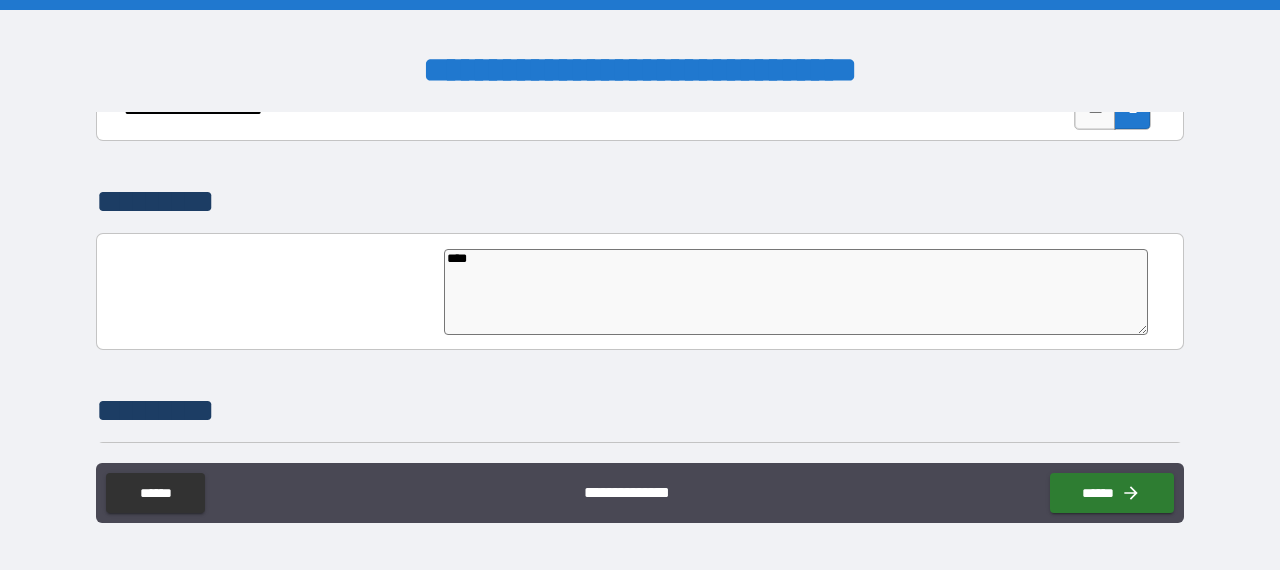 type on "*" 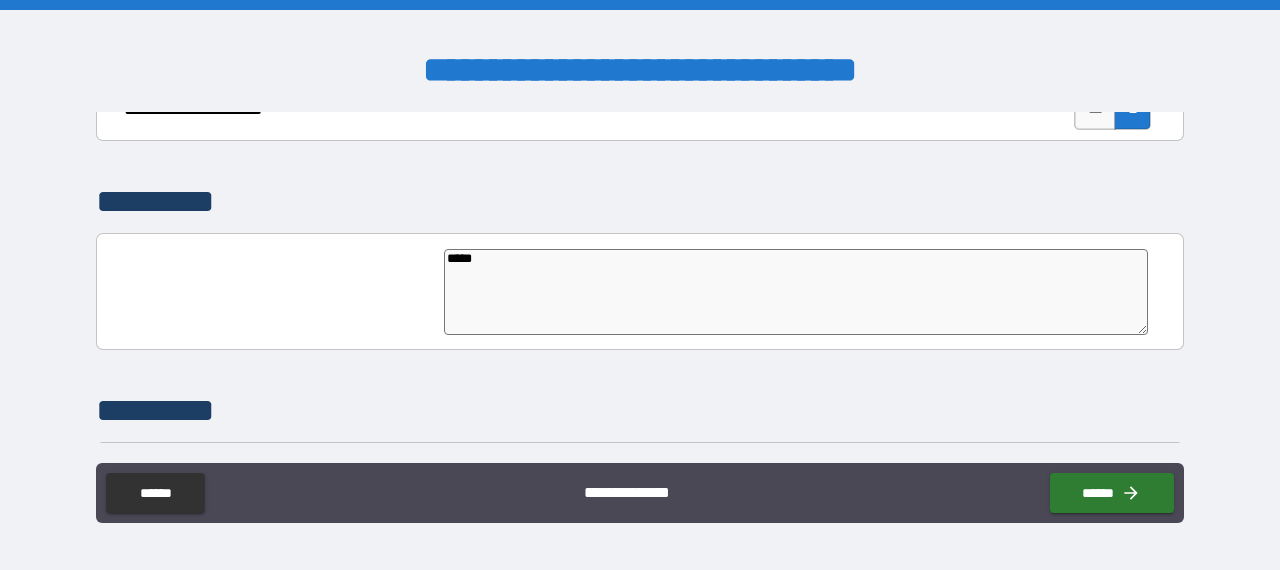type on "*" 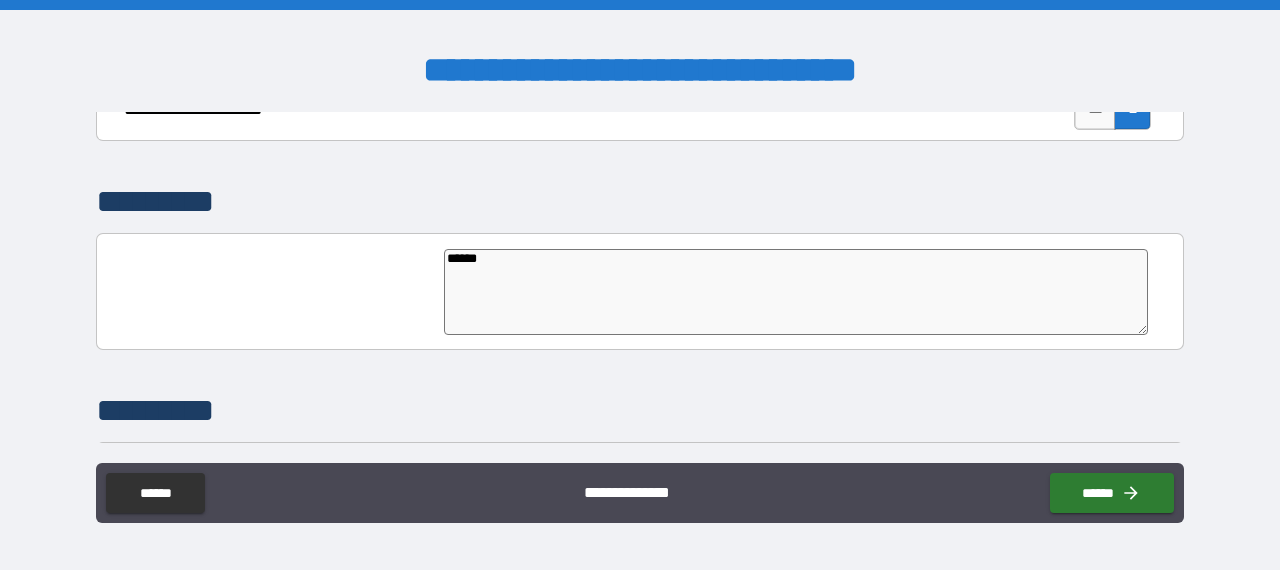 type on "*" 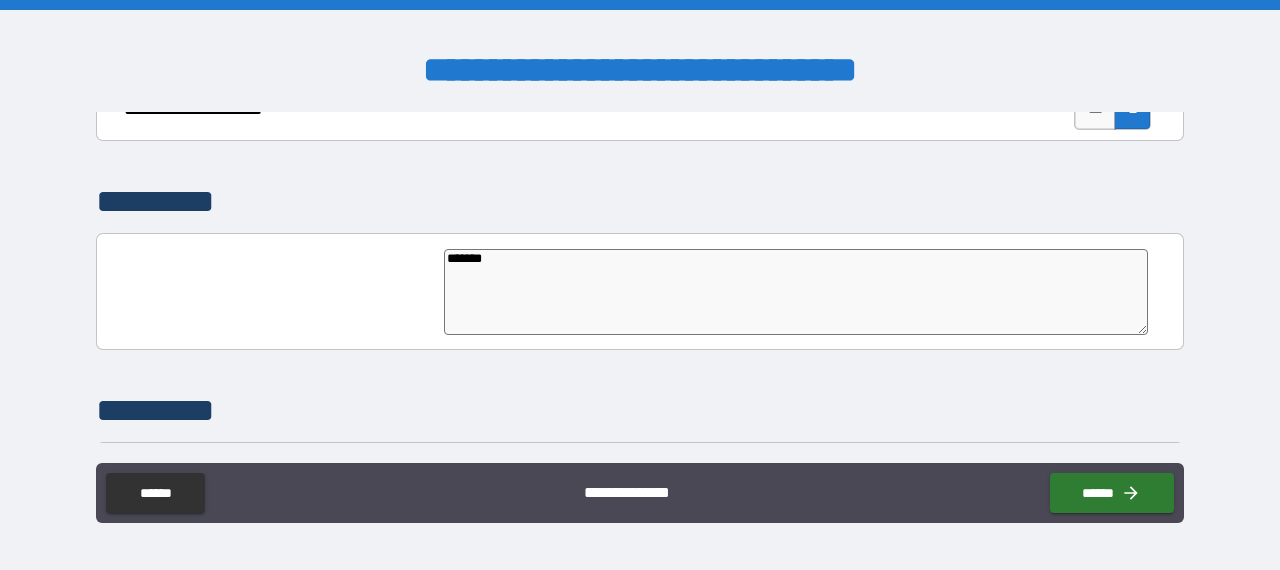 type on "*" 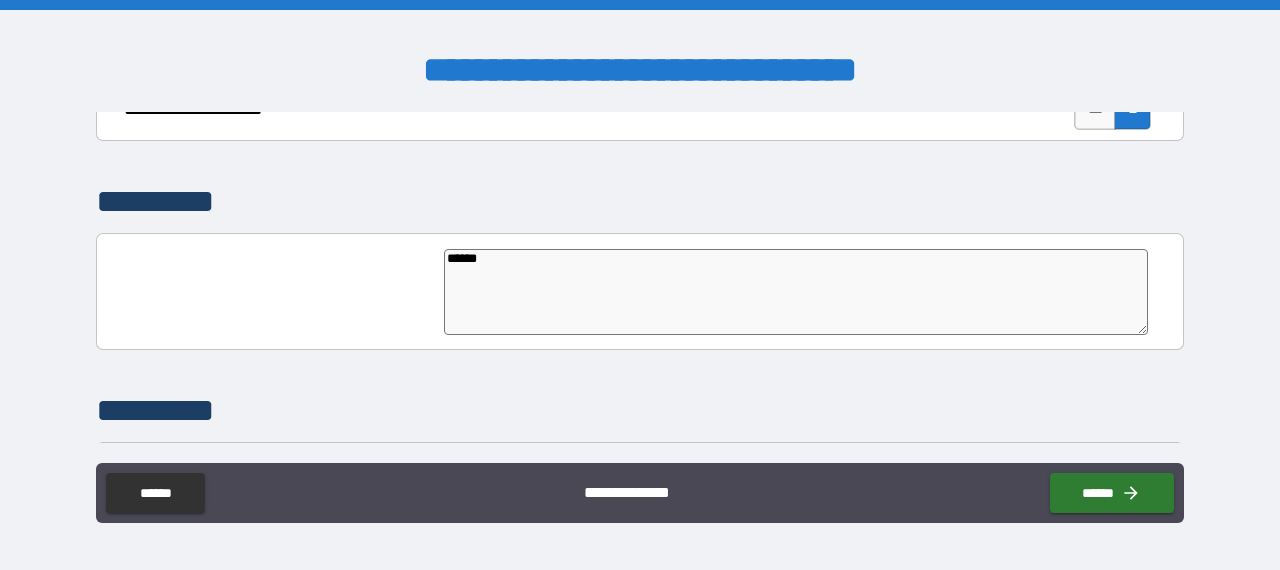 type on "*" 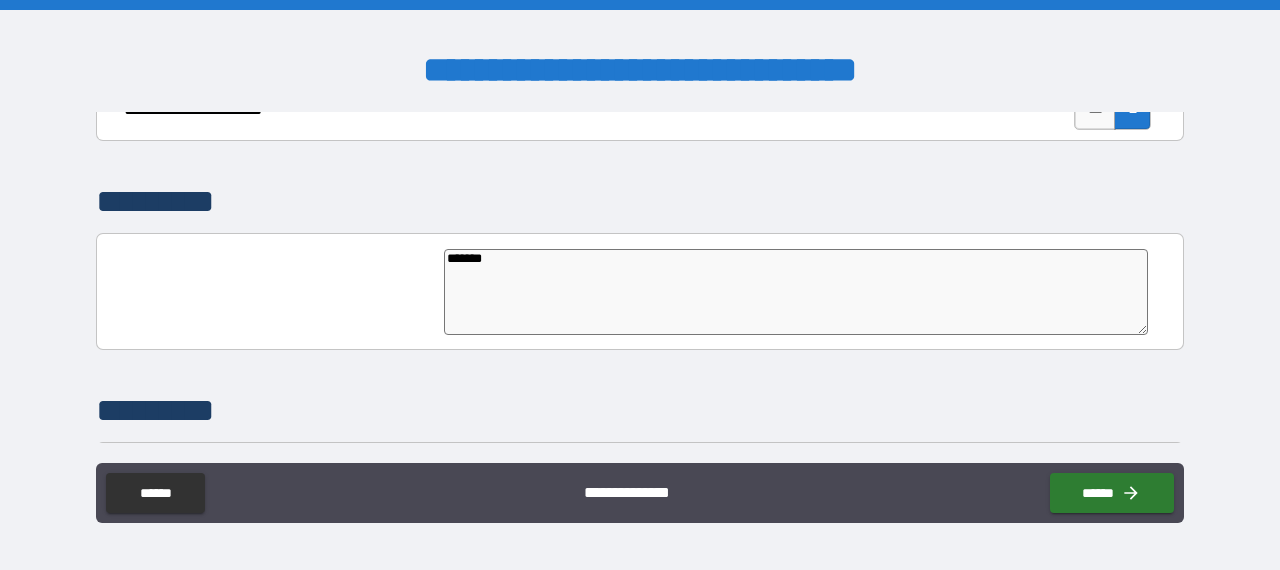 type on "*" 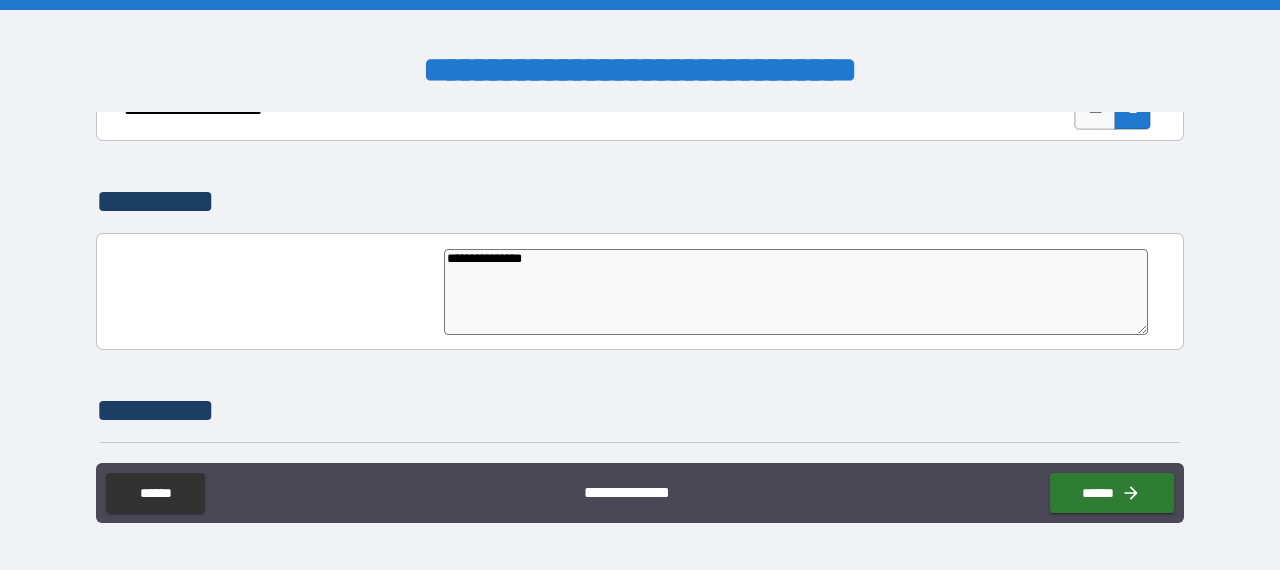 type on "******
*" 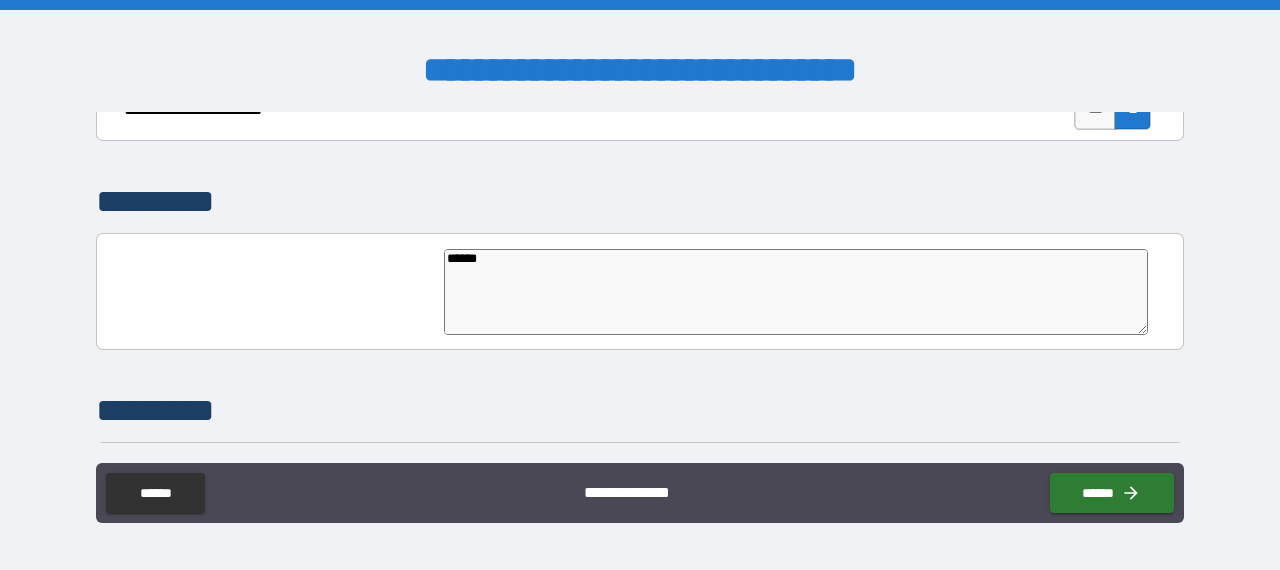 scroll, scrollTop: 78, scrollLeft: 0, axis: vertical 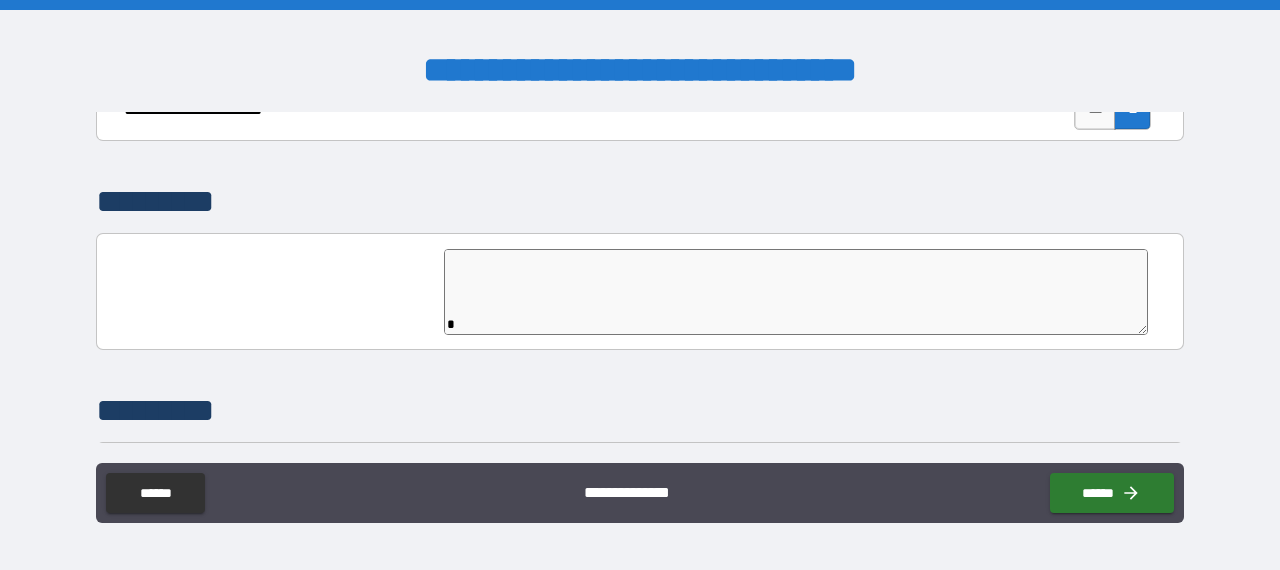 type on "*" 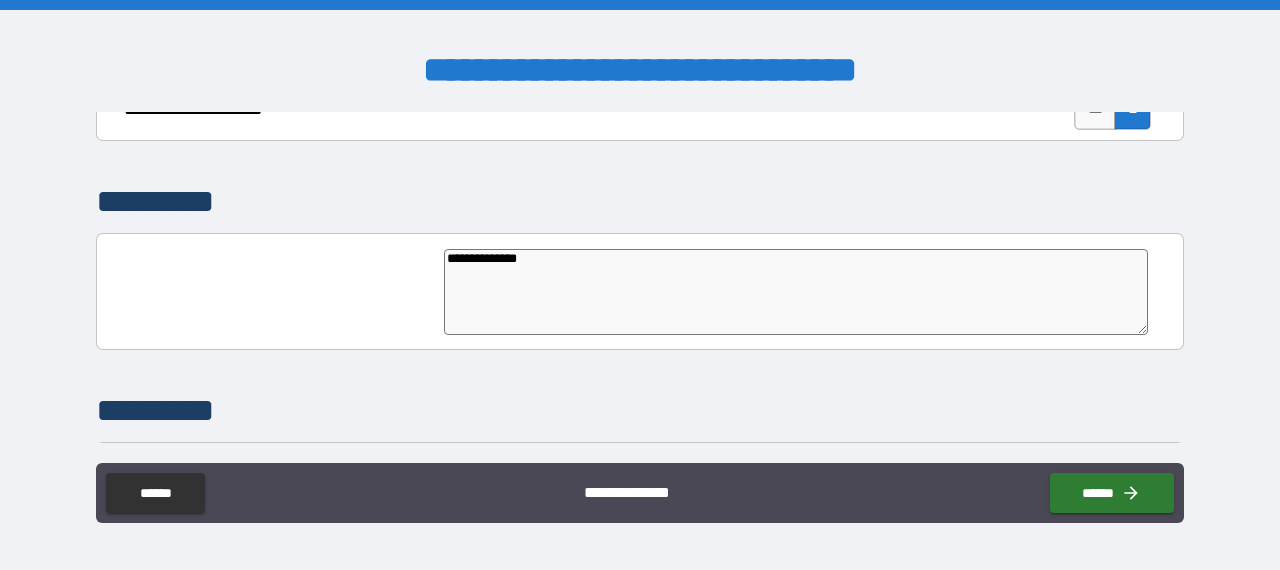 scroll, scrollTop: 64, scrollLeft: 0, axis: vertical 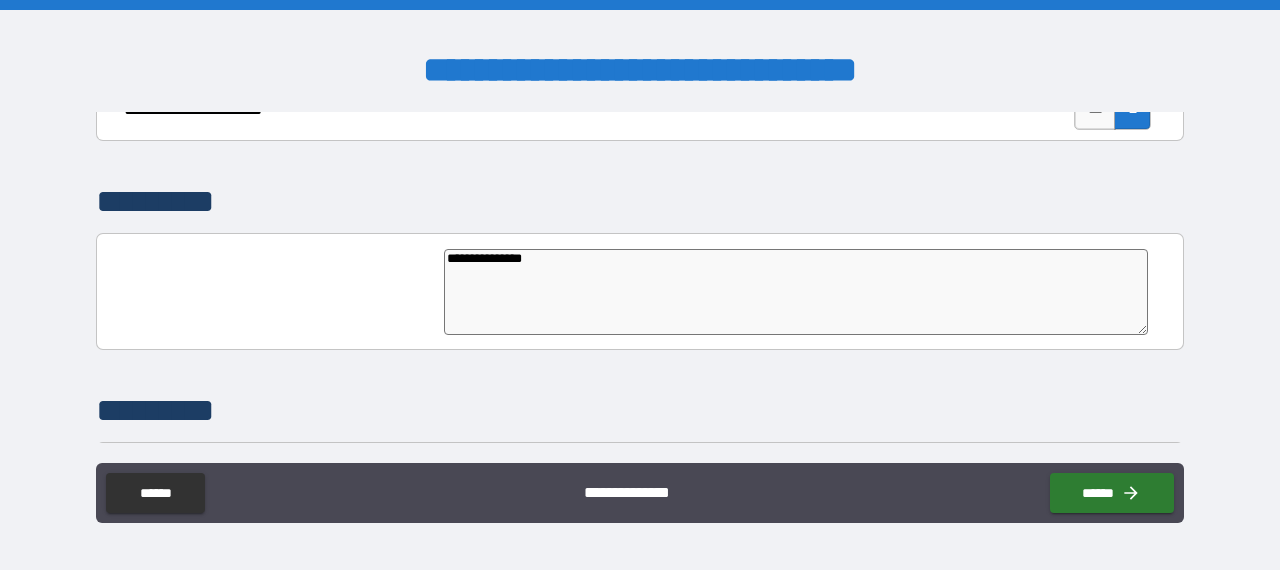 type on "*" 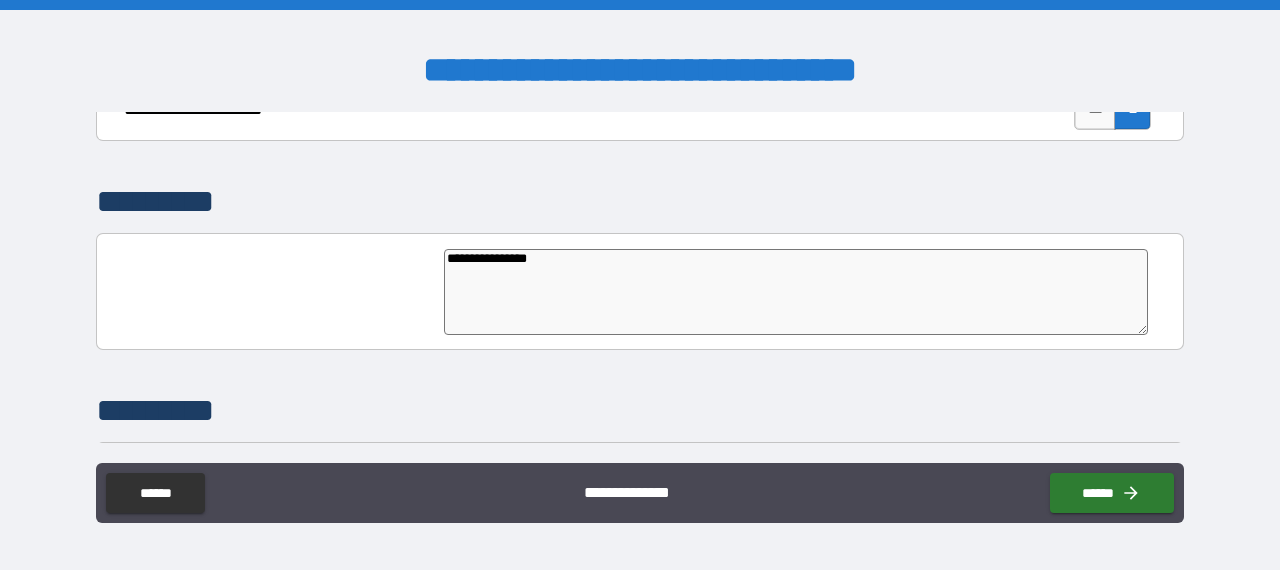 type on "*" 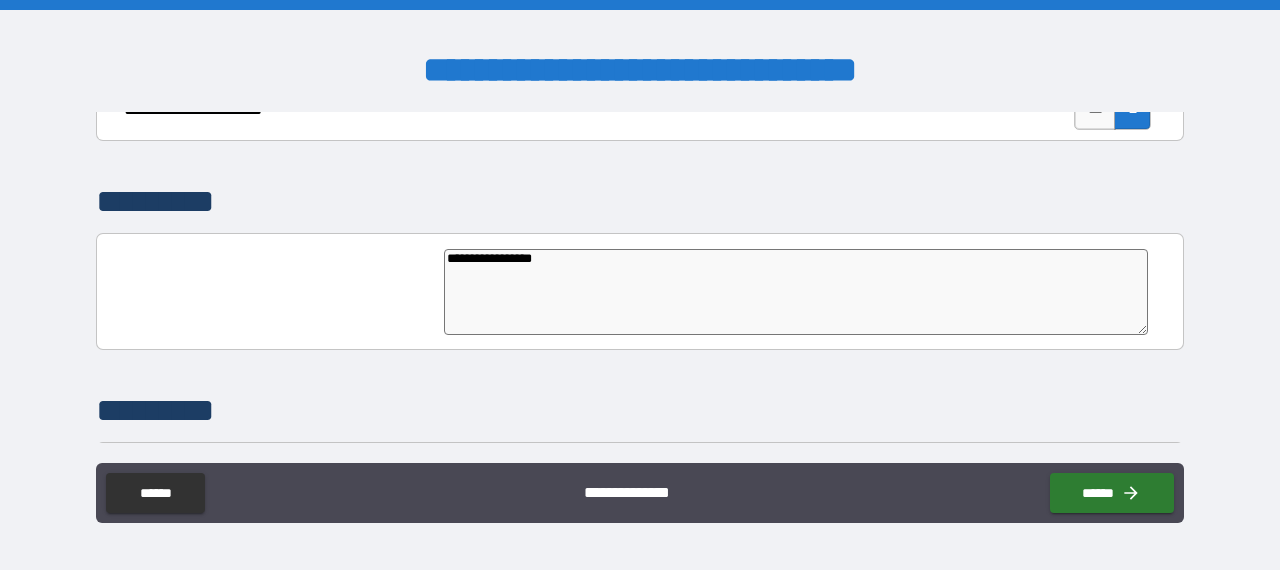 type on "**********" 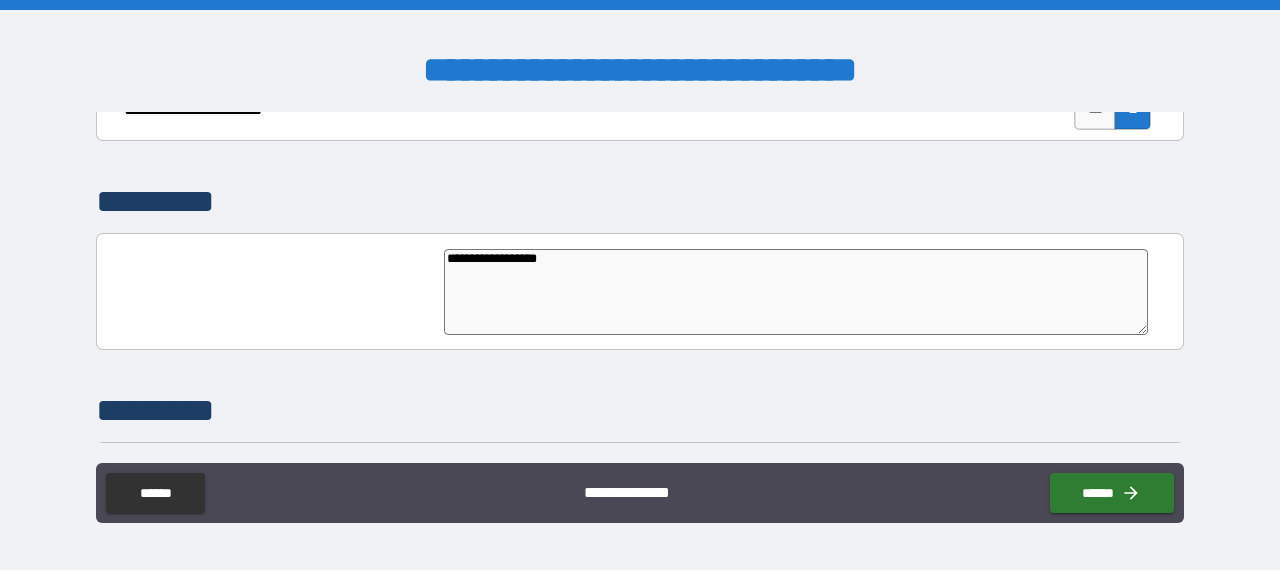 type on "*" 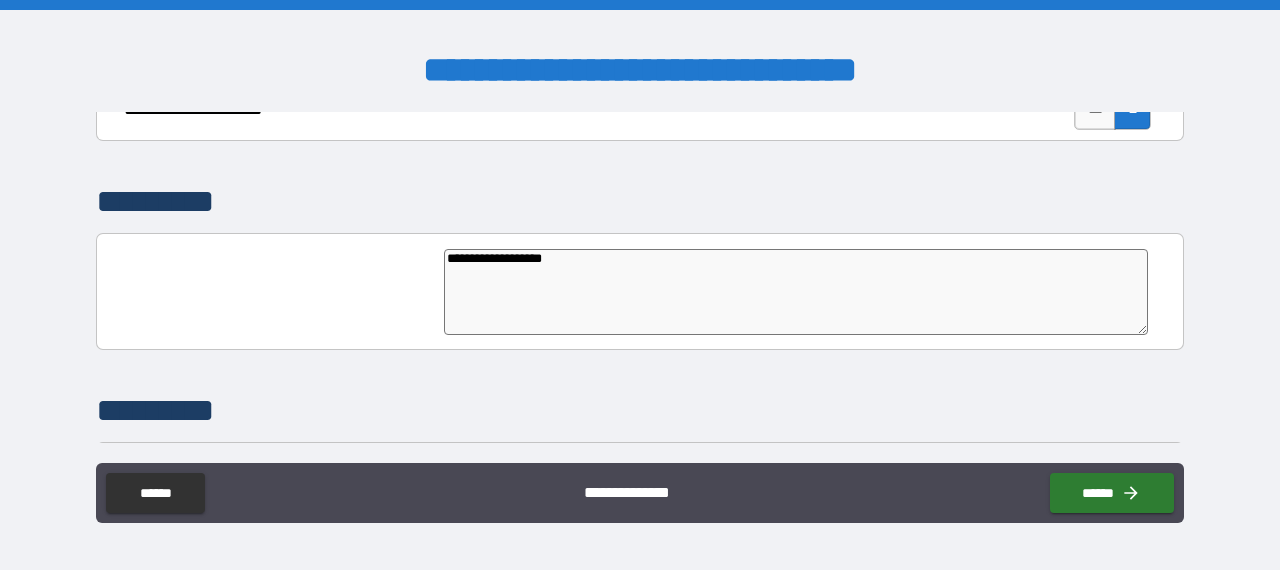 type on "*" 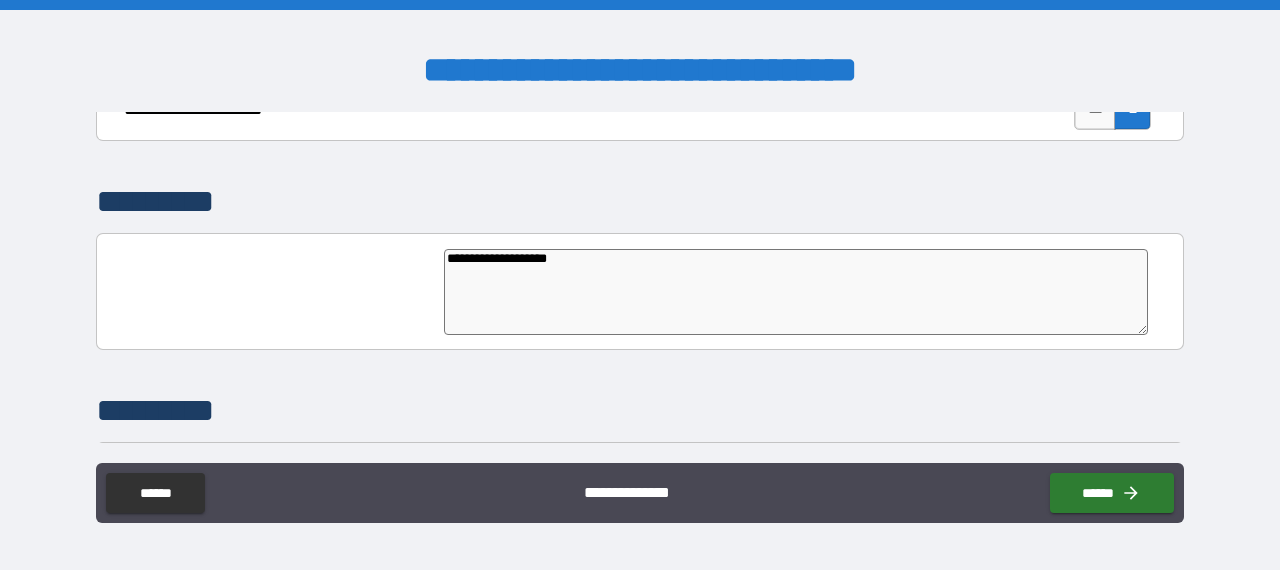 type on "*" 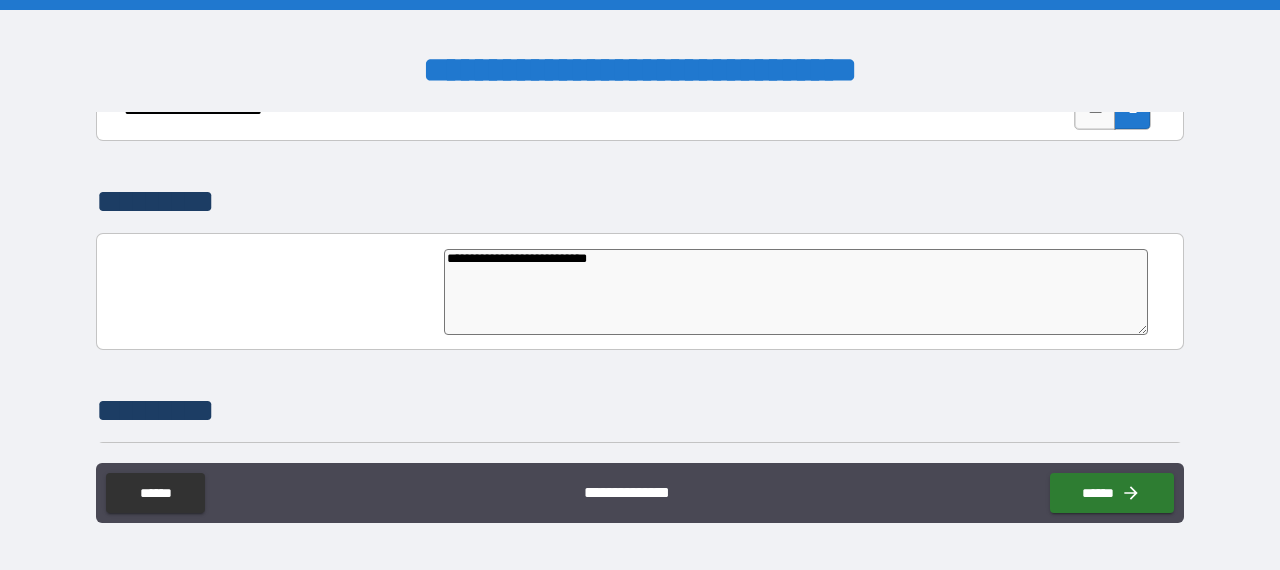 type on "*" 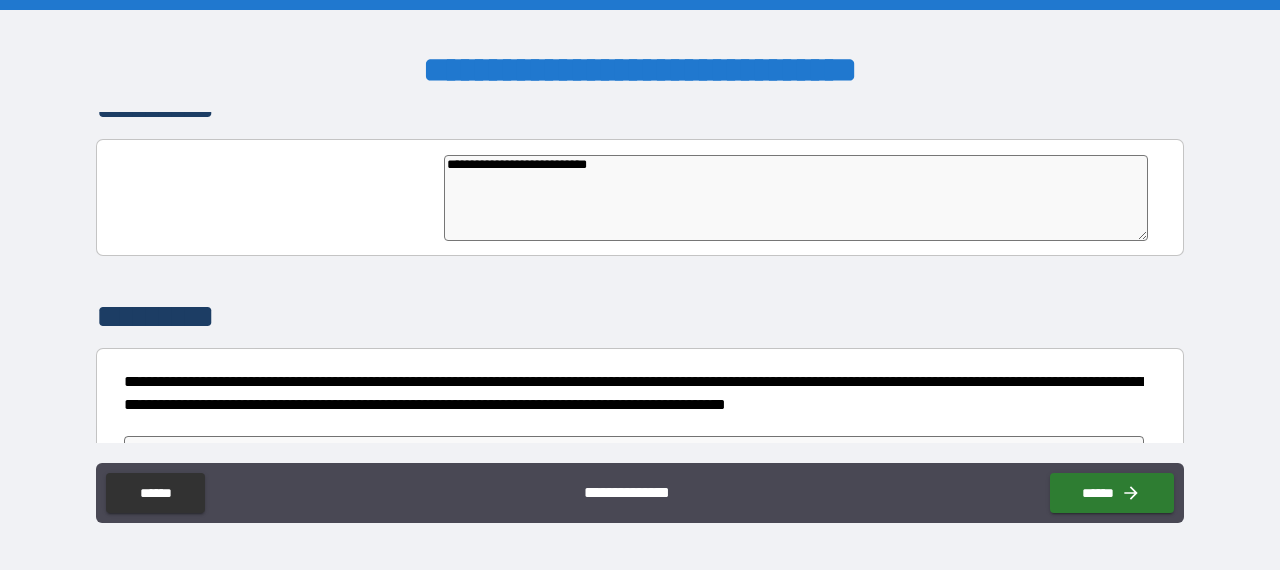 scroll, scrollTop: 5143, scrollLeft: 0, axis: vertical 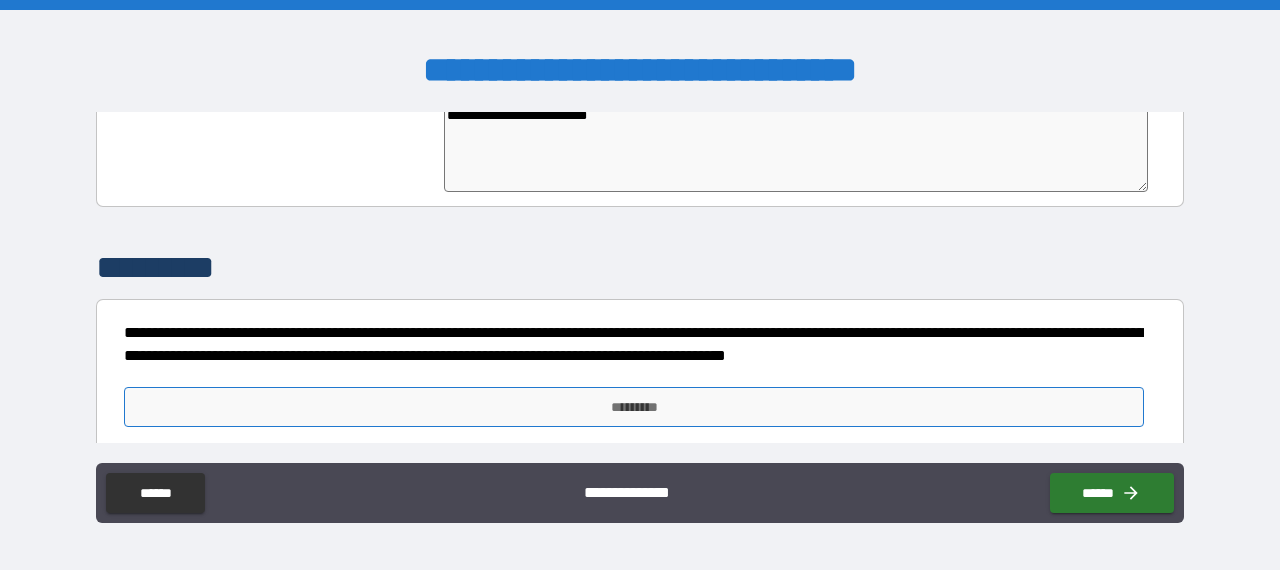 type on "**********" 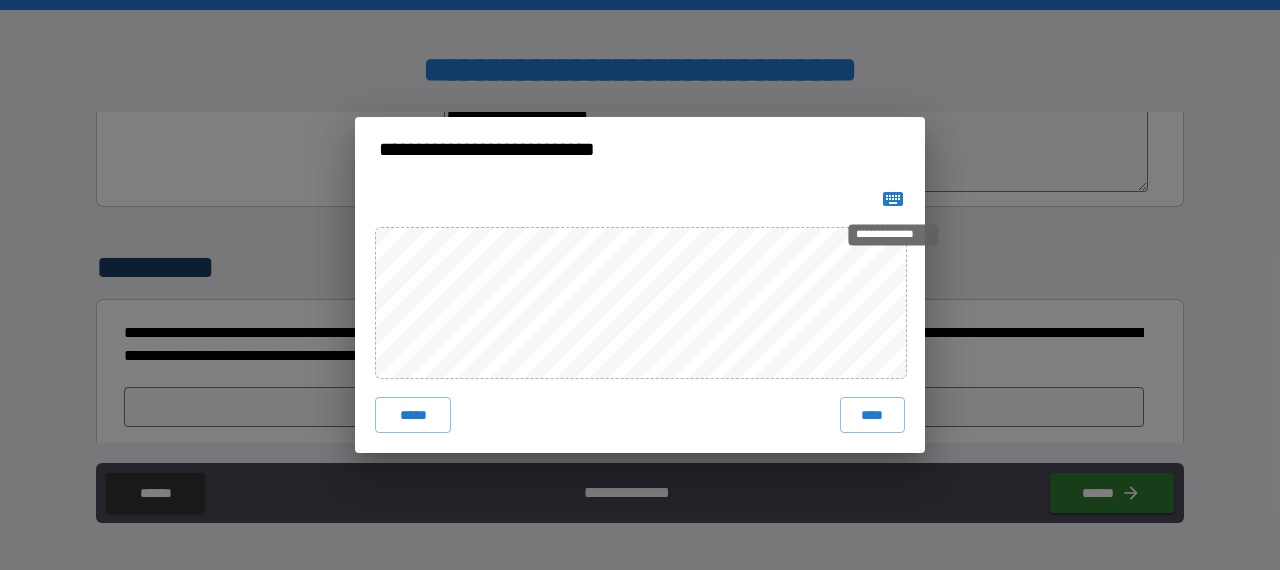 click 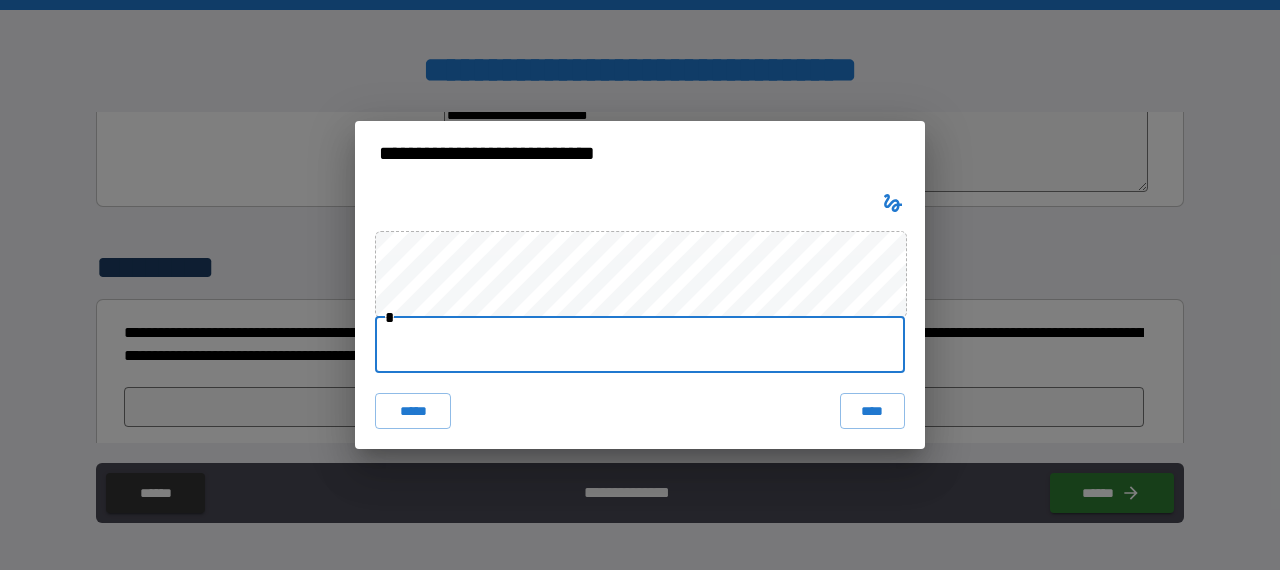 click at bounding box center (640, 345) 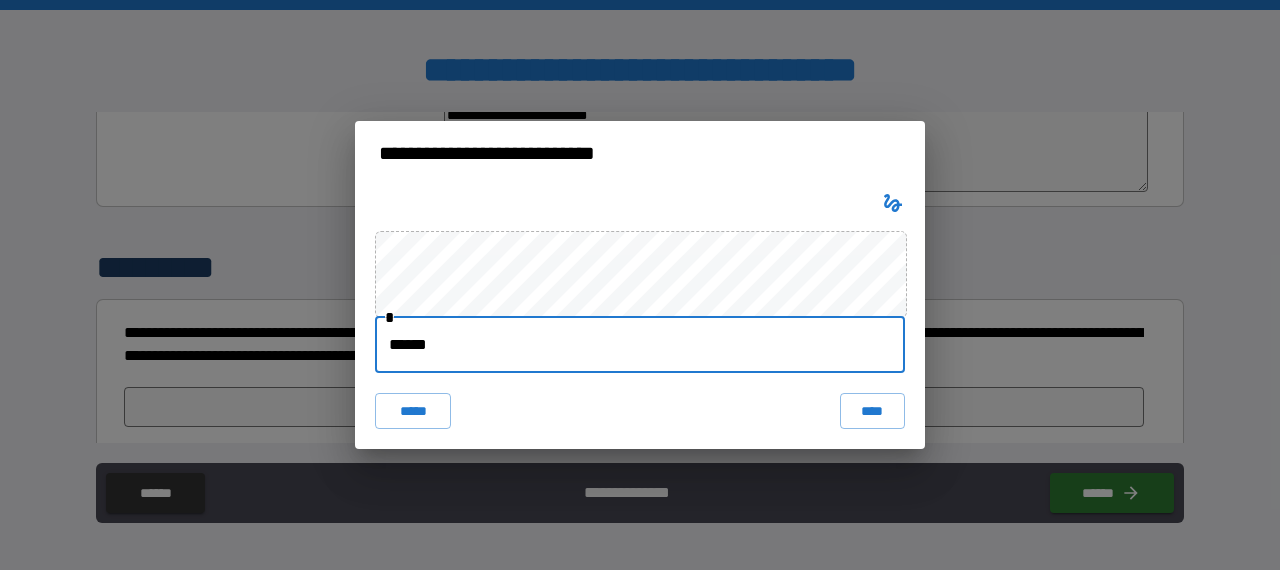 type on "**********" 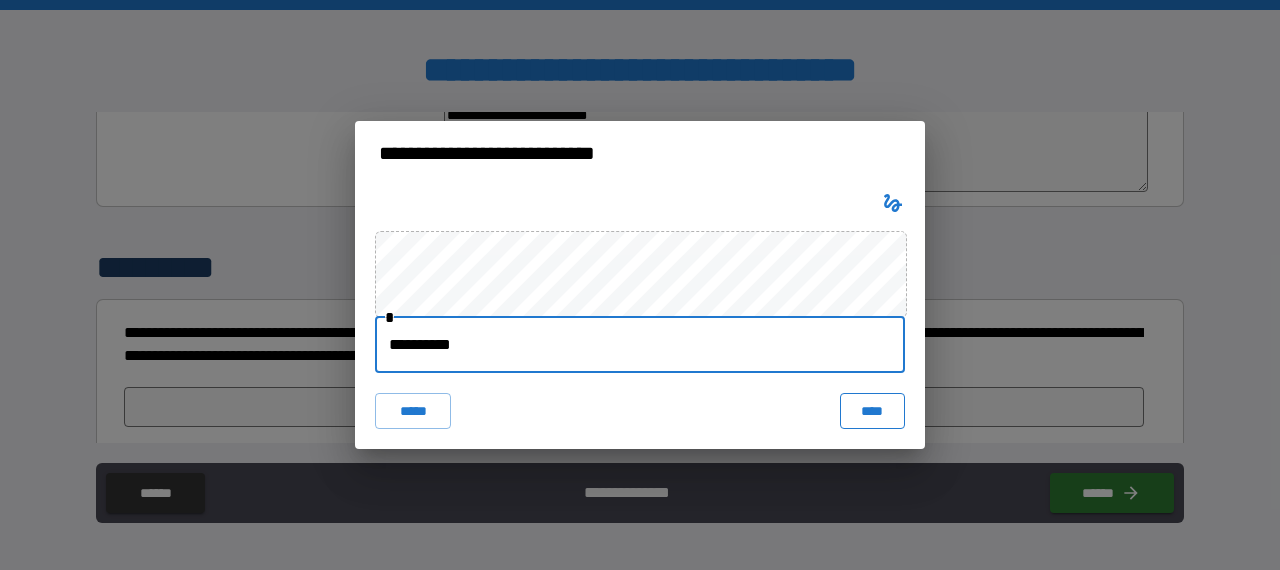 click on "****" at bounding box center (872, 411) 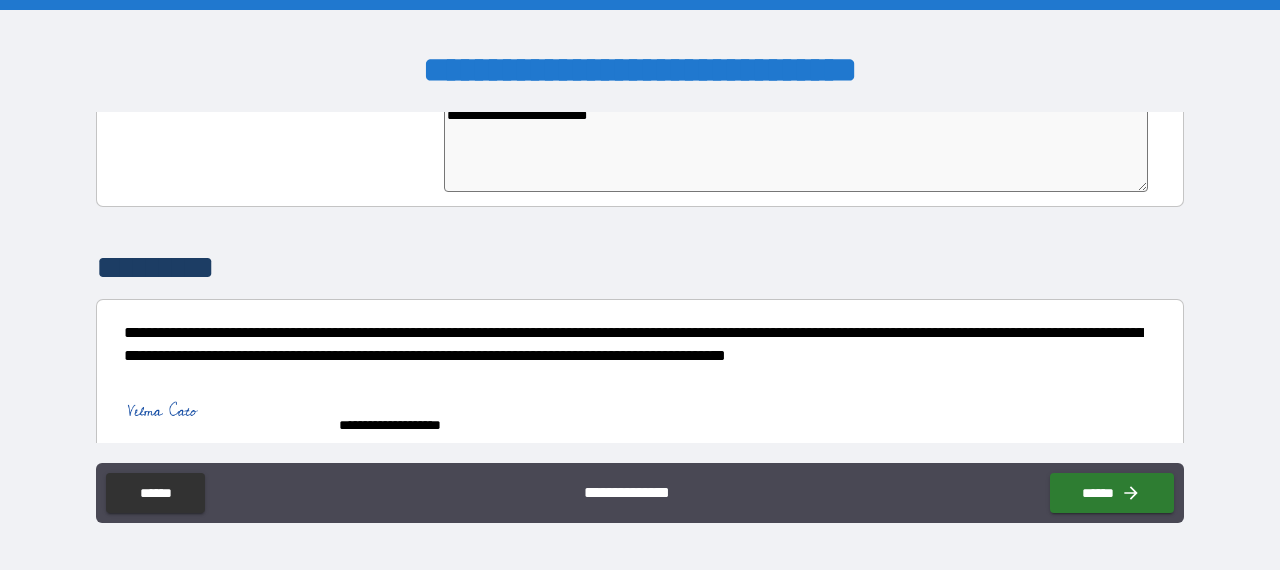 type on "*" 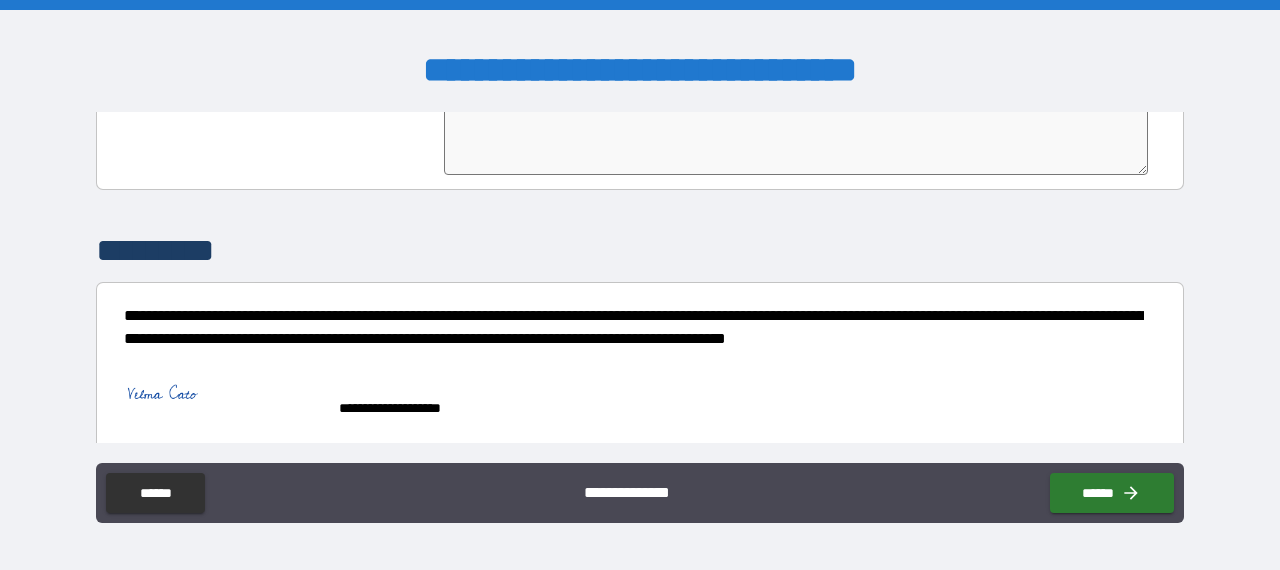 scroll, scrollTop: 5060, scrollLeft: 0, axis: vertical 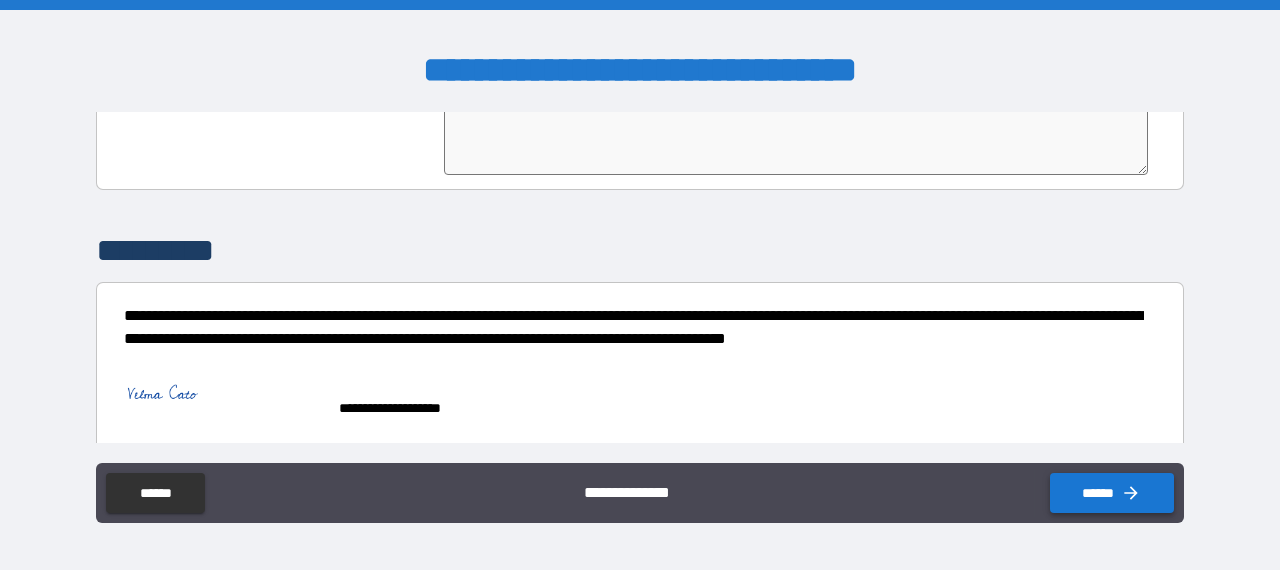click on "******" at bounding box center [1112, 493] 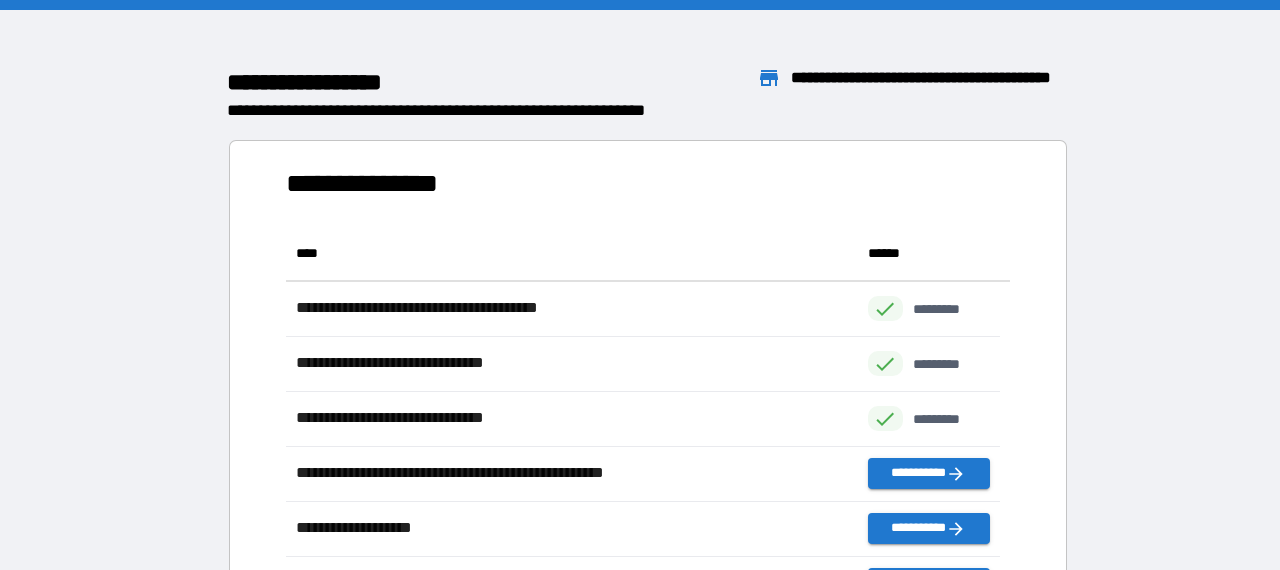 scroll, scrollTop: 16, scrollLeft: 16, axis: both 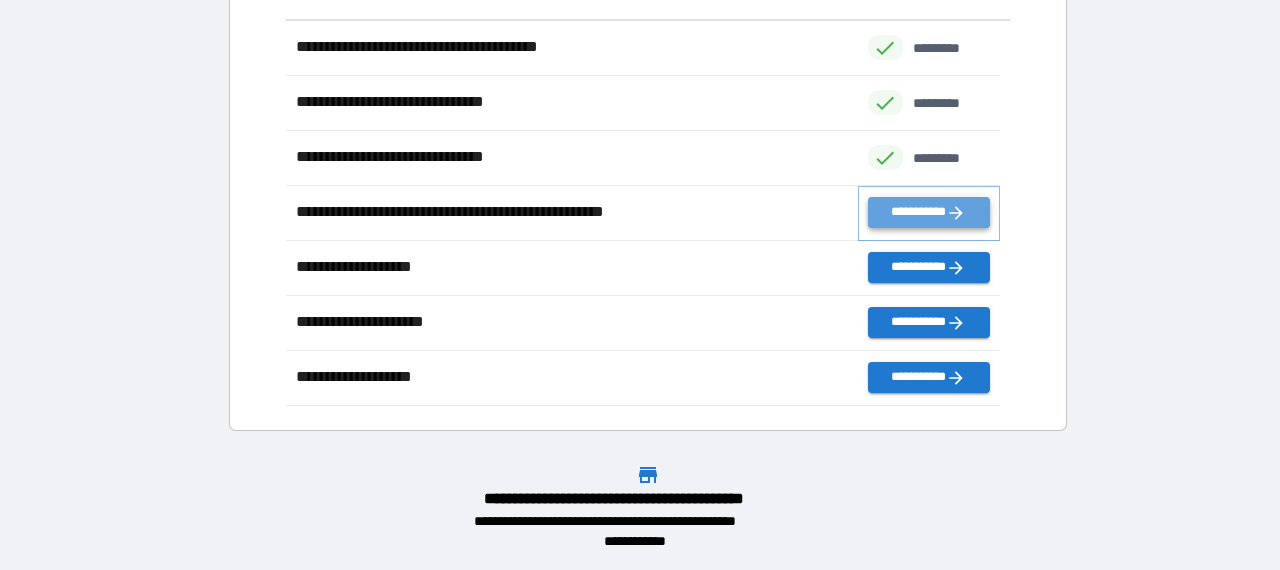click on "**********" at bounding box center (929, 212) 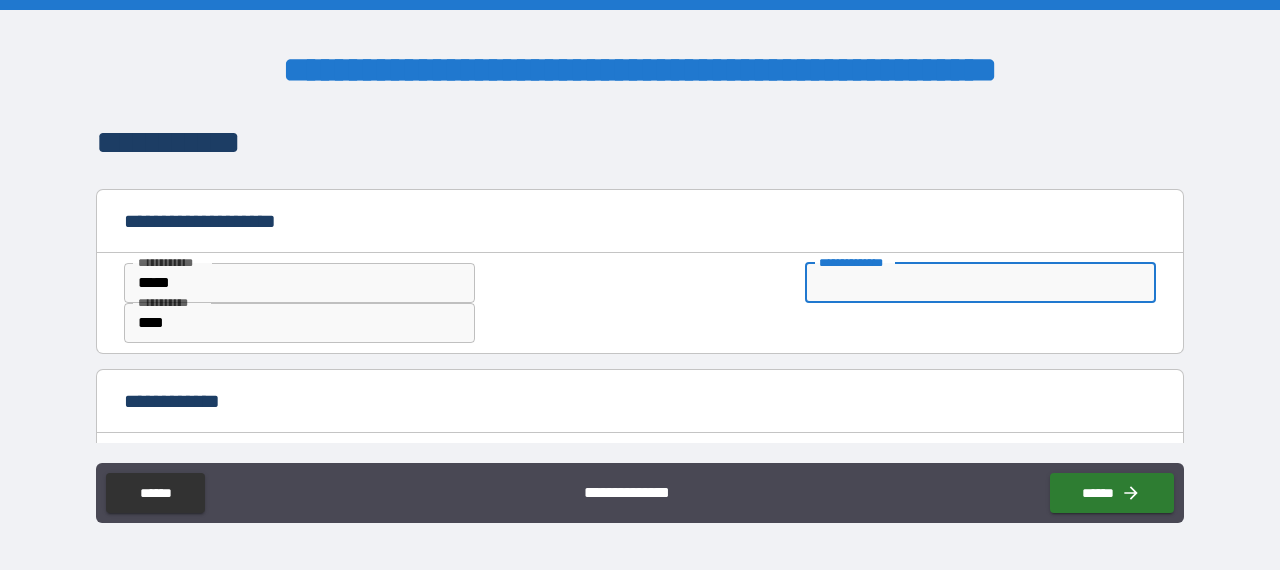 click on "**********" at bounding box center (980, 283) 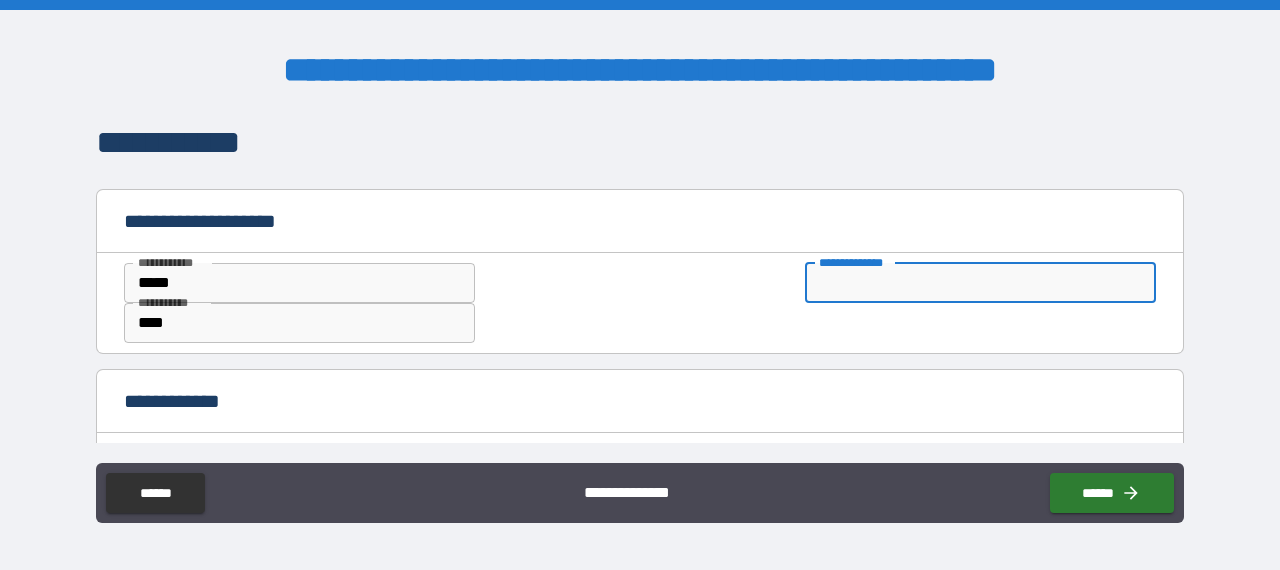 type on "**" 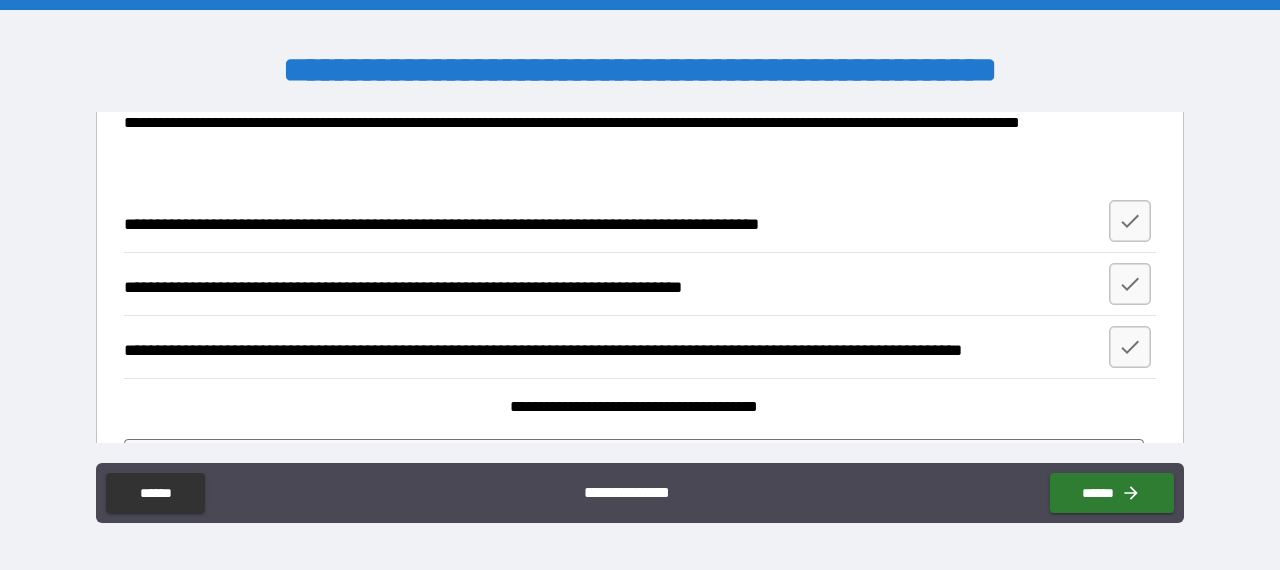 scroll, scrollTop: 2286, scrollLeft: 0, axis: vertical 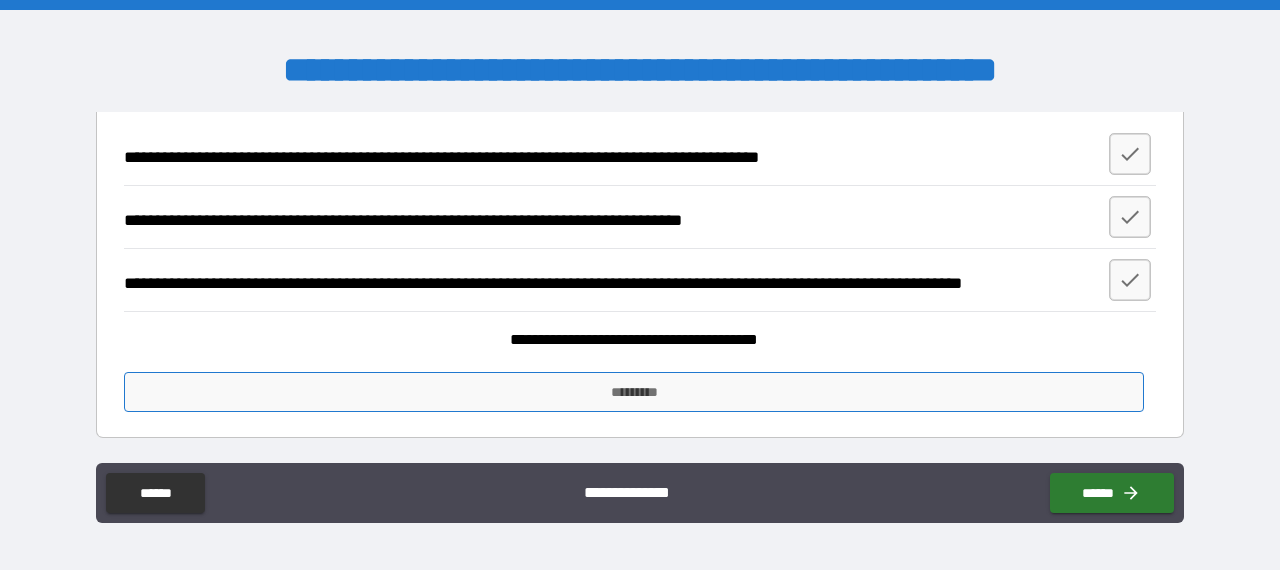 click on "*********" at bounding box center [634, 392] 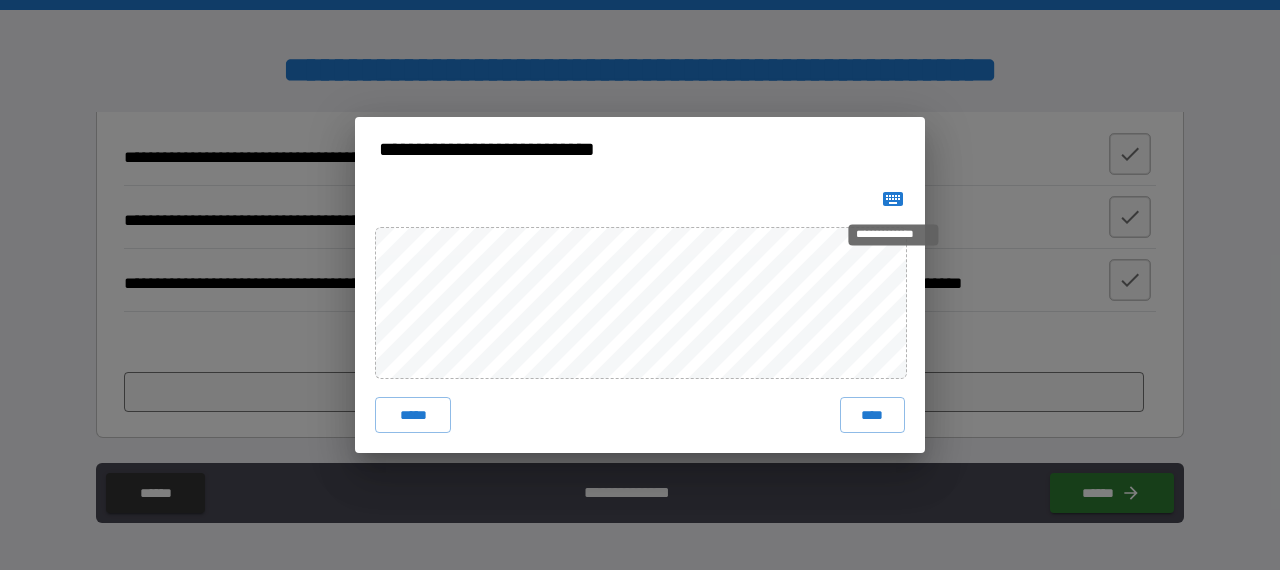 click 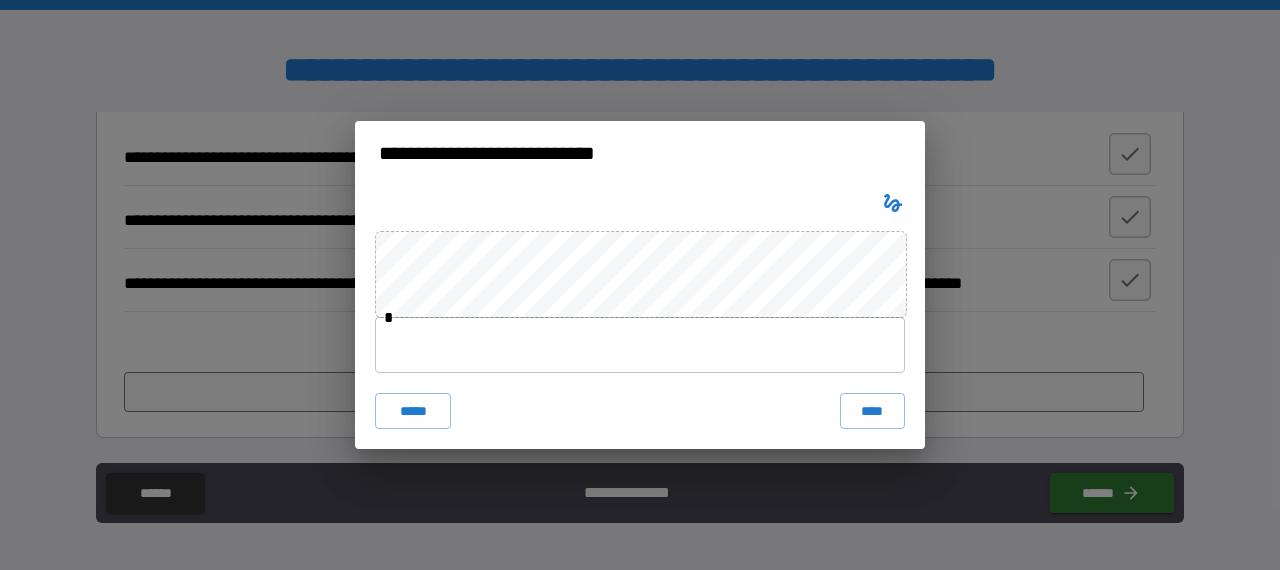 click at bounding box center [640, 345] 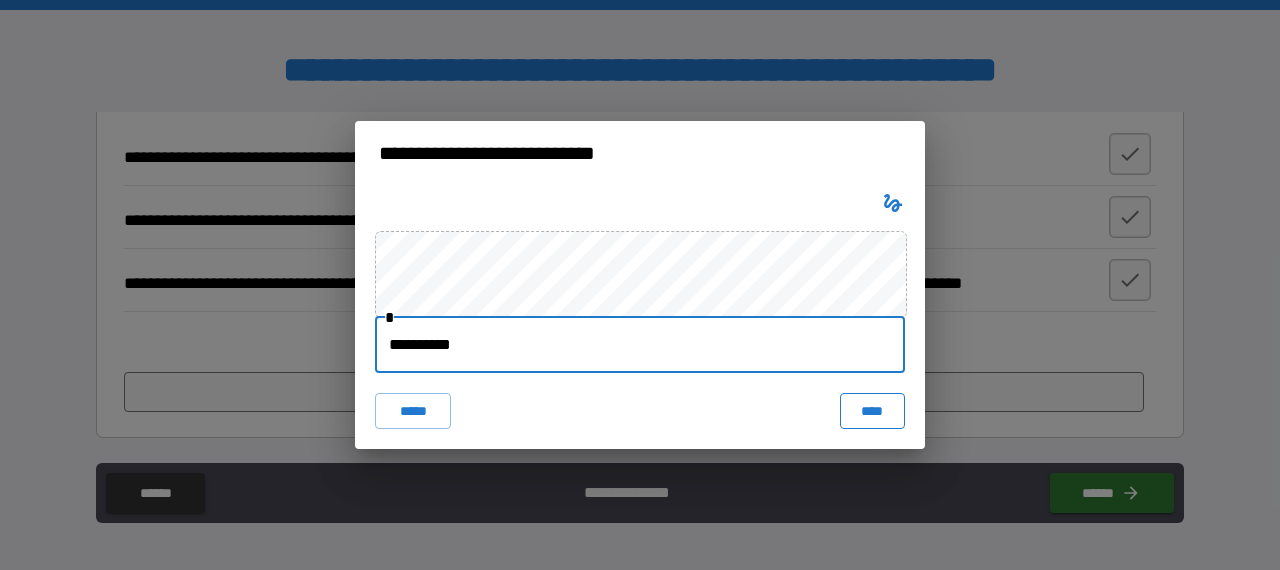 type on "**********" 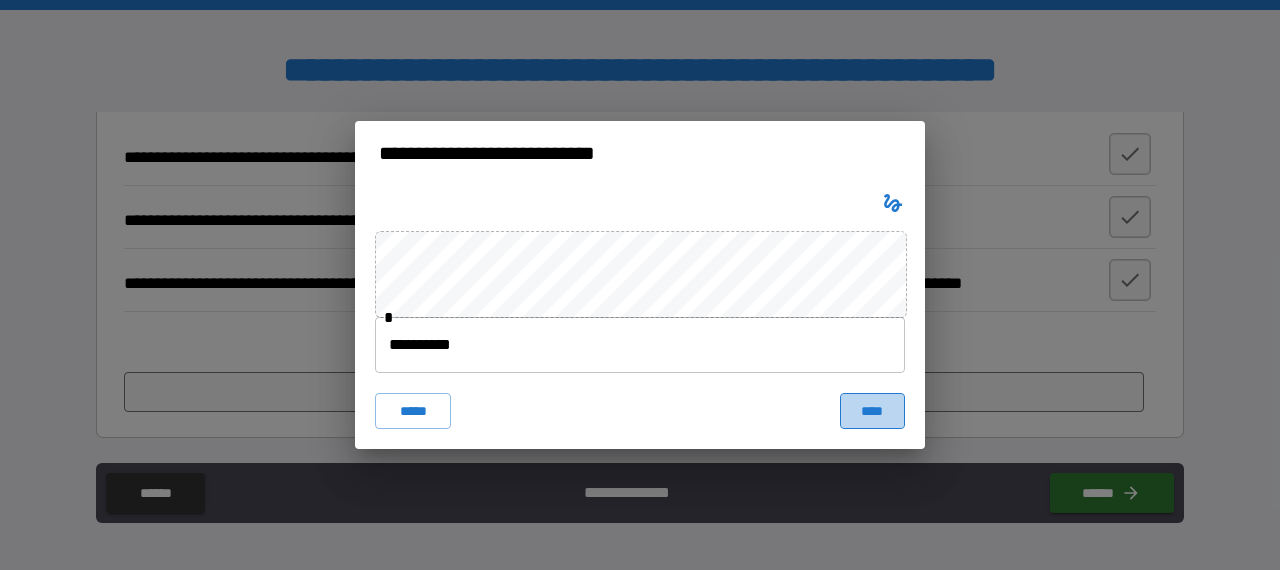 click on "****" at bounding box center (872, 411) 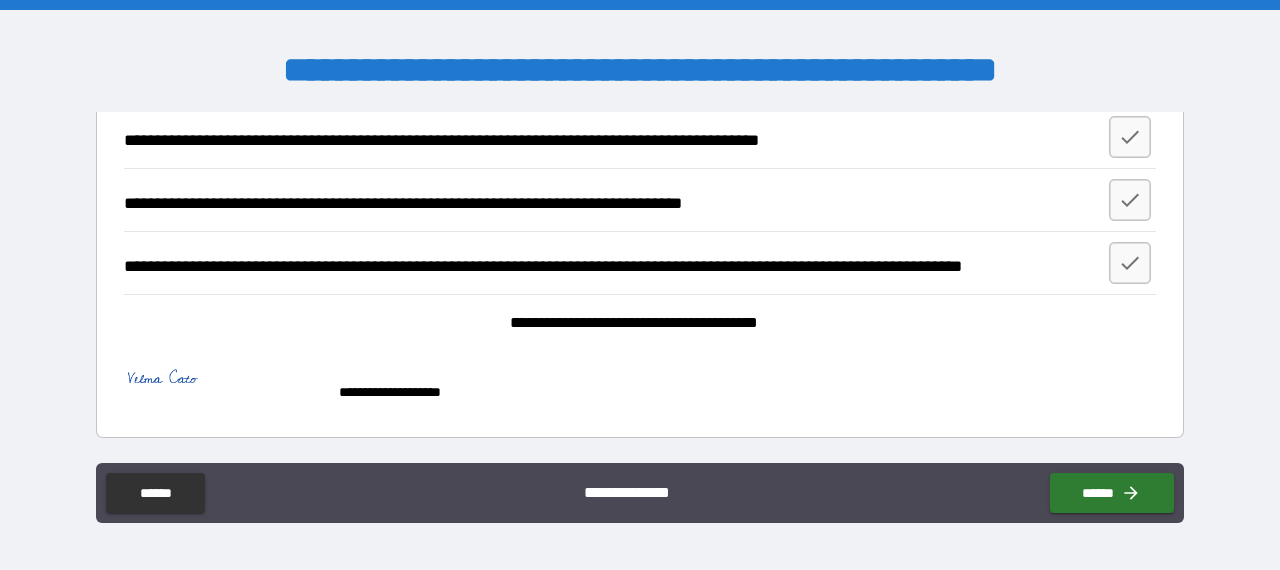 scroll, scrollTop: 2303, scrollLeft: 0, axis: vertical 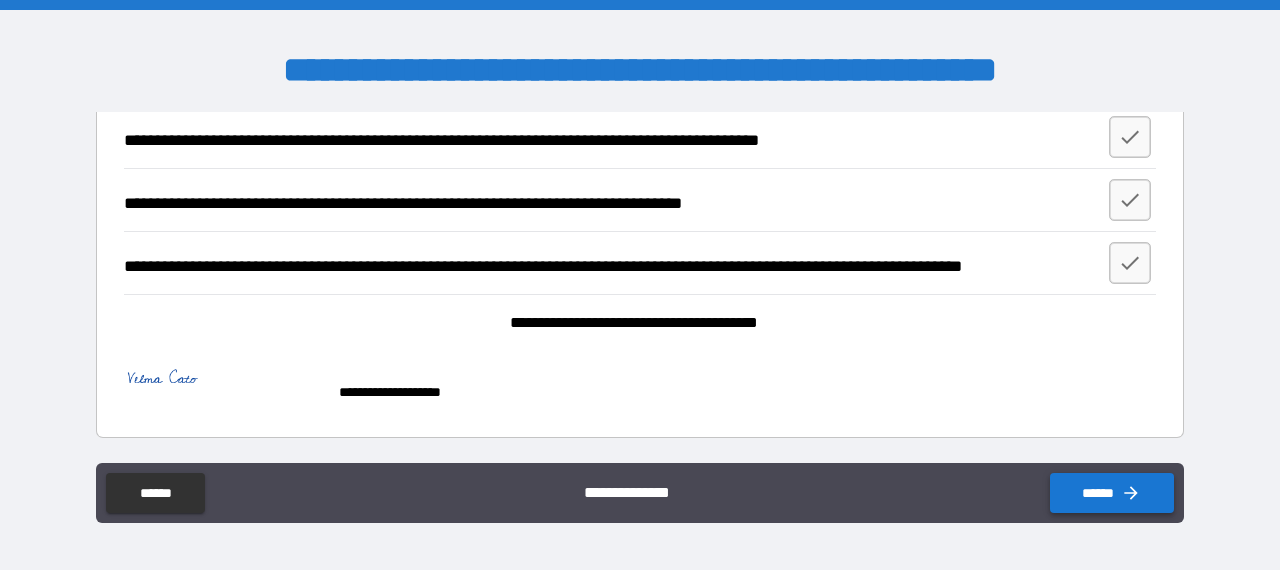click on "******" at bounding box center (1112, 493) 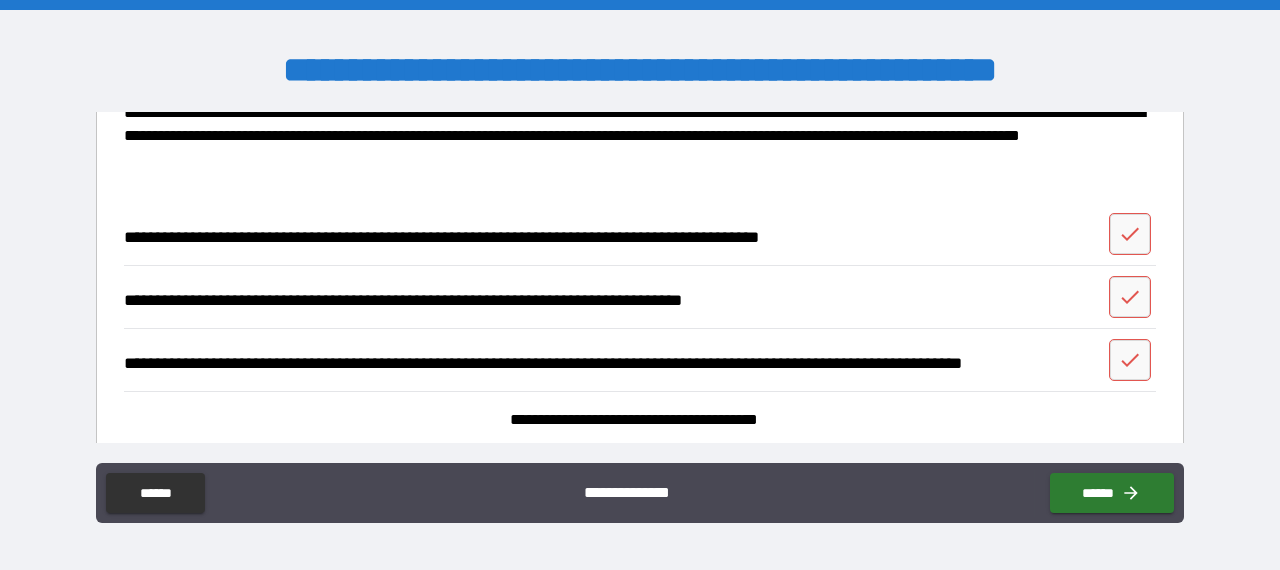 scroll, scrollTop: 2200, scrollLeft: 0, axis: vertical 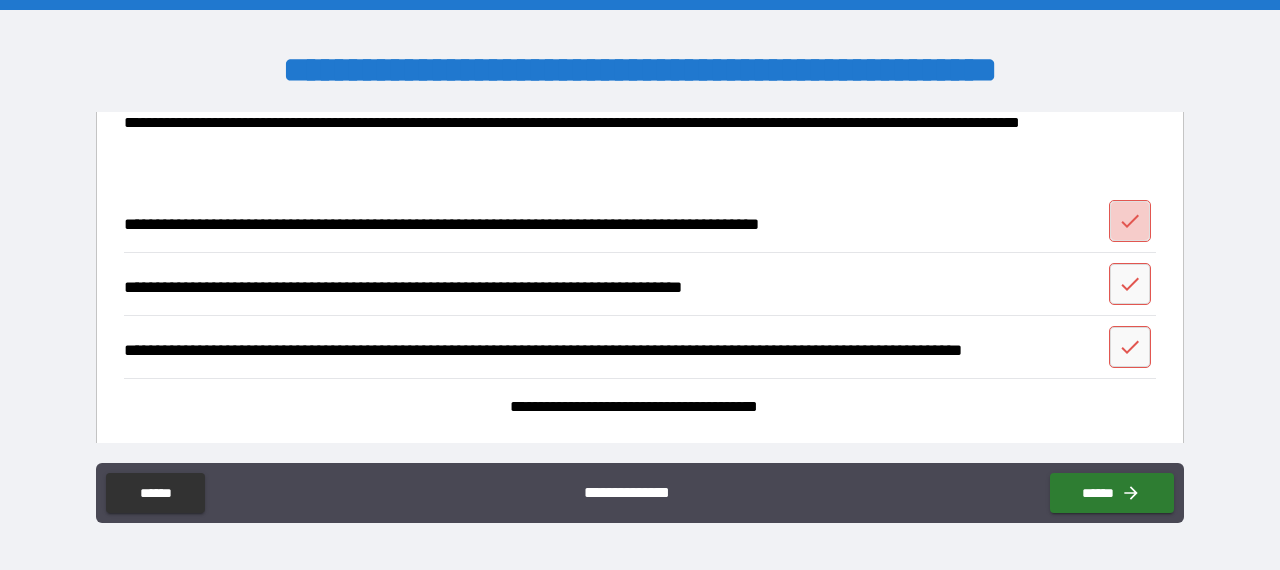 click 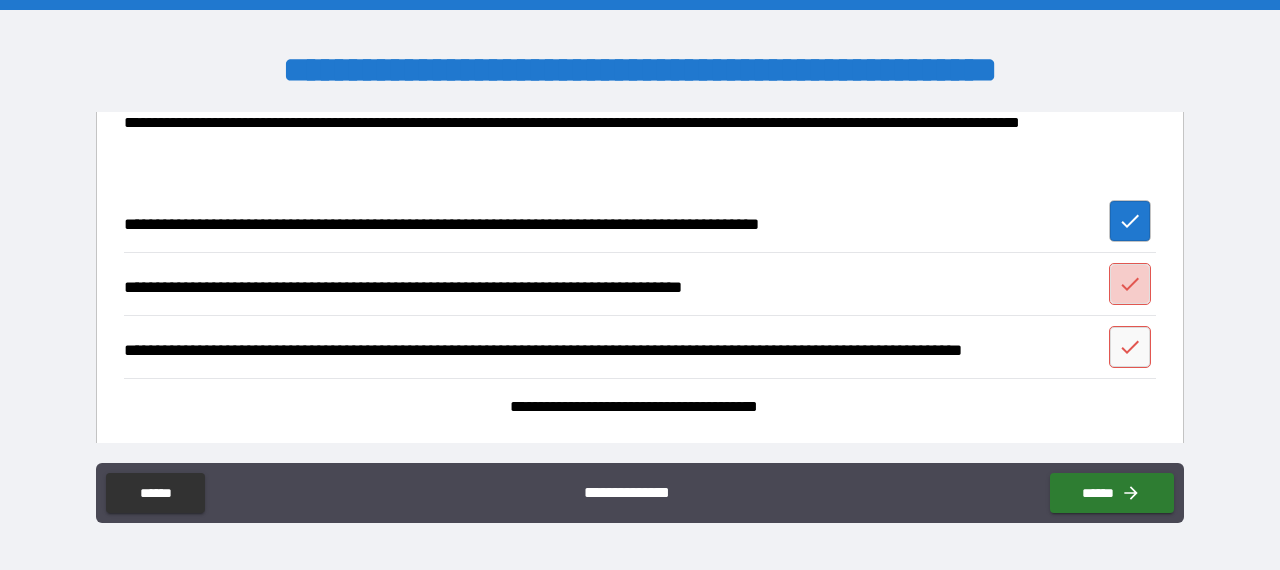 click 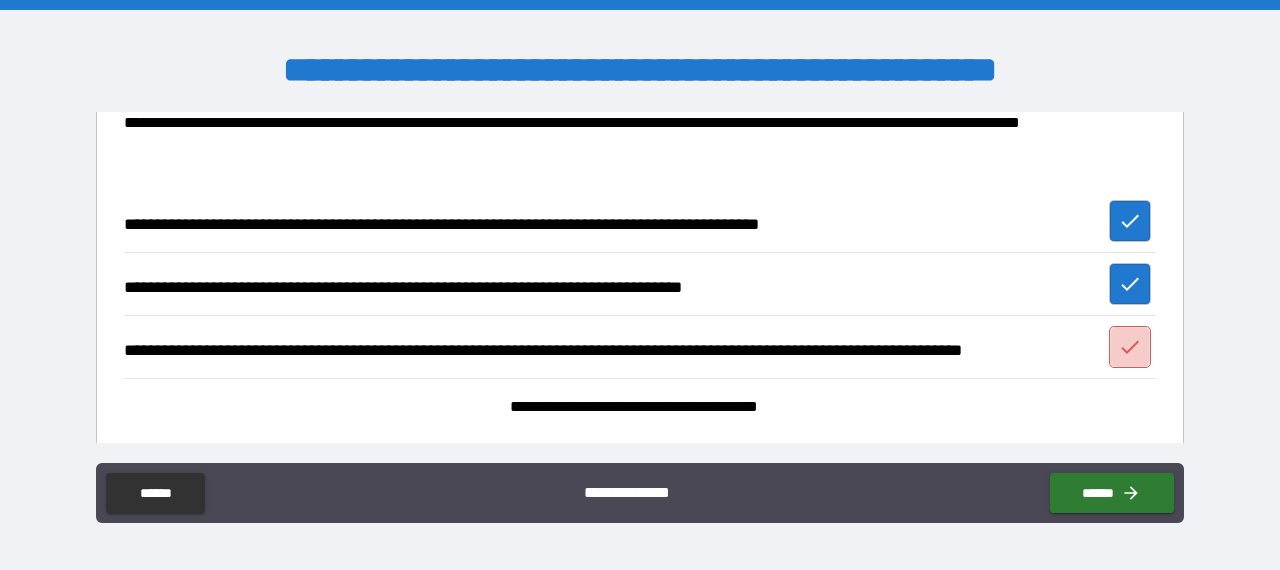 click 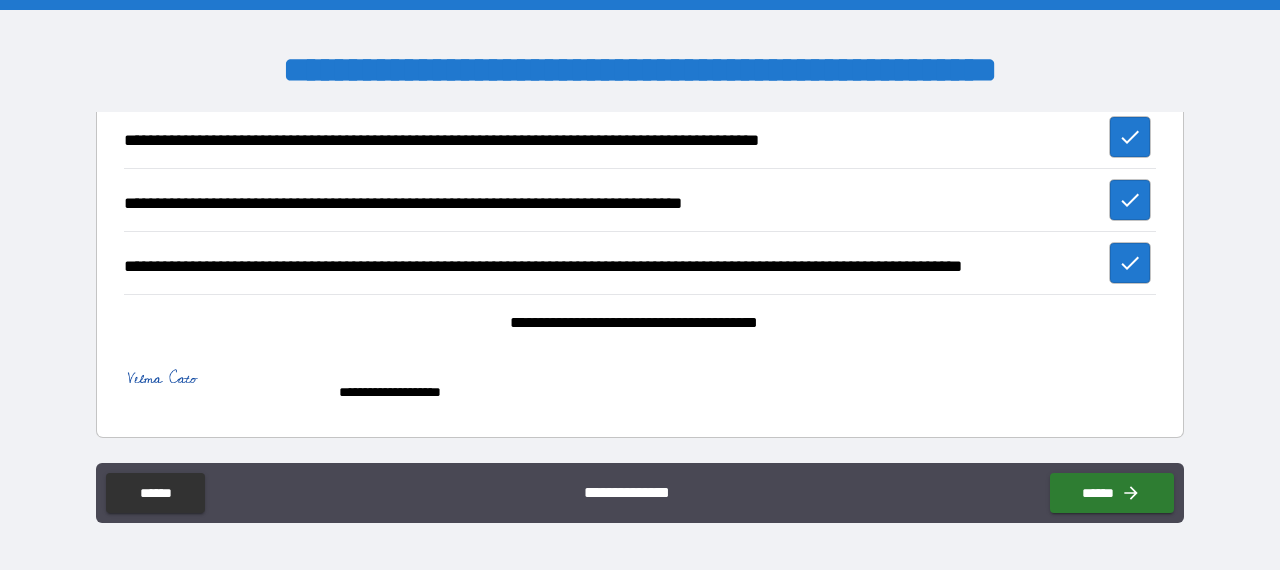 scroll, scrollTop: 2303, scrollLeft: 0, axis: vertical 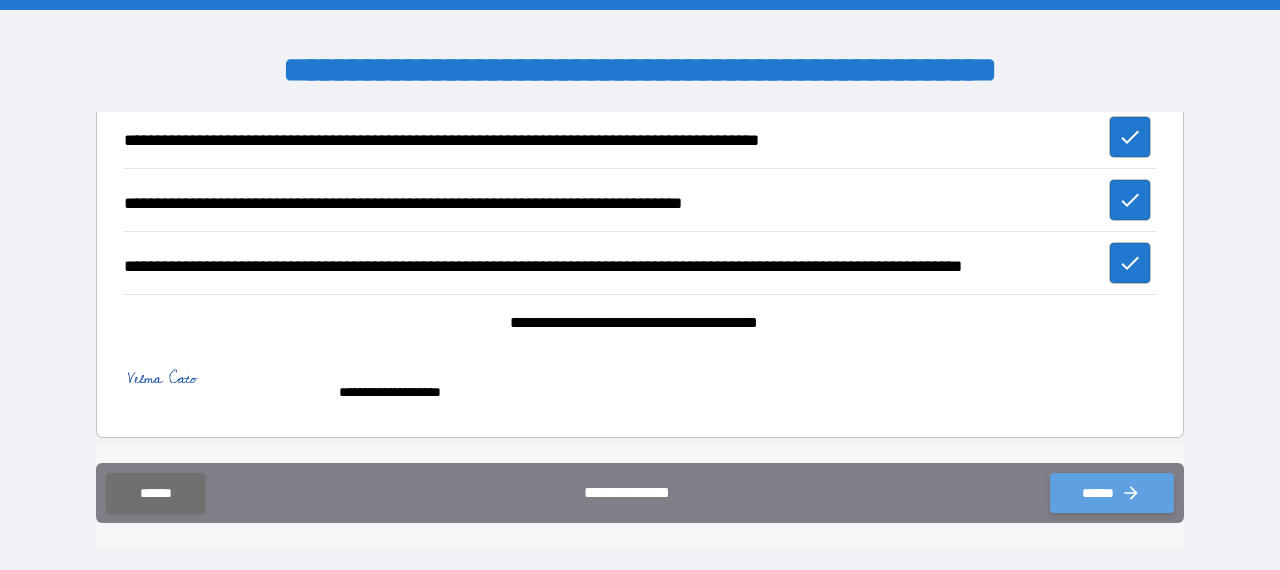 click on "******" at bounding box center [1112, 493] 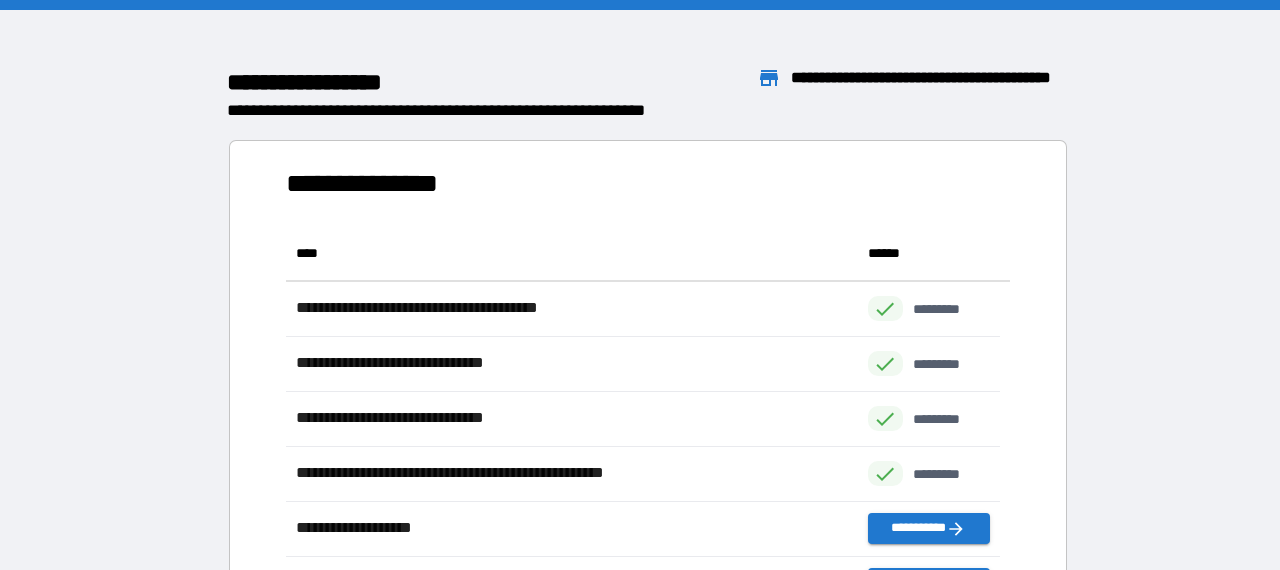 scroll, scrollTop: 16, scrollLeft: 16, axis: both 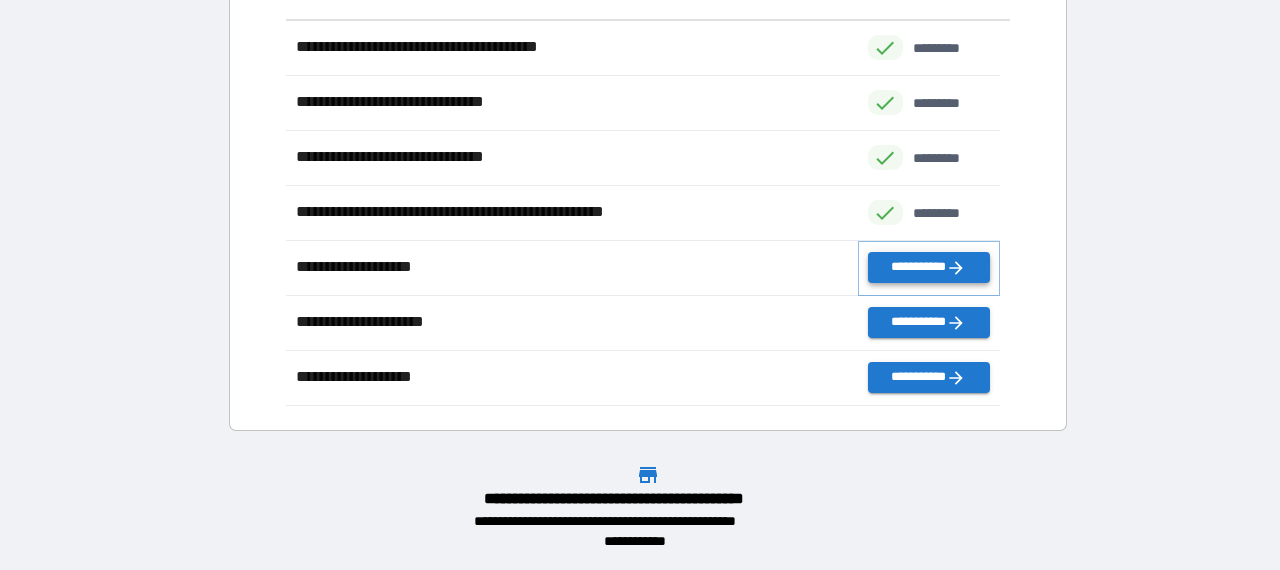 click on "**********" at bounding box center [929, 267] 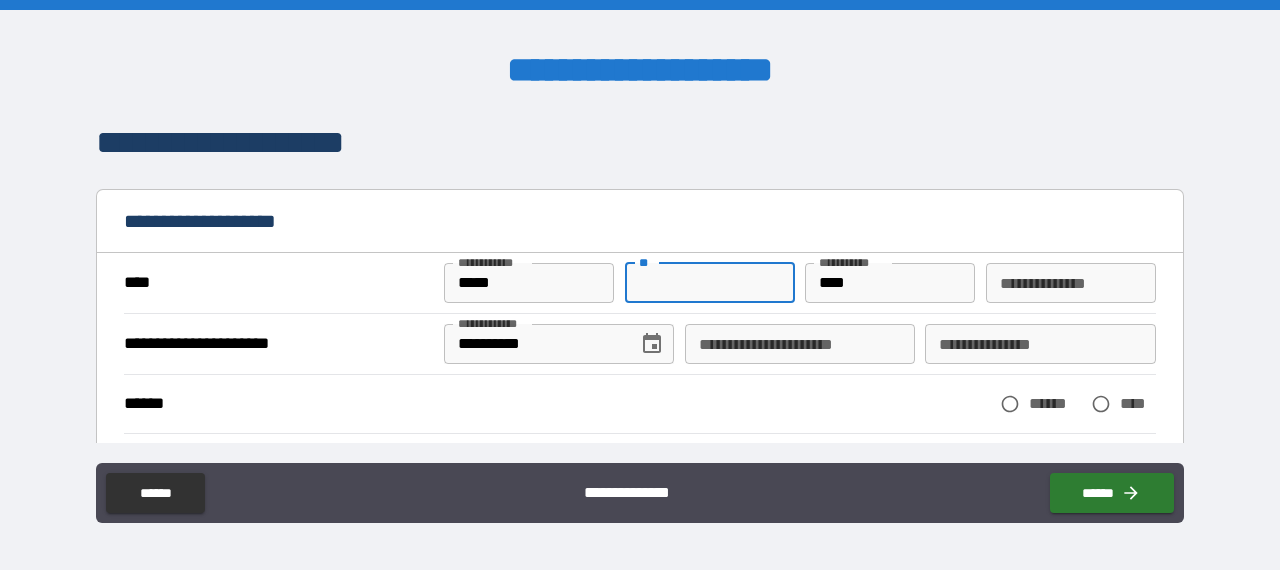 click on "**" at bounding box center [710, 283] 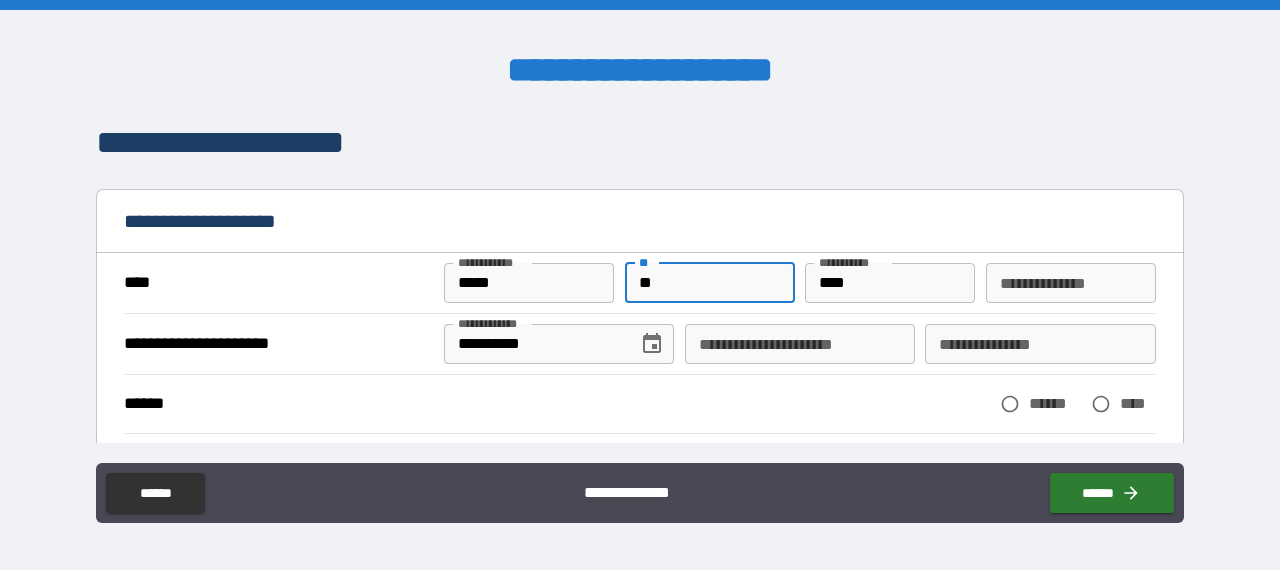 type on "**" 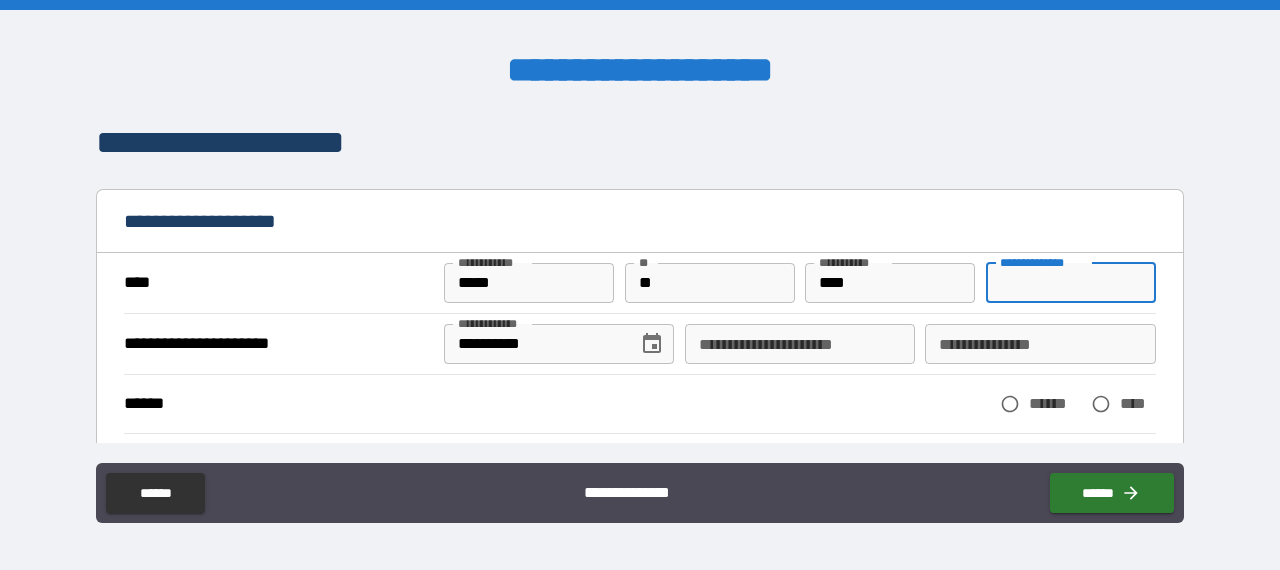 click on "**********" at bounding box center [1071, 283] 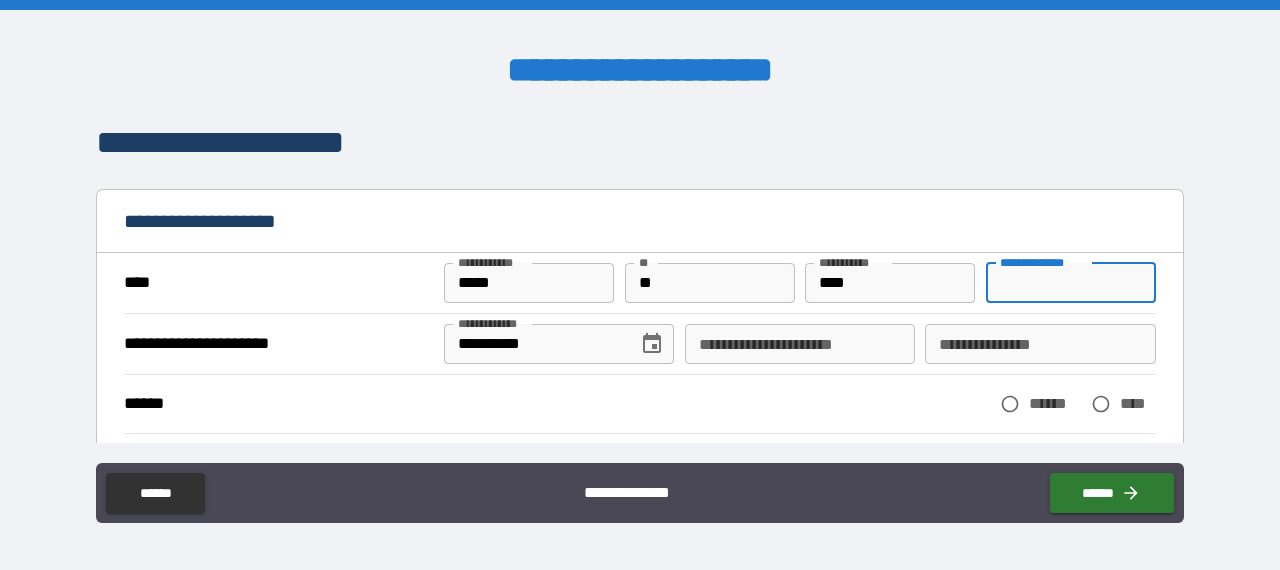 type on "*****" 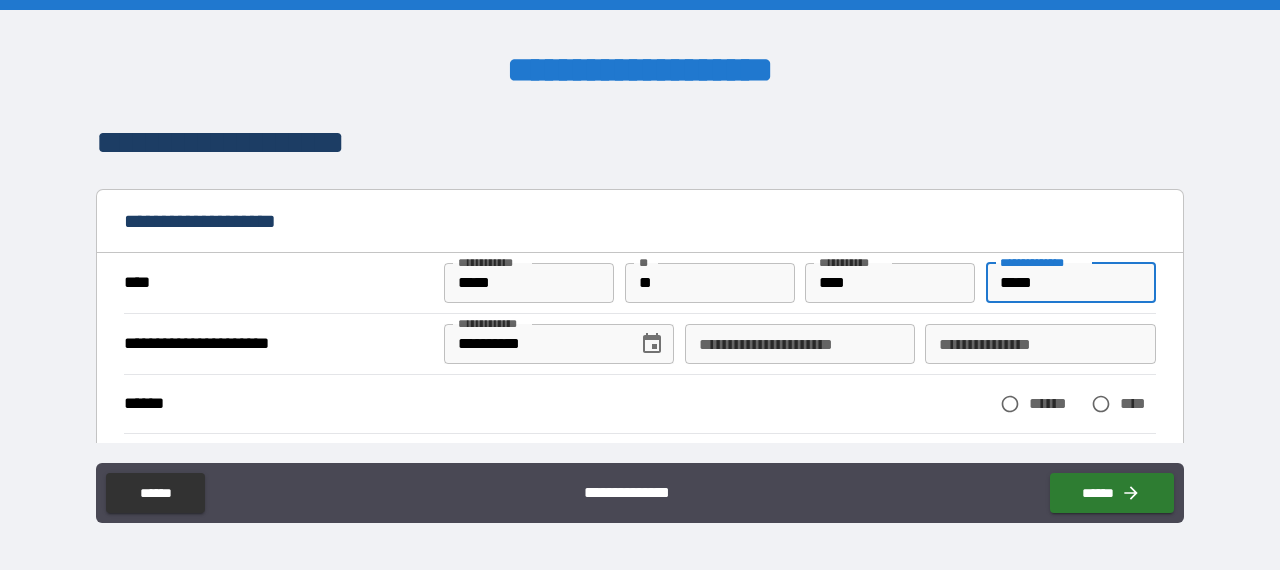 type on "**********" 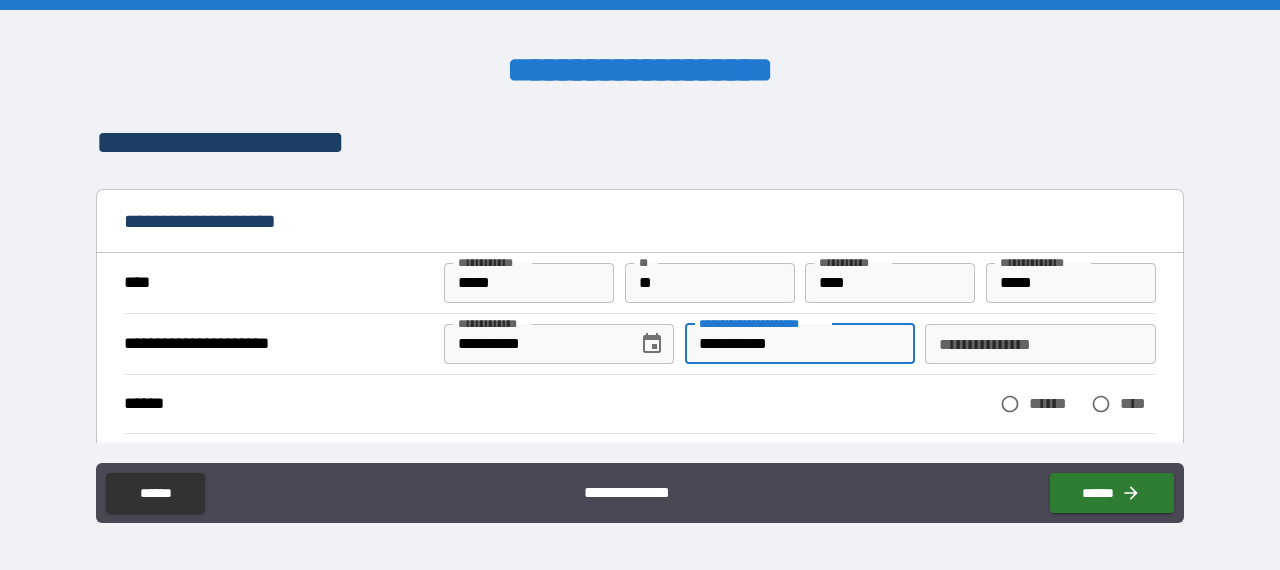 type on "**********" 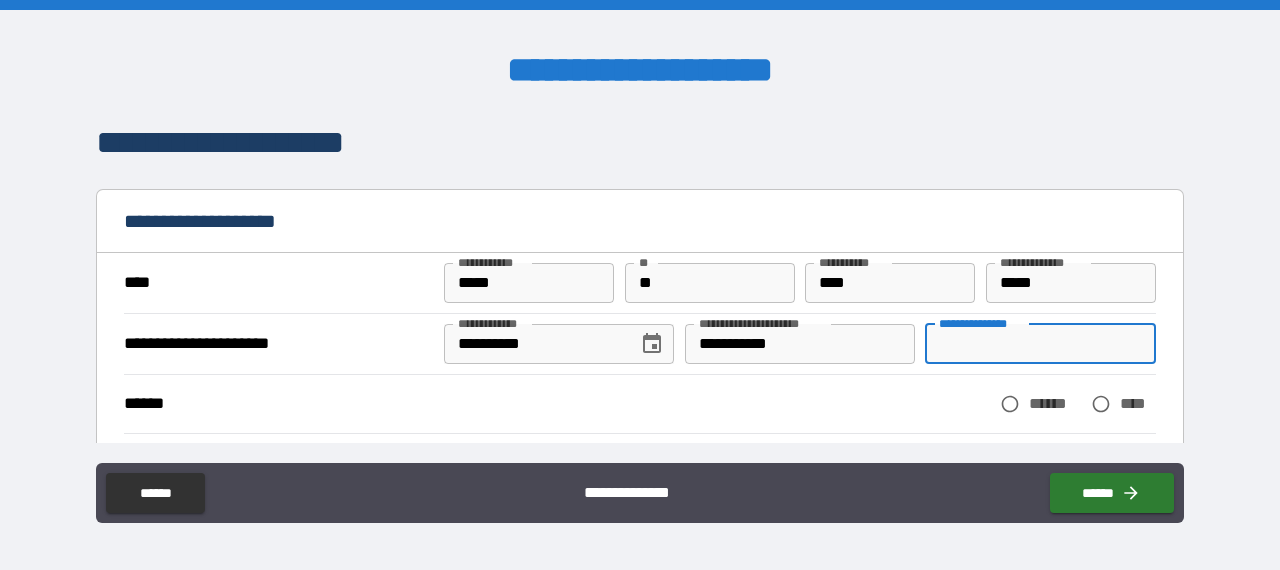 click on "**********" at bounding box center [1040, 344] 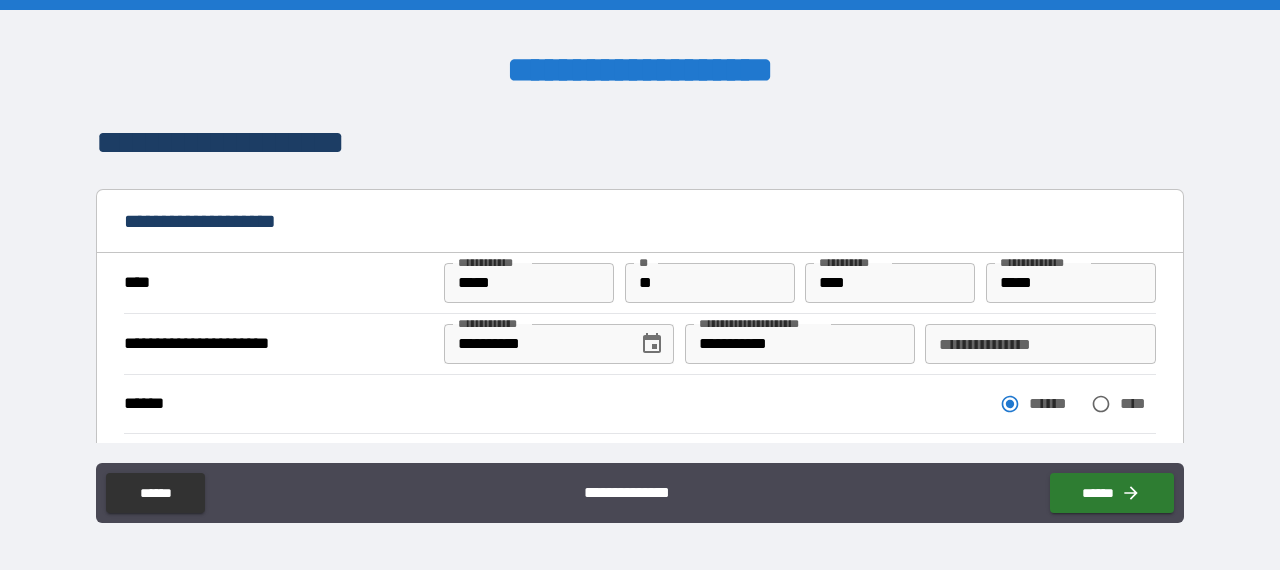 click on "**********" at bounding box center [1040, 344] 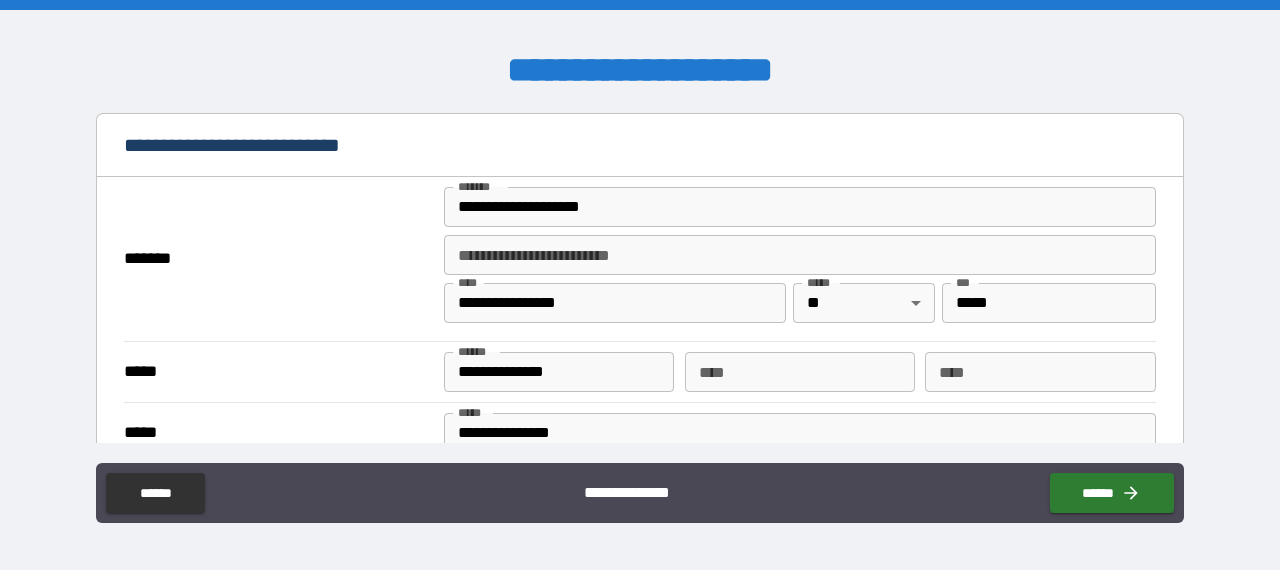 scroll, scrollTop: 400, scrollLeft: 0, axis: vertical 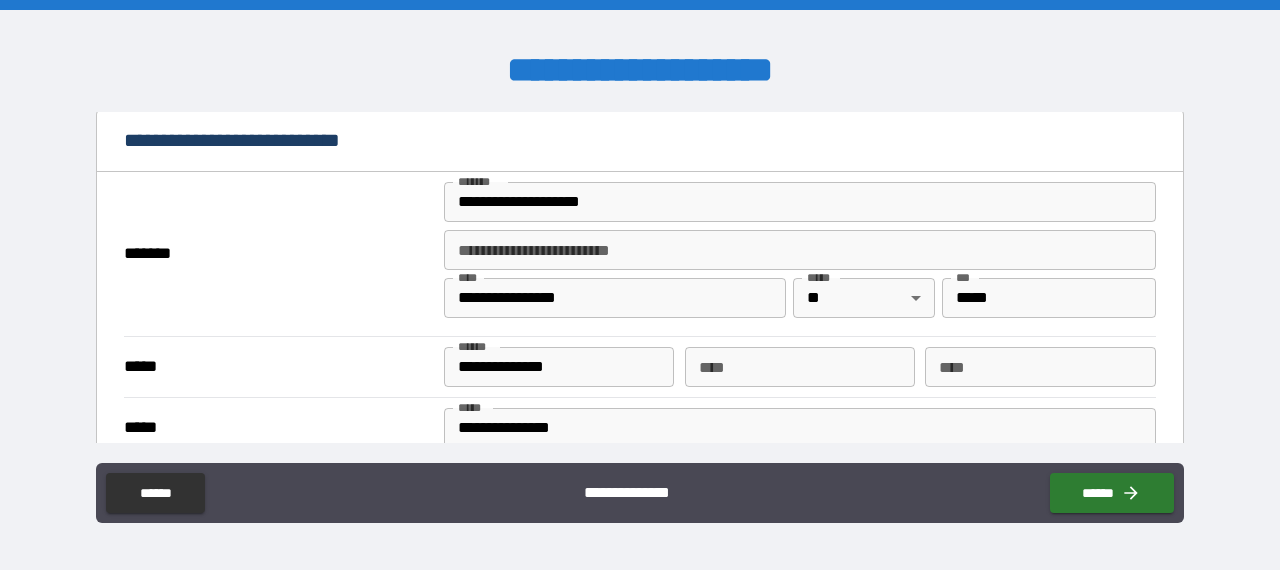 type on "*********" 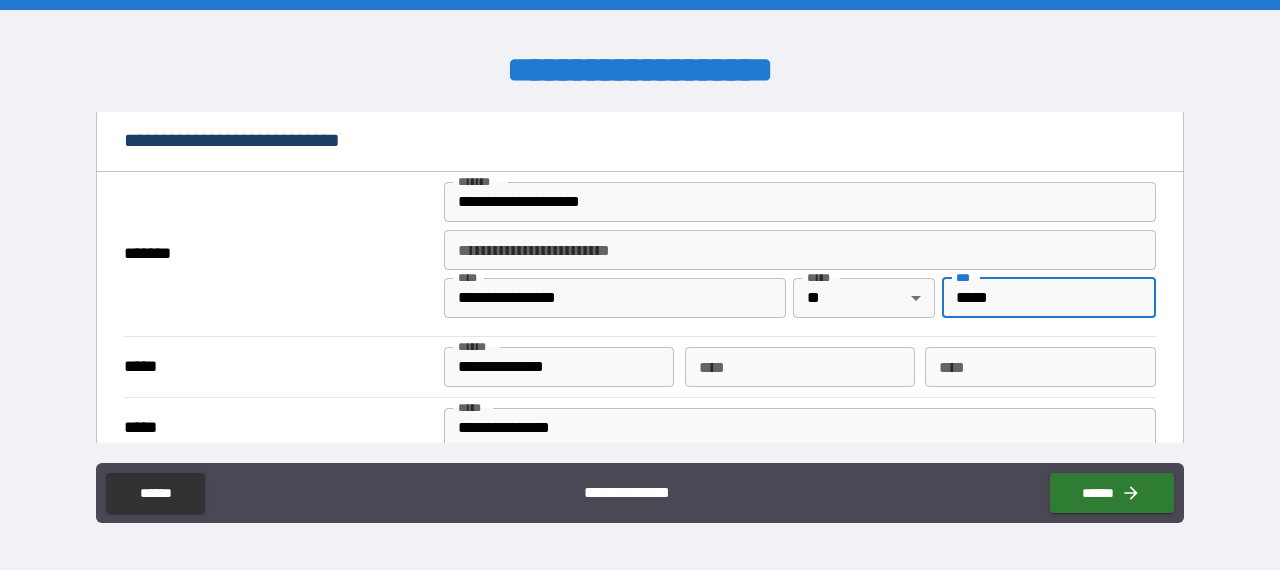 click on "*****" at bounding box center (1049, 298) 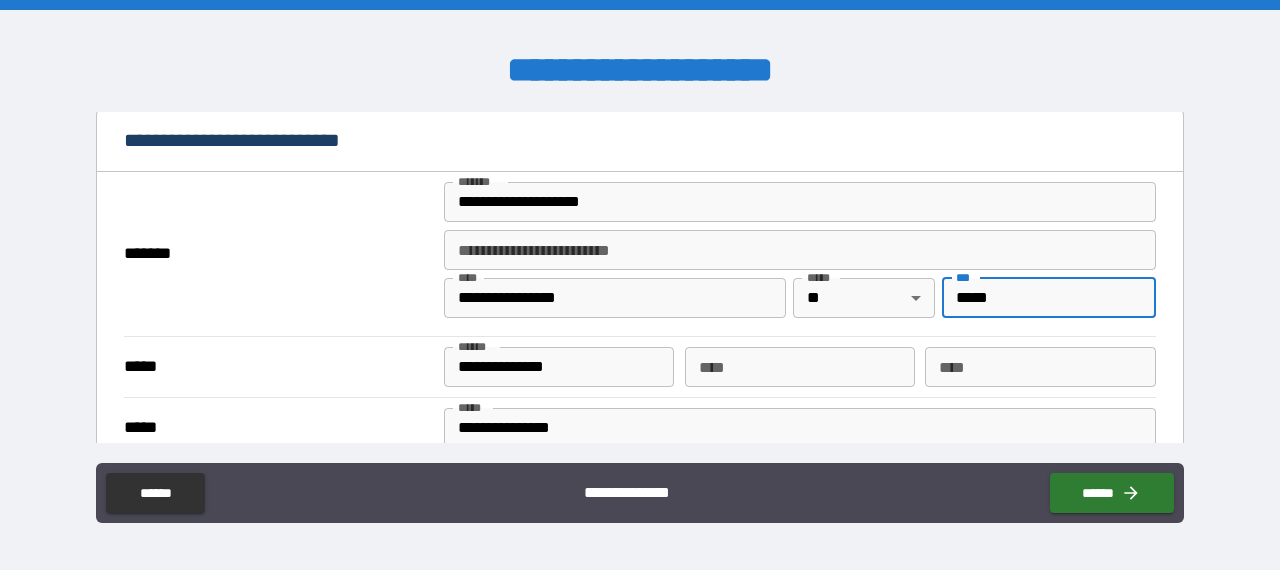 drag, startPoint x: 970, startPoint y: 296, endPoint x: 1204, endPoint y: 239, distance: 240.84227 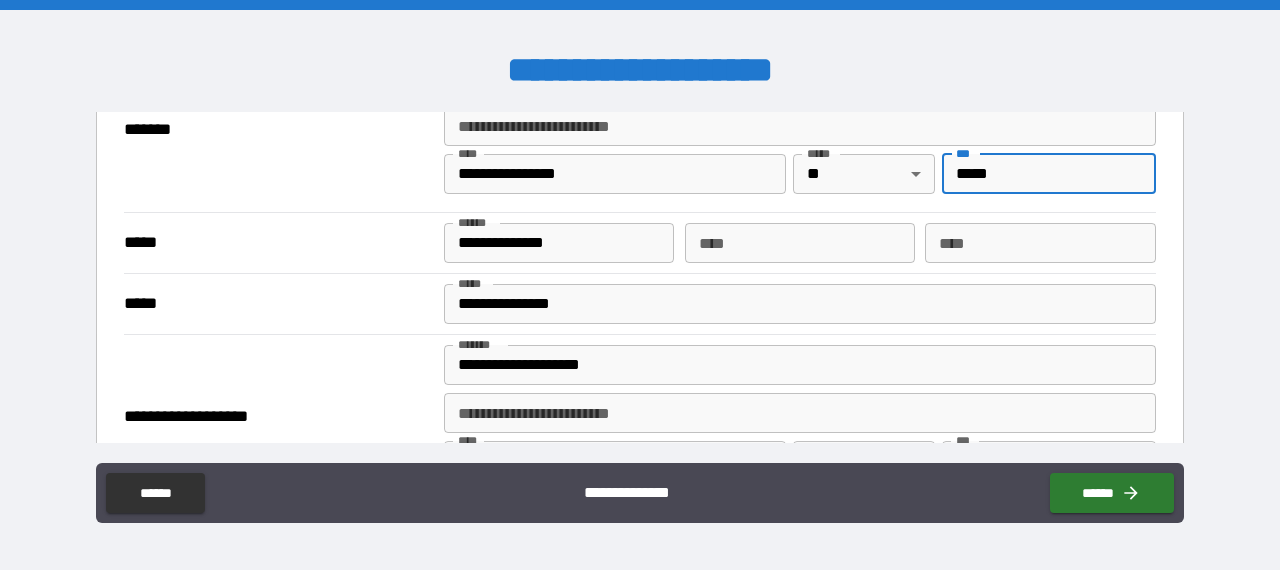 scroll, scrollTop: 600, scrollLeft: 0, axis: vertical 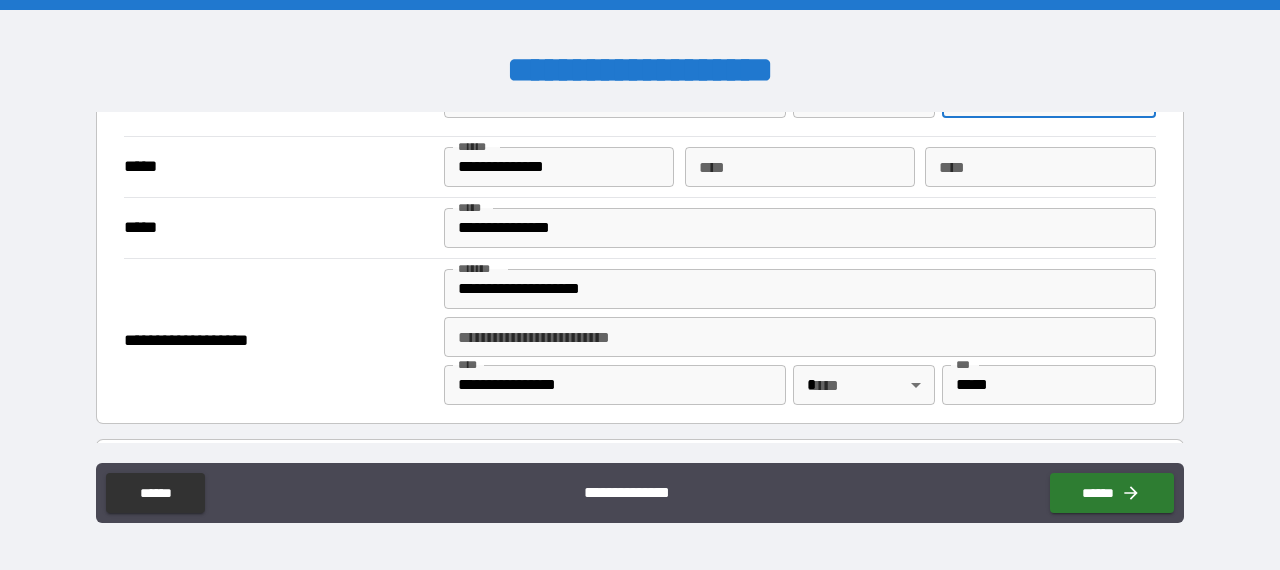 type on "*****" 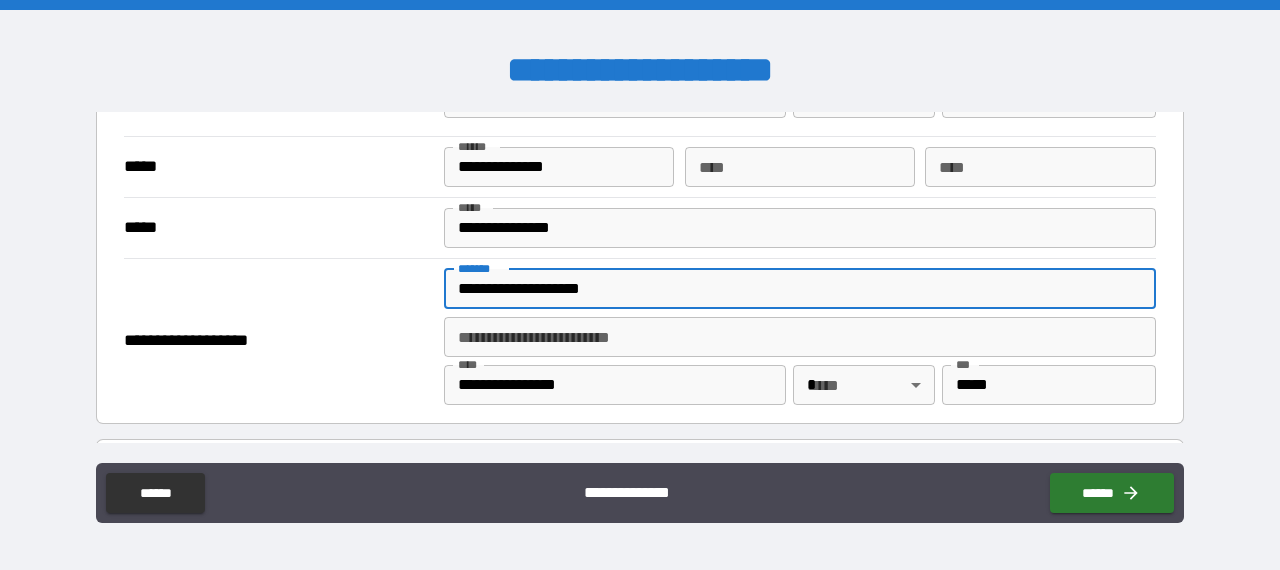 drag, startPoint x: 678, startPoint y: 300, endPoint x: 383, endPoint y: 294, distance: 295.061 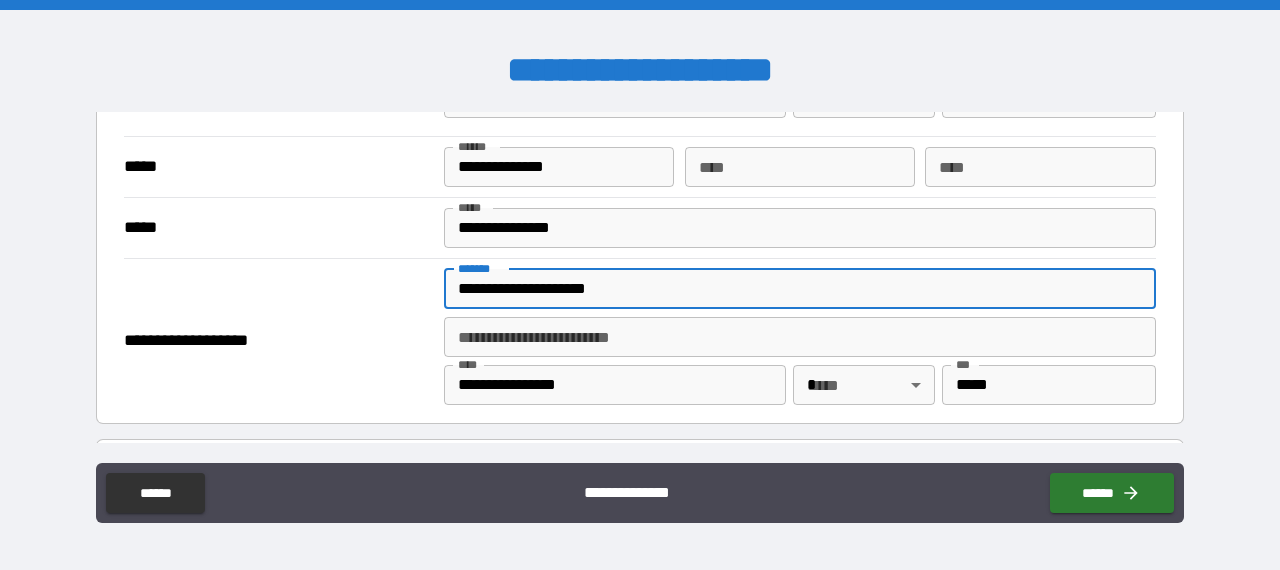 type on "**********" 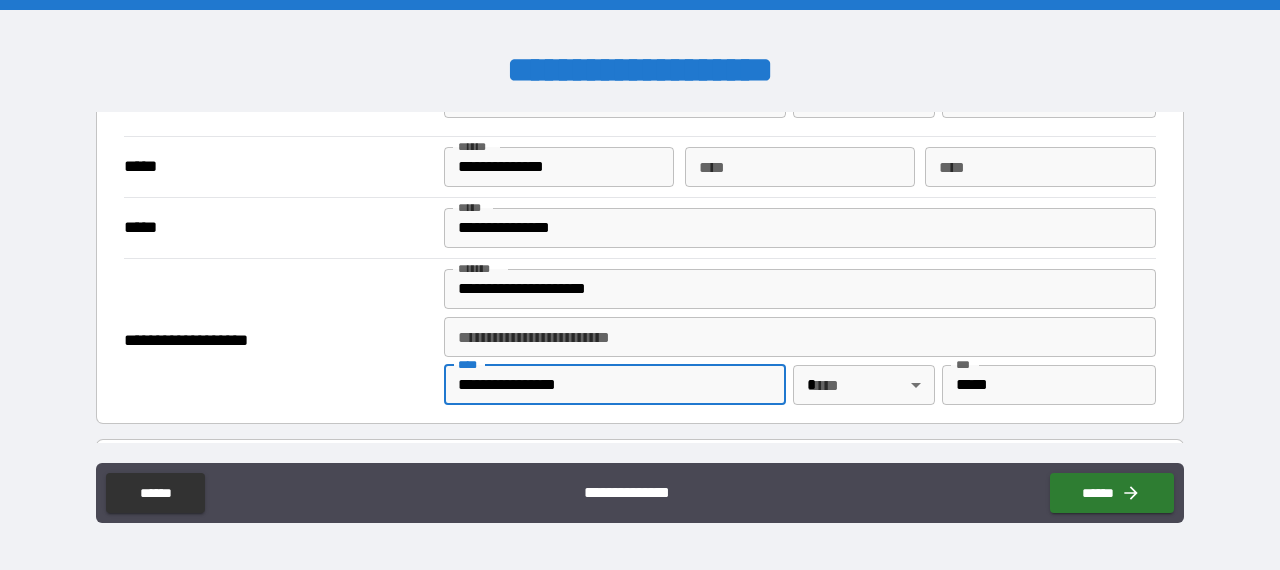 drag, startPoint x: 600, startPoint y: 373, endPoint x: 412, endPoint y: 378, distance: 188.06648 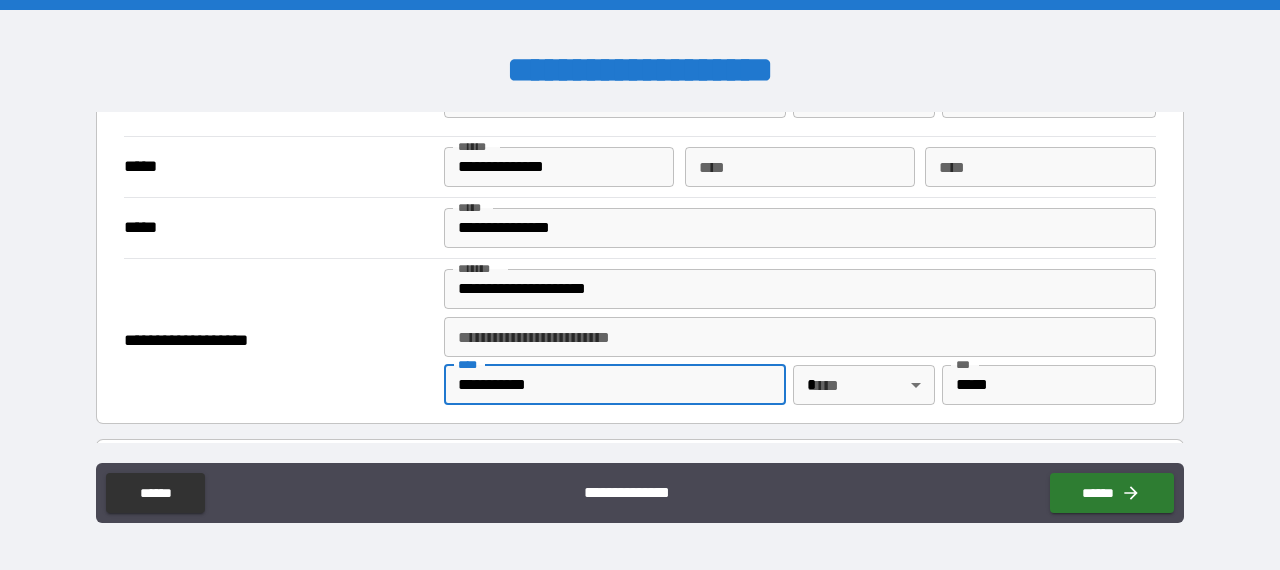 type on "**********" 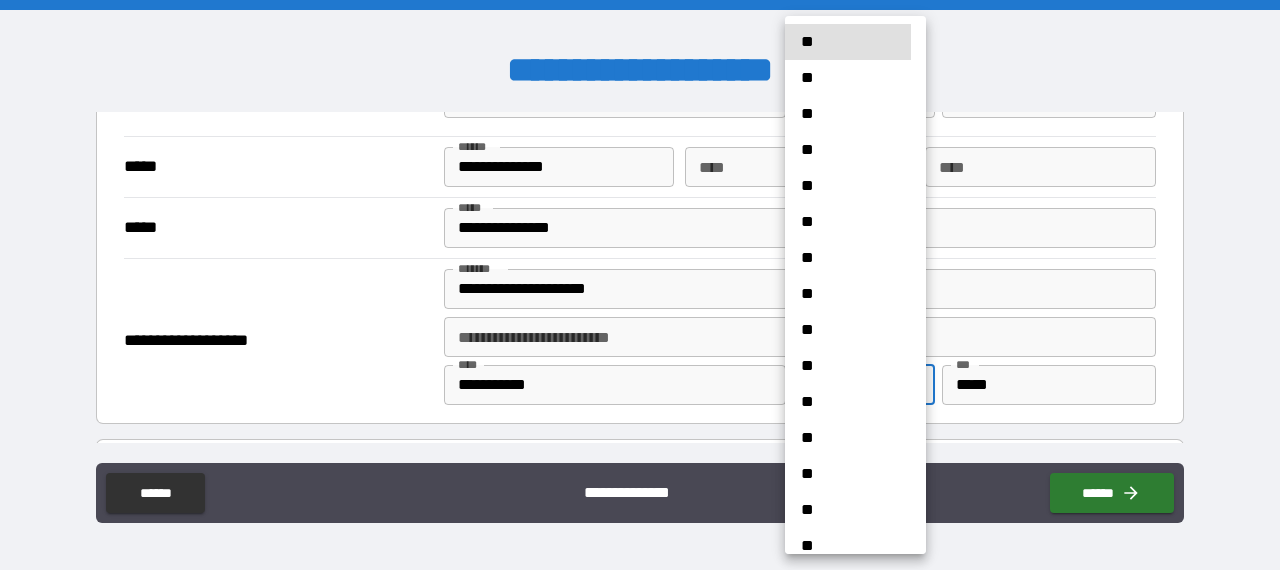 click on "**********" at bounding box center (640, 285) 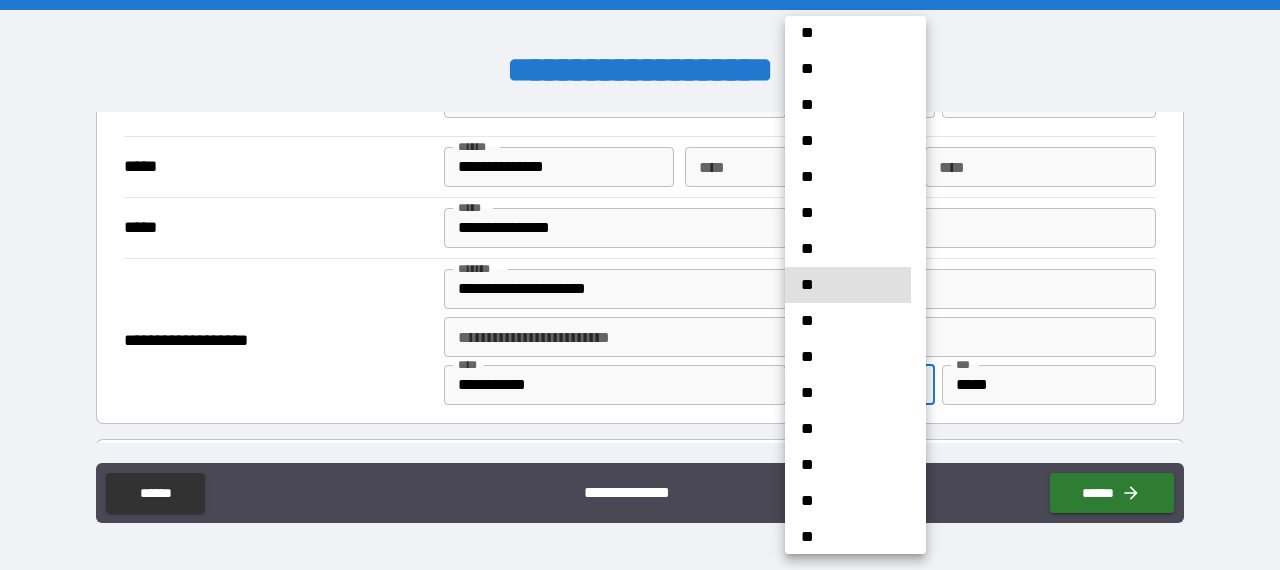 type 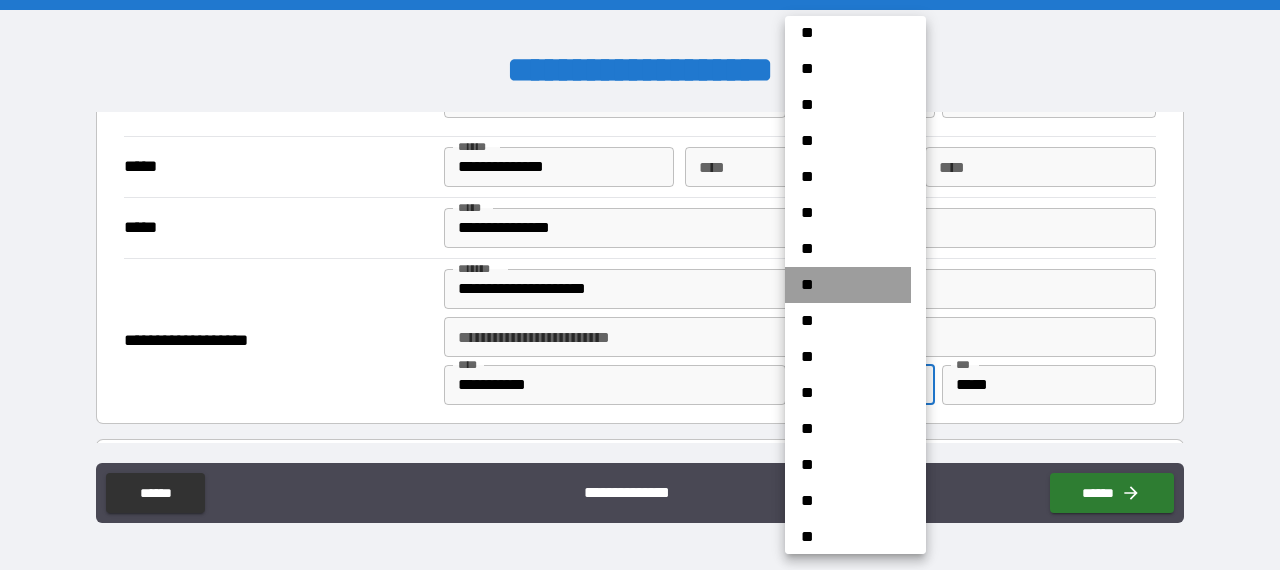 click on "**" at bounding box center [848, 285] 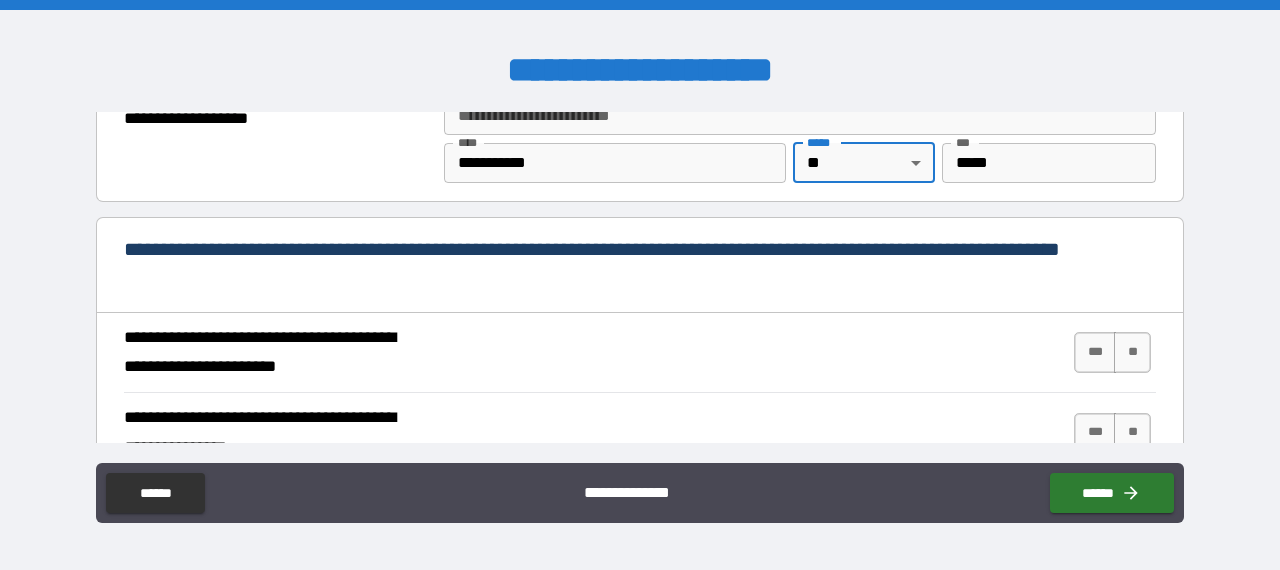 scroll, scrollTop: 700, scrollLeft: 0, axis: vertical 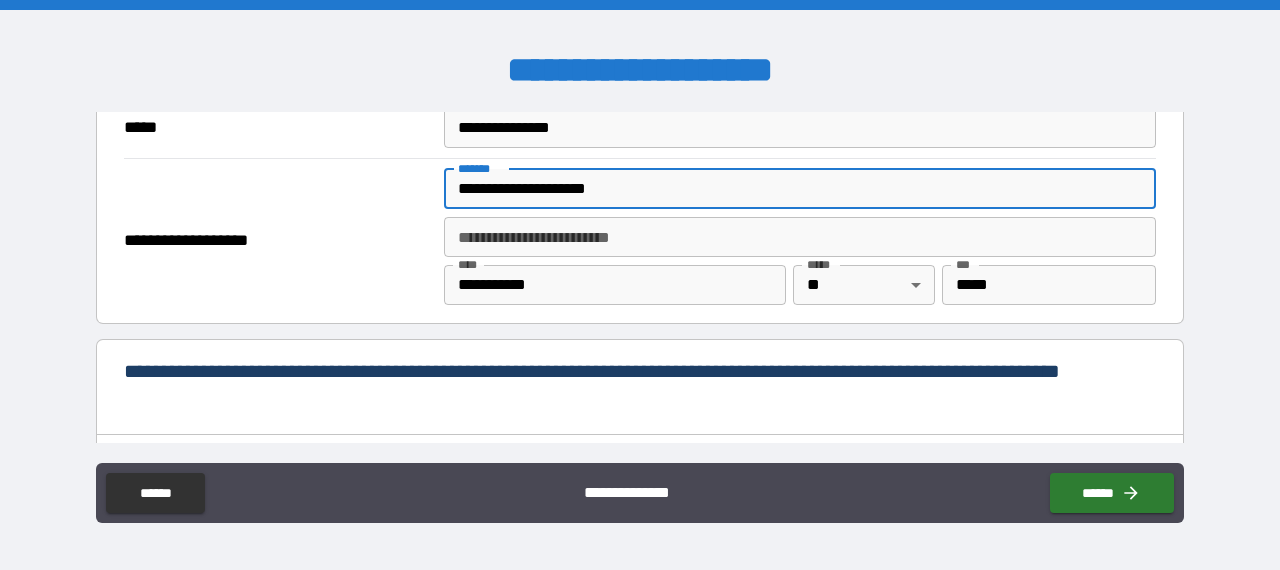 click on "**********" at bounding box center [800, 189] 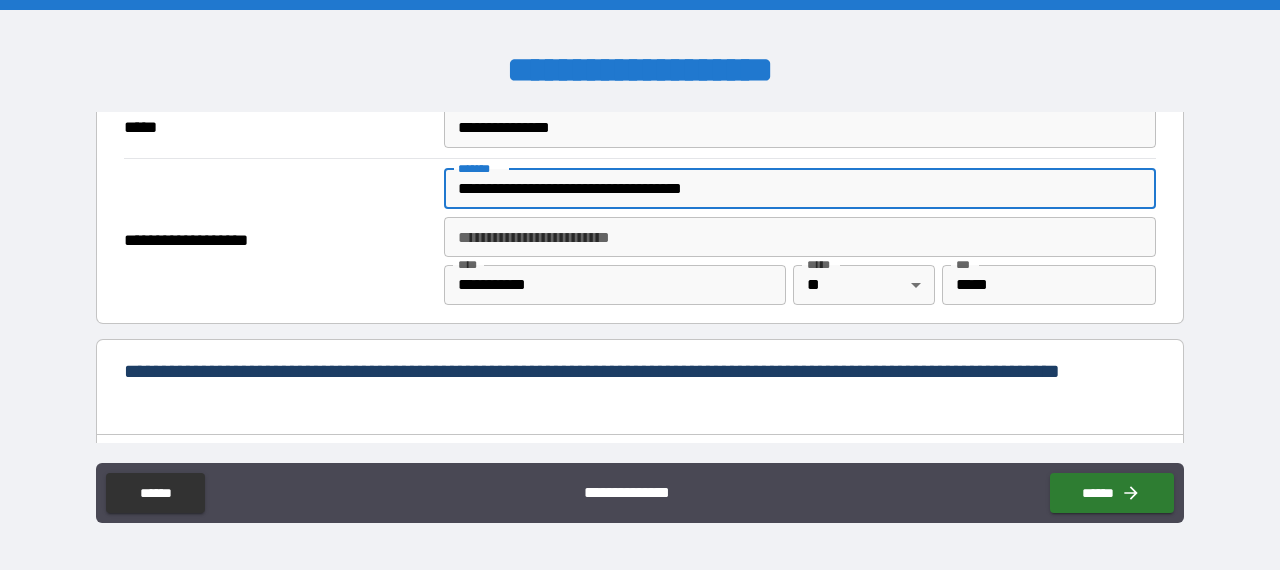 type on "**********" 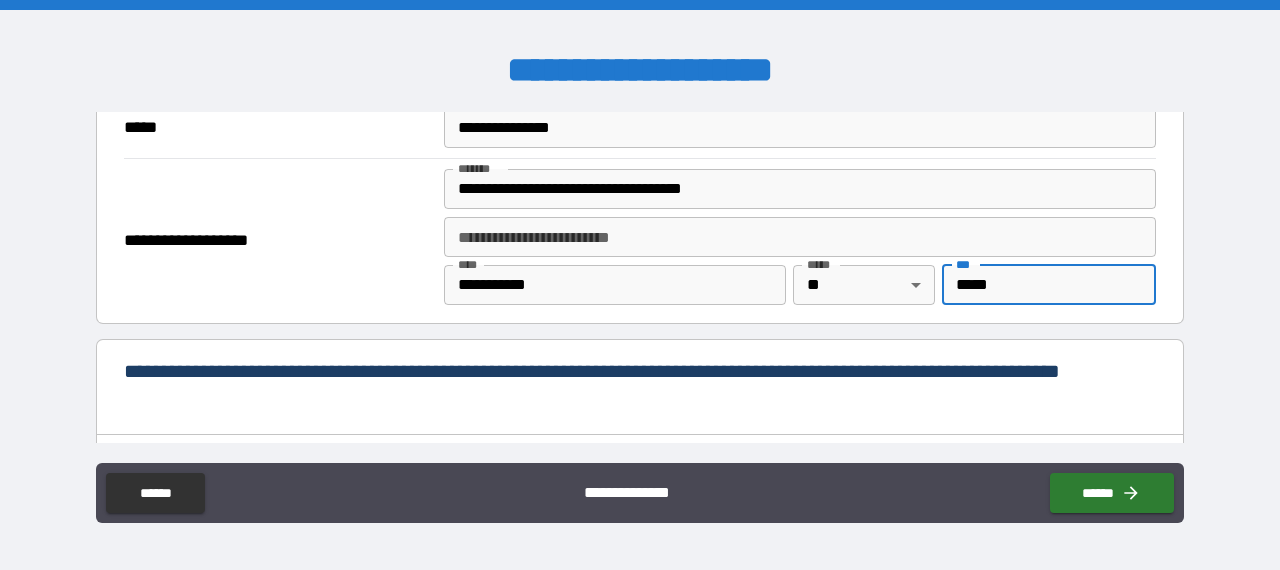 drag, startPoint x: 972, startPoint y: 283, endPoint x: 1167, endPoint y: 307, distance: 196.47137 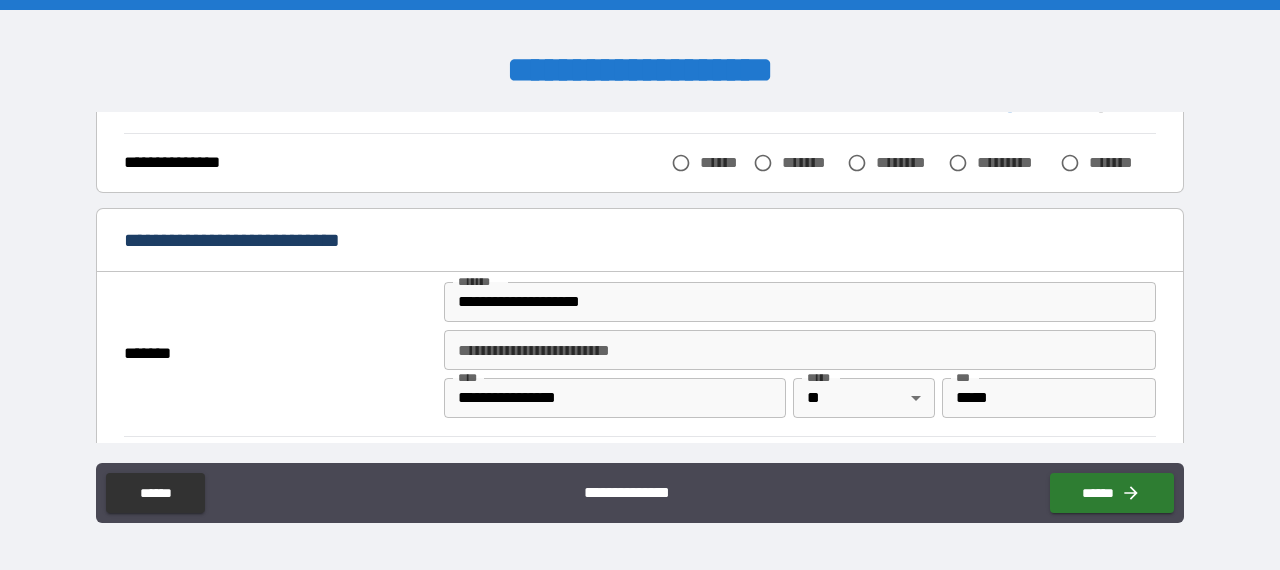 scroll, scrollTop: 200, scrollLeft: 0, axis: vertical 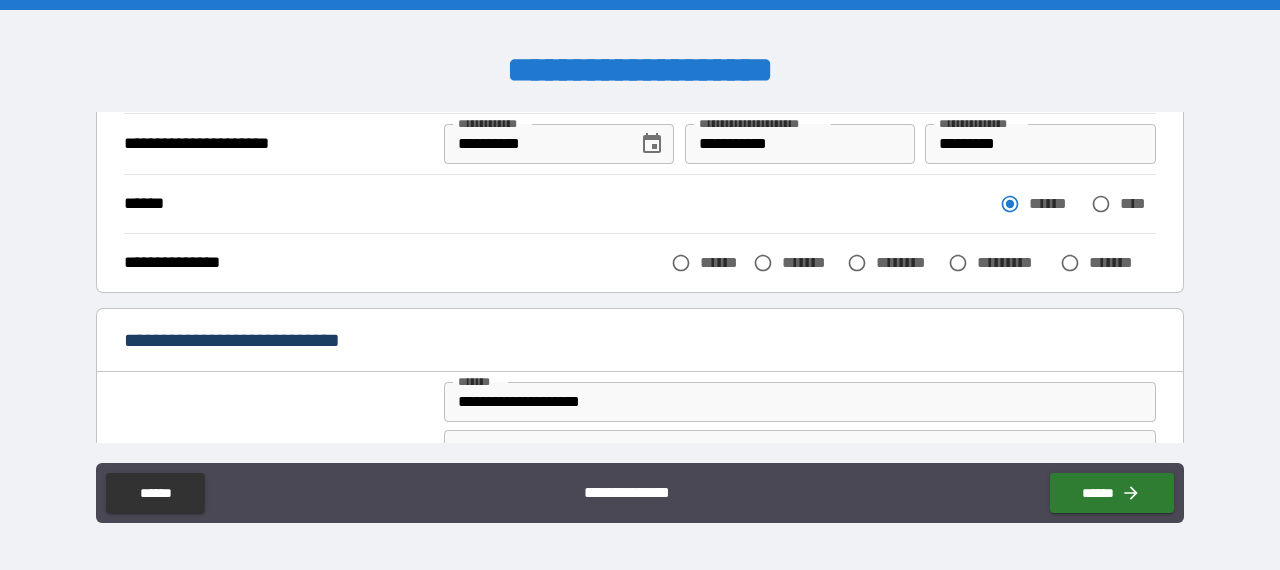 type on "*****" 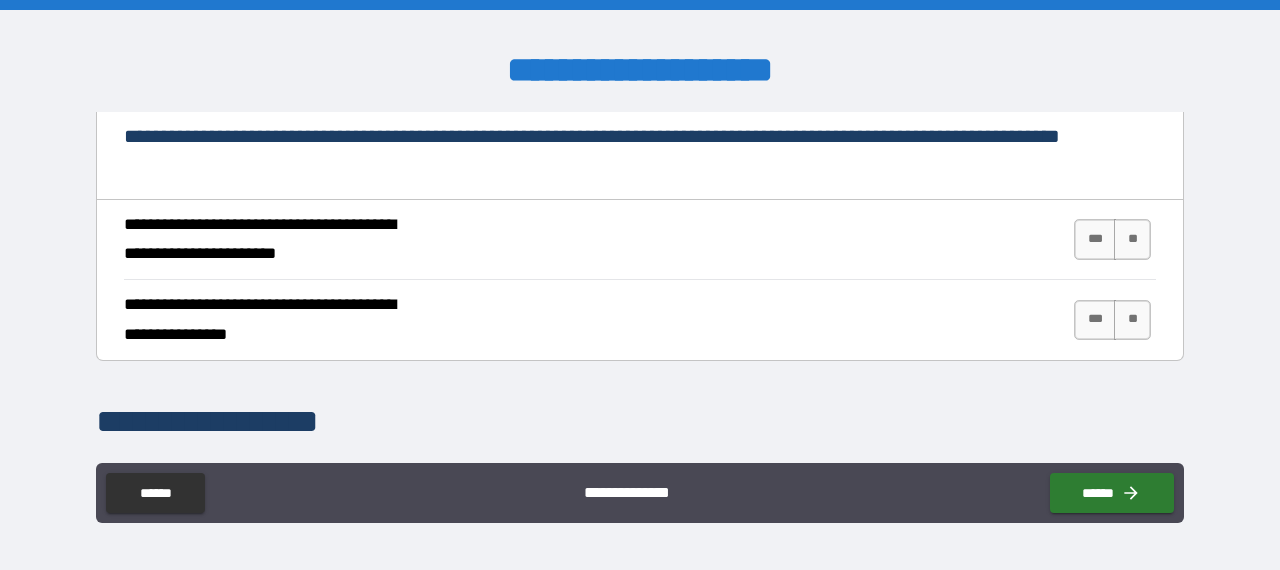 scroll, scrollTop: 900, scrollLeft: 0, axis: vertical 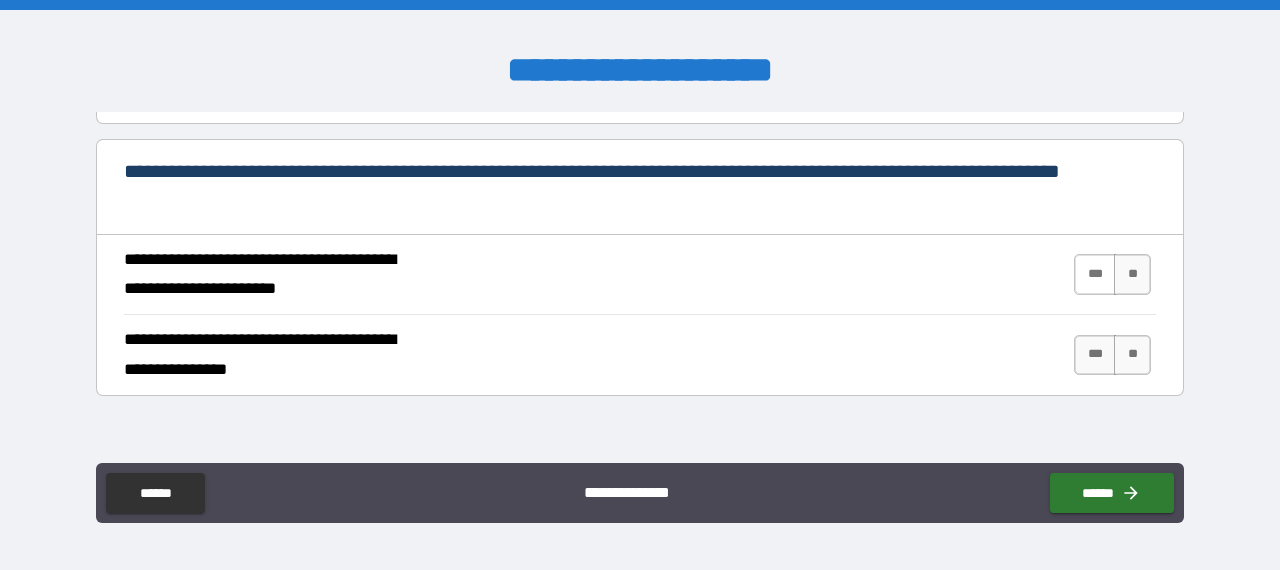 click on "***" at bounding box center [1095, 274] 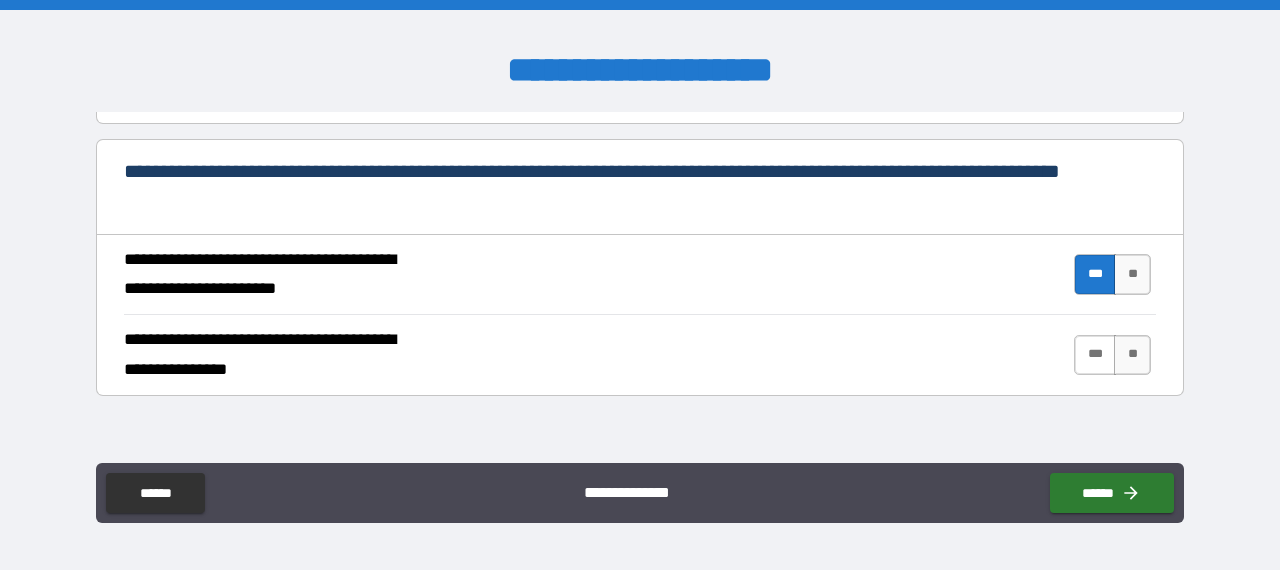 click on "***" at bounding box center [1095, 355] 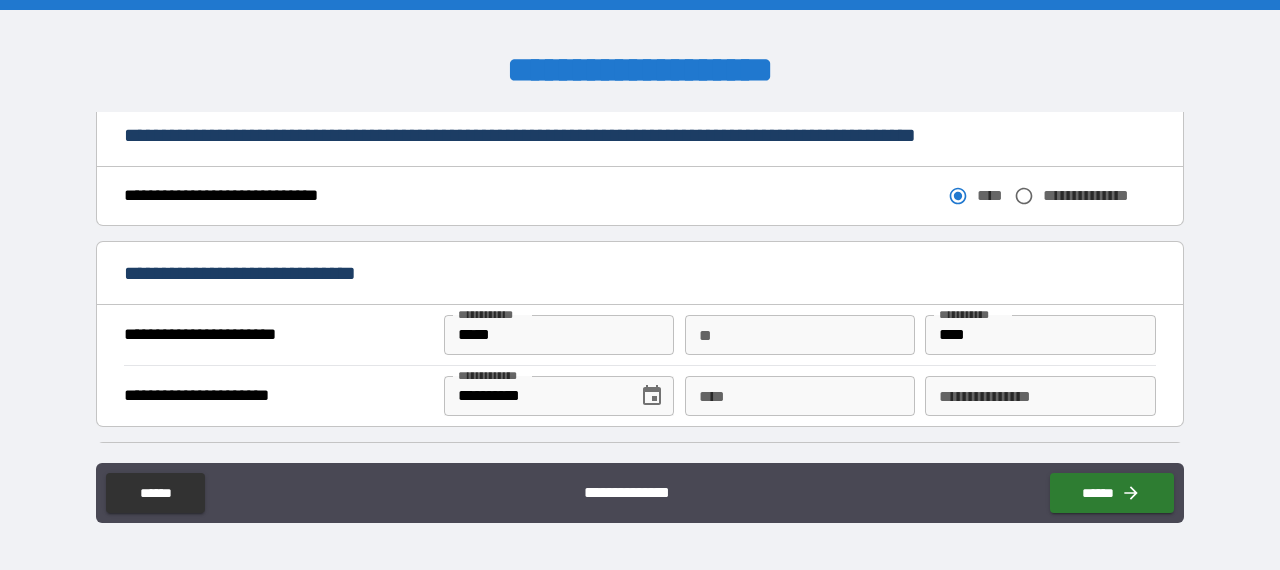 scroll, scrollTop: 1400, scrollLeft: 0, axis: vertical 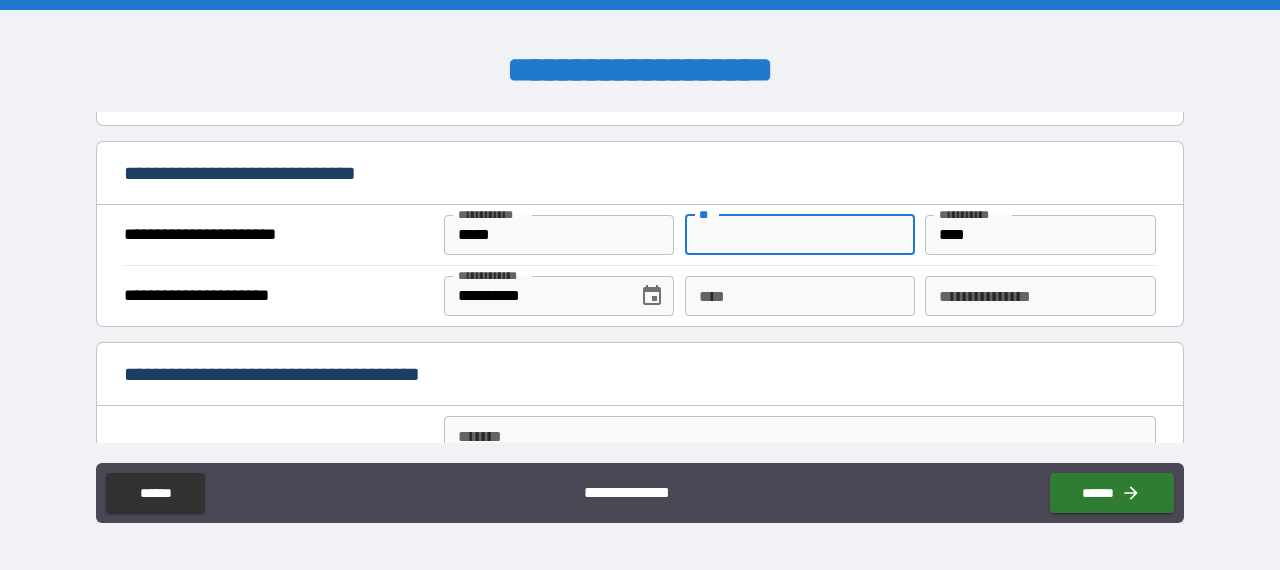 drag, startPoint x: 711, startPoint y: 226, endPoint x: 666, endPoint y: 238, distance: 46.572525 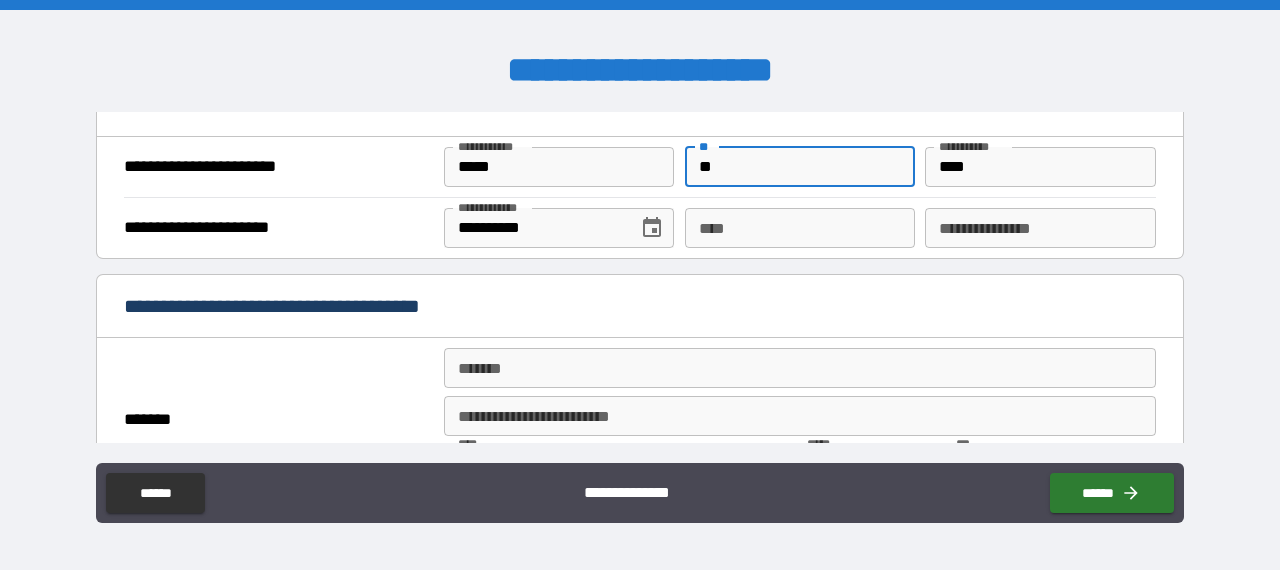 scroll, scrollTop: 1500, scrollLeft: 0, axis: vertical 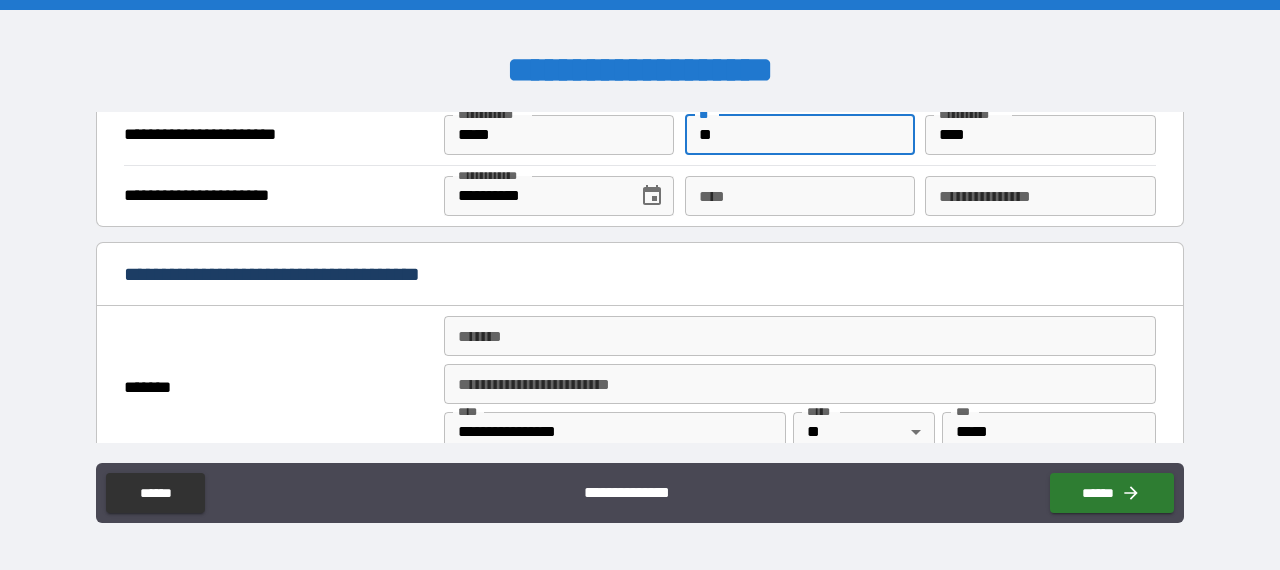 type on "**" 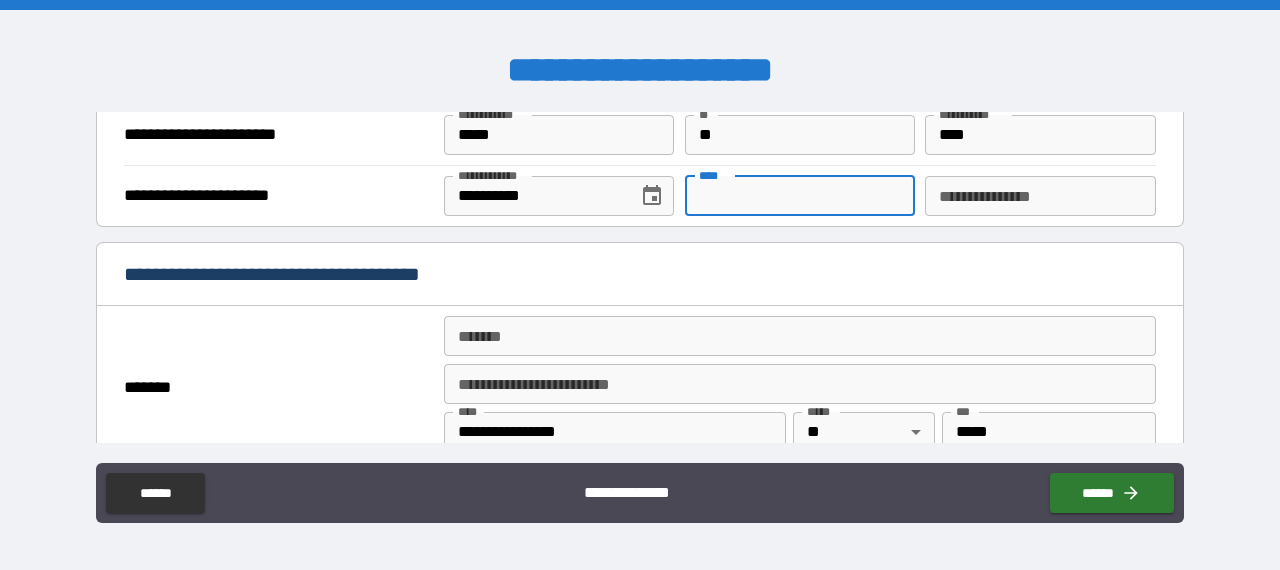 click on "****" at bounding box center (800, 196) 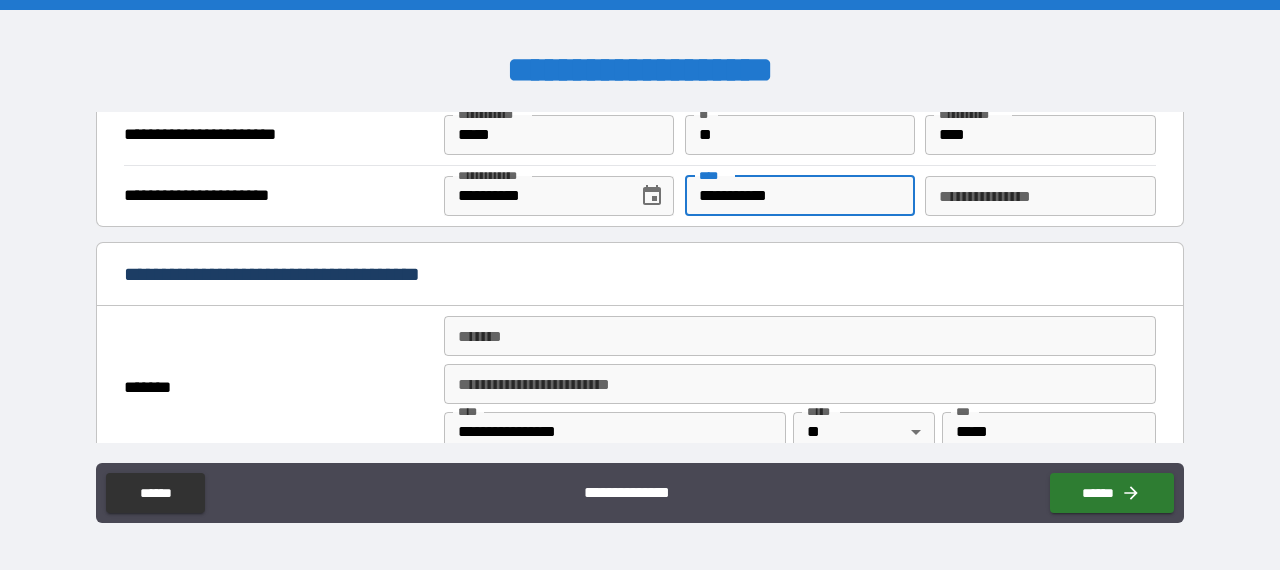 type on "**********" 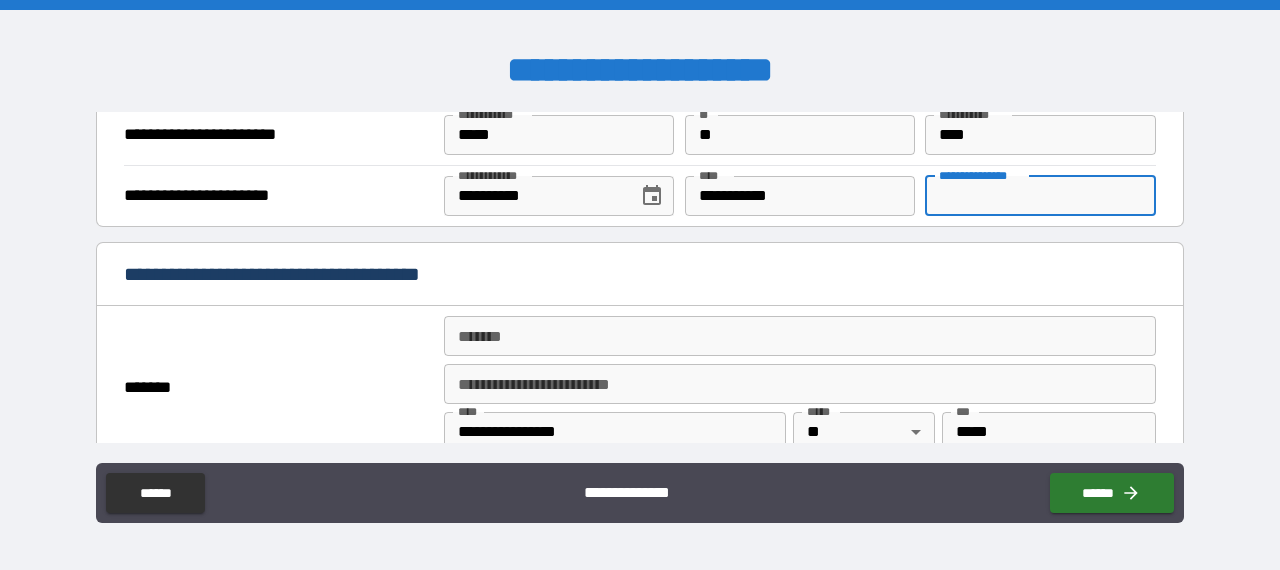 click on "**********" at bounding box center (1040, 196) 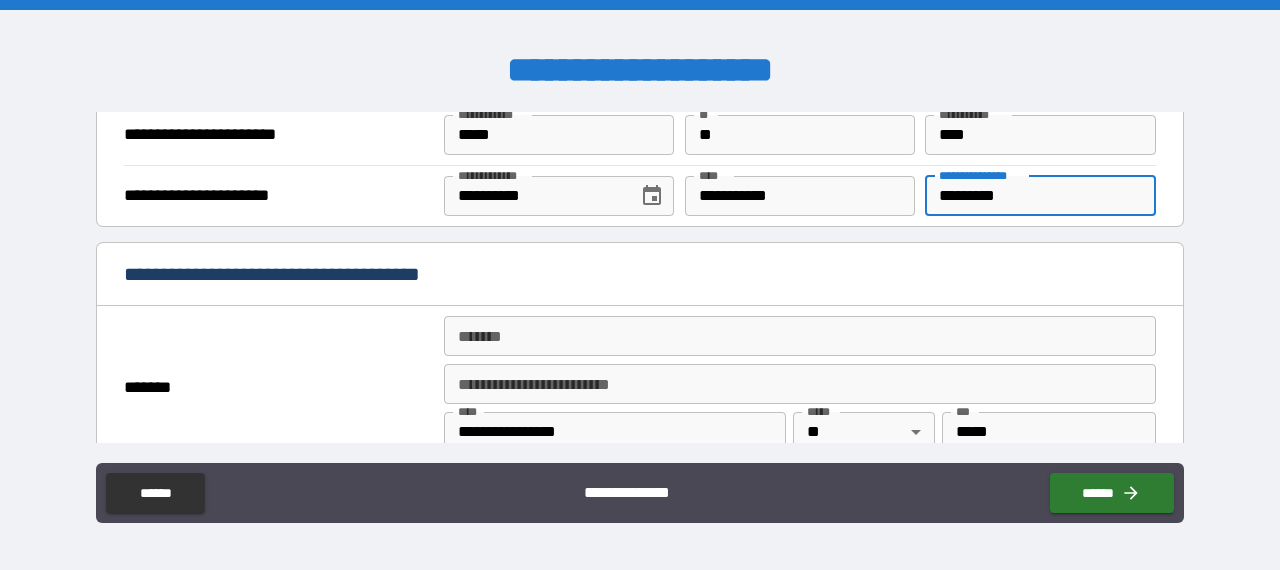 type on "*********" 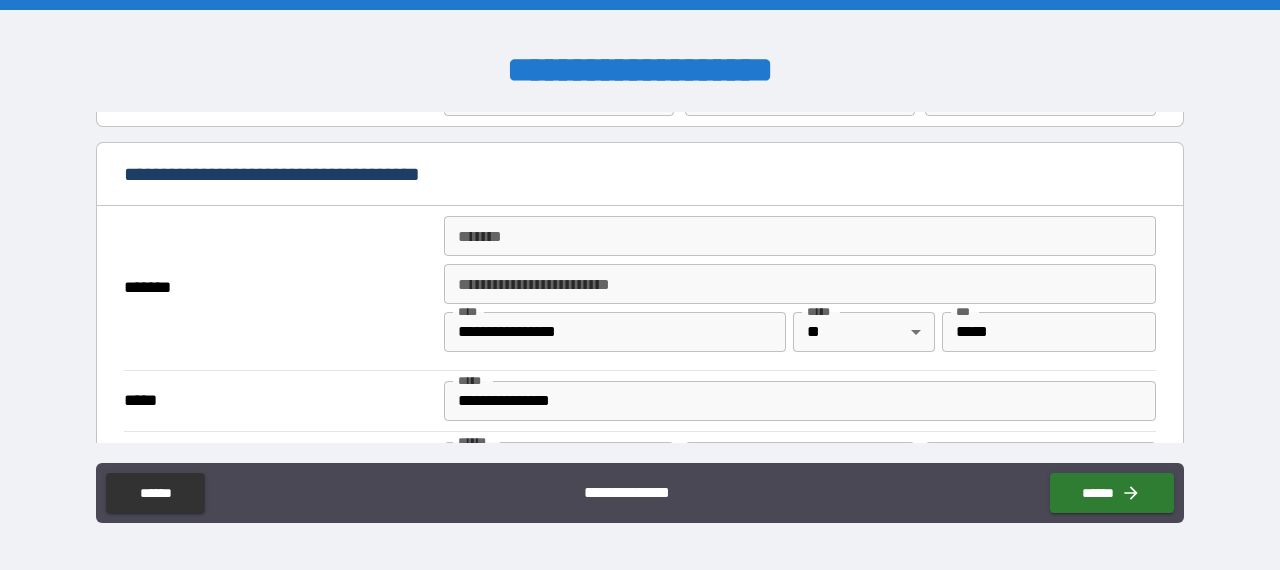 scroll, scrollTop: 1700, scrollLeft: 0, axis: vertical 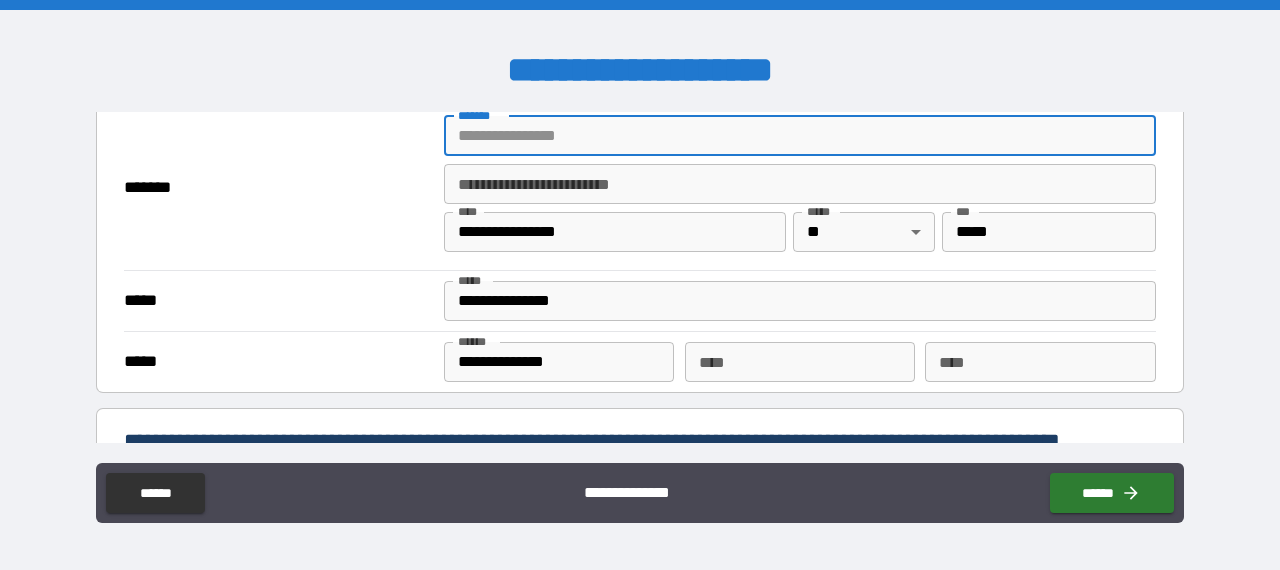 click on "*******" at bounding box center (800, 136) 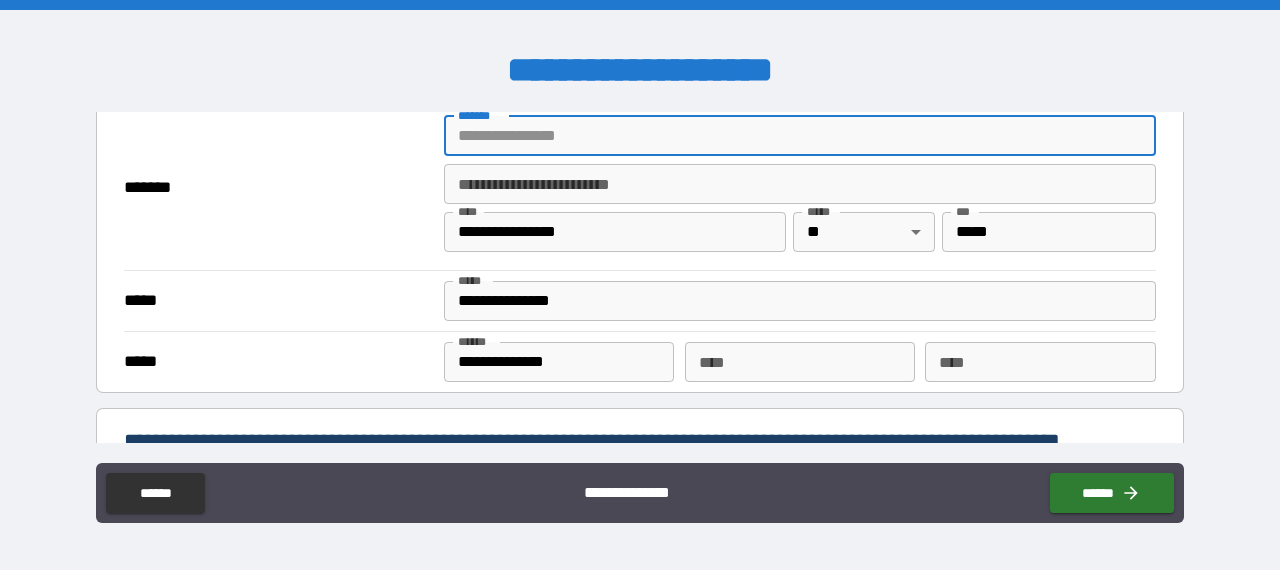 type on "**********" 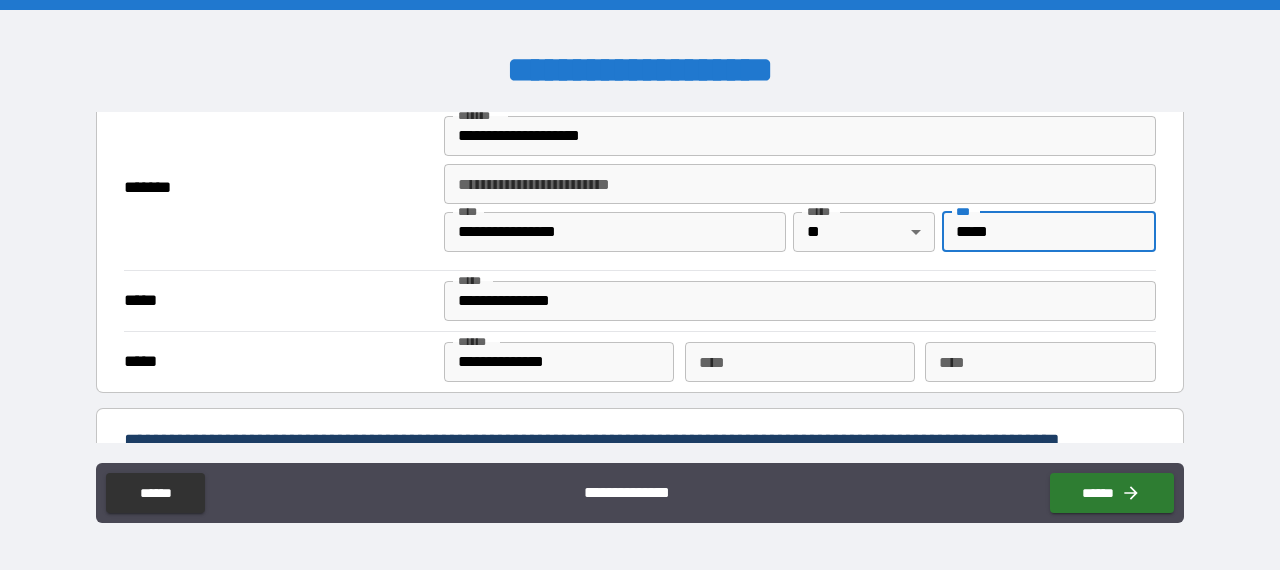 drag, startPoint x: 973, startPoint y: 223, endPoint x: 1279, endPoint y: 256, distance: 307.77426 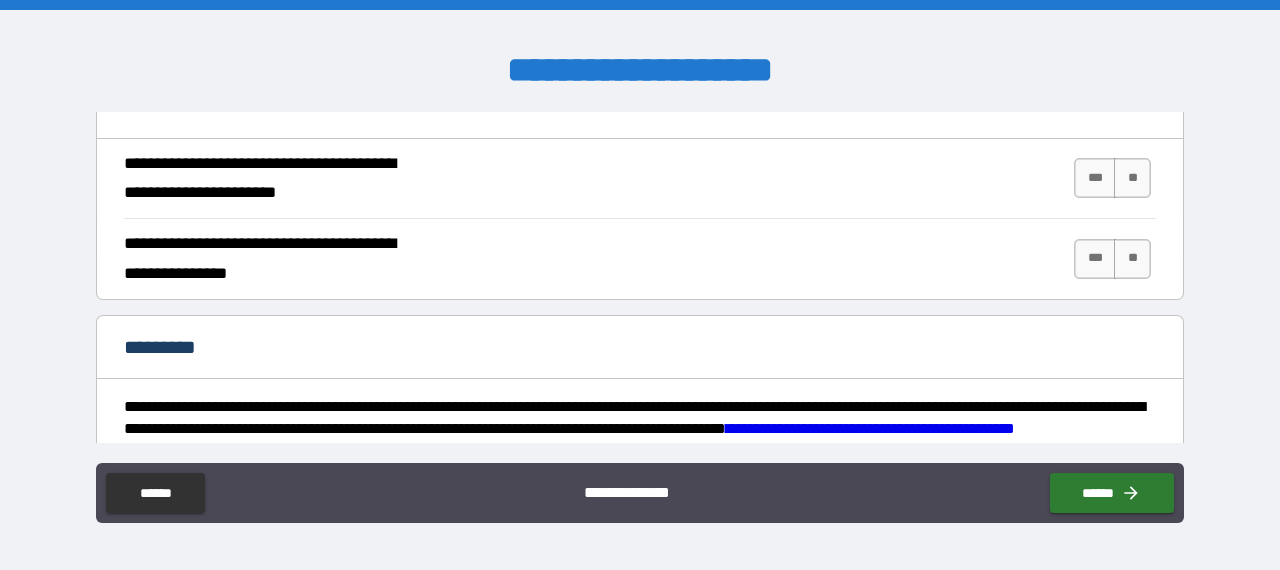 scroll, scrollTop: 2100, scrollLeft: 0, axis: vertical 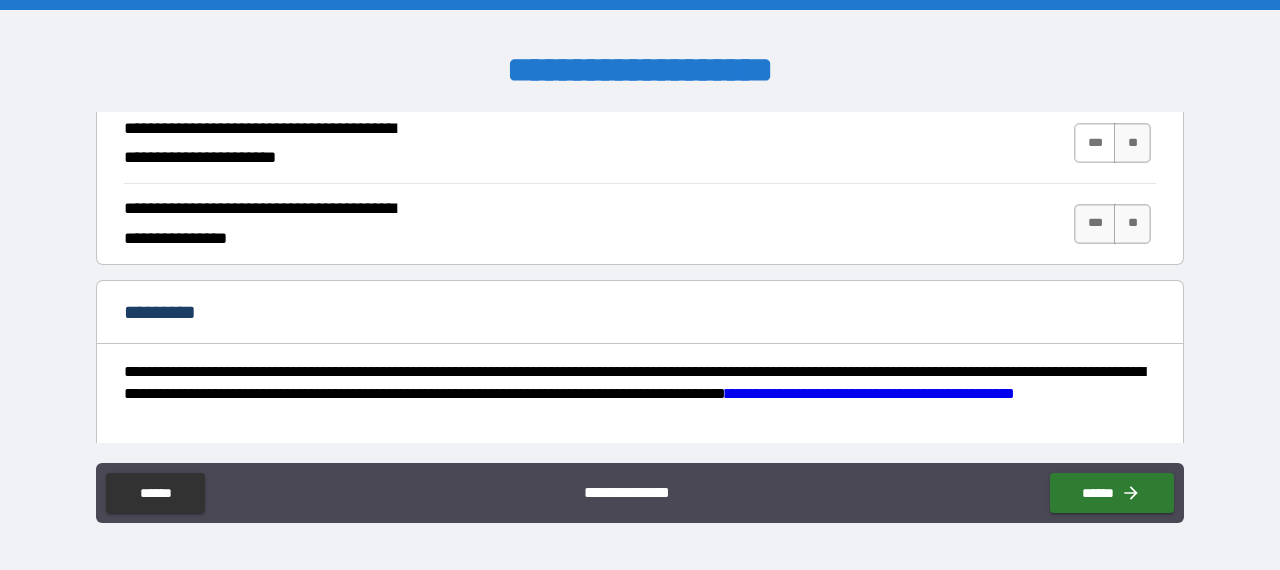 type on "*****" 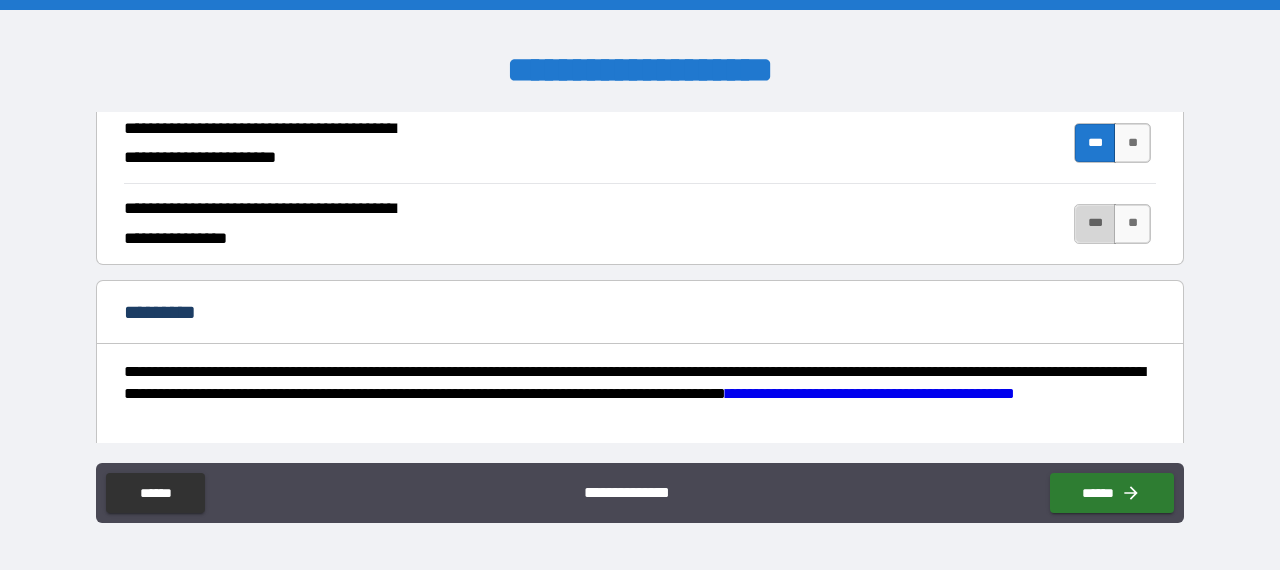 click on "***" at bounding box center [1095, 224] 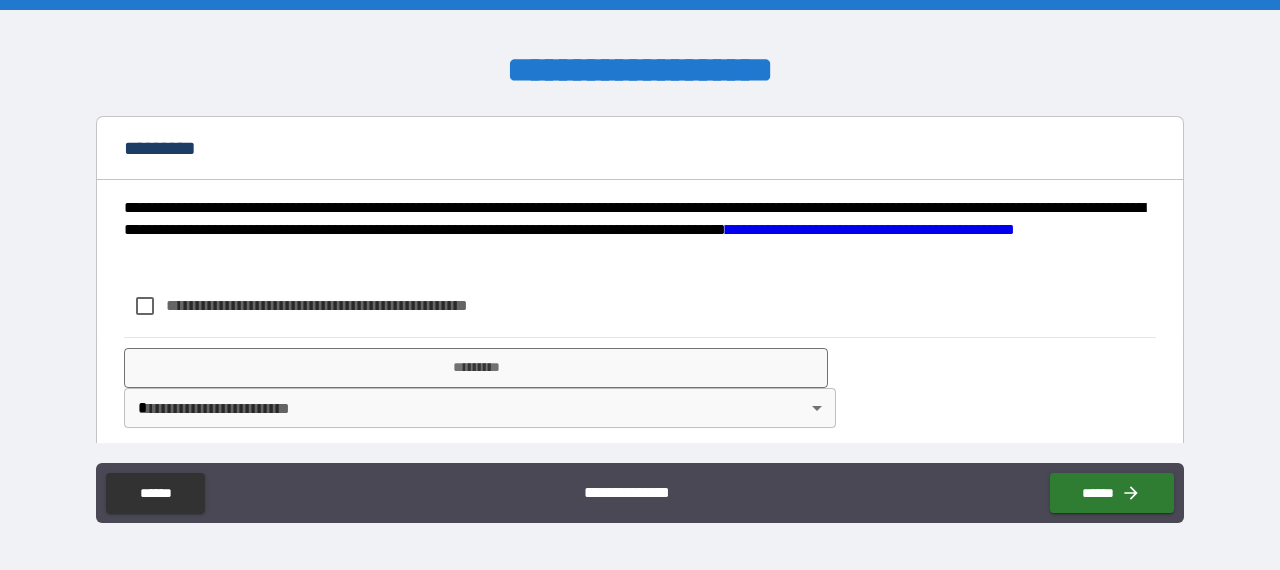 scroll, scrollTop: 2272, scrollLeft: 0, axis: vertical 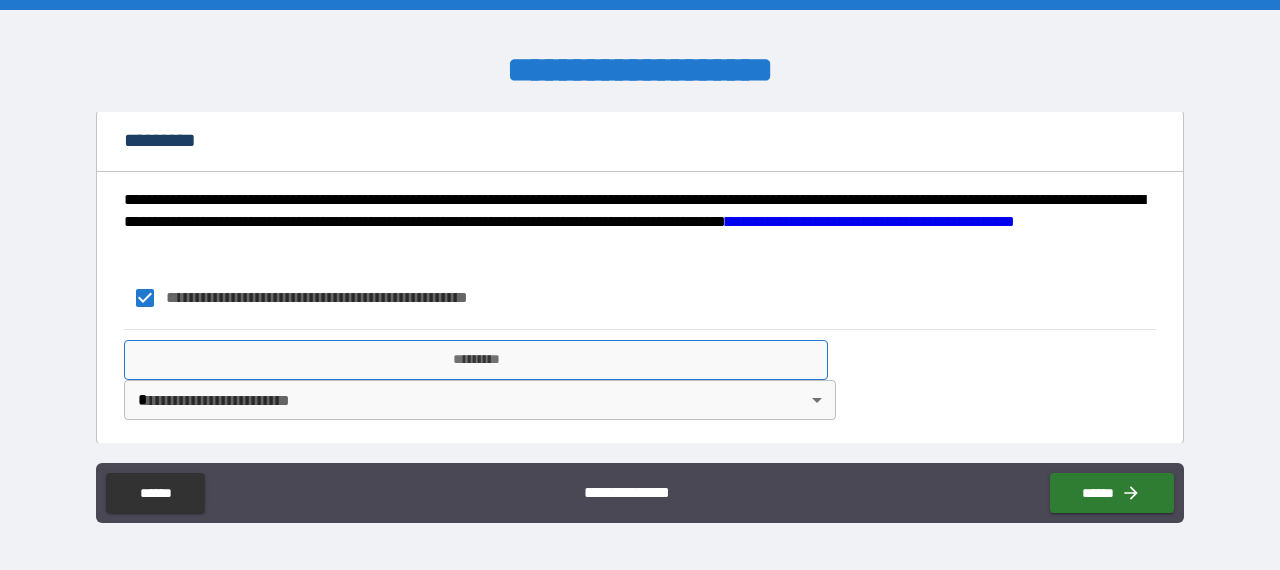 click on "*********" at bounding box center (476, 360) 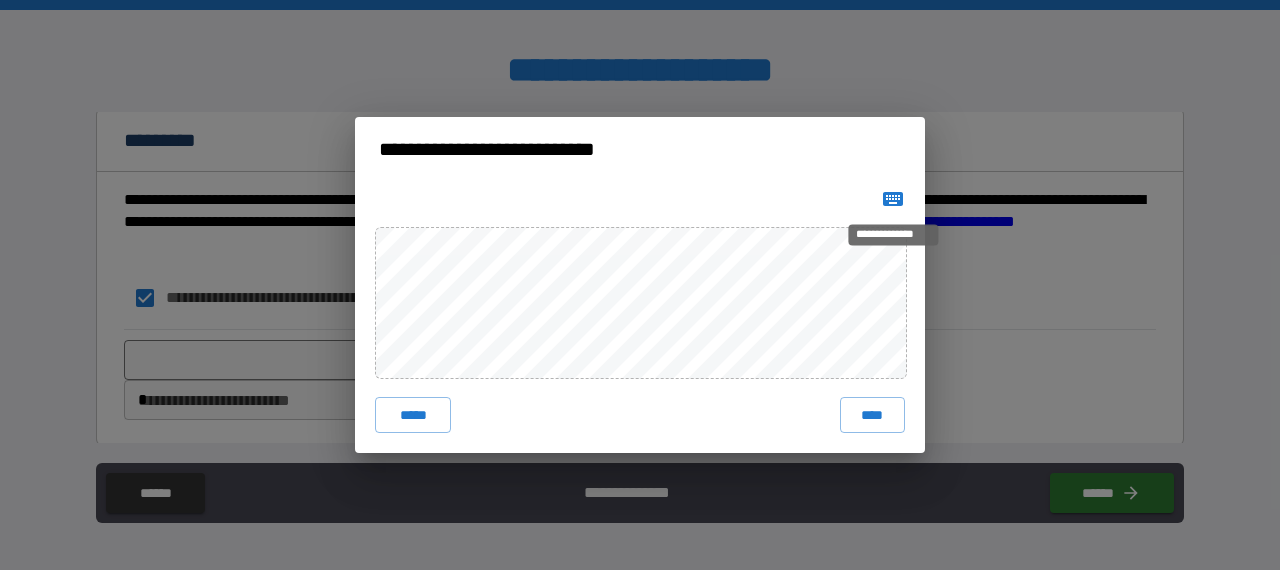 click 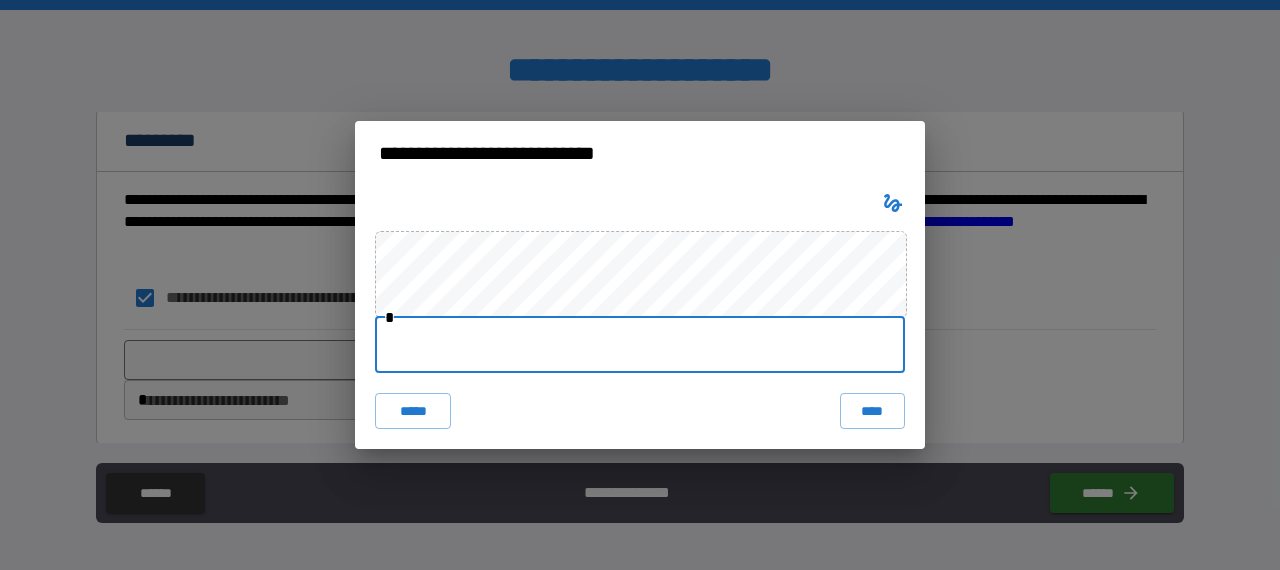 click at bounding box center (640, 345) 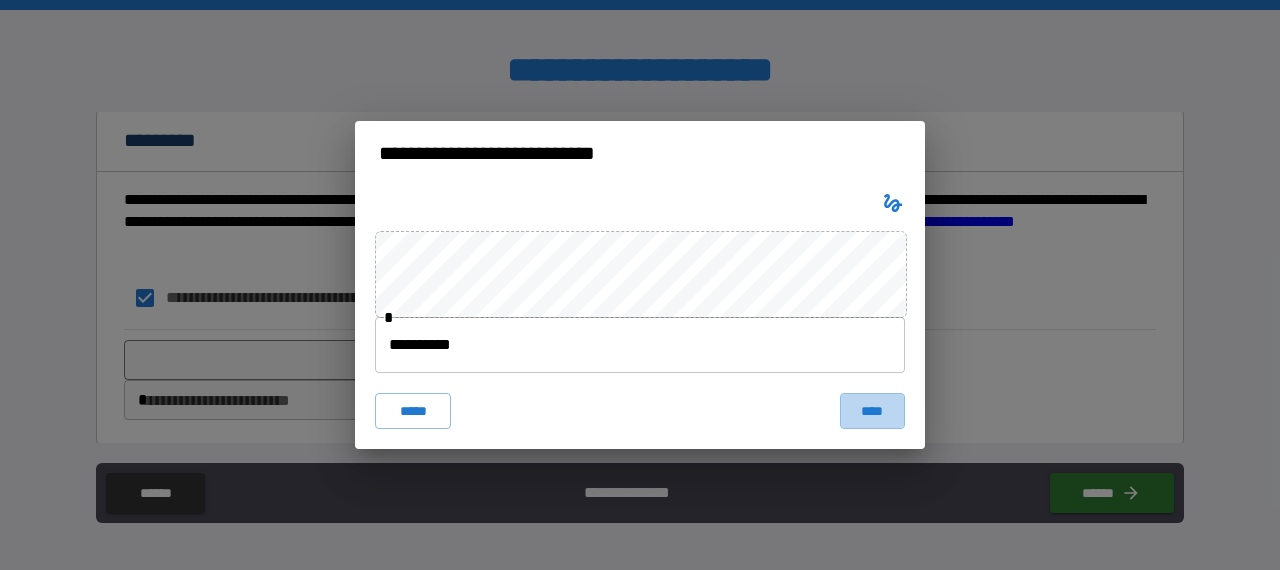 click on "****" at bounding box center [872, 411] 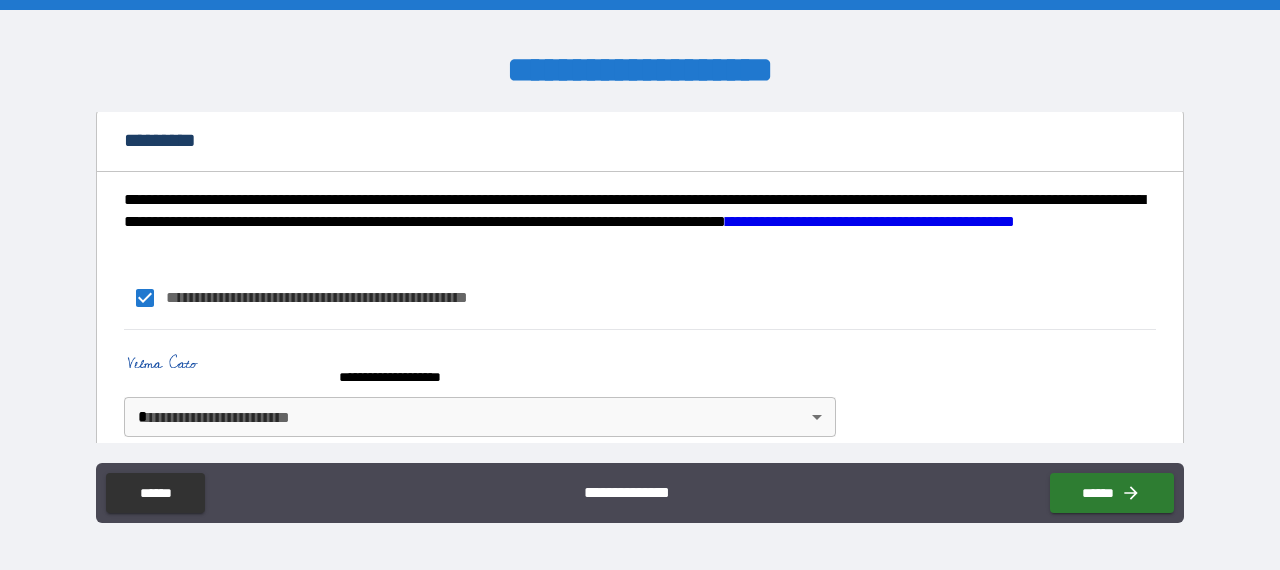 scroll, scrollTop: 2289, scrollLeft: 0, axis: vertical 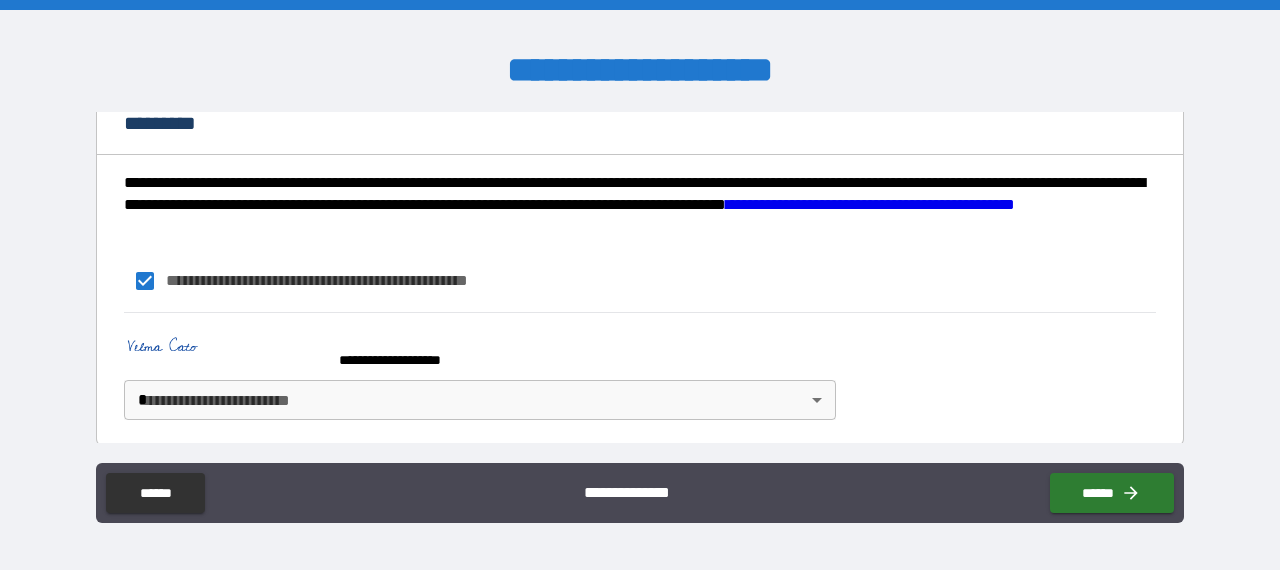 click on "**********" at bounding box center (640, 285) 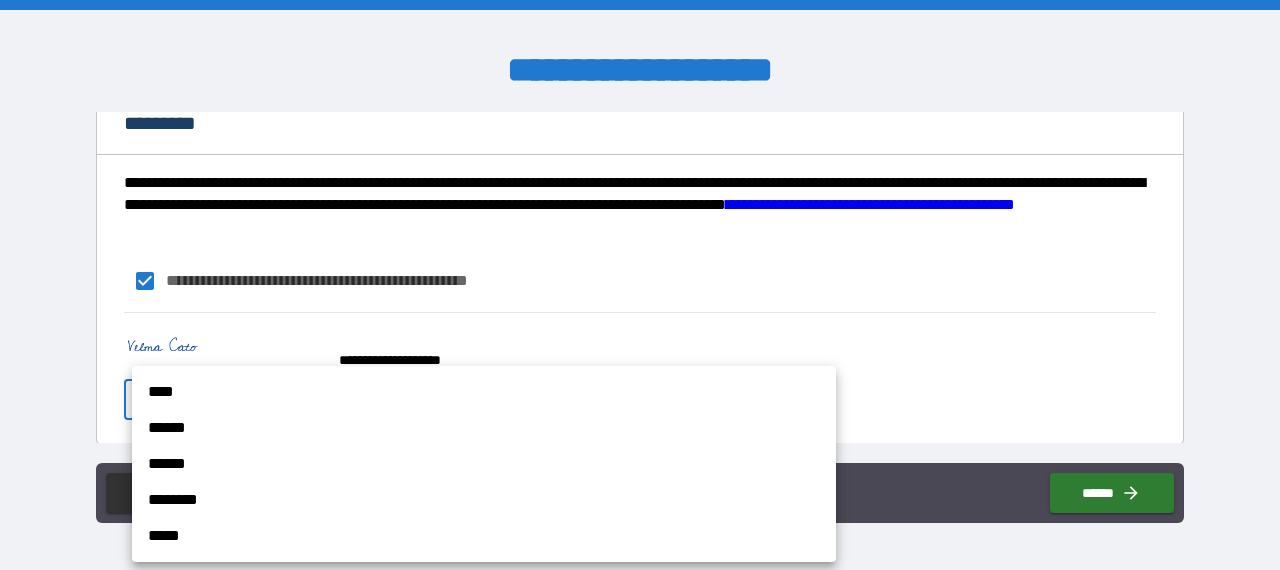 click on "****" at bounding box center (484, 392) 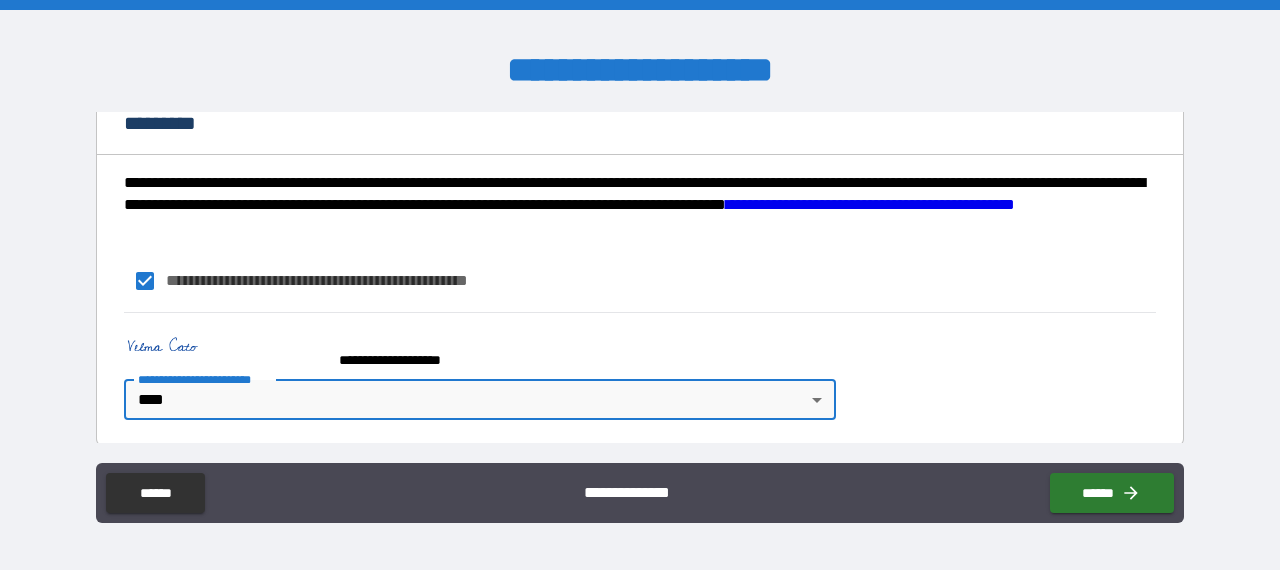type on "*" 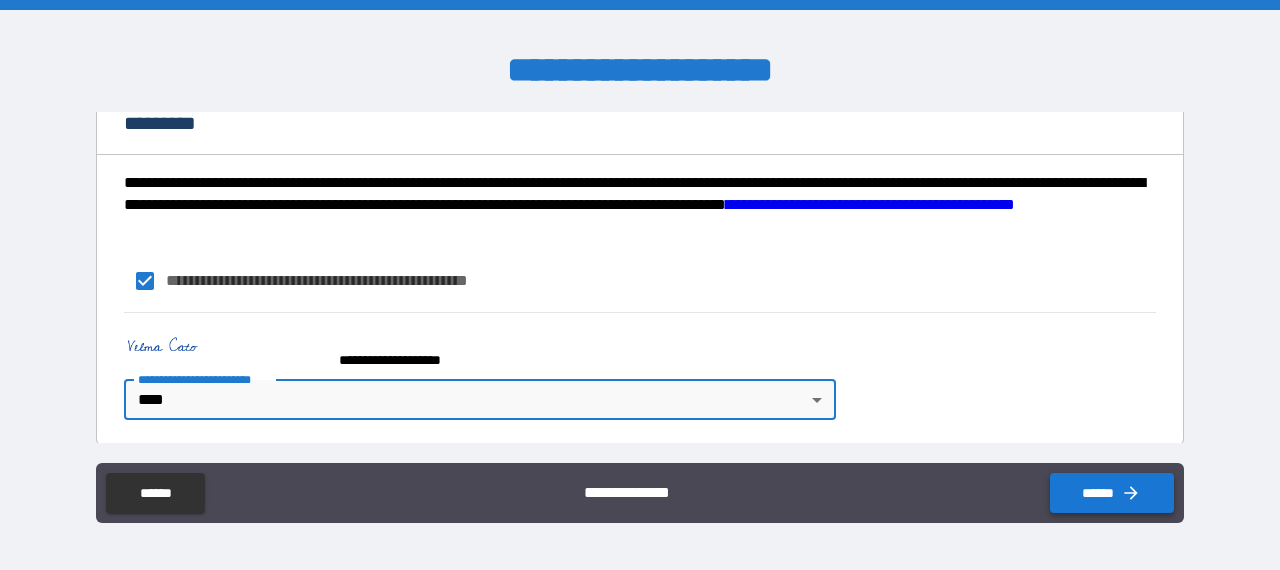 click on "******" at bounding box center (1112, 493) 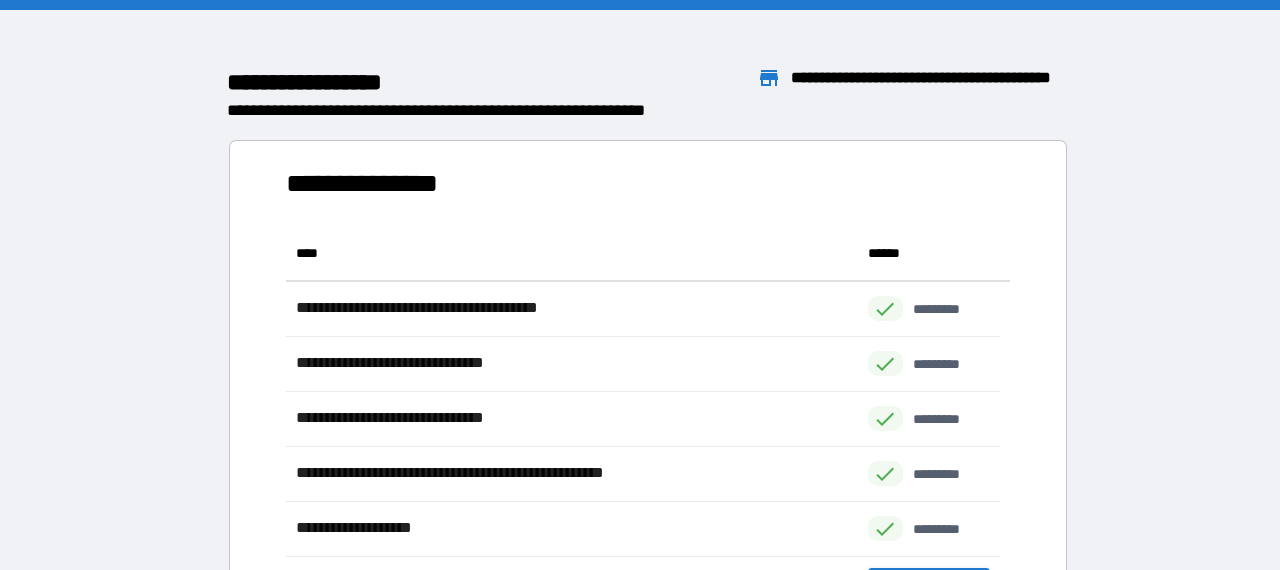 scroll, scrollTop: 16, scrollLeft: 16, axis: both 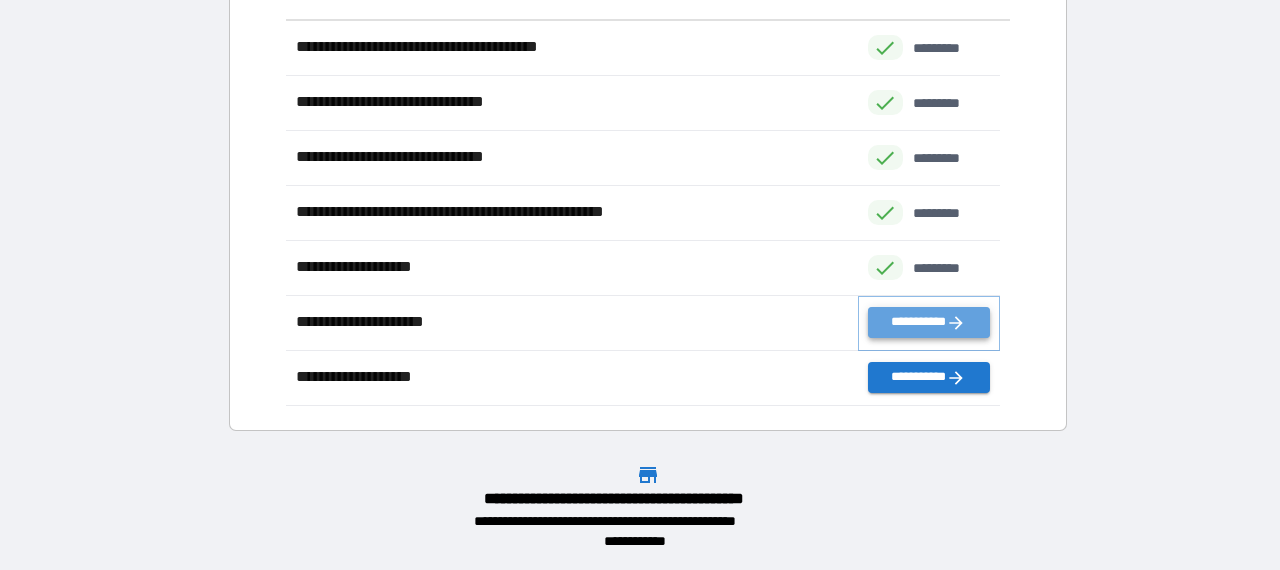 click on "**********" at bounding box center [929, 322] 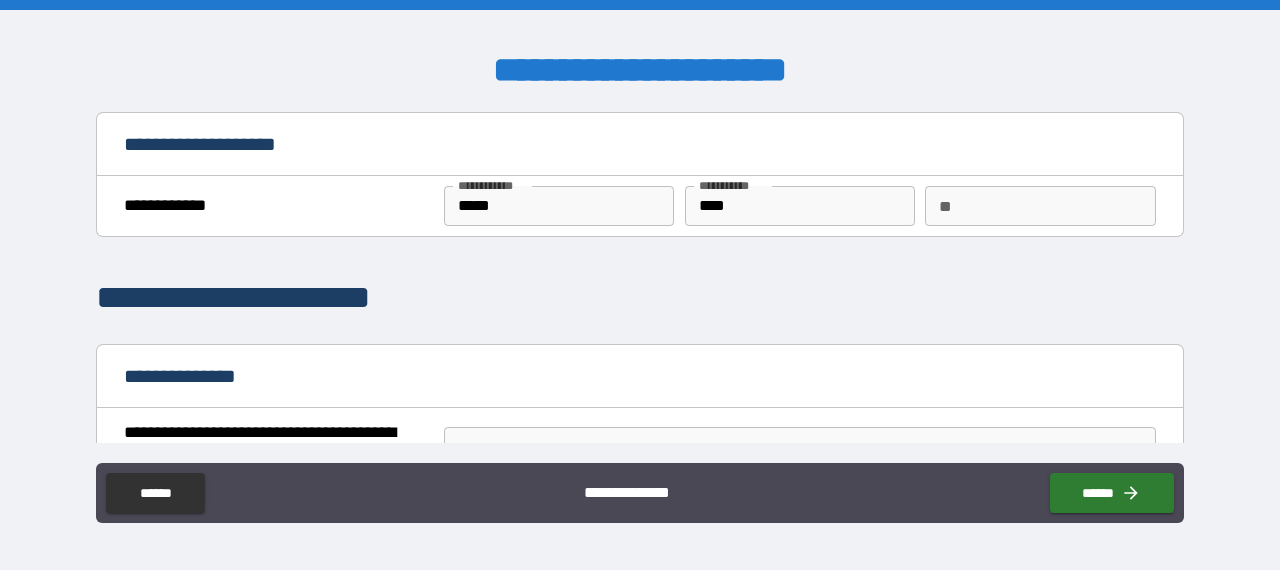 click on "**" at bounding box center [1040, 206] 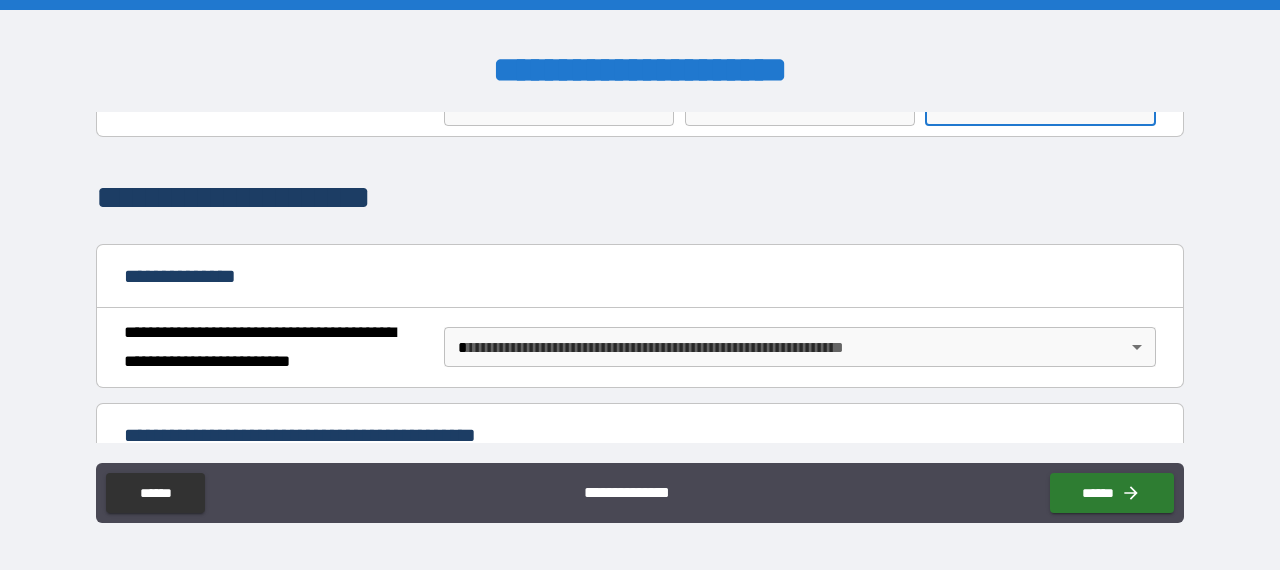 scroll, scrollTop: 200, scrollLeft: 0, axis: vertical 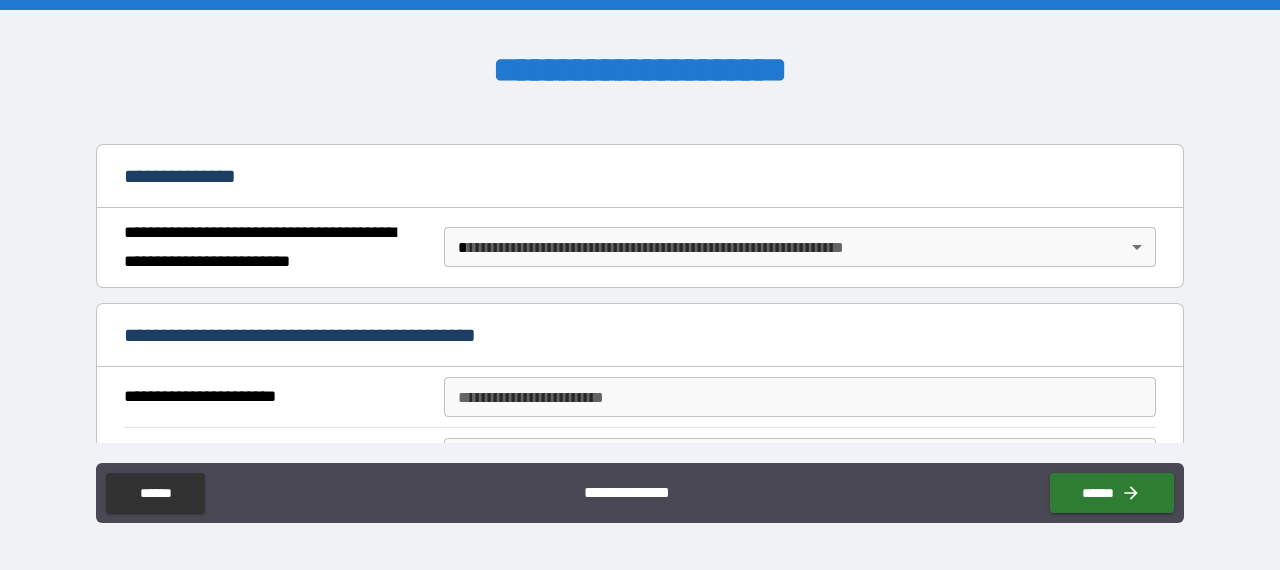 type on "**" 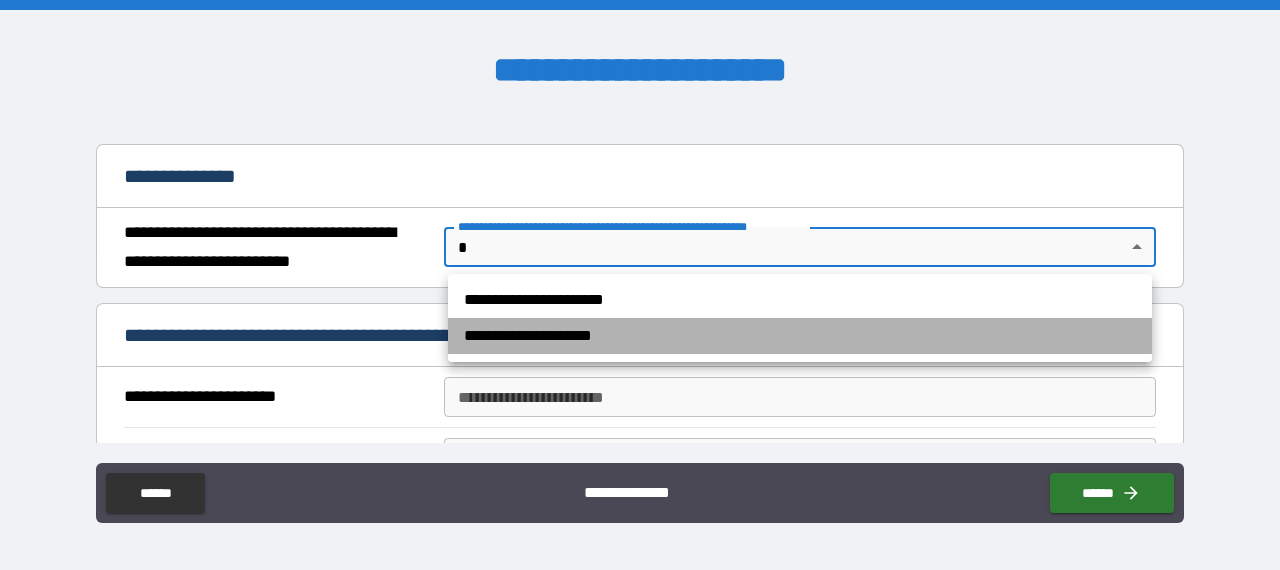 click on "**********" at bounding box center [800, 336] 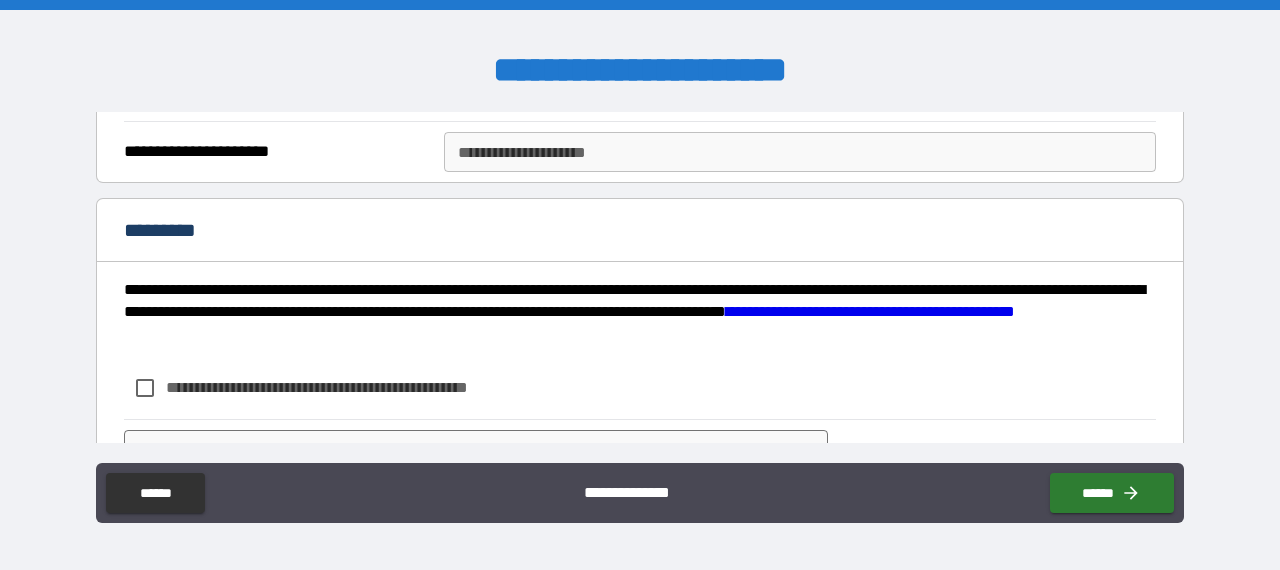 scroll, scrollTop: 2200, scrollLeft: 0, axis: vertical 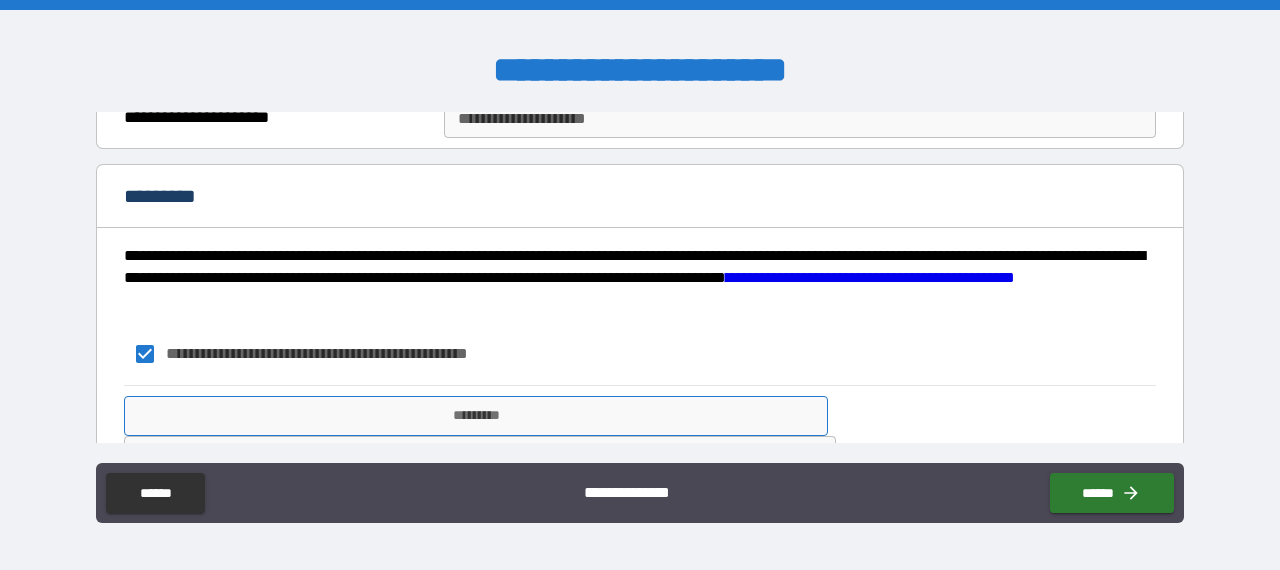 click on "*********" at bounding box center [476, 416] 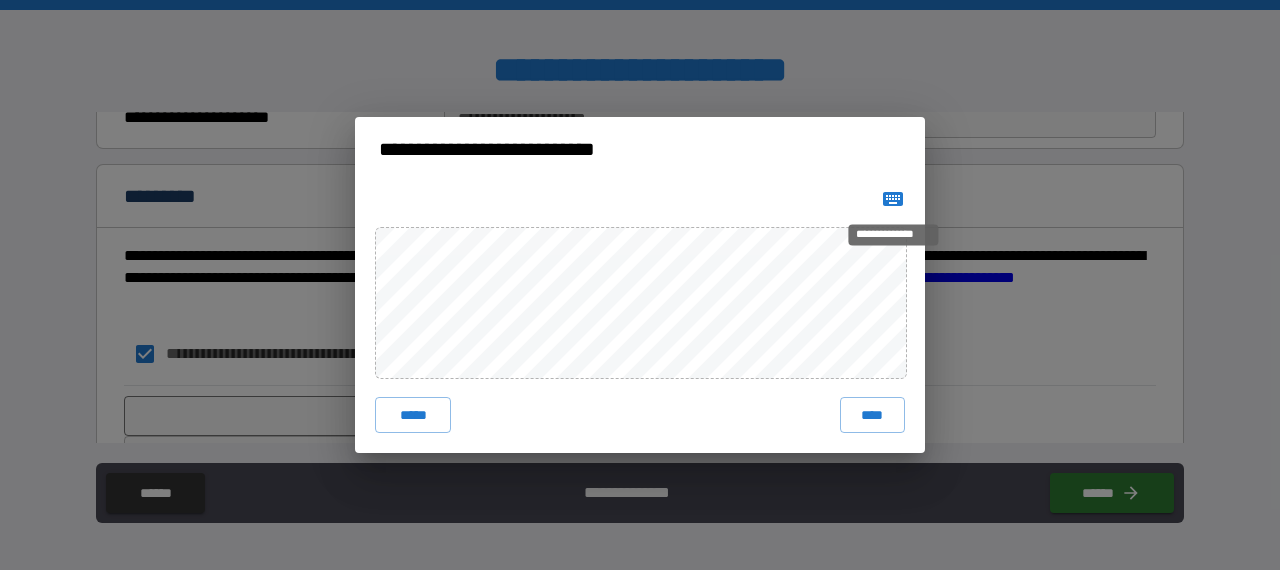 click 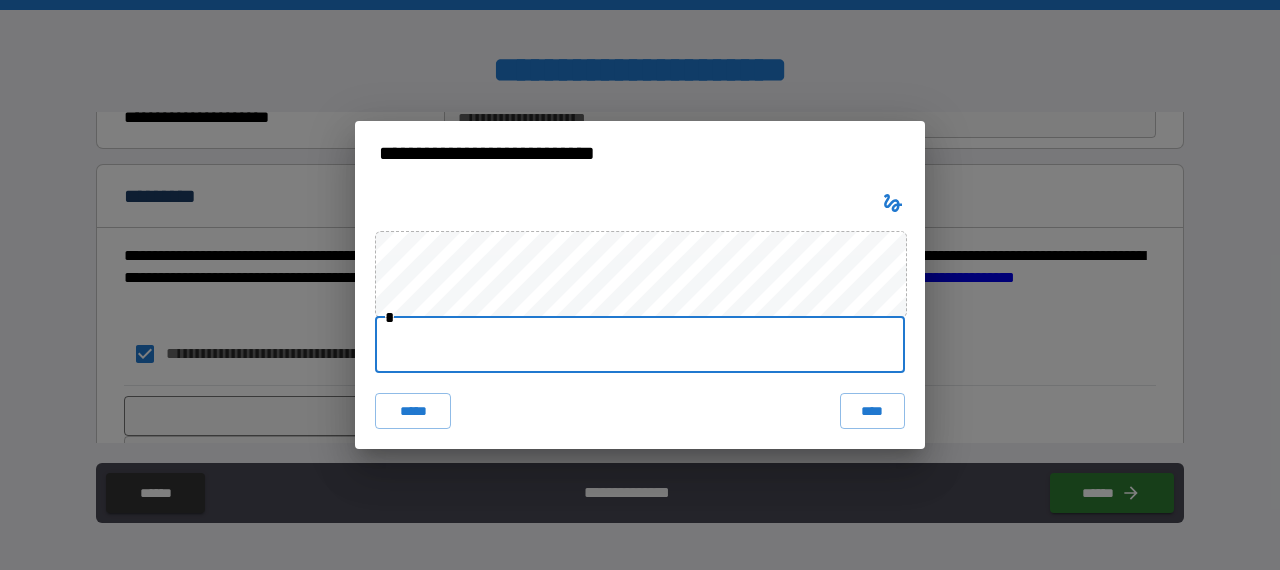click at bounding box center (640, 345) 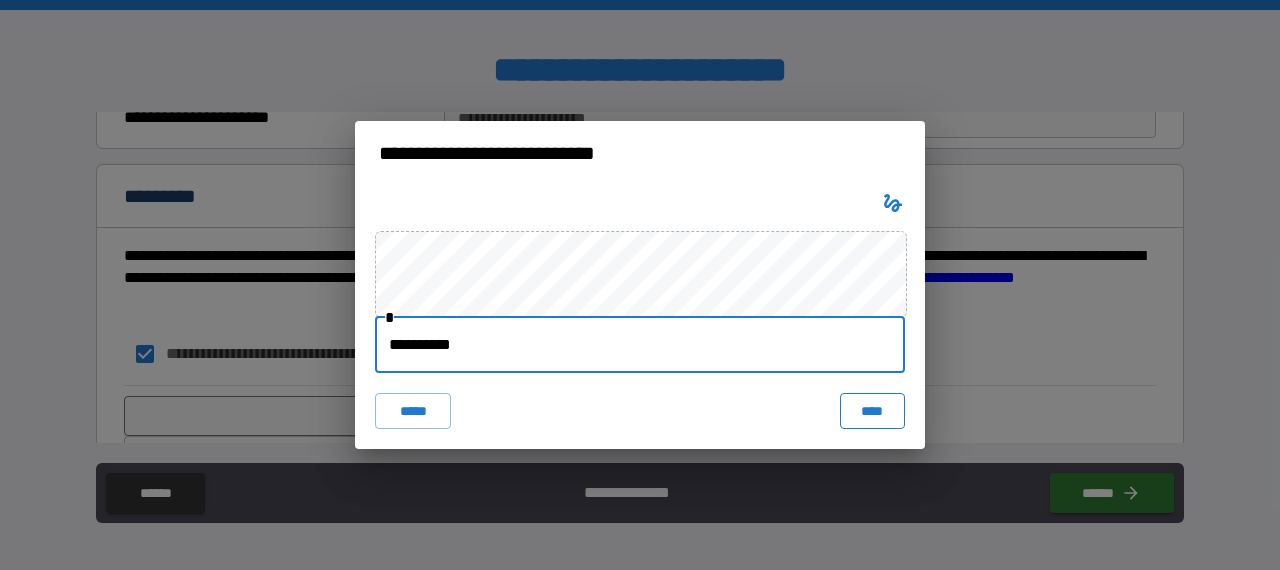 type on "**********" 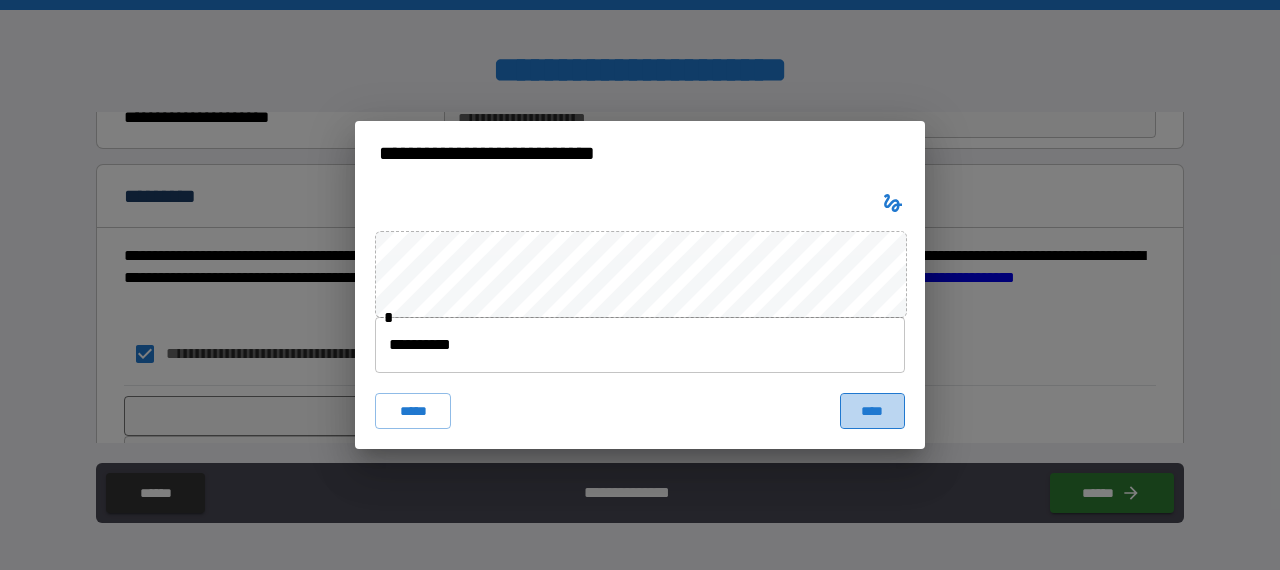 click on "****" at bounding box center (872, 411) 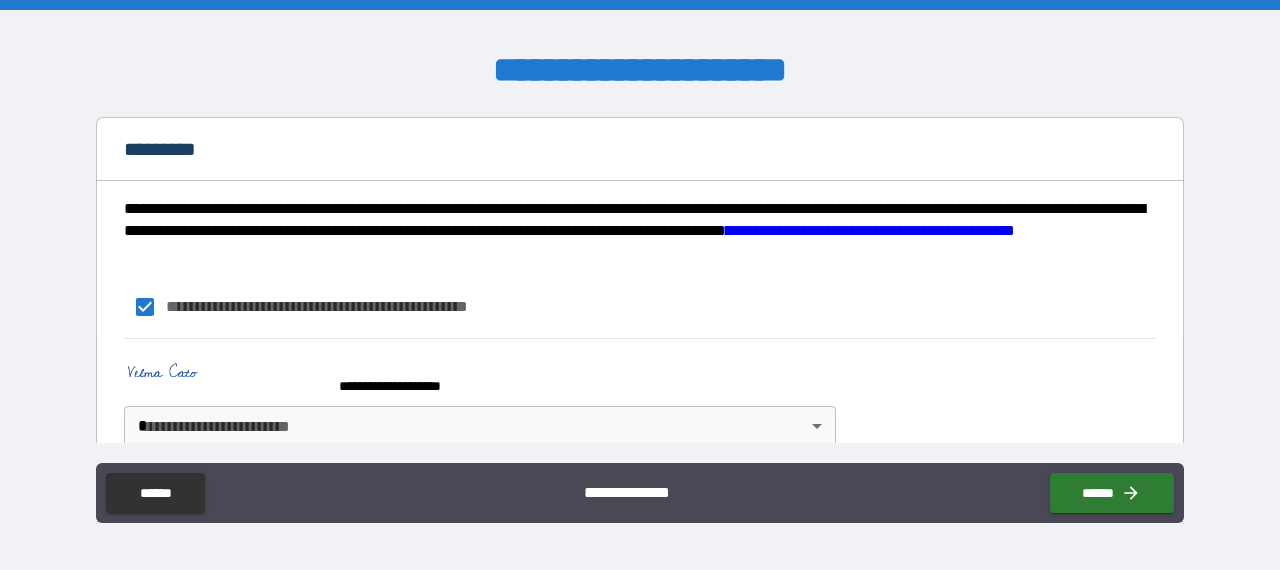 scroll, scrollTop: 2272, scrollLeft: 0, axis: vertical 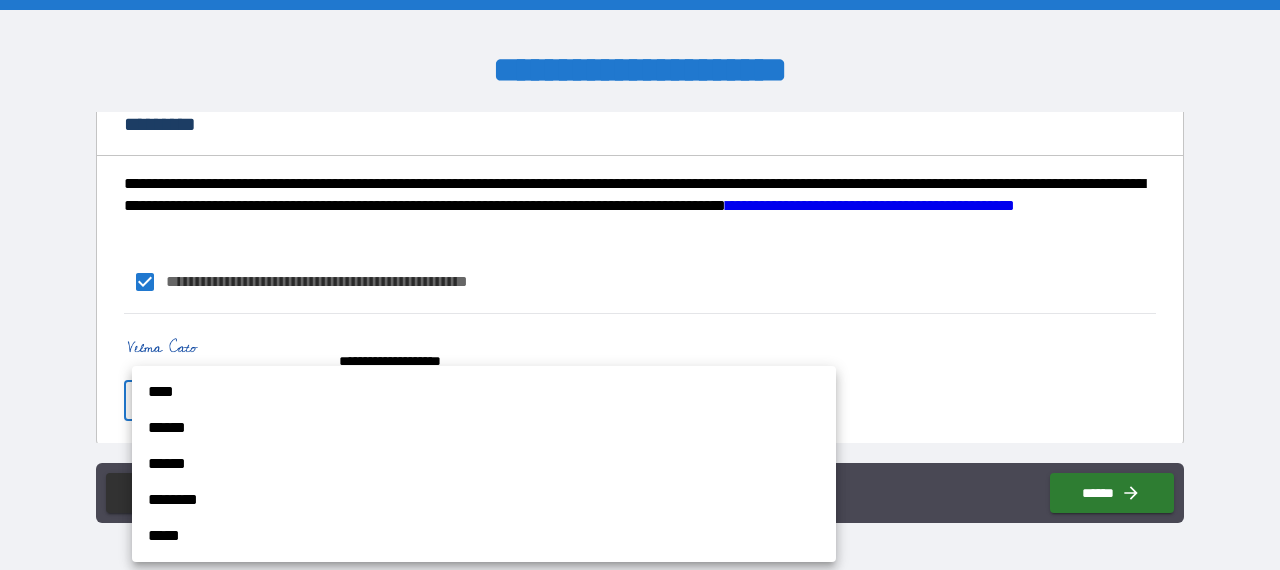 click on "**********" at bounding box center (640, 285) 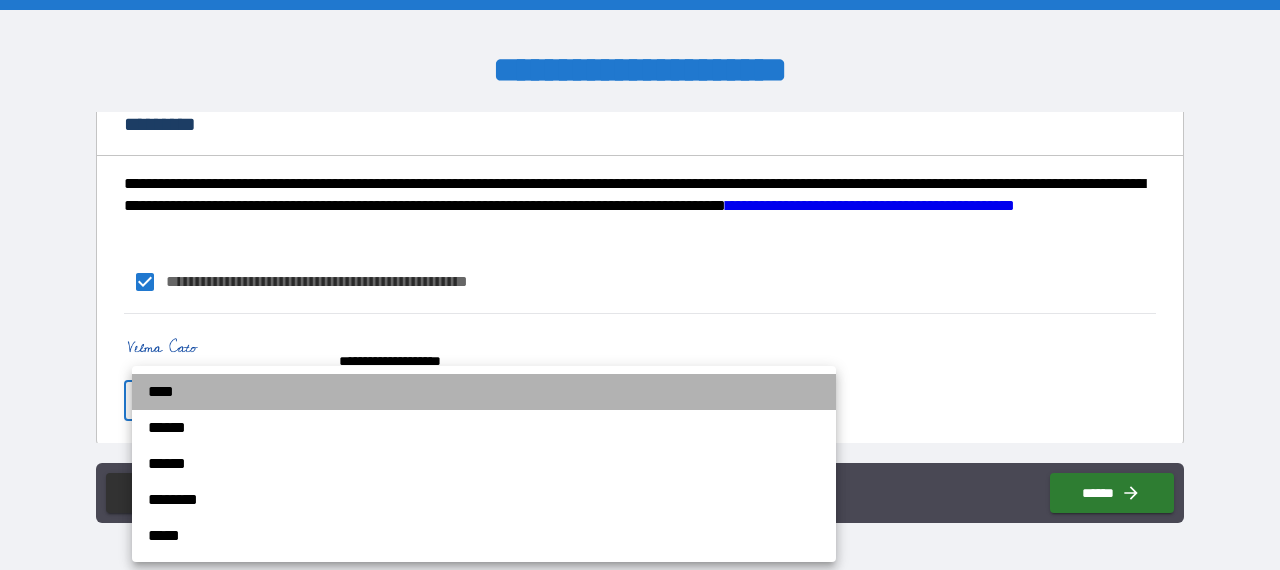 click on "****" at bounding box center [484, 392] 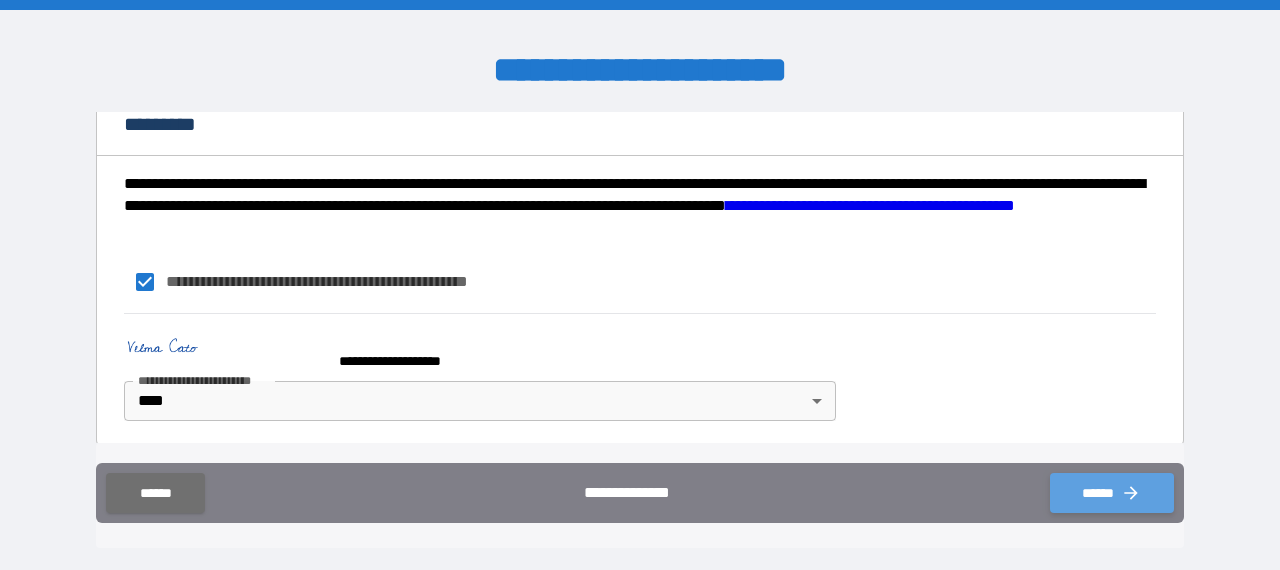 click on "******" at bounding box center [1112, 493] 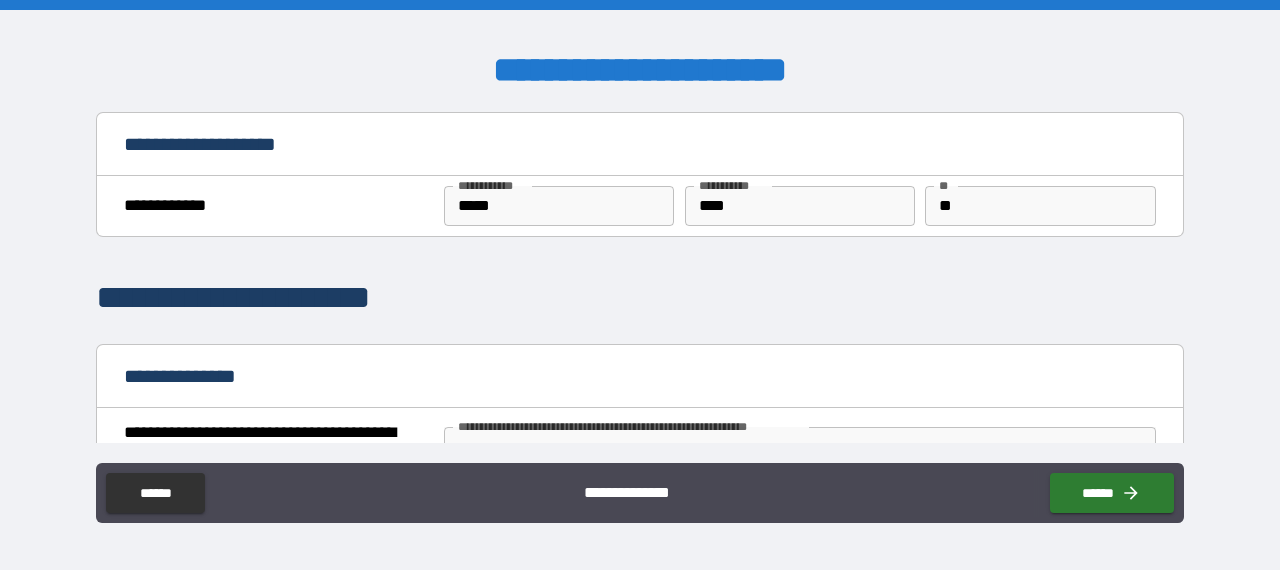 scroll, scrollTop: 200, scrollLeft: 0, axis: vertical 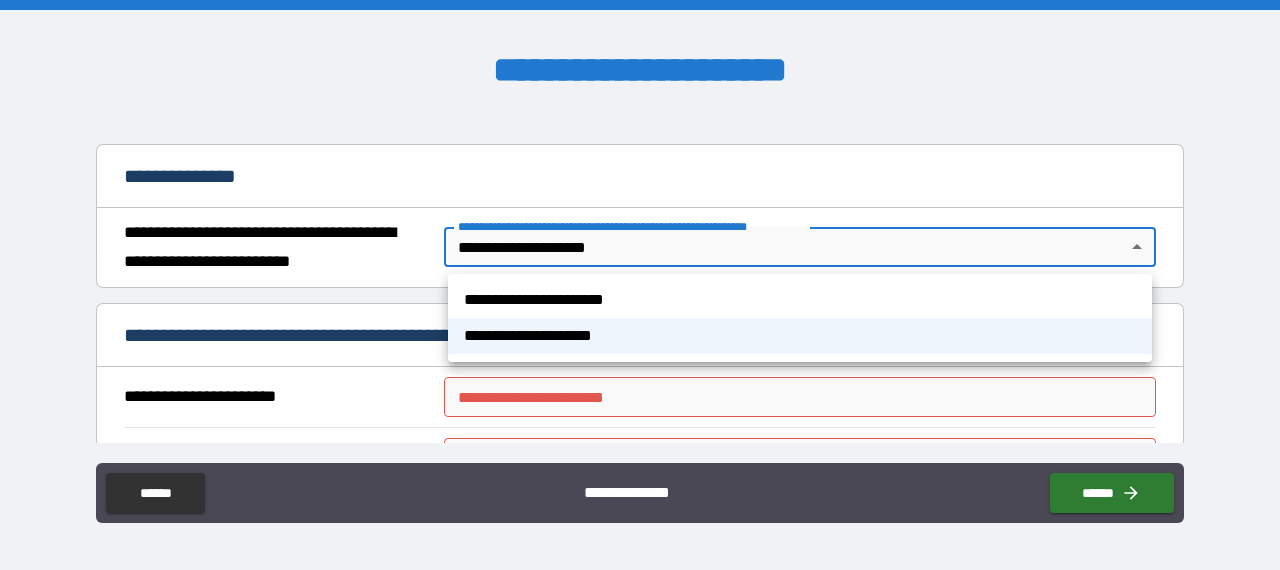 click on "**********" at bounding box center [640, 285] 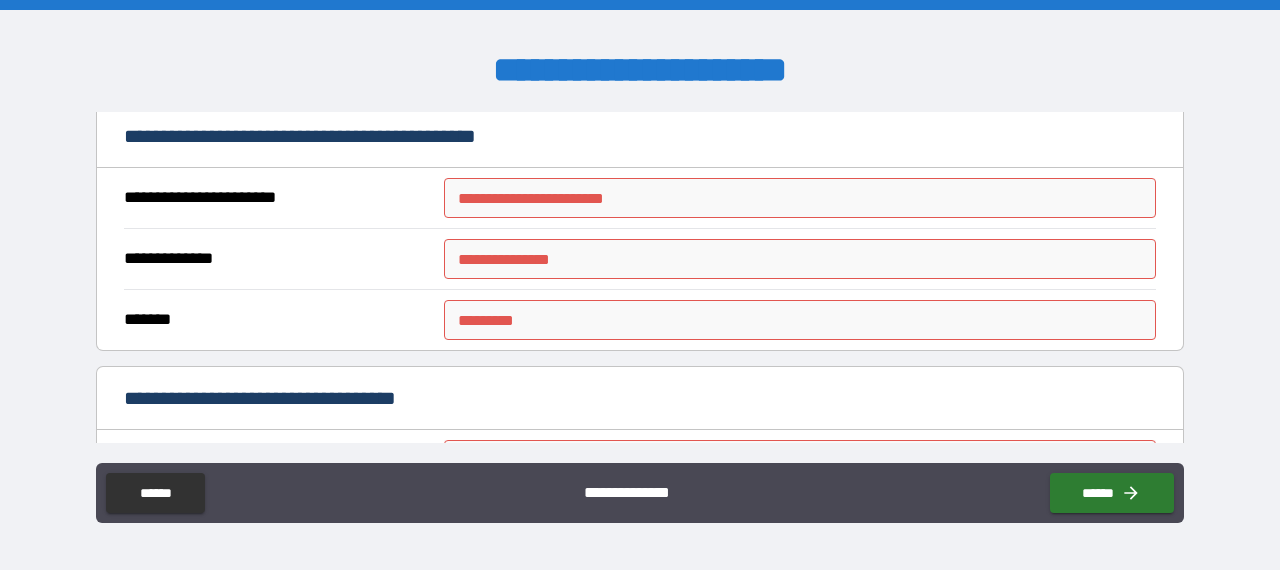 scroll, scrollTop: 400, scrollLeft: 0, axis: vertical 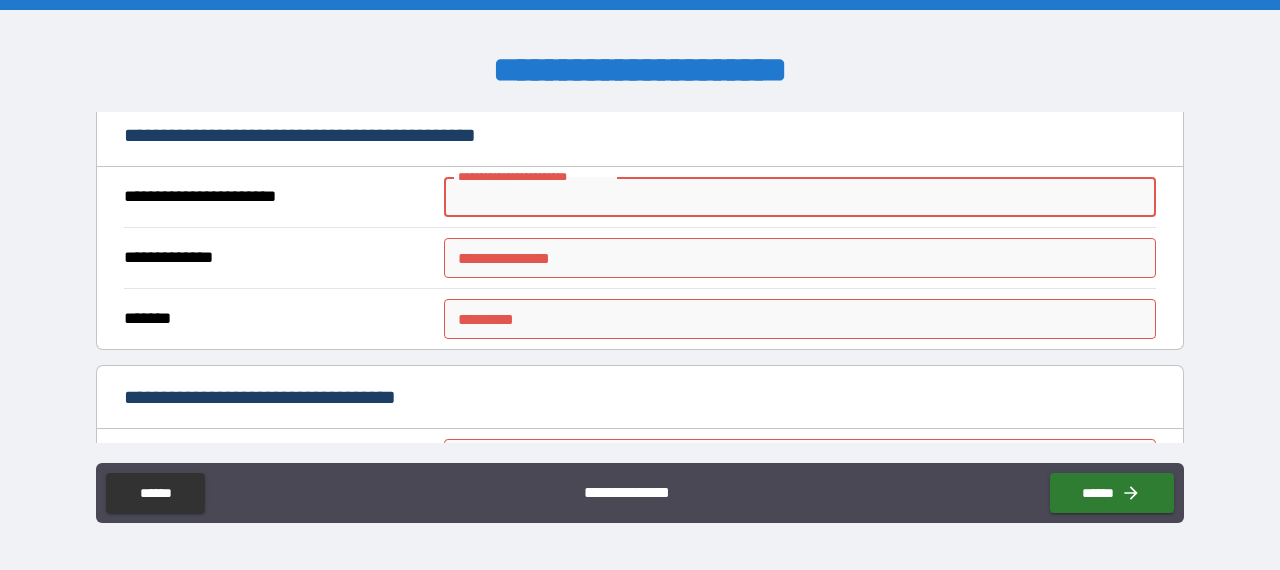 click on "**********" at bounding box center (800, 197) 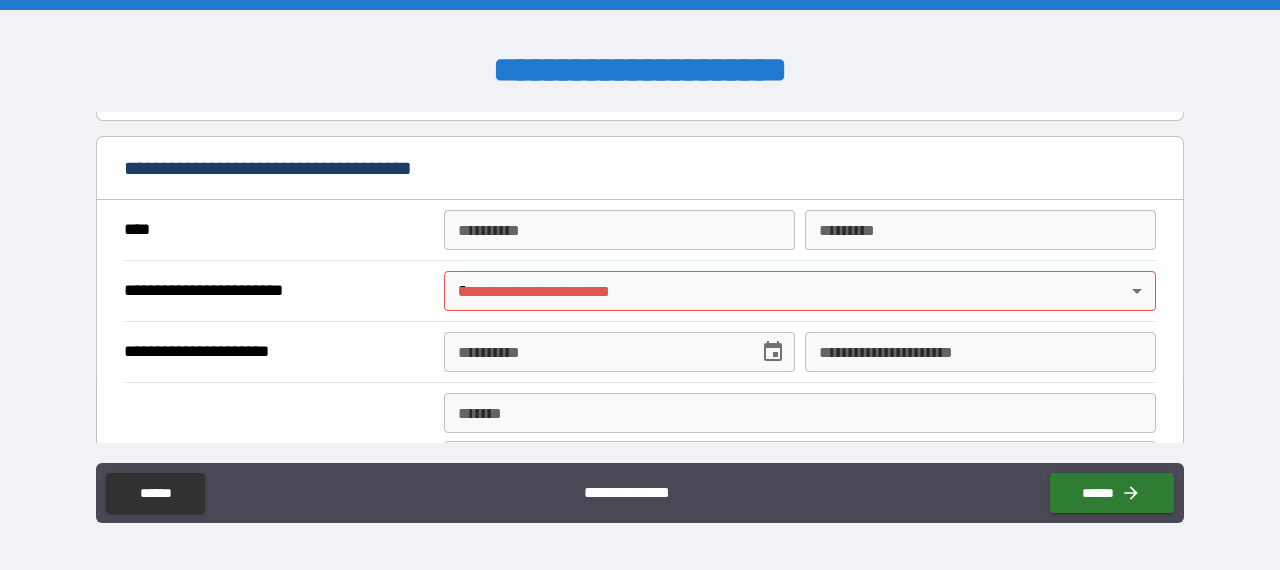 scroll, scrollTop: 1700, scrollLeft: 0, axis: vertical 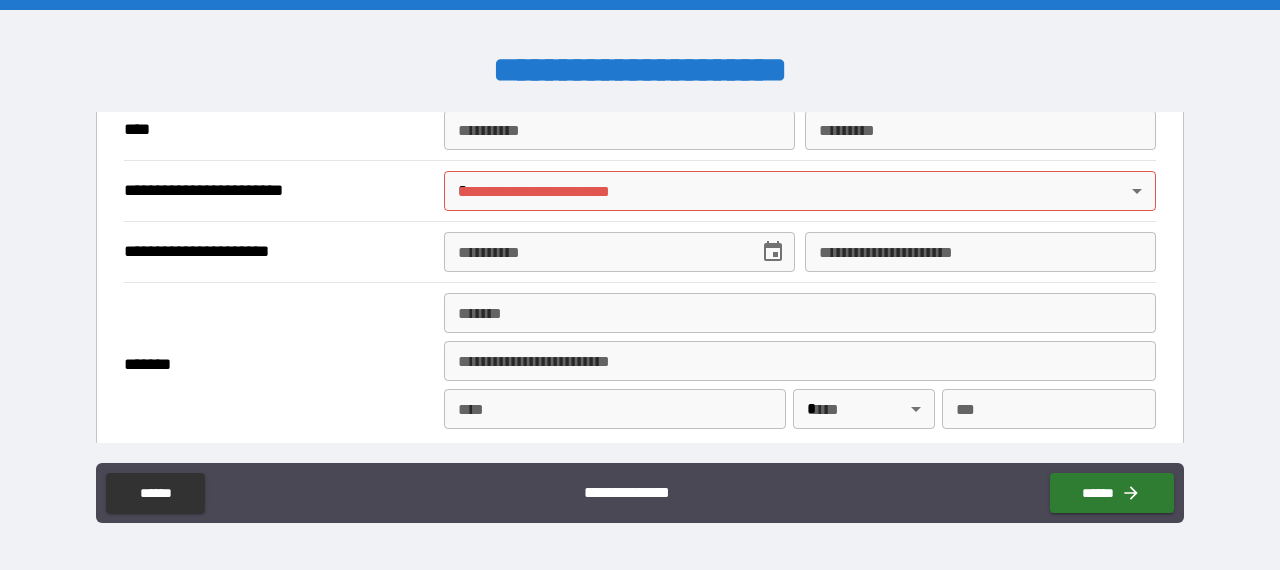 click on "**********" at bounding box center [640, 287] 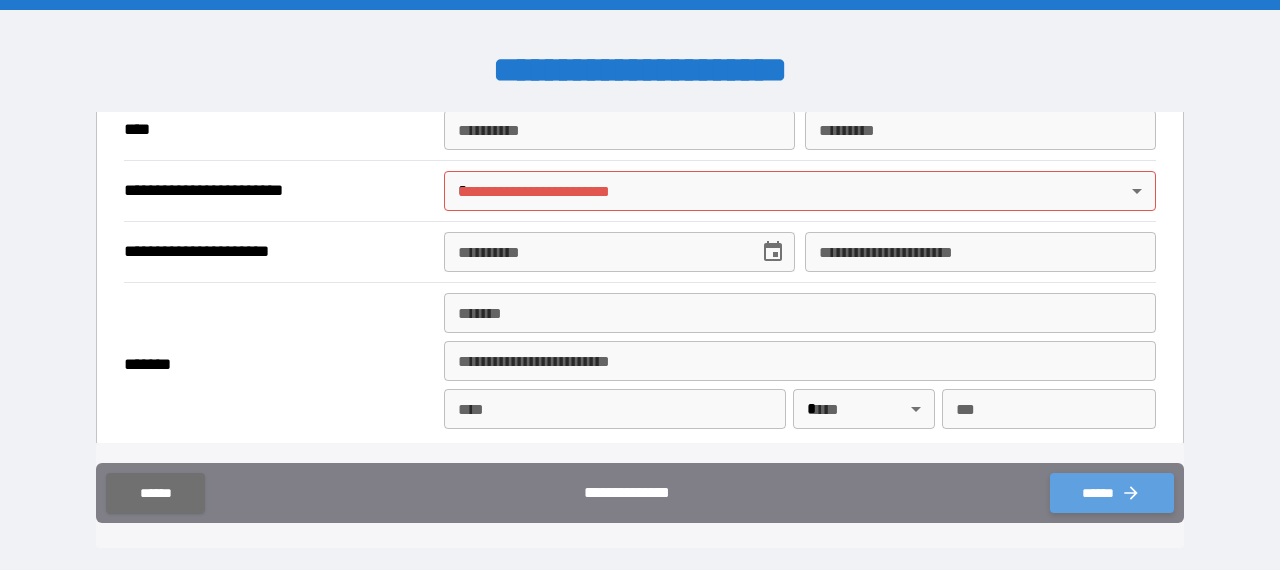 click on "******" at bounding box center [1112, 493] 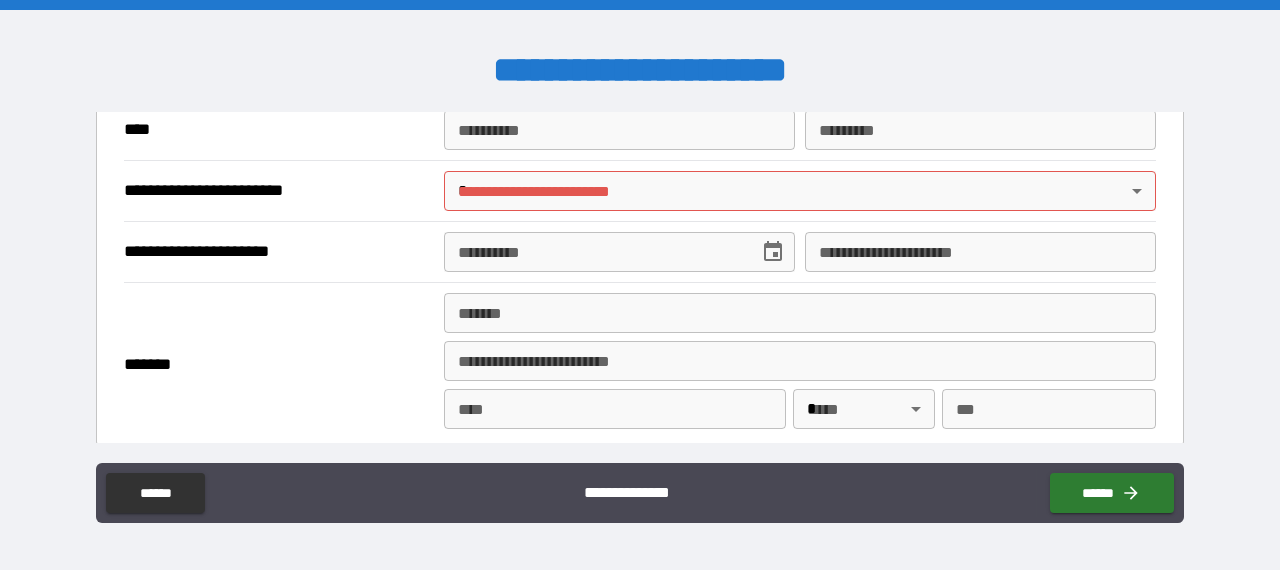 click on "**********" at bounding box center (640, 285) 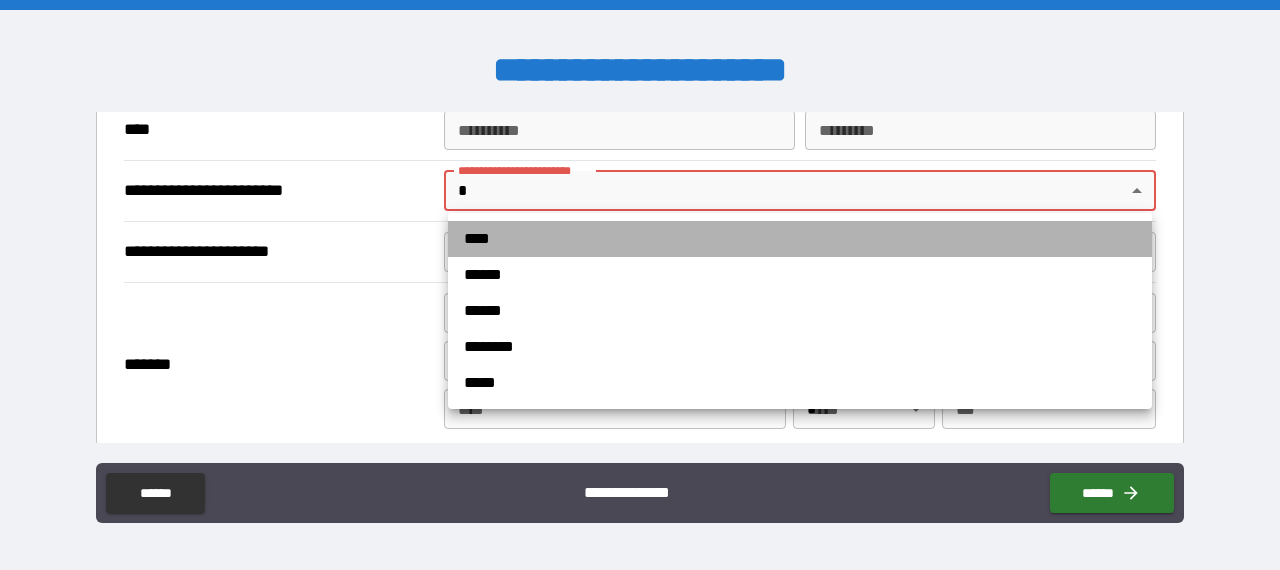 click on "****" at bounding box center [800, 239] 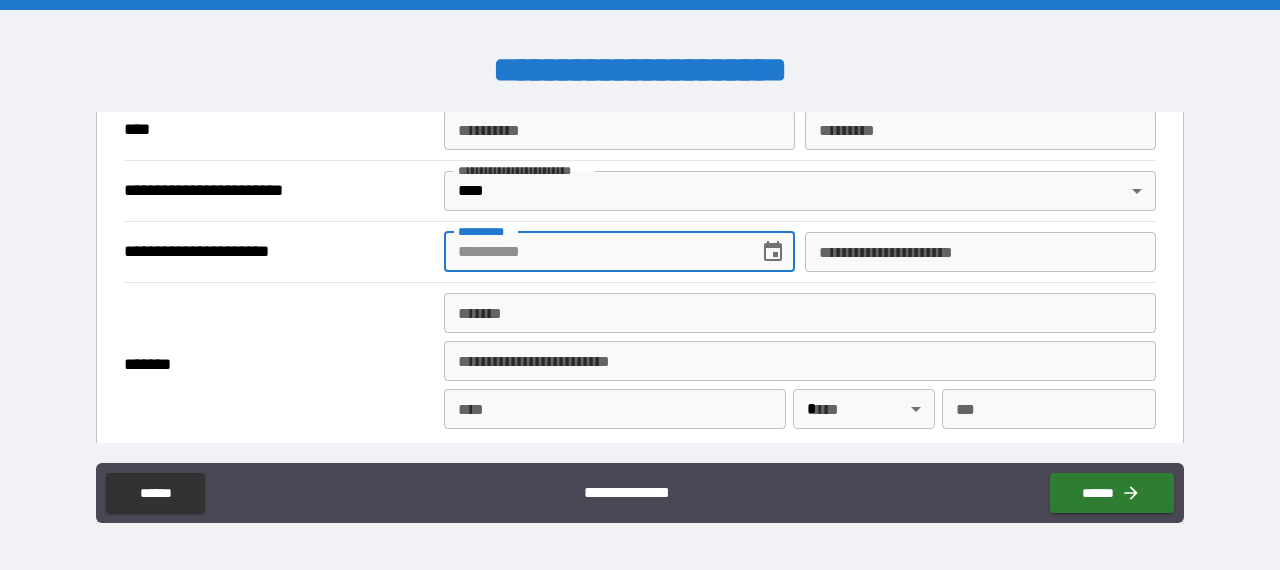 click on "**********" at bounding box center [594, 252] 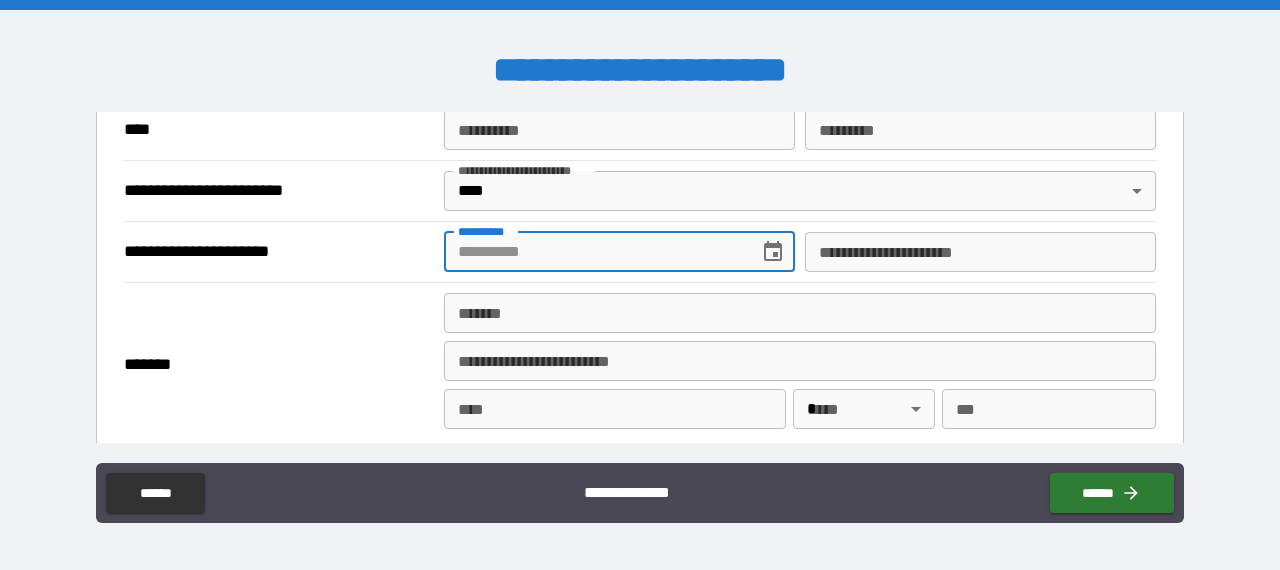 type on "**********" 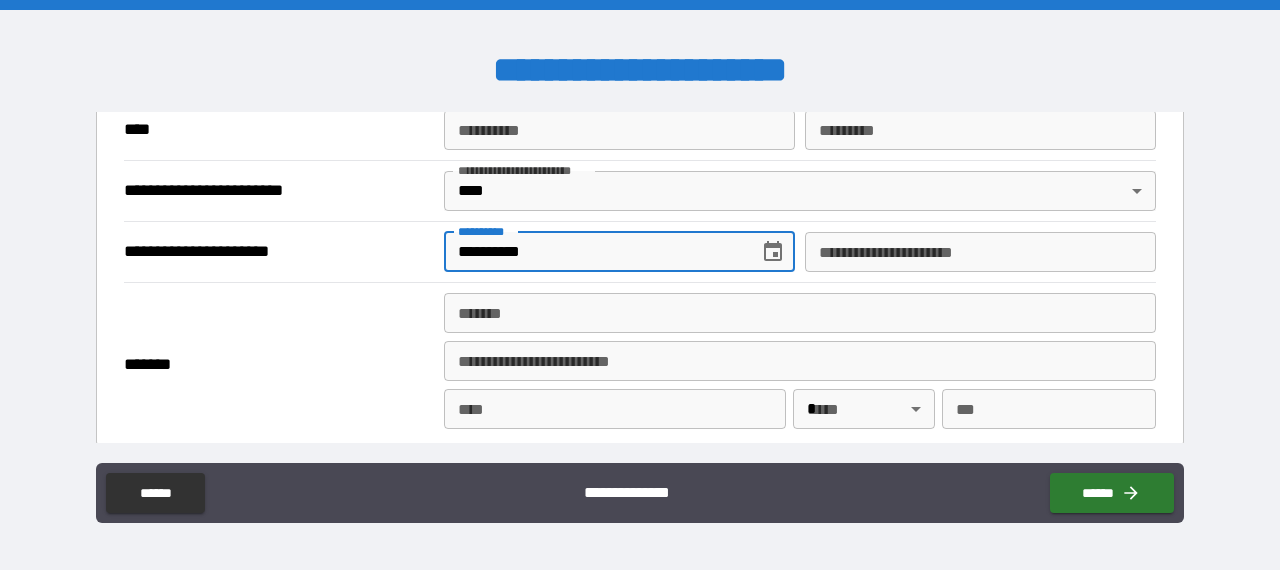 type on "*****" 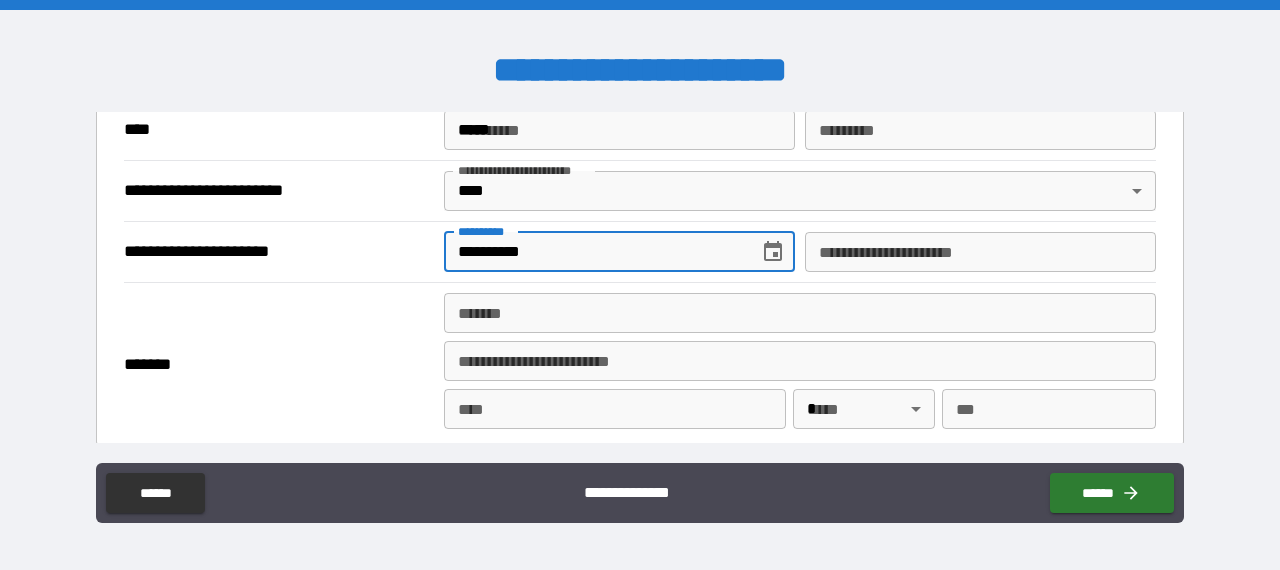 type on "****" 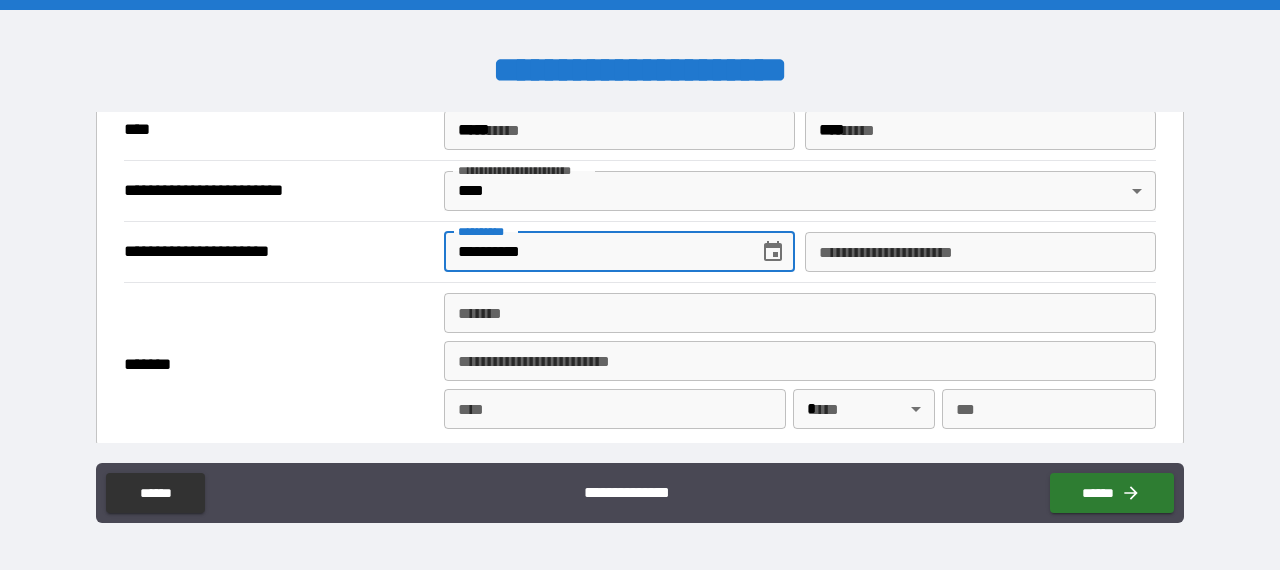 type on "**********" 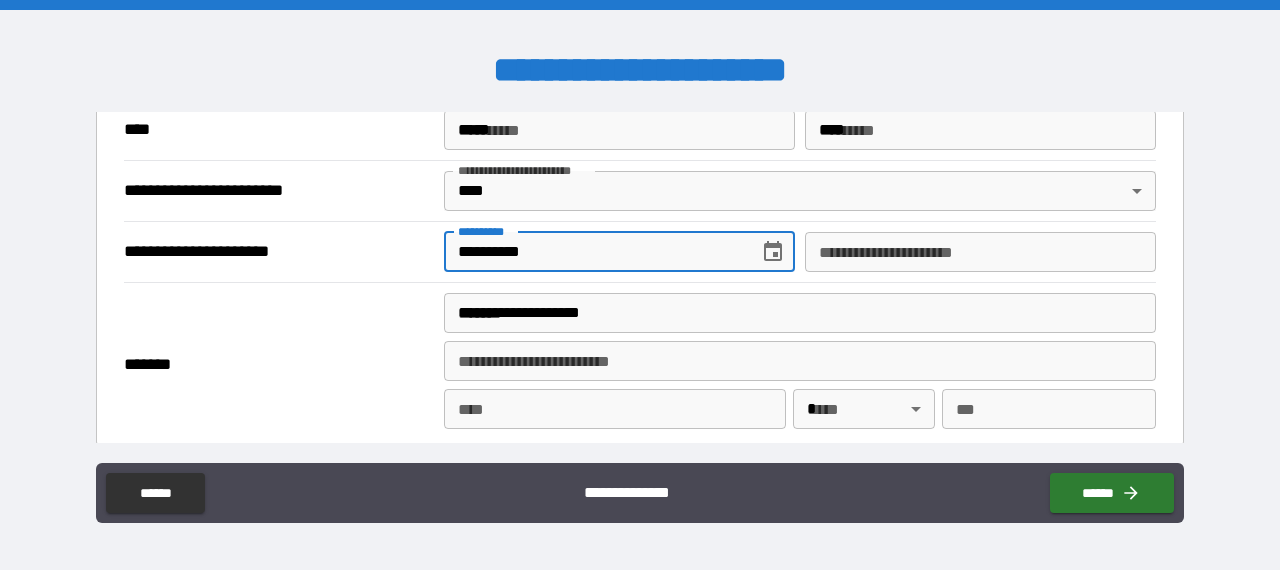 type on "**********" 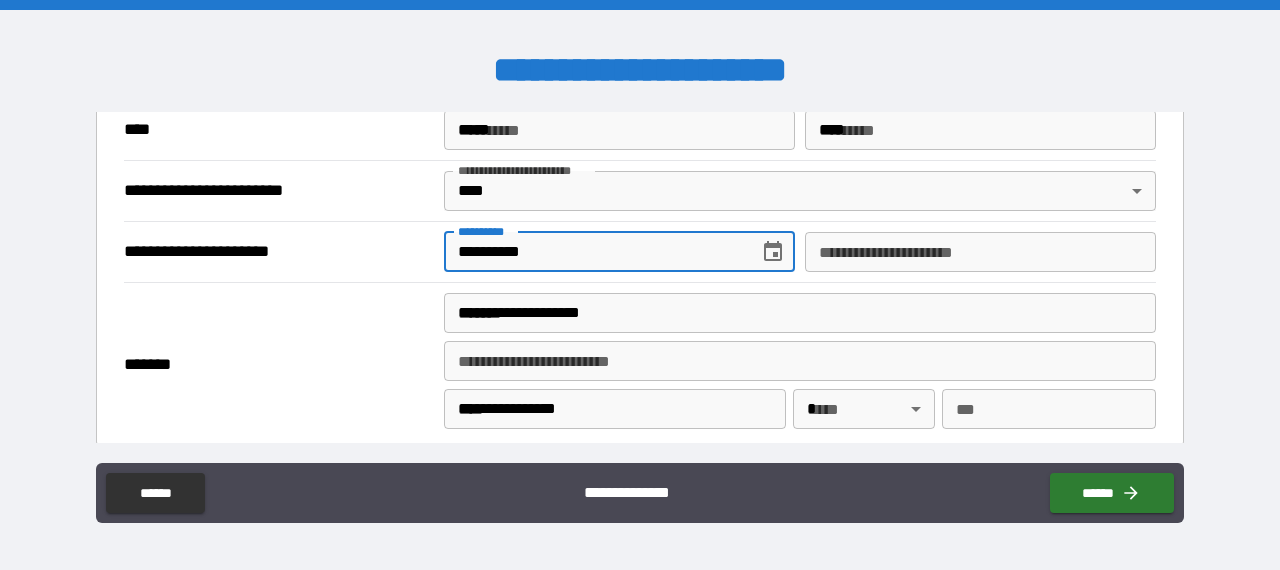 type on "**" 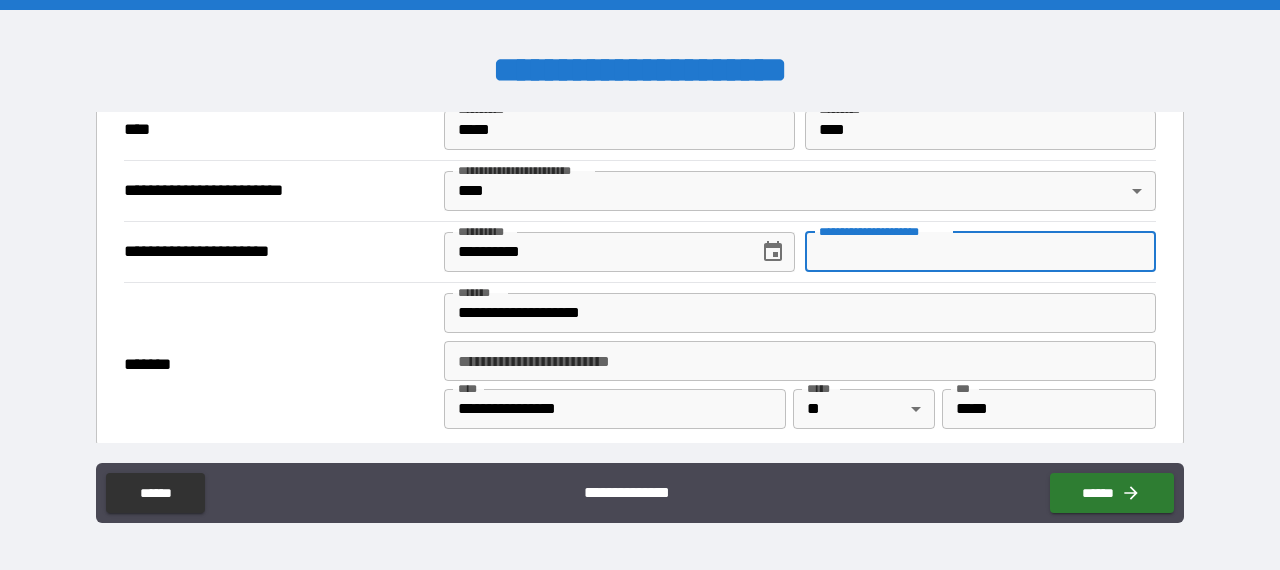 click on "**********" at bounding box center [980, 252] 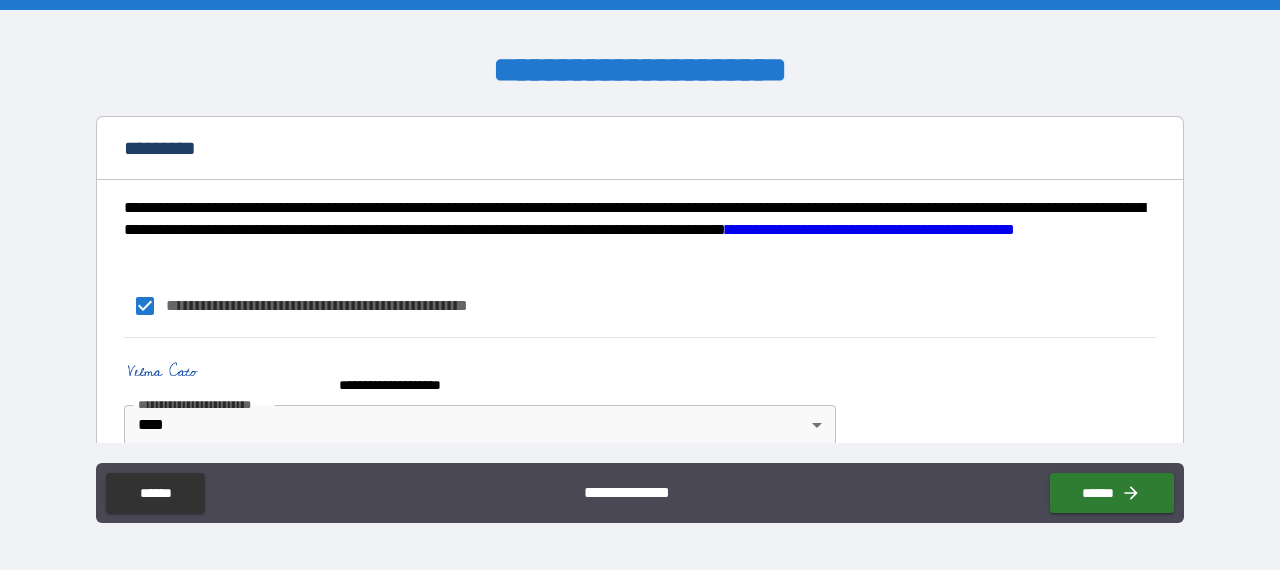 scroll, scrollTop: 2272, scrollLeft: 0, axis: vertical 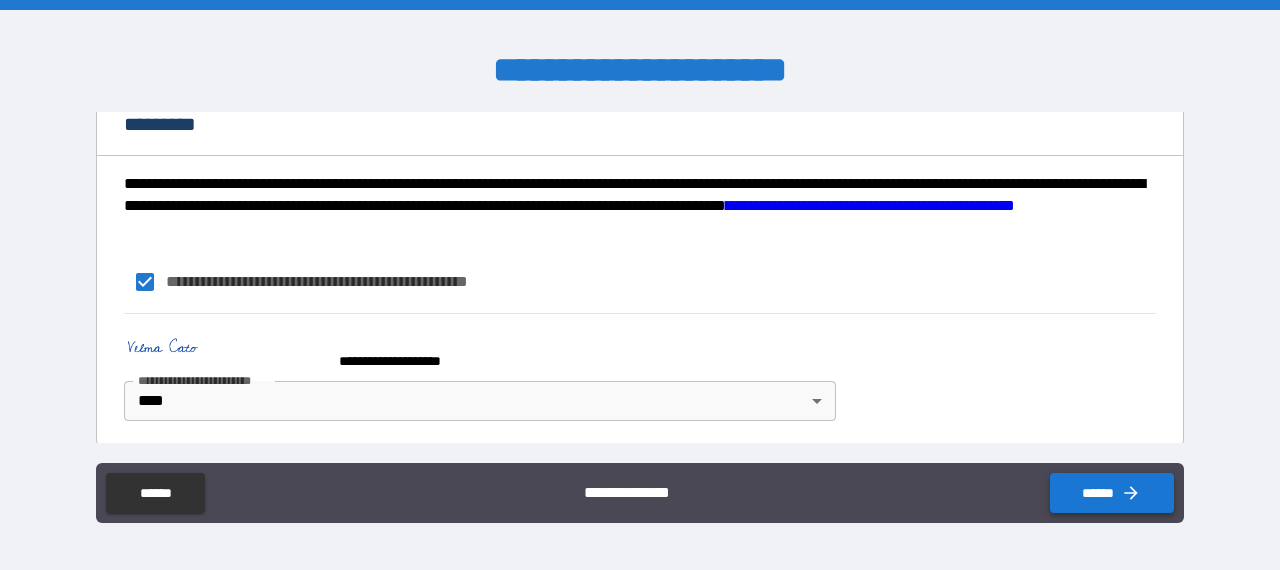type on "**********" 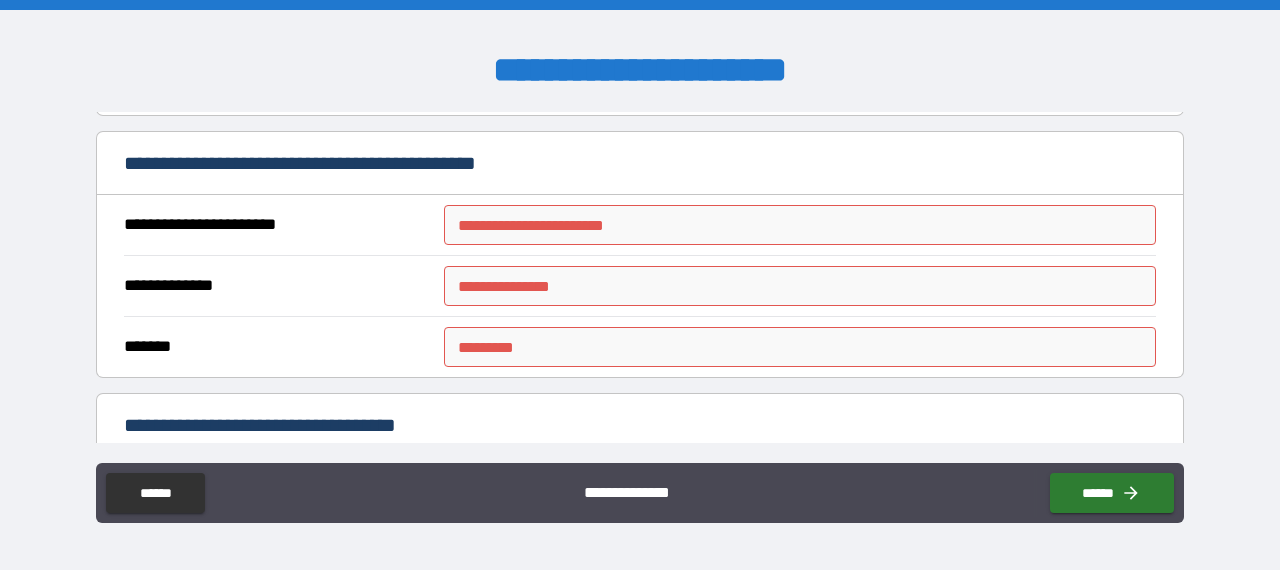 scroll, scrollTop: 272, scrollLeft: 0, axis: vertical 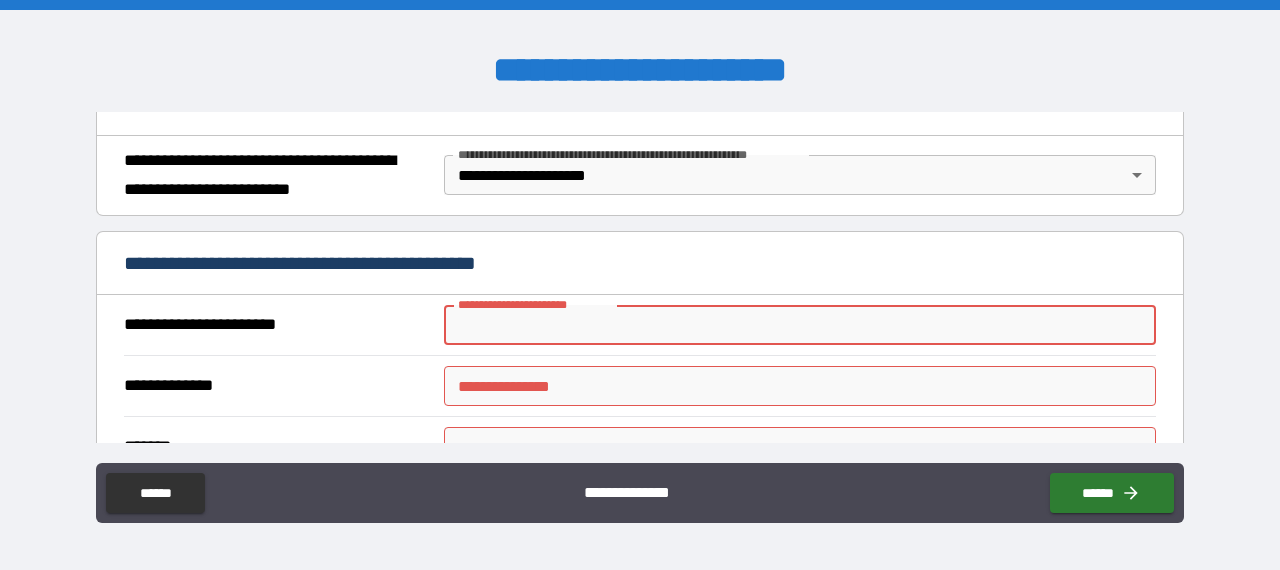 click on "**********" at bounding box center (800, 325) 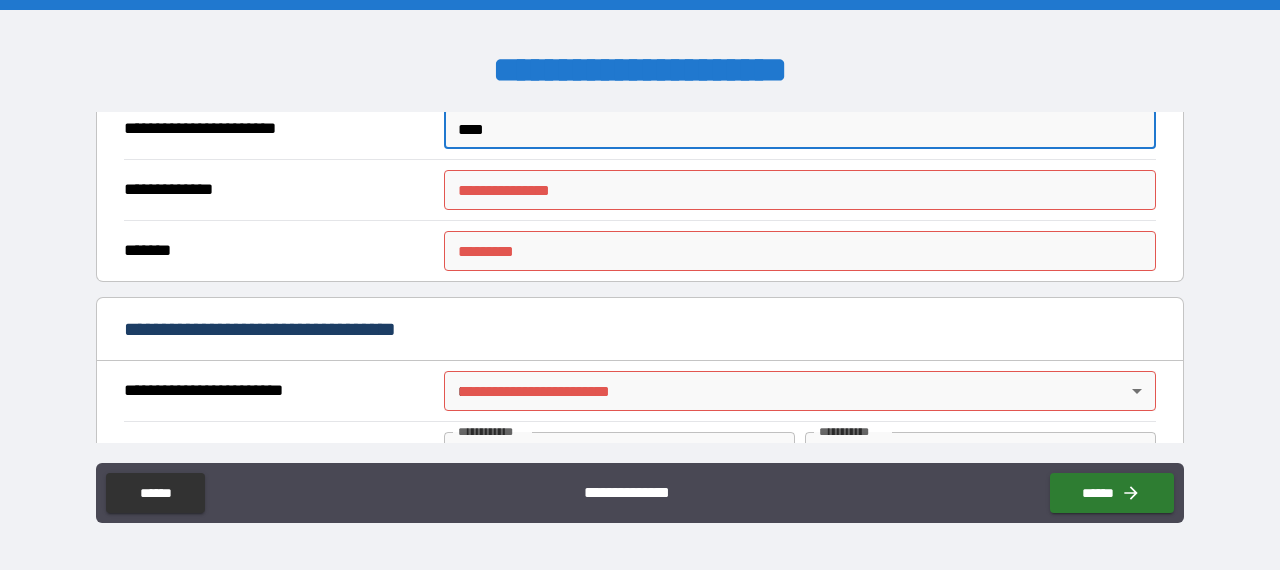 scroll, scrollTop: 500, scrollLeft: 0, axis: vertical 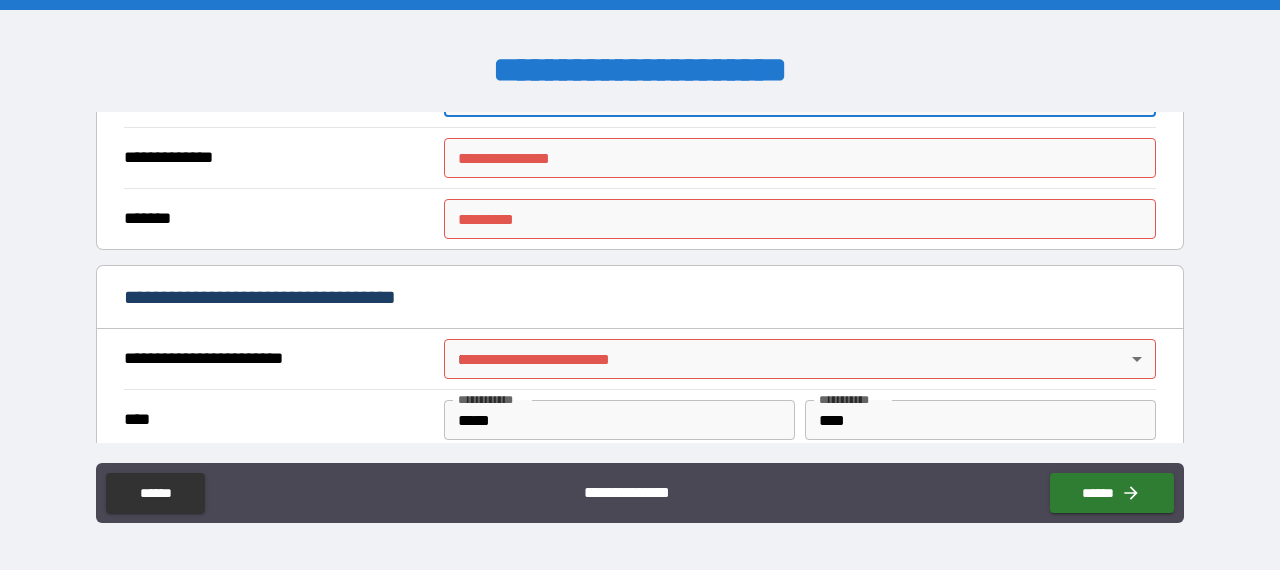 type on "****" 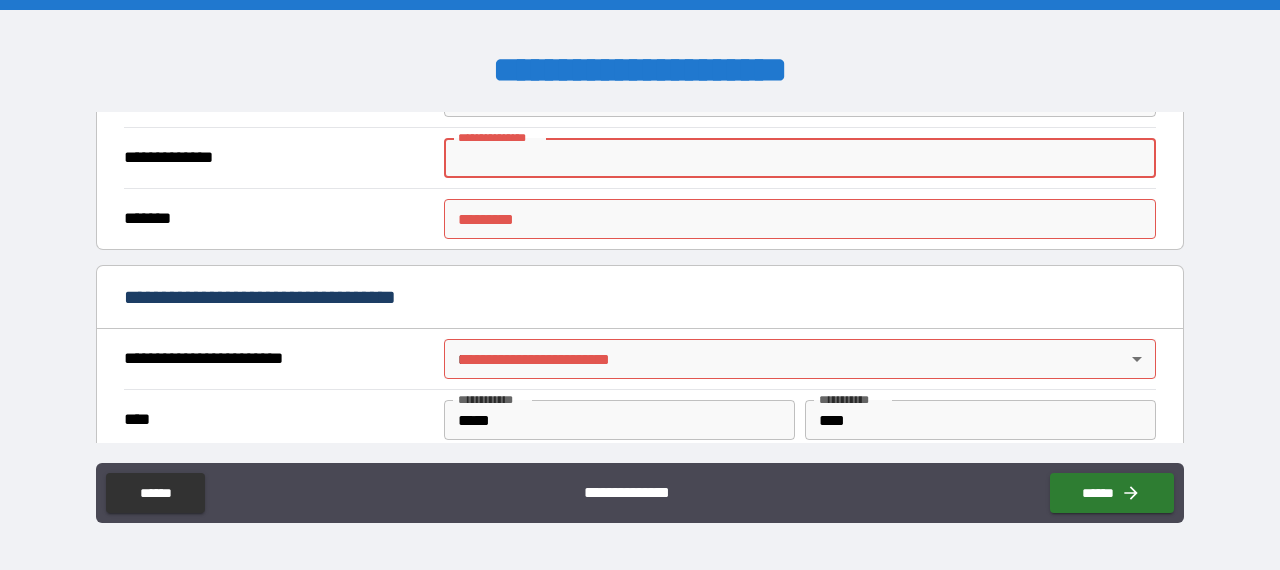 click on "**********" at bounding box center [800, 158] 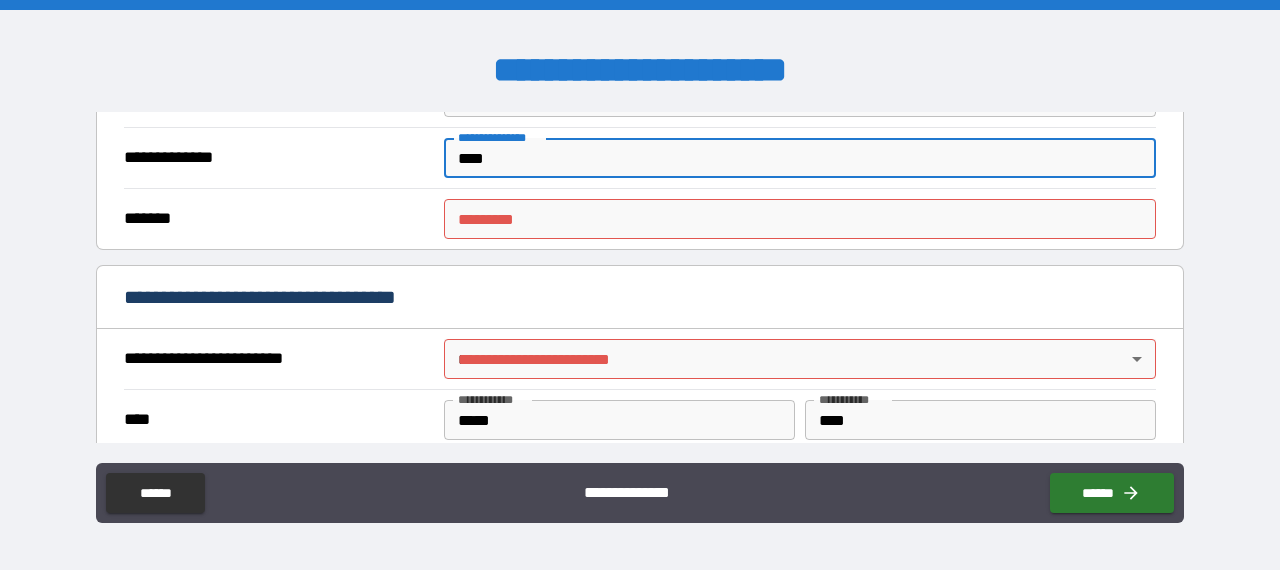 type on "****" 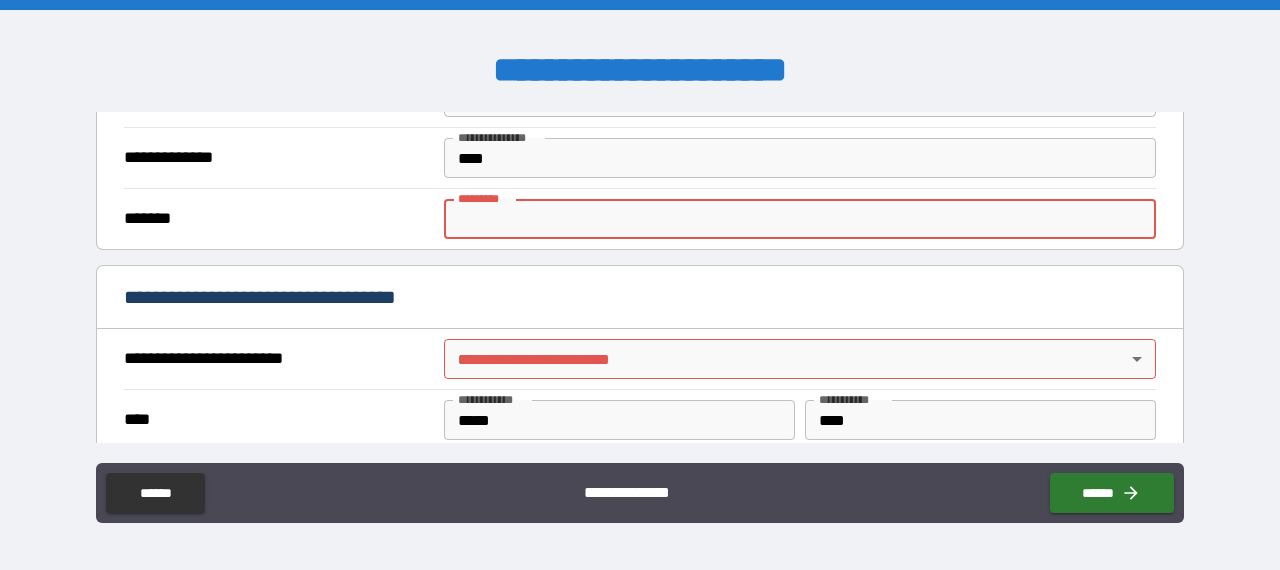 click on "*******   *" at bounding box center [800, 219] 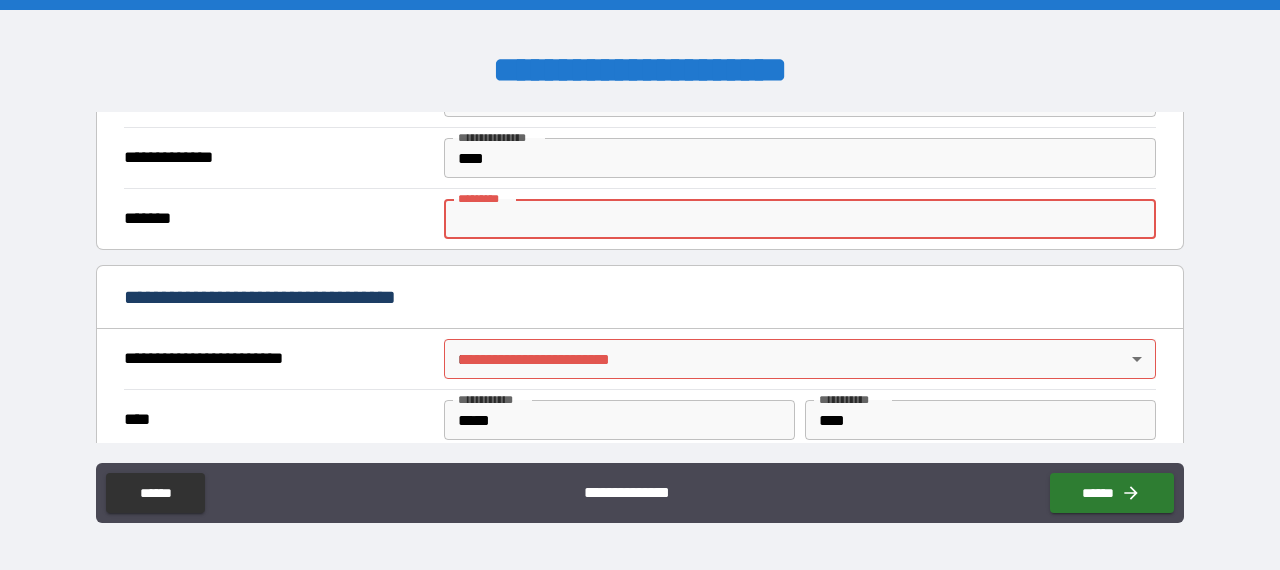 click on "*******   *" at bounding box center (800, 219) 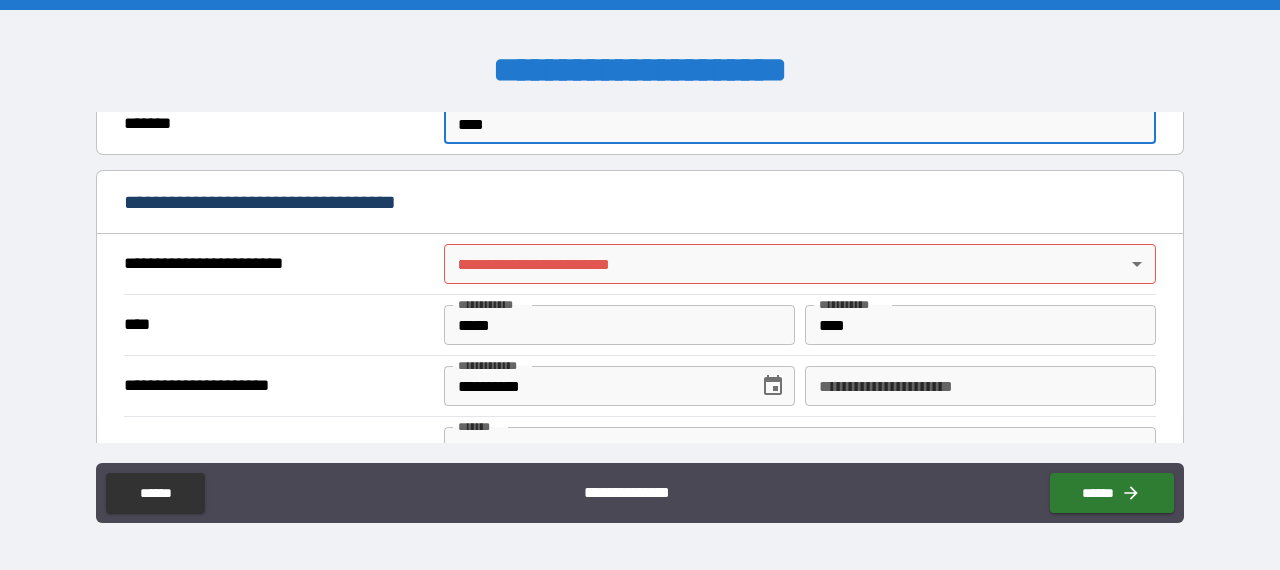 scroll, scrollTop: 600, scrollLeft: 0, axis: vertical 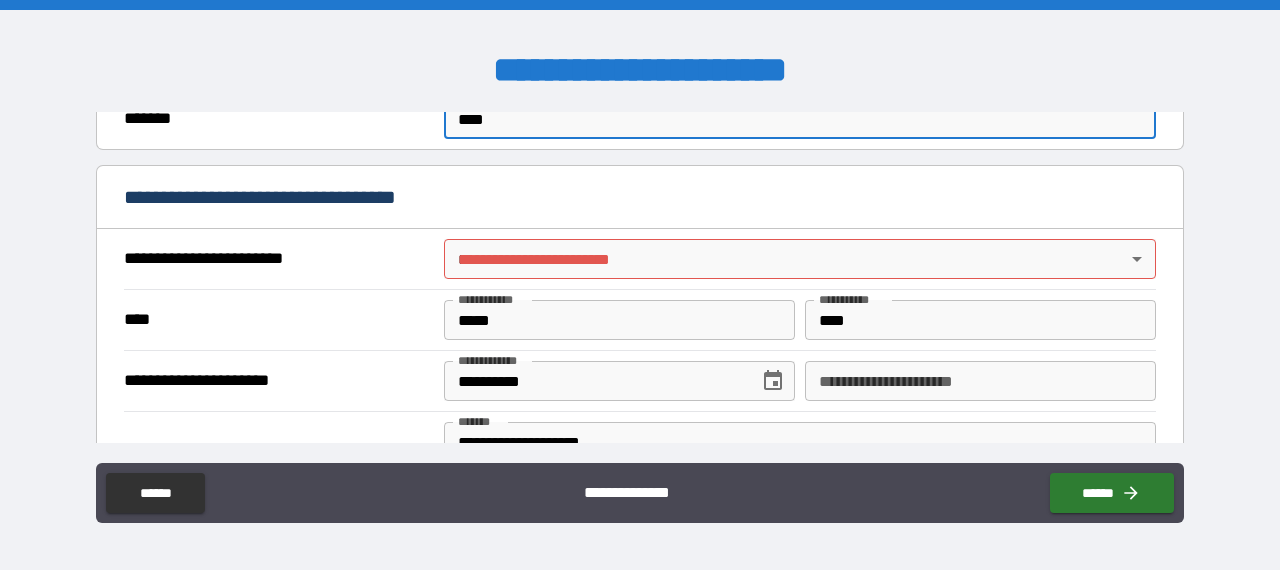 type on "****" 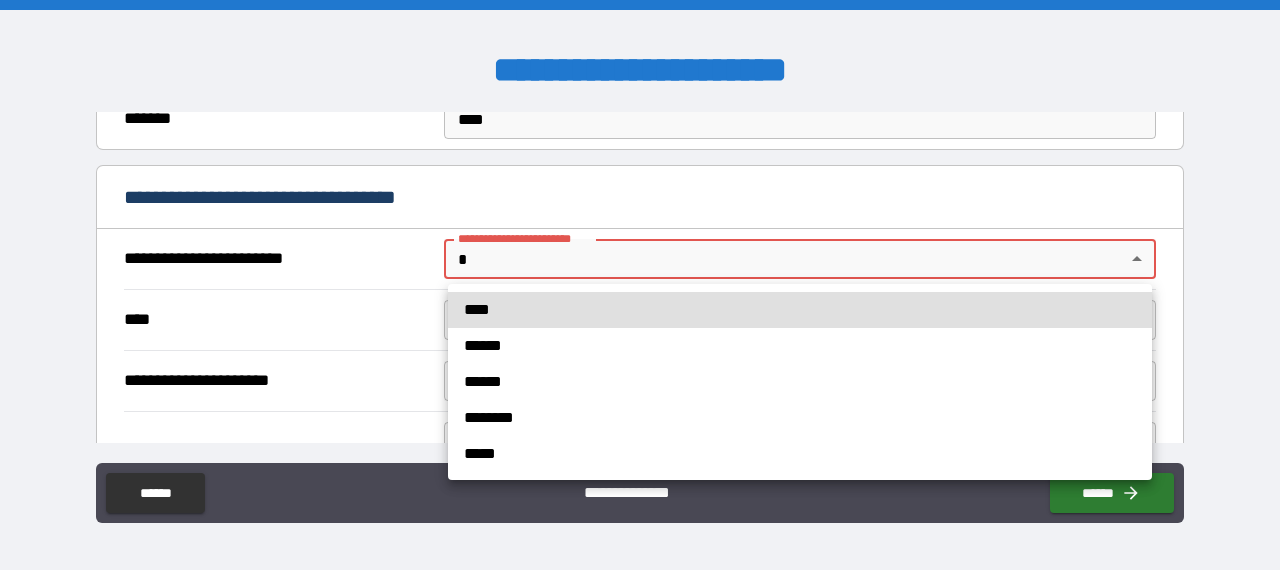 click on "**********" at bounding box center [640, 285] 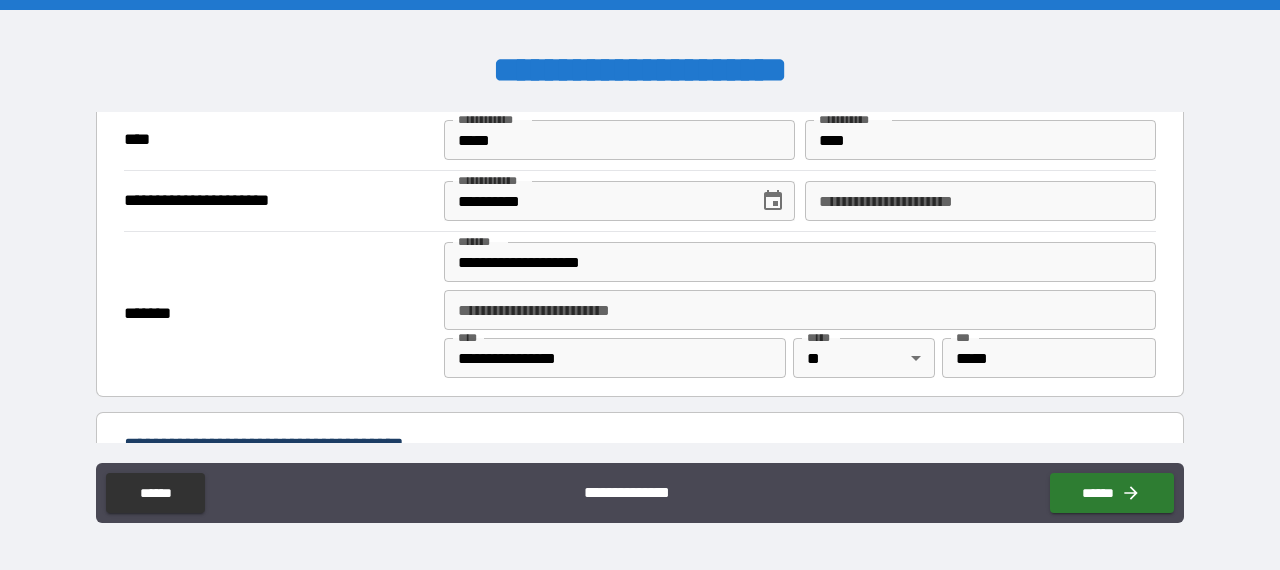 scroll, scrollTop: 800, scrollLeft: 0, axis: vertical 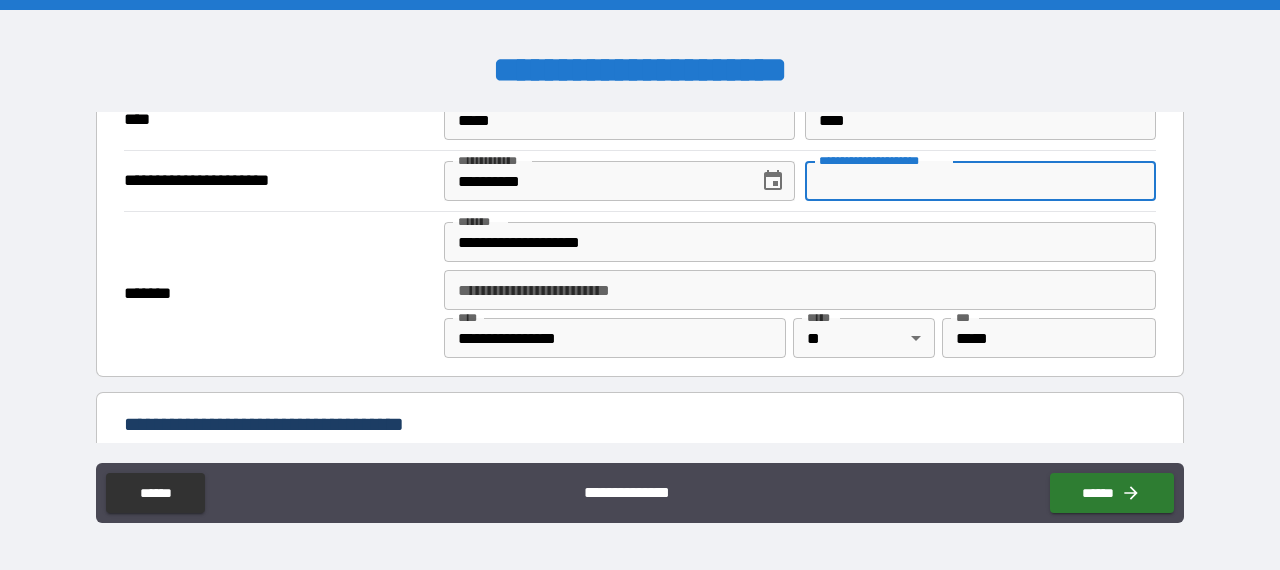 click on "**********" at bounding box center [980, 181] 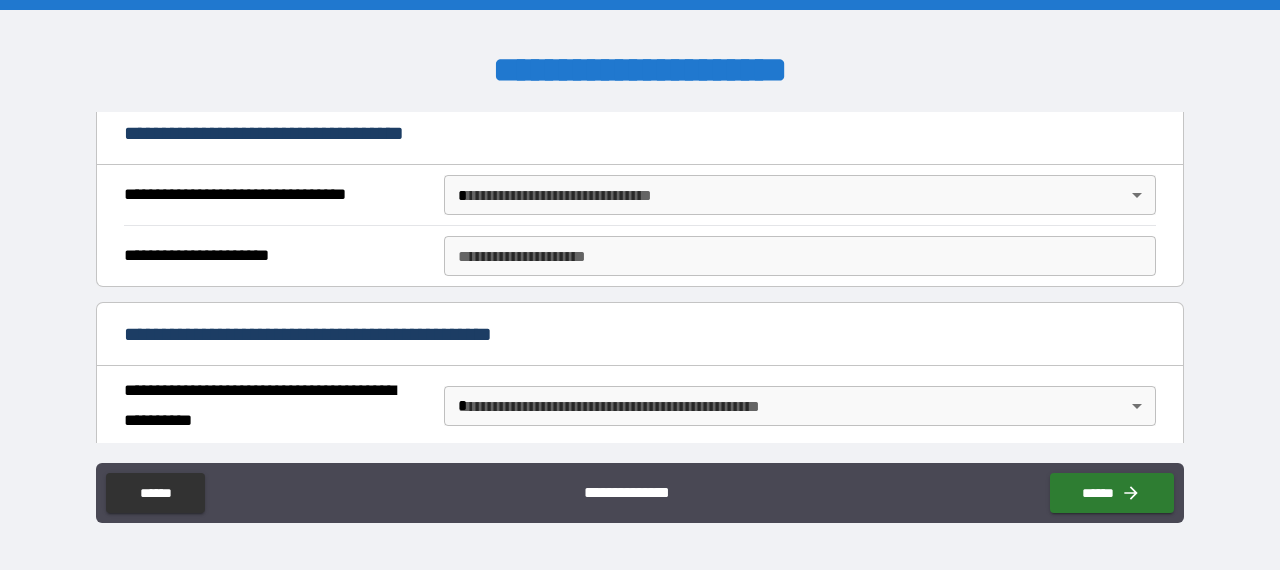 scroll, scrollTop: 1100, scrollLeft: 0, axis: vertical 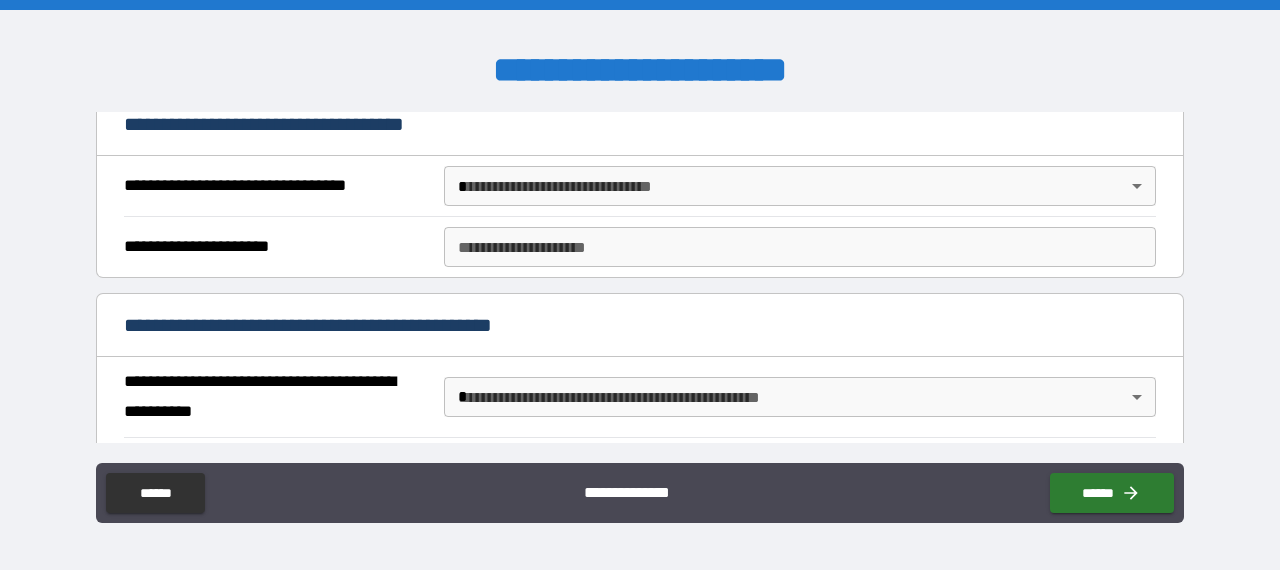 type on "**********" 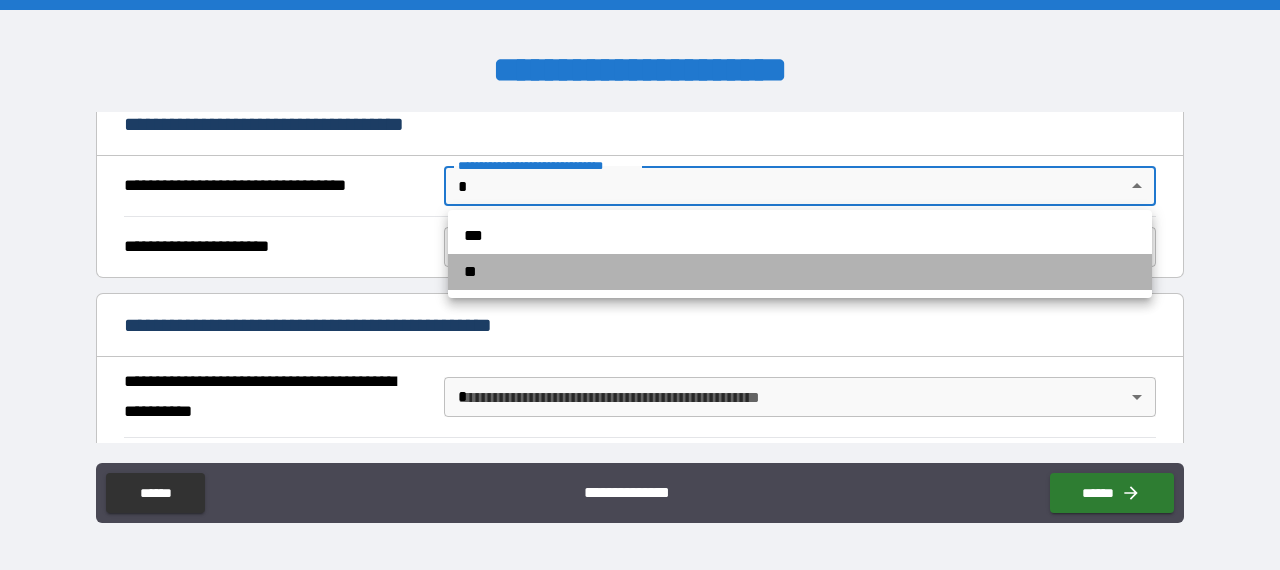 click on "**" at bounding box center [800, 272] 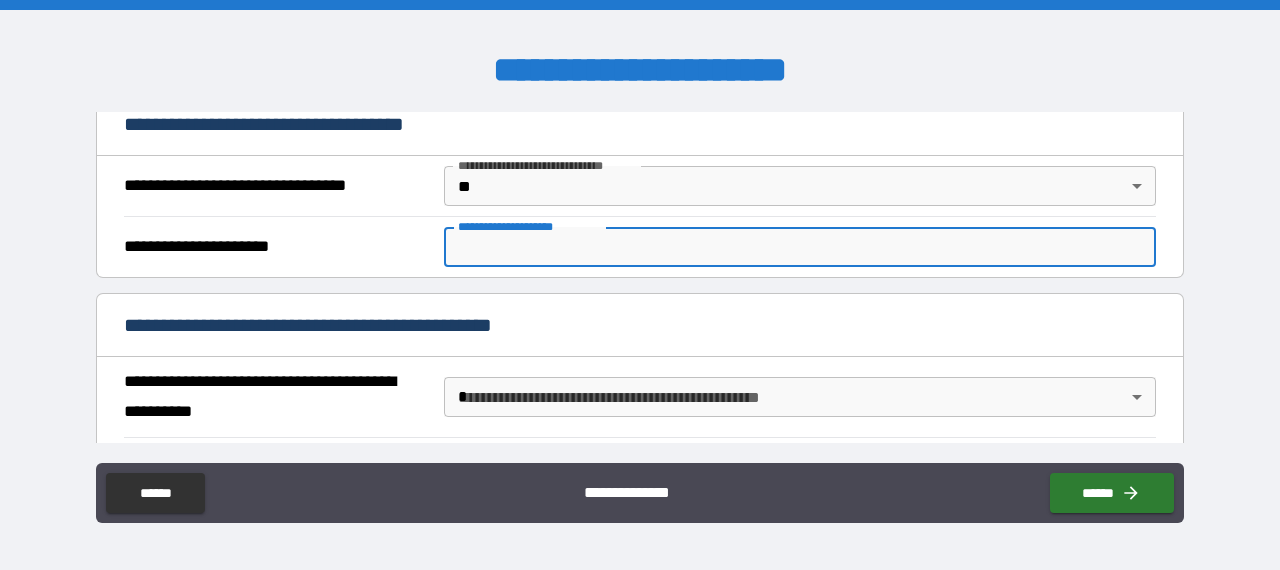 click on "**********" at bounding box center [800, 247] 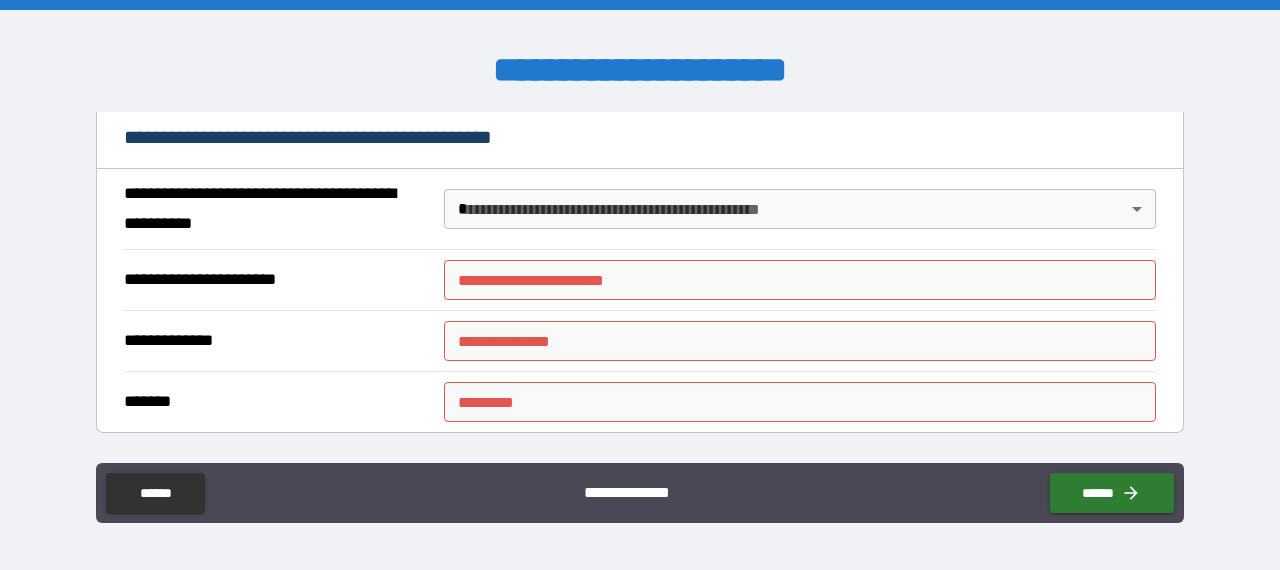 scroll, scrollTop: 1300, scrollLeft: 0, axis: vertical 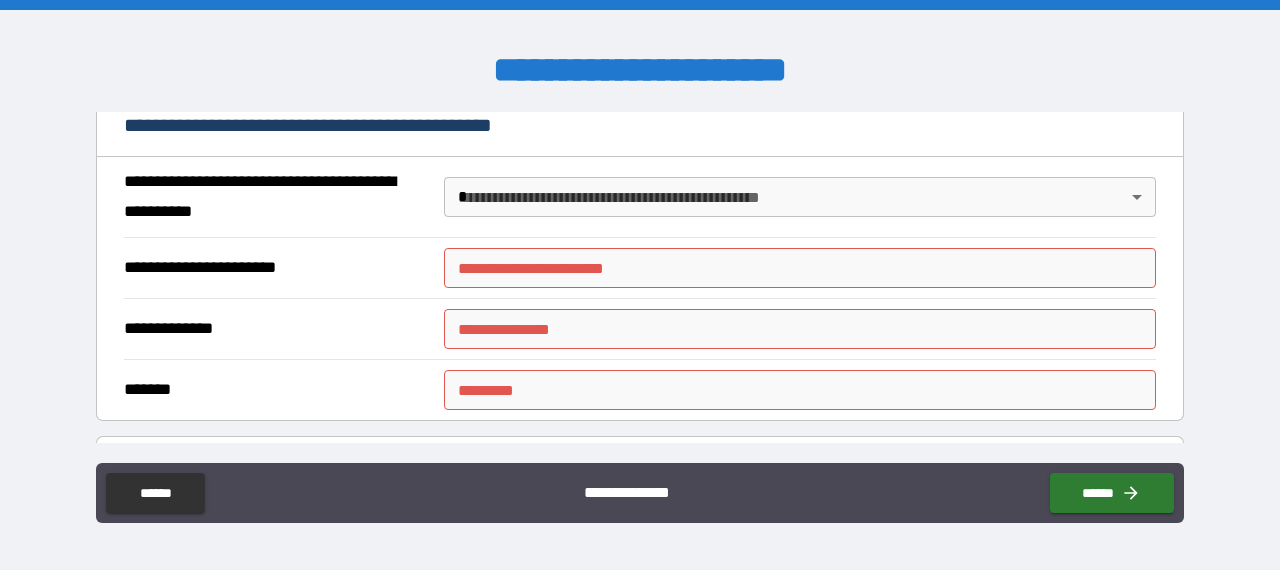 type on "****" 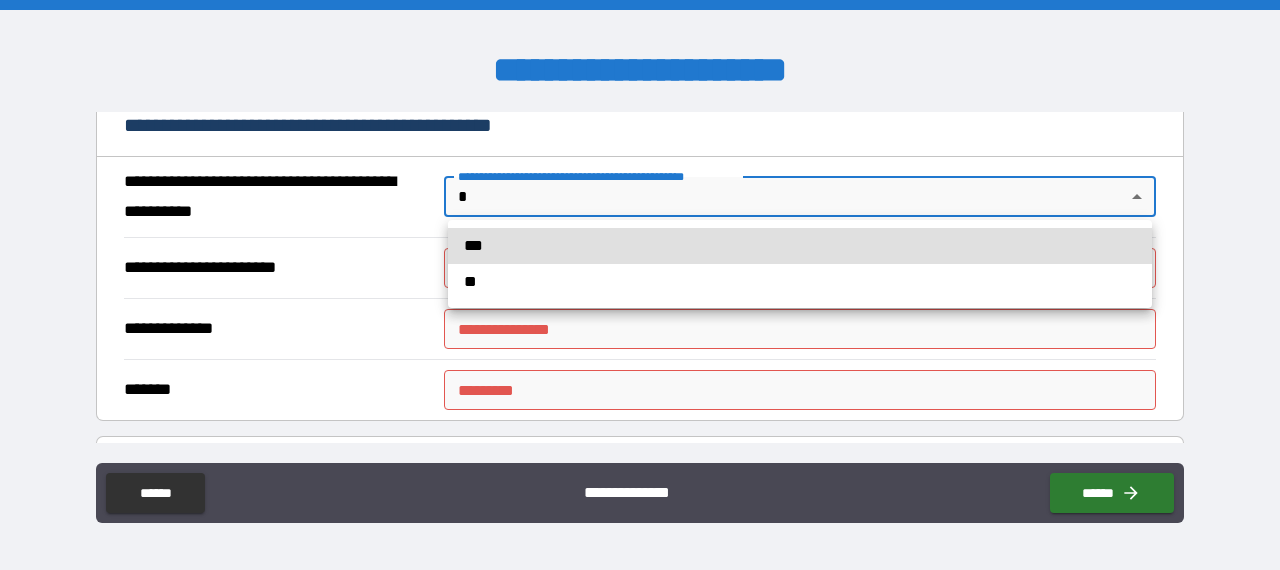 click on "**********" at bounding box center (640, 285) 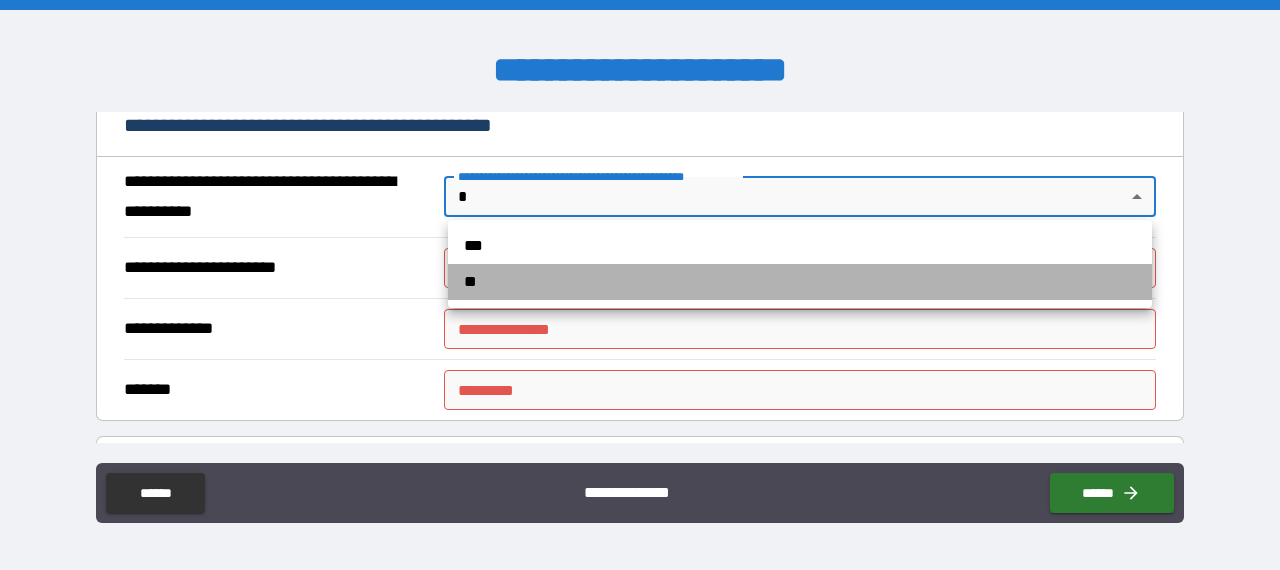click on "**" at bounding box center (800, 282) 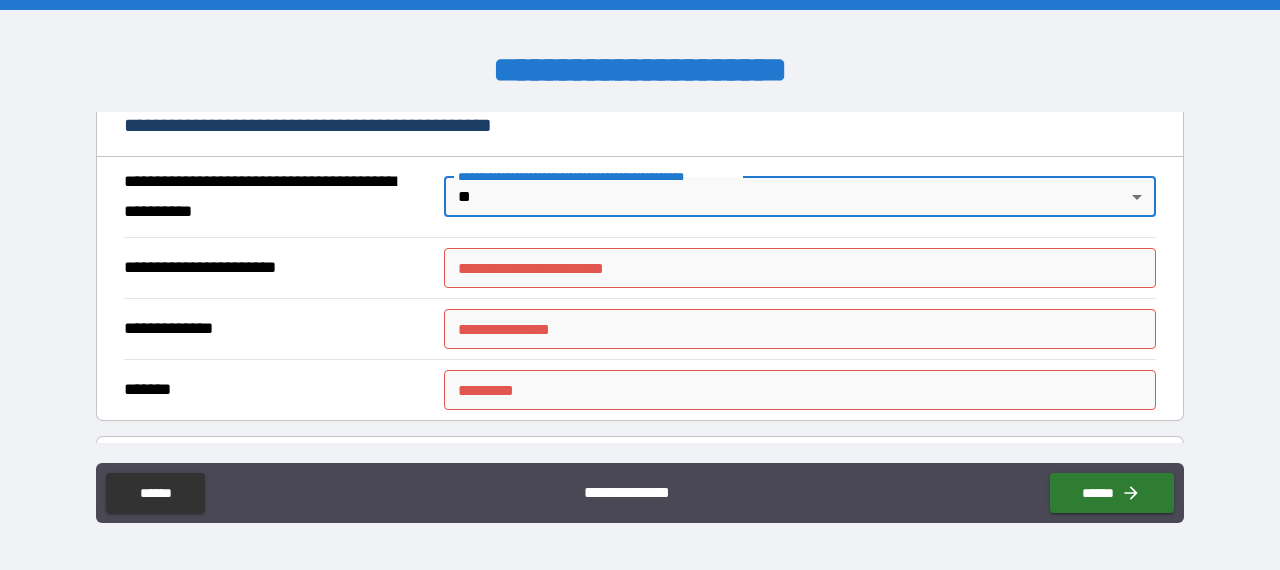 click on "**********" at bounding box center (800, 268) 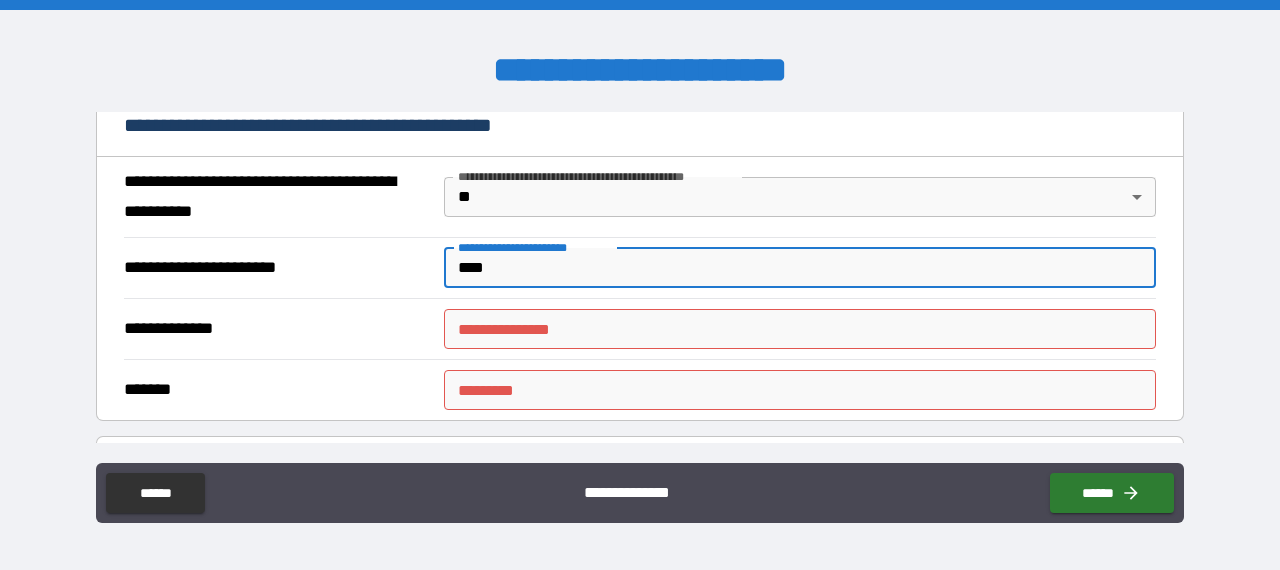 type on "****" 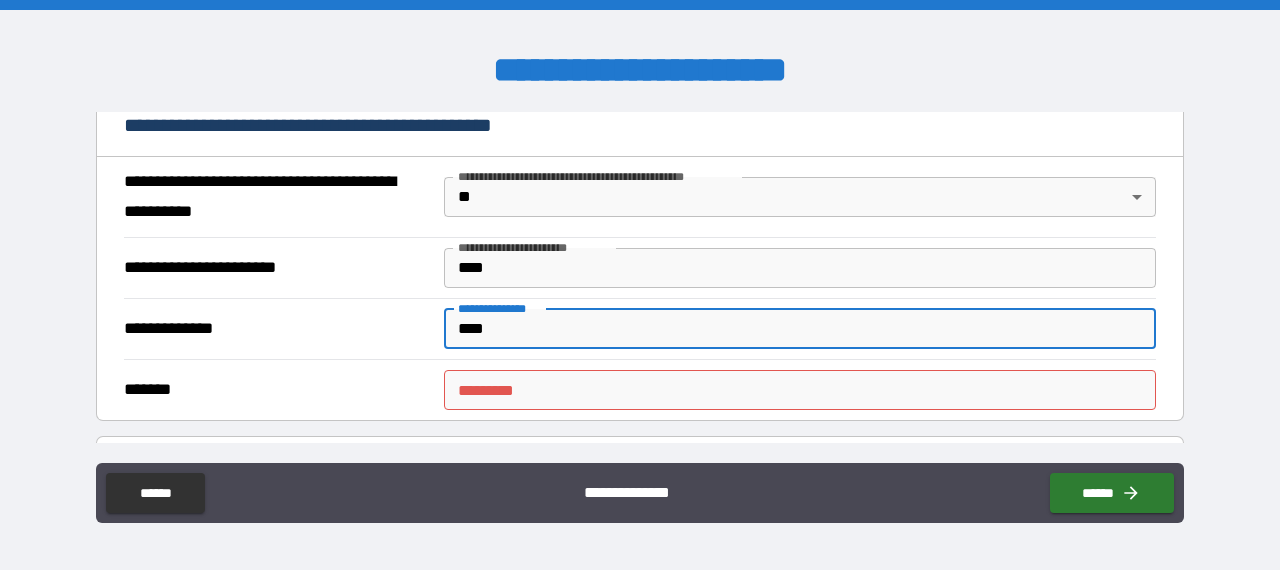 type on "****" 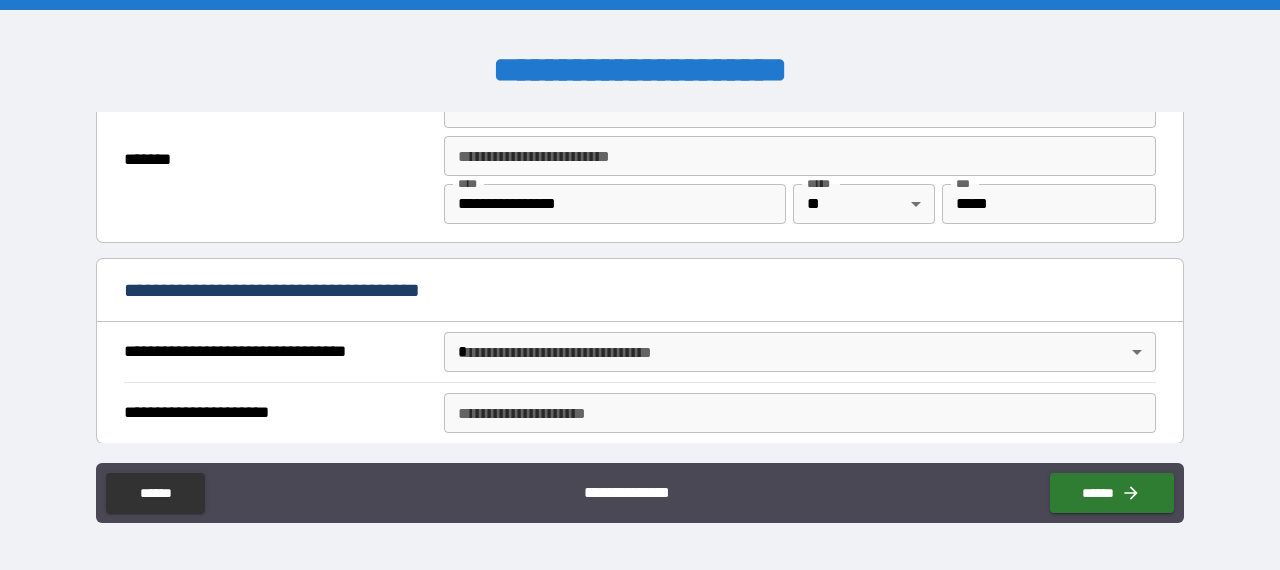 scroll, scrollTop: 1900, scrollLeft: 0, axis: vertical 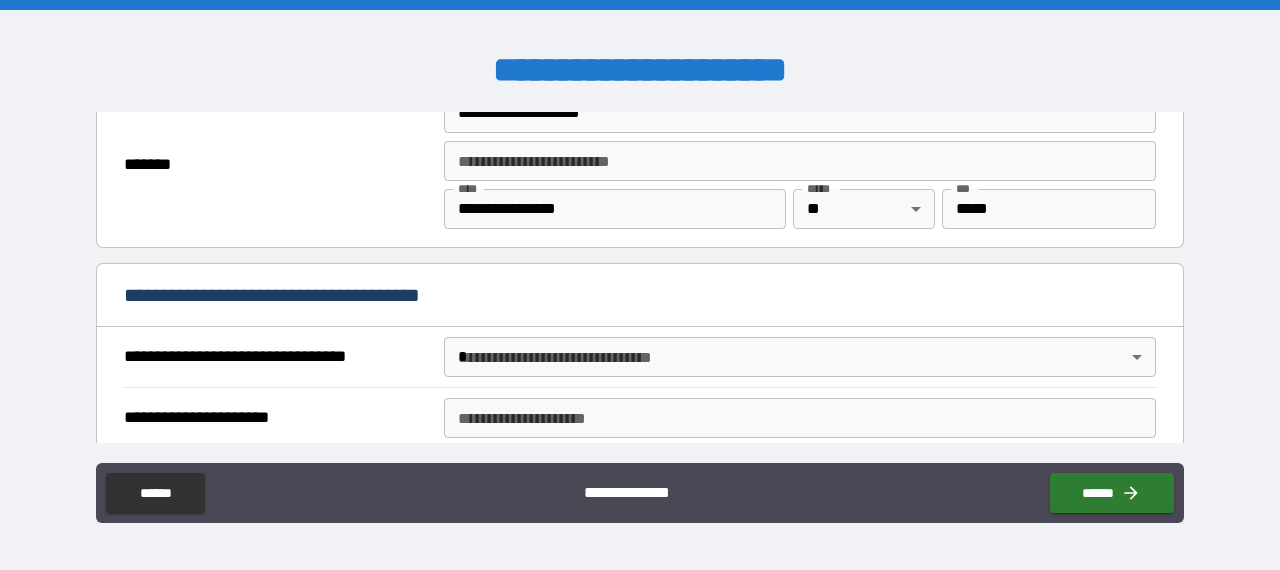 type on "****" 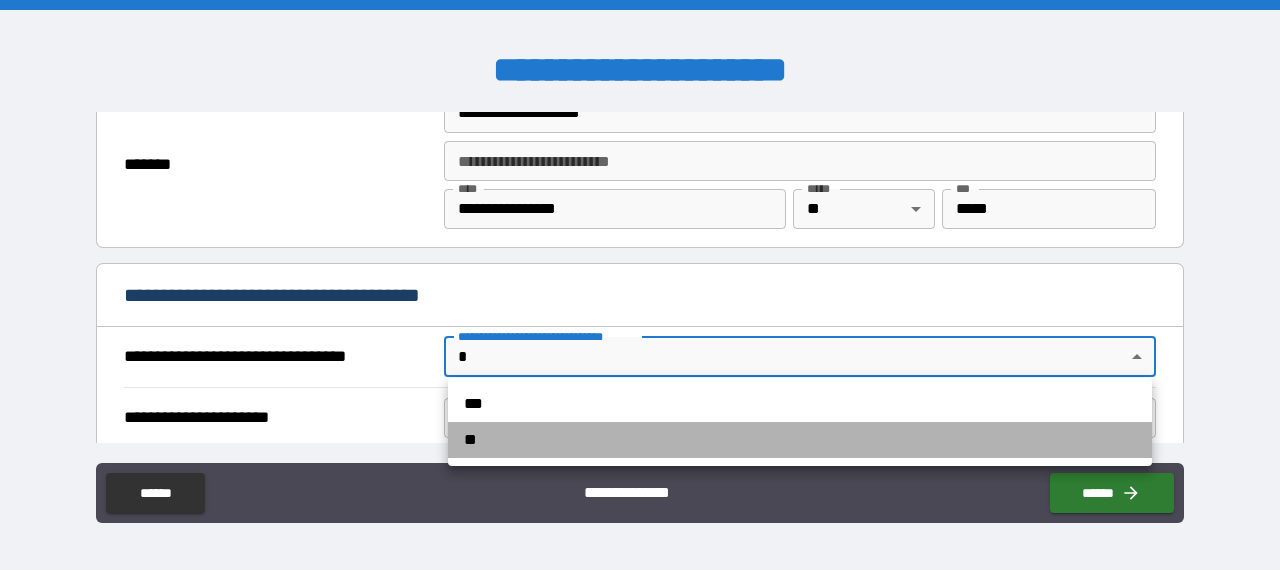 click on "**" at bounding box center (800, 440) 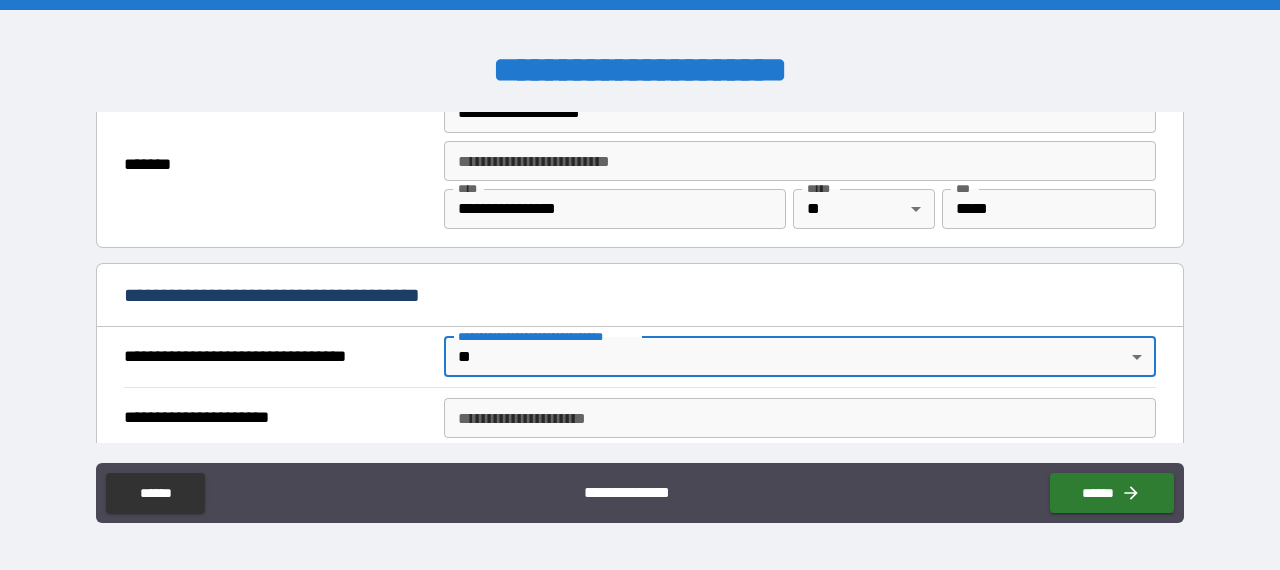 scroll, scrollTop: 2000, scrollLeft: 0, axis: vertical 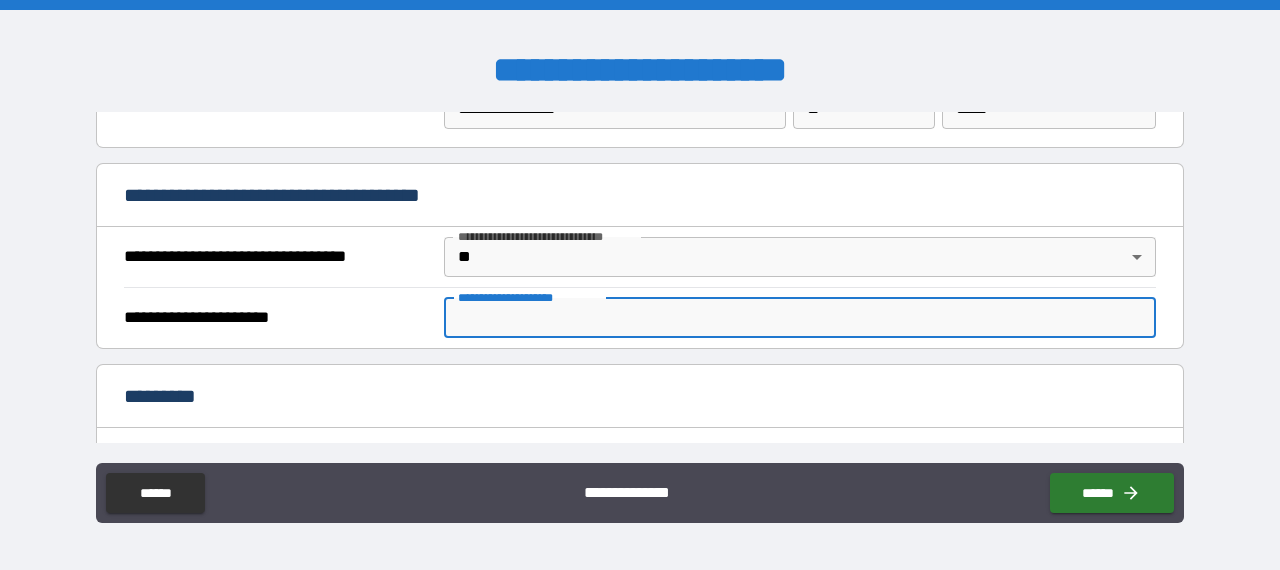 click on "**********" at bounding box center (800, 318) 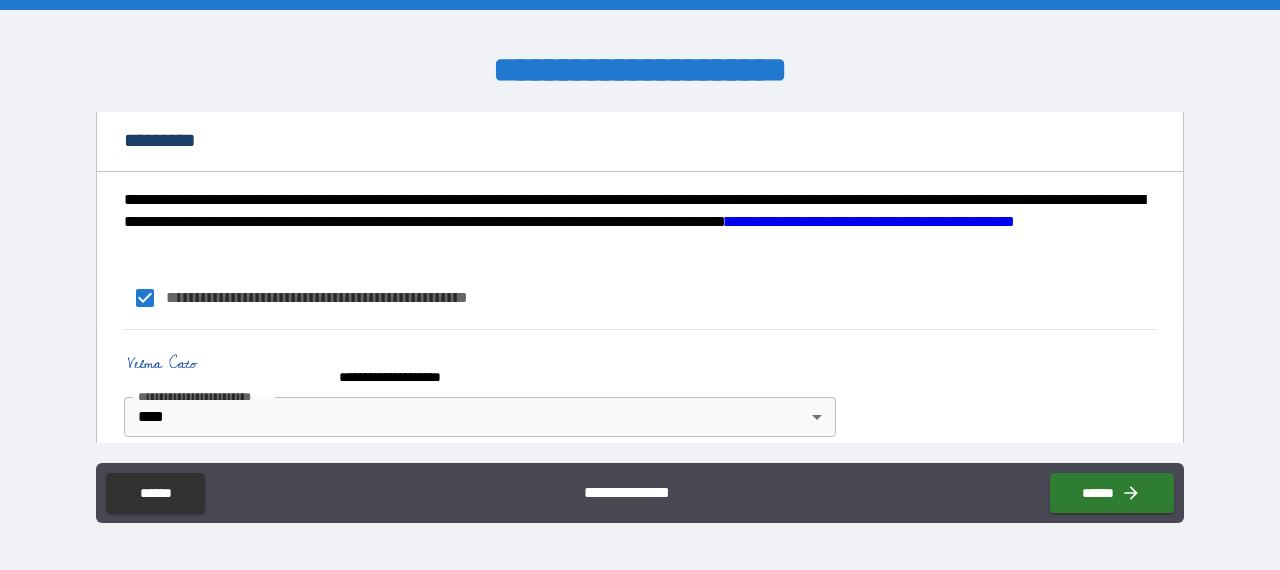 scroll, scrollTop: 2272, scrollLeft: 0, axis: vertical 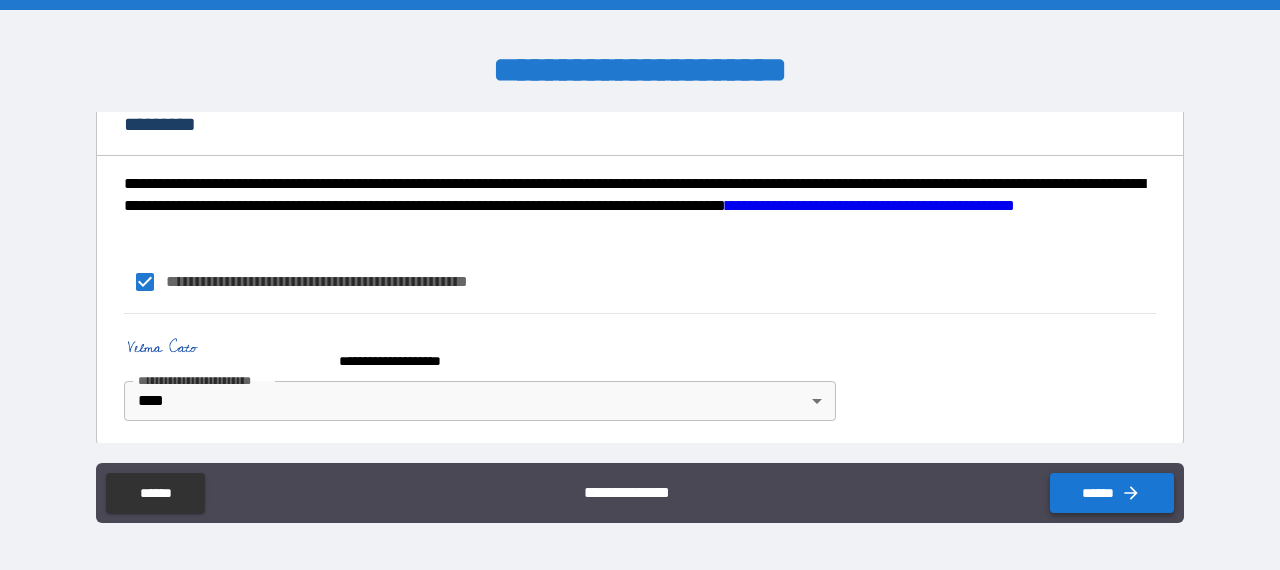 type on "****" 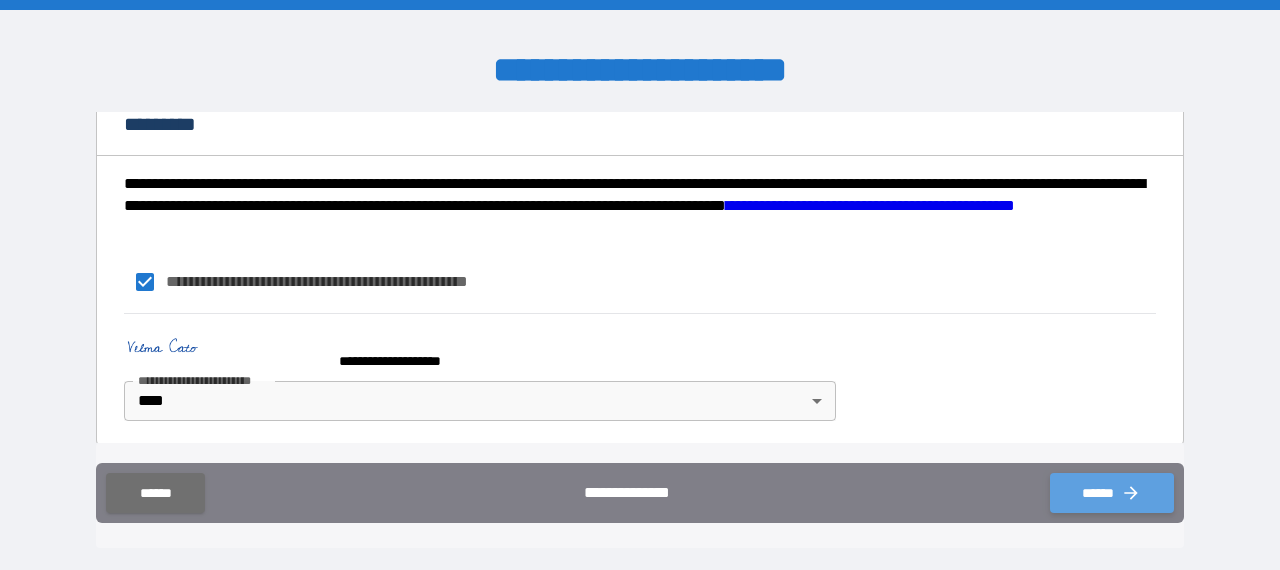 click on "******" at bounding box center (1112, 493) 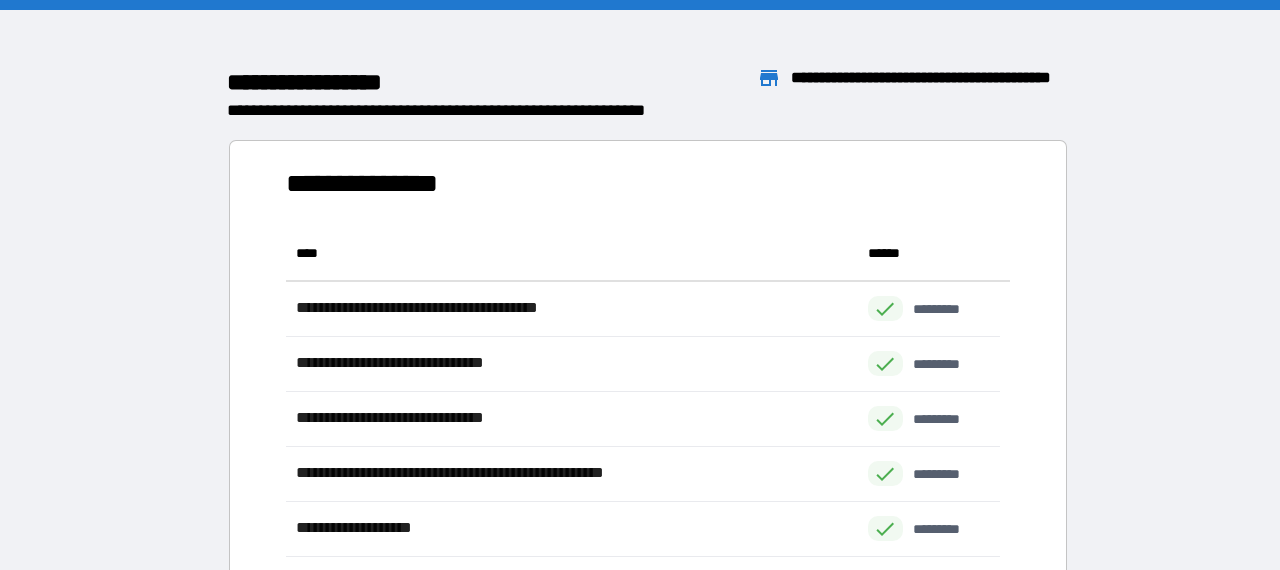 scroll, scrollTop: 16, scrollLeft: 16, axis: both 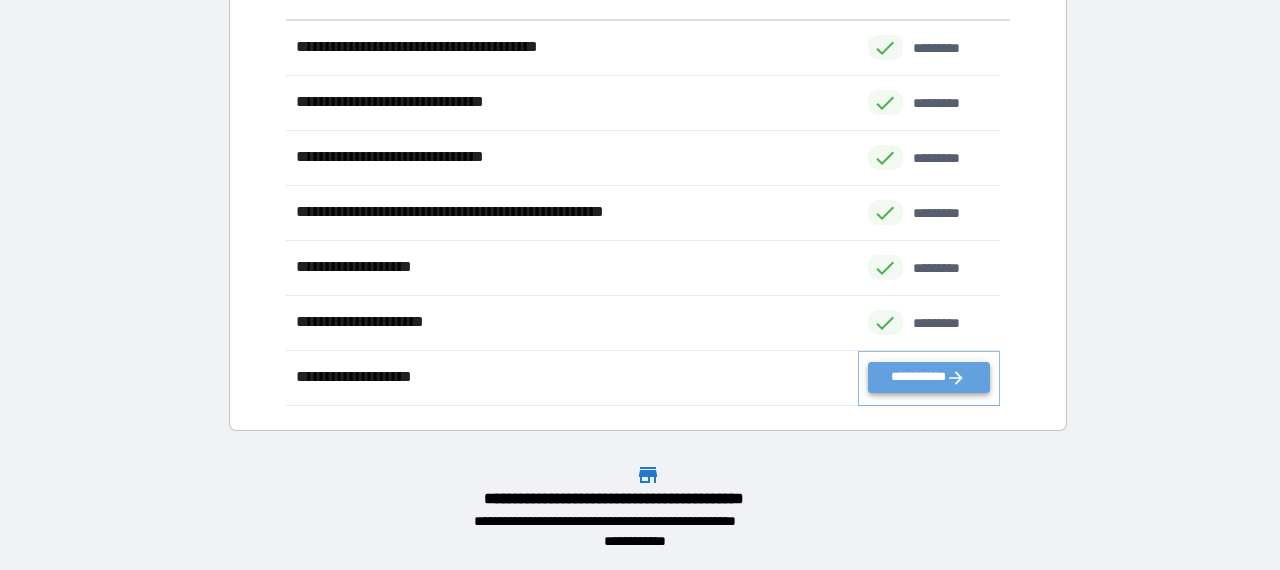 click on "**********" at bounding box center (929, 377) 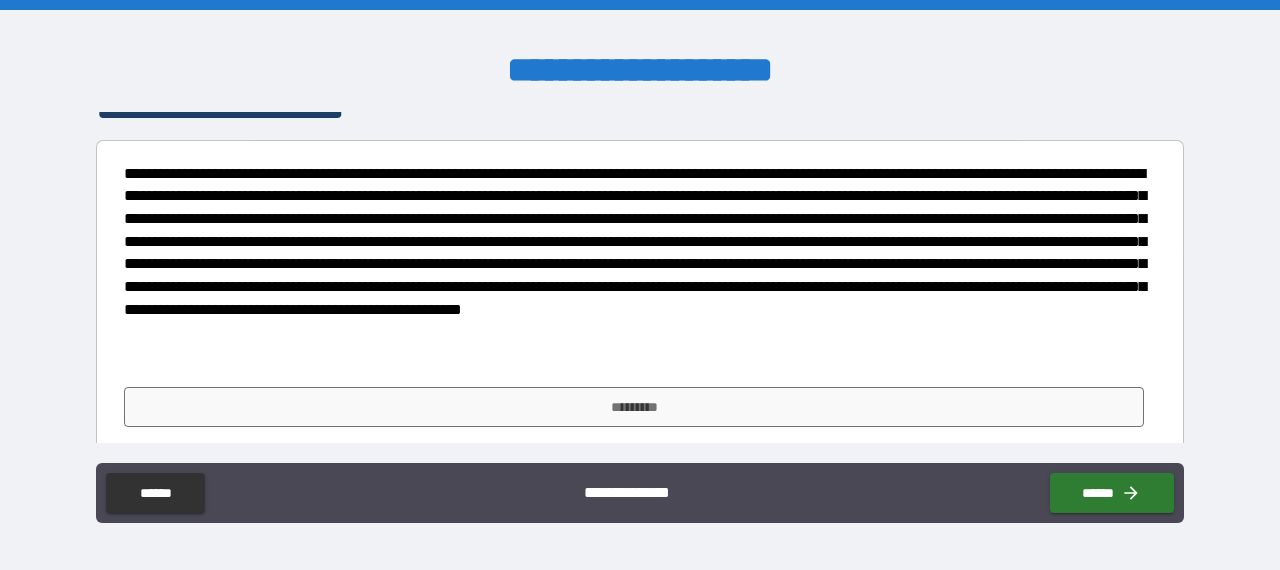 scroll, scrollTop: 48, scrollLeft: 0, axis: vertical 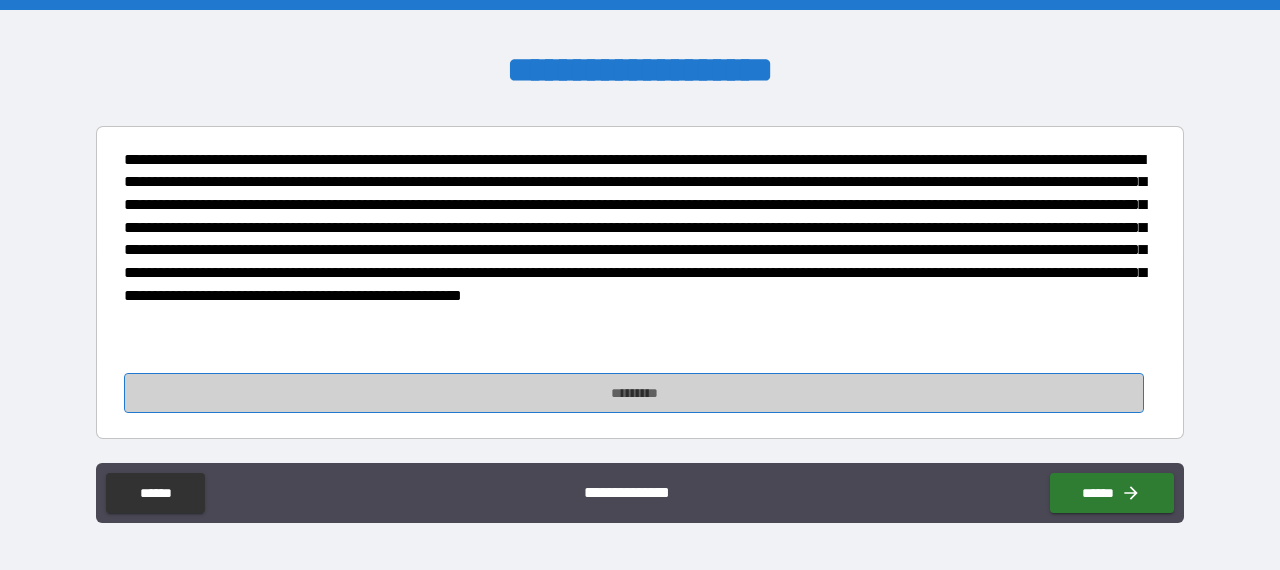 click on "*********" at bounding box center (634, 393) 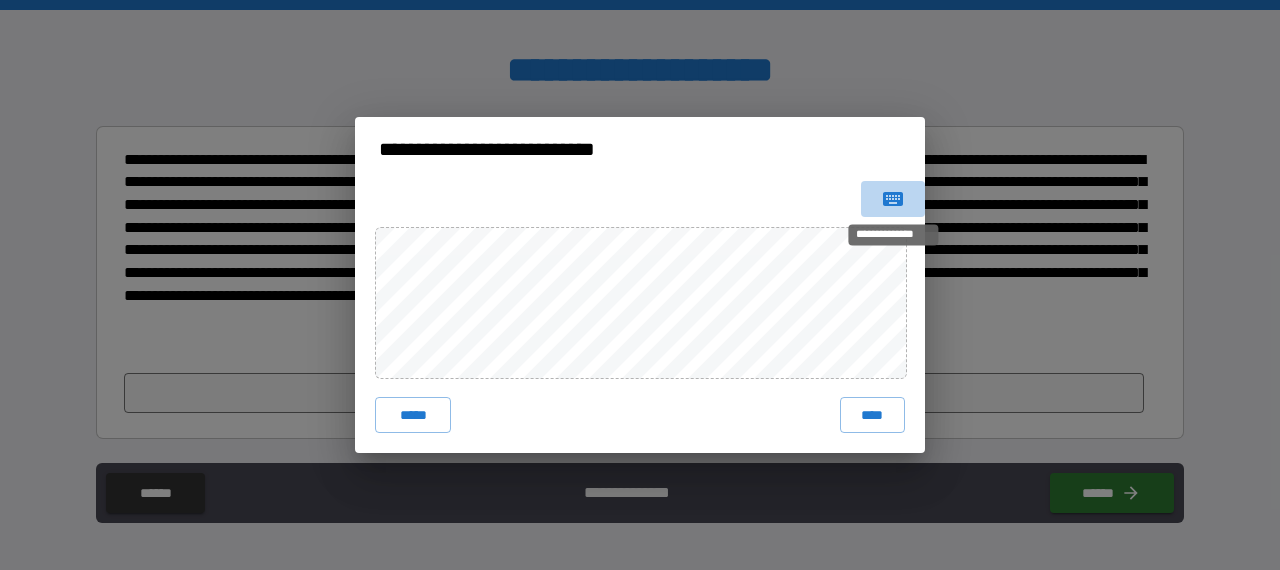click 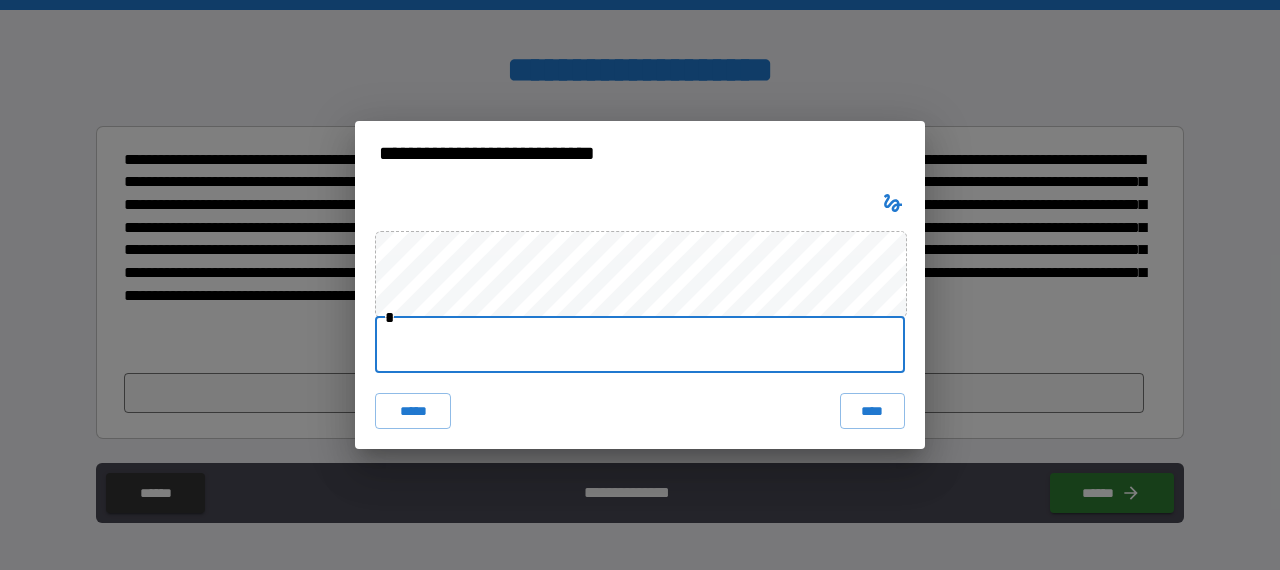 click at bounding box center [640, 345] 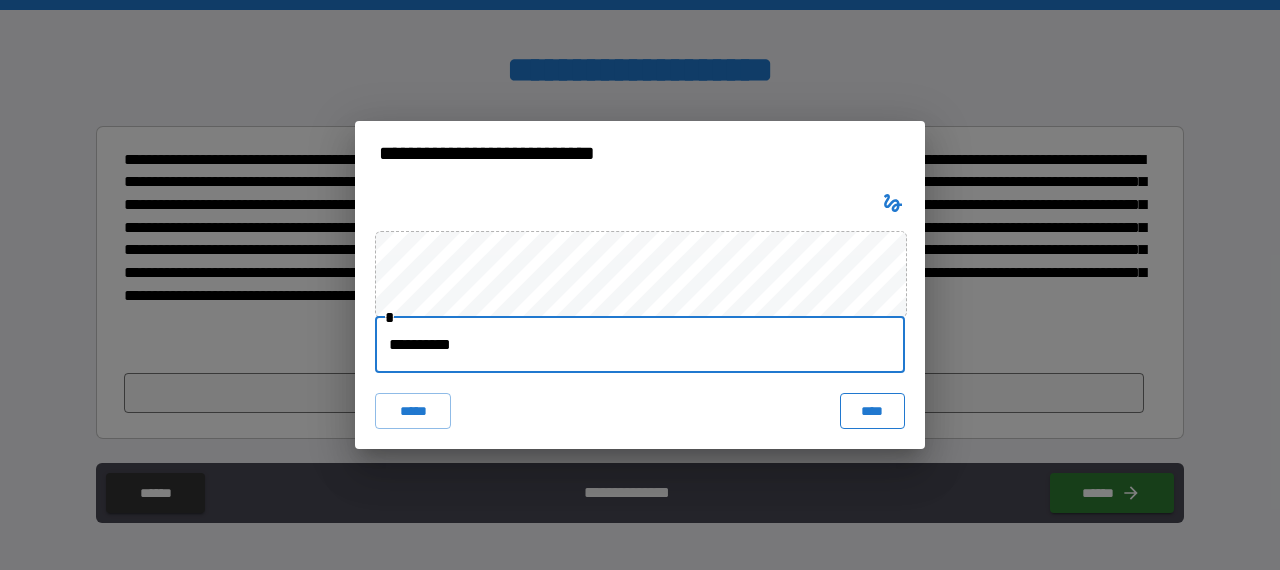 type on "**********" 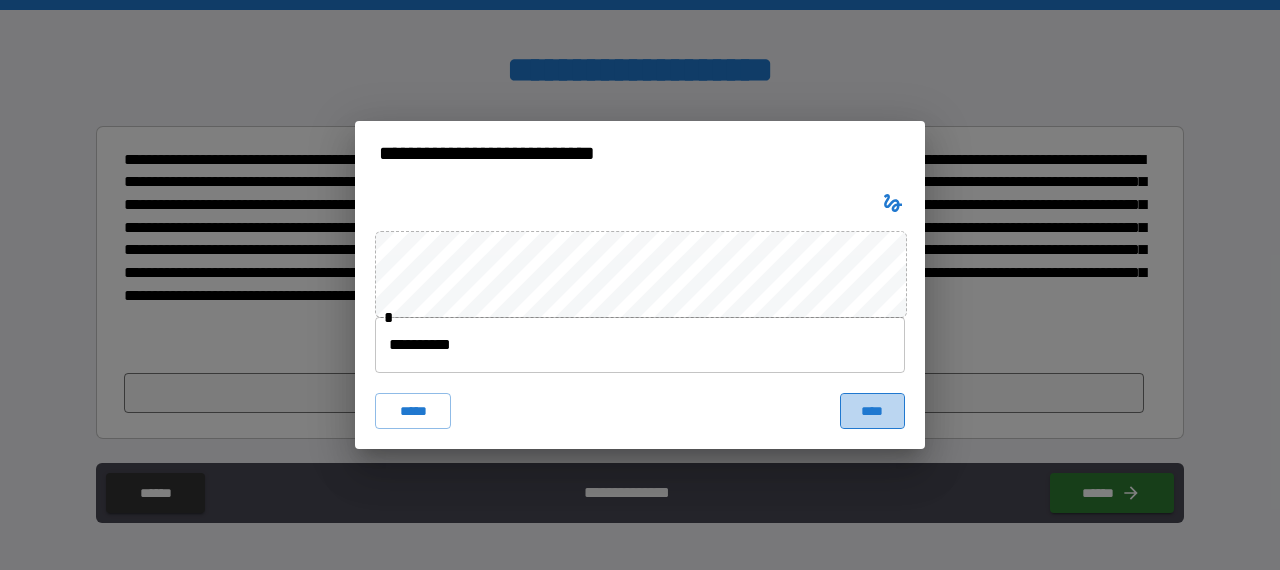 click on "****" at bounding box center (872, 411) 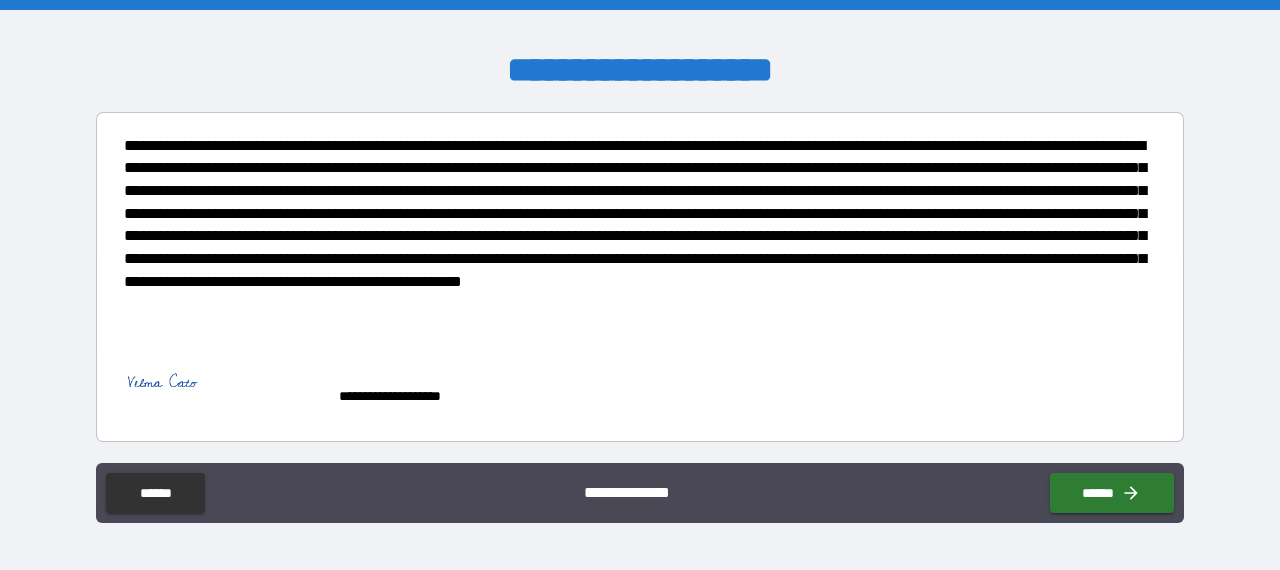 scroll, scrollTop: 65, scrollLeft: 0, axis: vertical 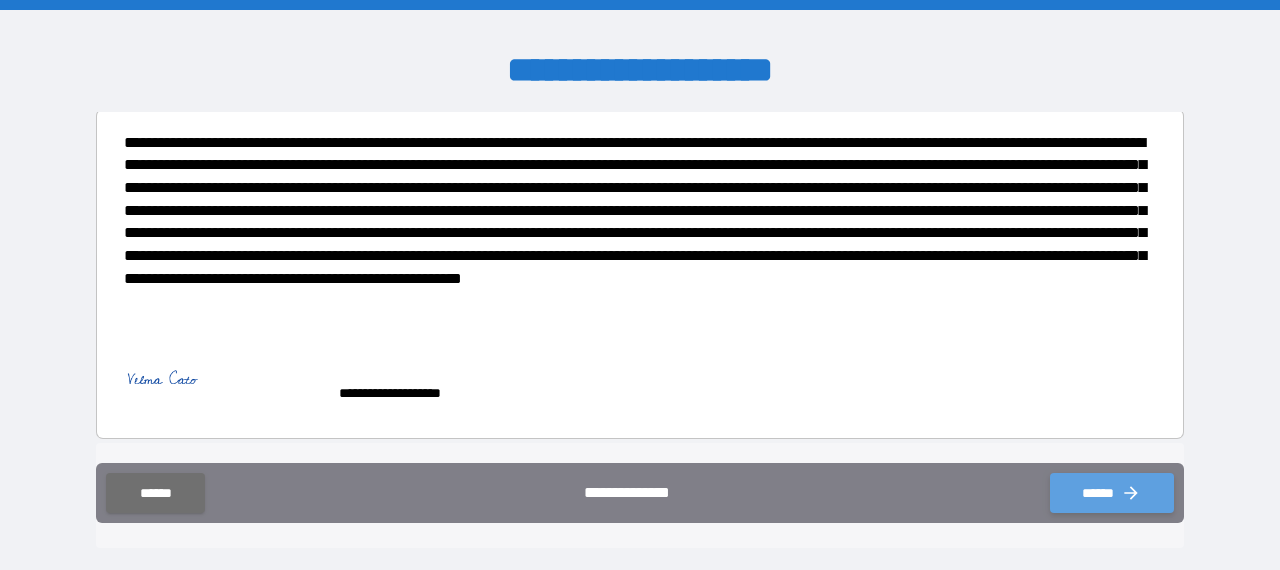 click on "******" at bounding box center (1112, 493) 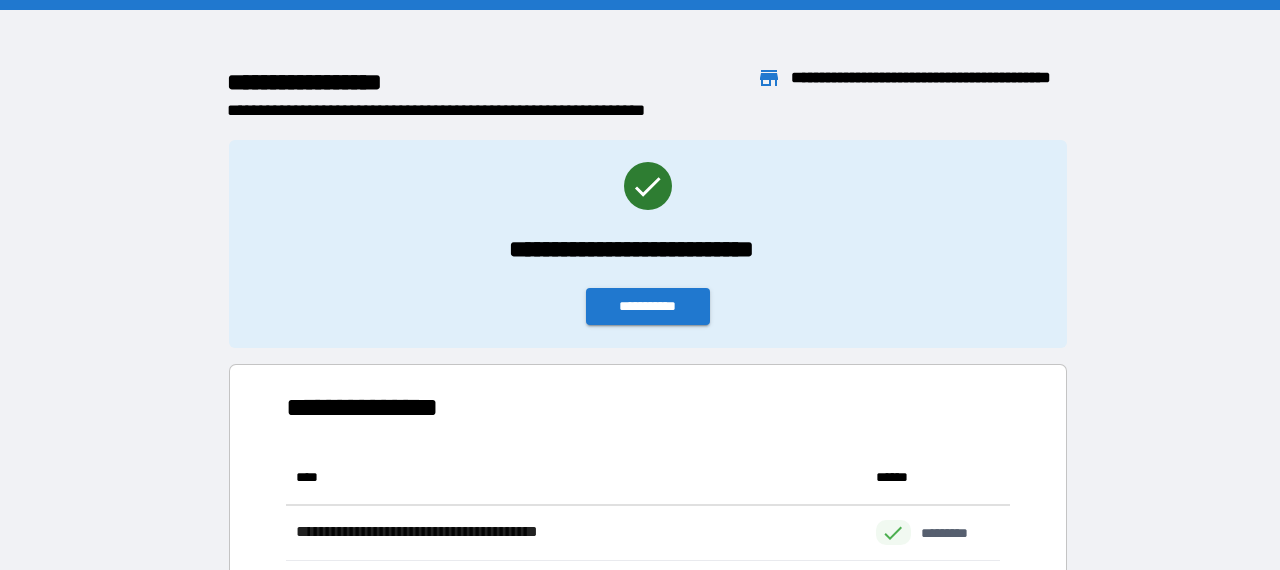 scroll, scrollTop: 426, scrollLeft: 698, axis: both 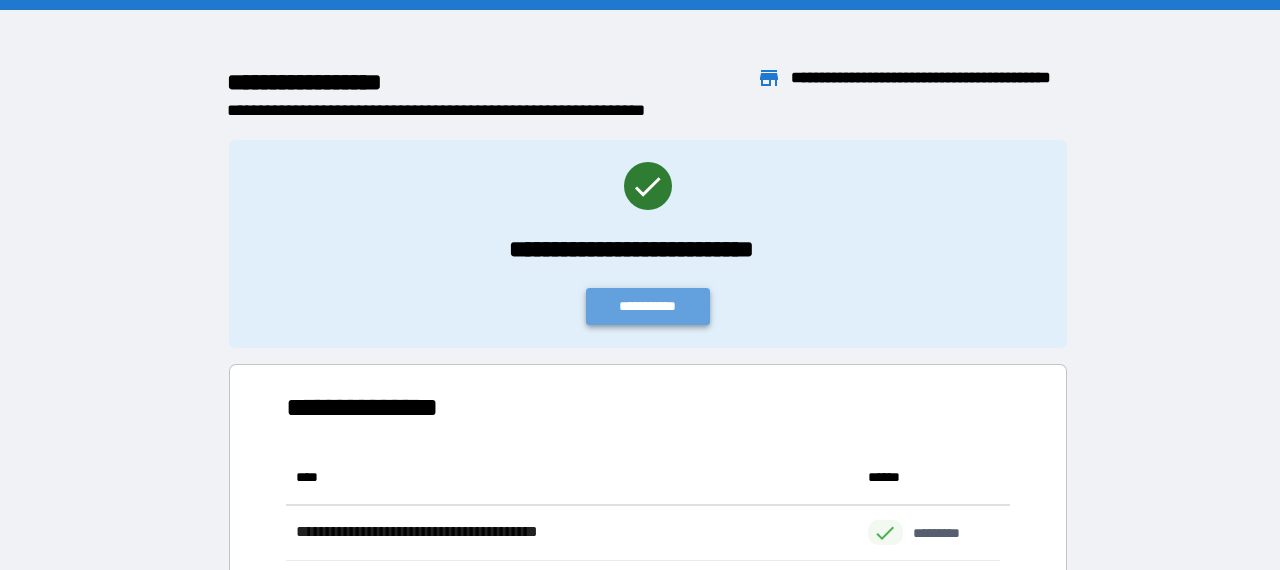 click on "**********" at bounding box center (648, 306) 